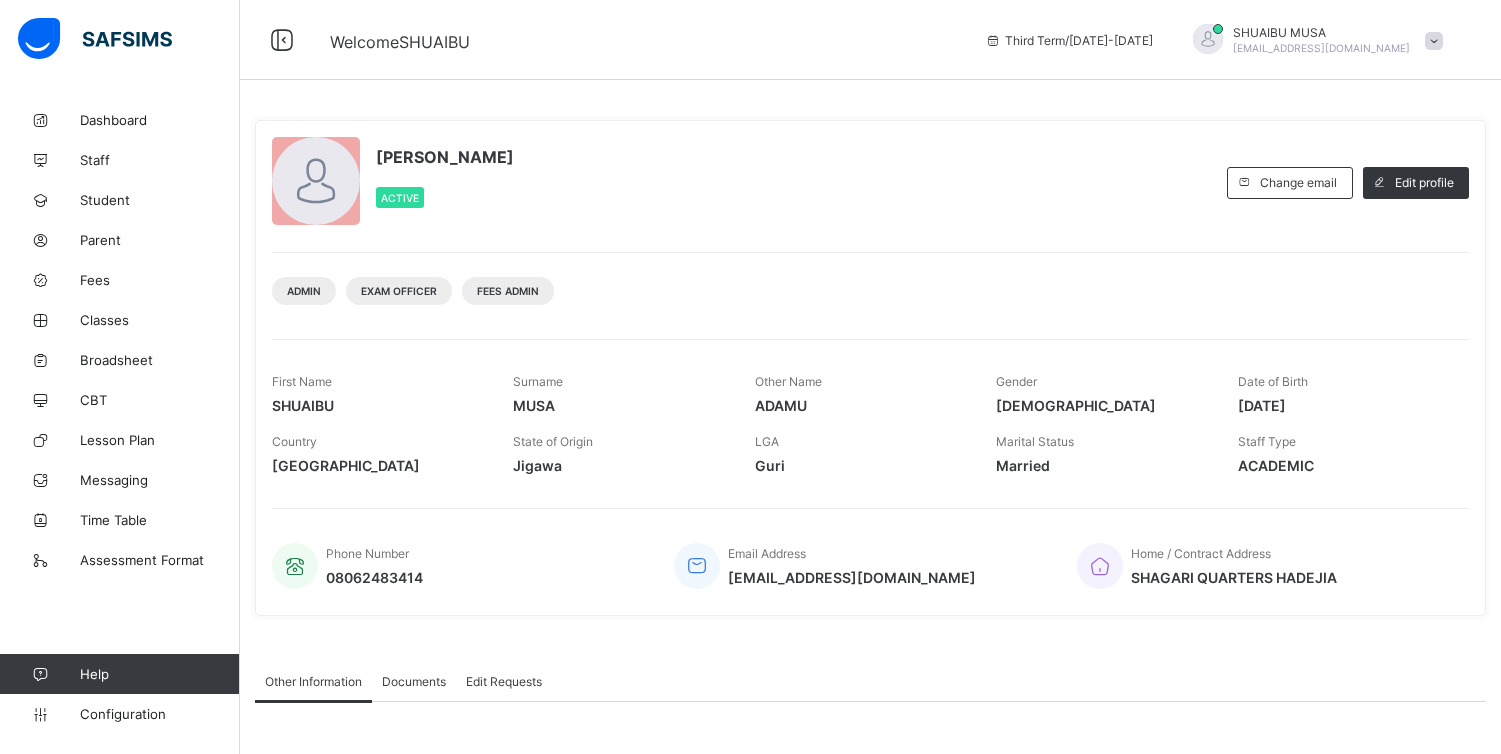 scroll, scrollTop: 0, scrollLeft: 0, axis: both 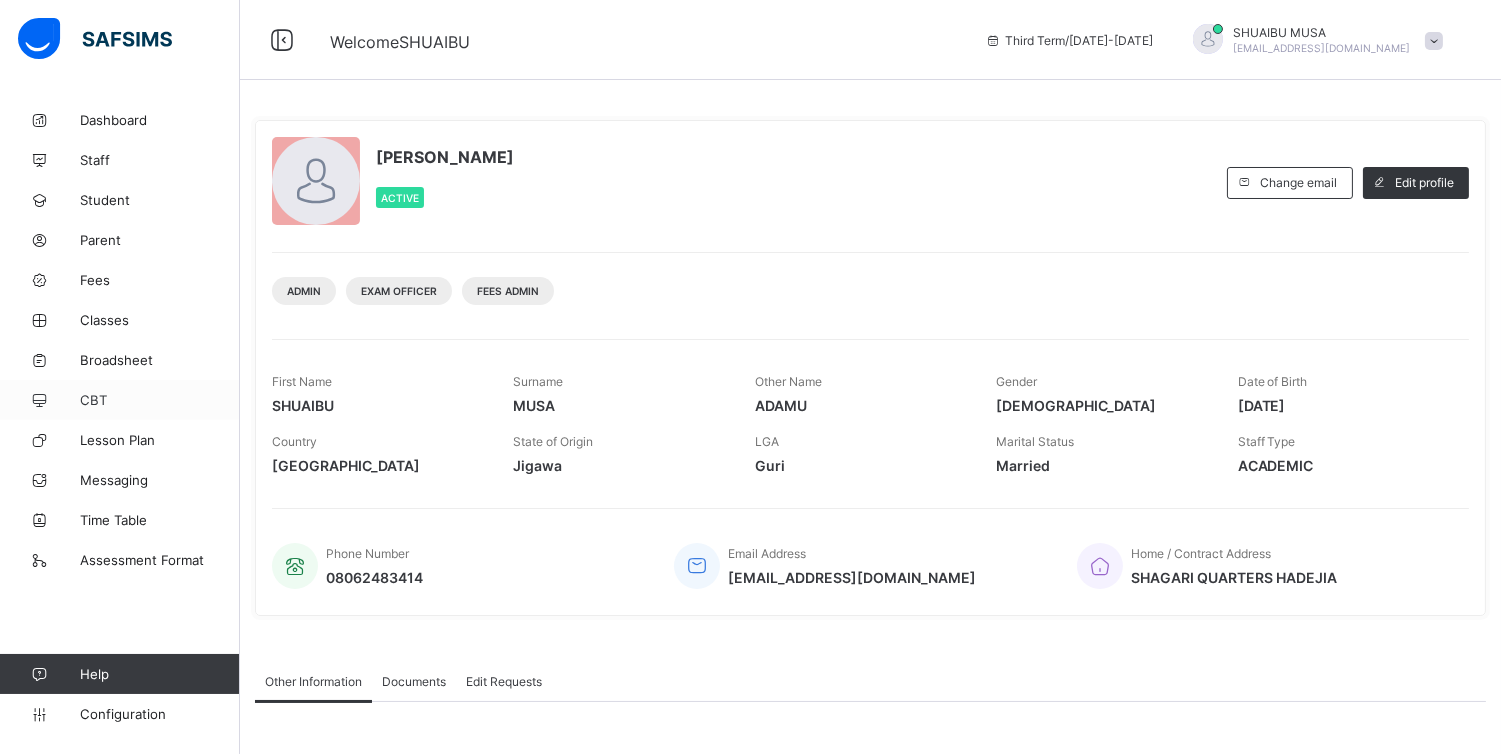 click on "CBT" at bounding box center [160, 400] 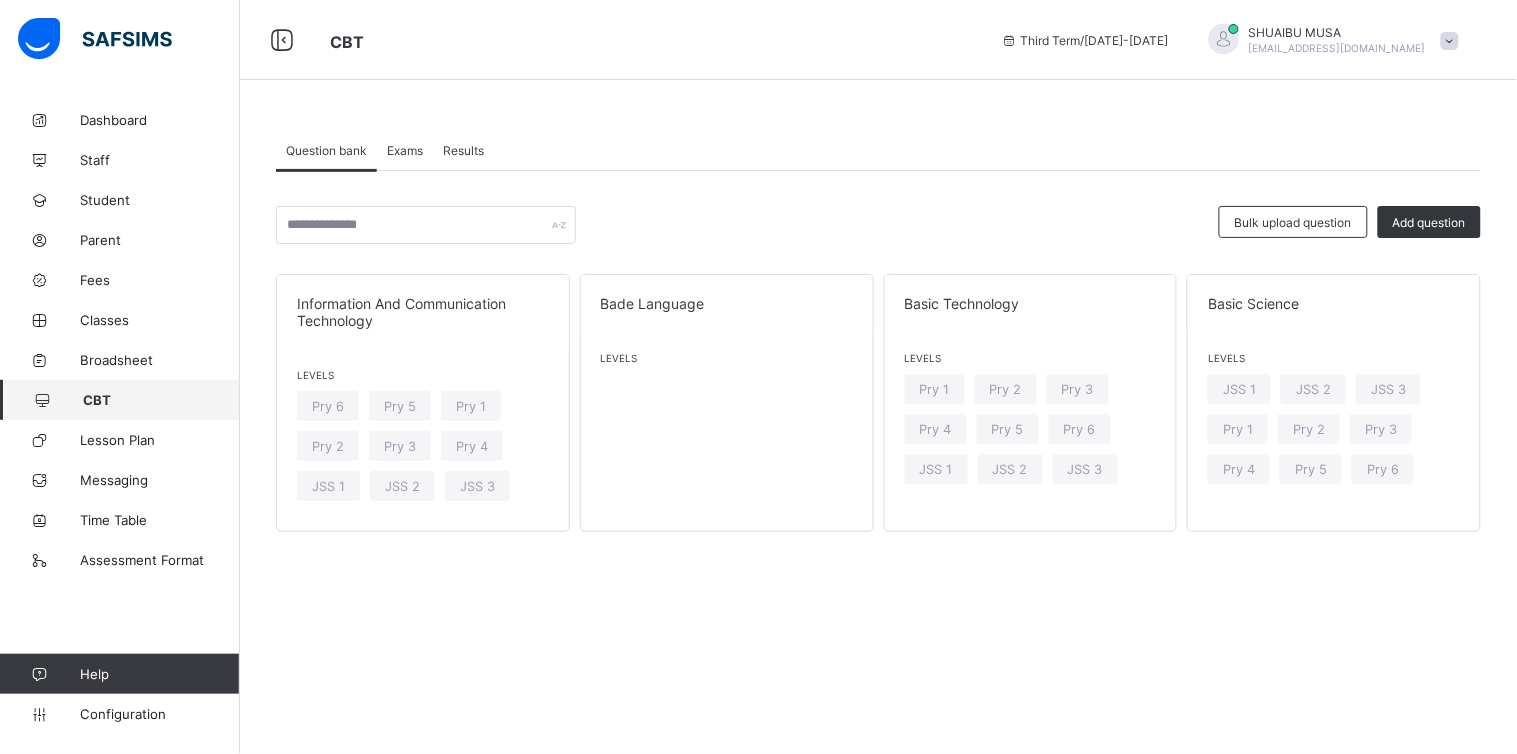 click on "Question bank Exams Results Question bank More Options   Bulk upload question Add question Information And Communication Technology Levels Pry 6 Pry 5 Pry 1 Pry 2 Pry 3 Pry 4 JSS 1 JSS 2 JSS 3 Bade Language Levels Basic Technology Levels Pry 1 Pry 2 Pry 3 Pry 4 Pry 5 Pry 6 JSS 1 JSS 2 JSS 3 Basic Science Levels JSS 1 JSS 2 JSS 3 Pry 1 Pry 2 Pry 3 Pry 4 Pry 5 Pry 6 × Create Question subject Select subject class Select class question Undo CTRL+ Z Redo CTRL+ Y  / CTRL+SHIFT+ Z Bold CTRL+ B Underline CTRL+ U Italic CTRL+ I Size Size Font Color Highlight Color Align Horizontal line List Table Link Image Show blocks Code view Align left Align center Align right Align justify (Default) 12 14 16 18 20 Insert Link URL to link Text to display  Open in new window  Download link Submit Insert image Image Link Select from files Image URL Alternative text Width   Height **** x ****  Constrain proportions  Insert description URL to link Text to display  Open in new window  Download link Basic Left Center Right Width" at bounding box center (878, 377) 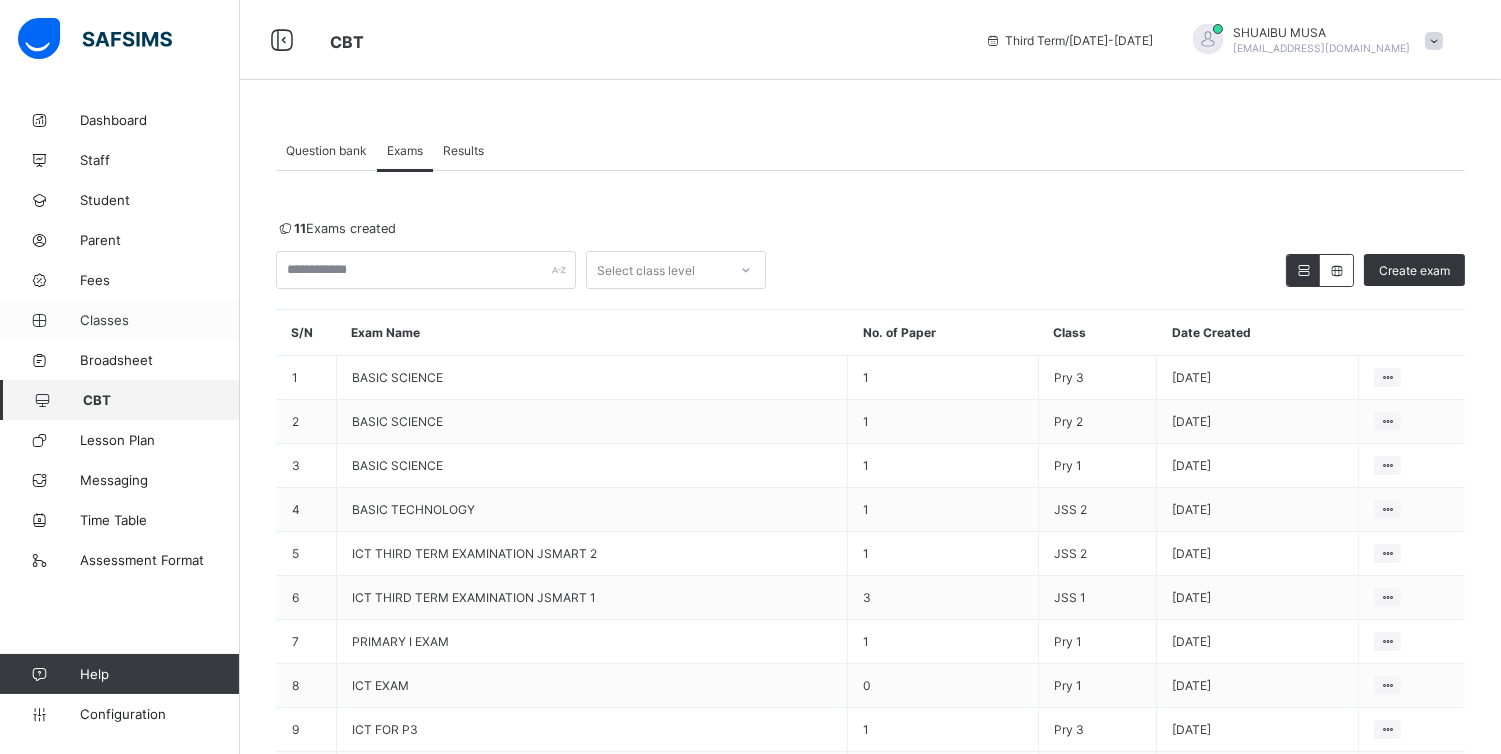 click on "Classes" at bounding box center (160, 320) 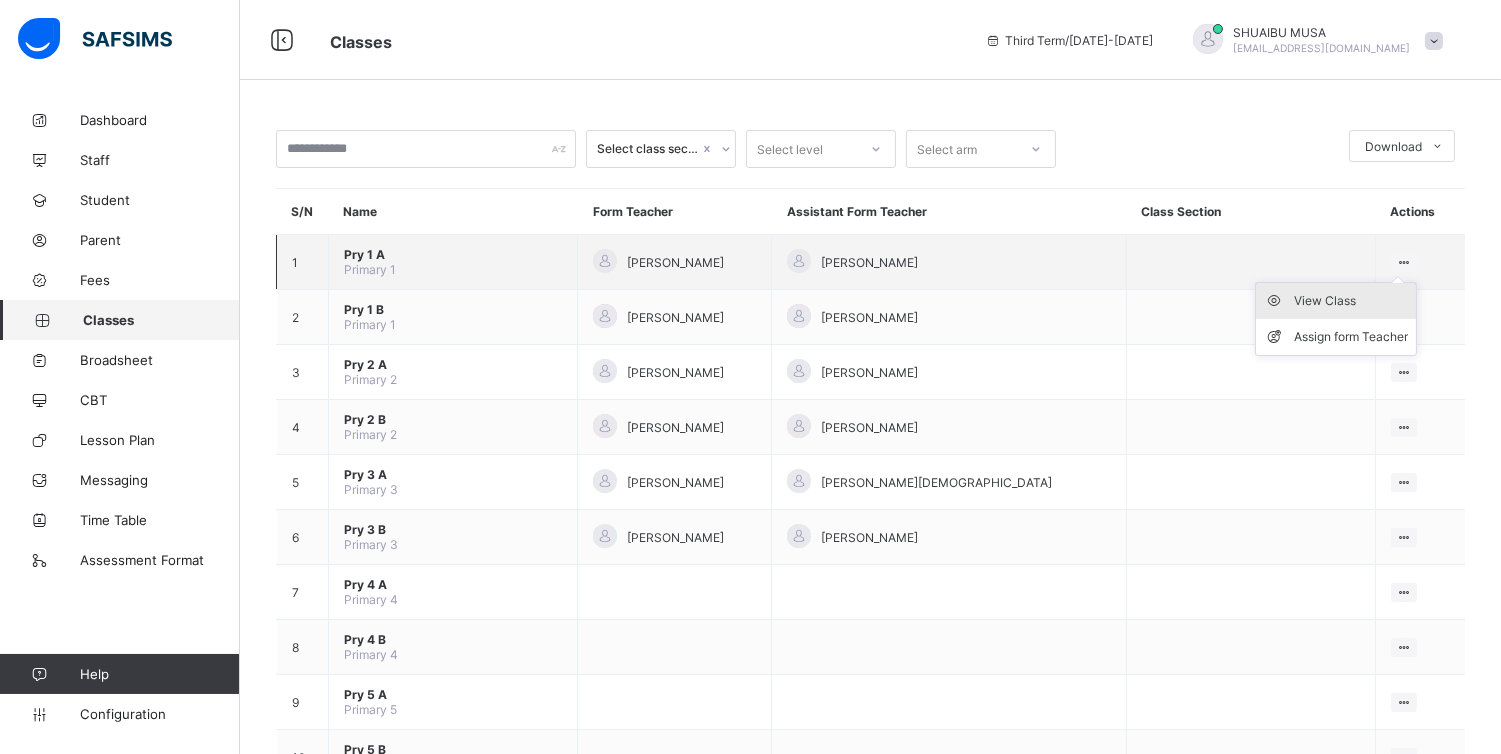 click on "View Class" at bounding box center (1351, 301) 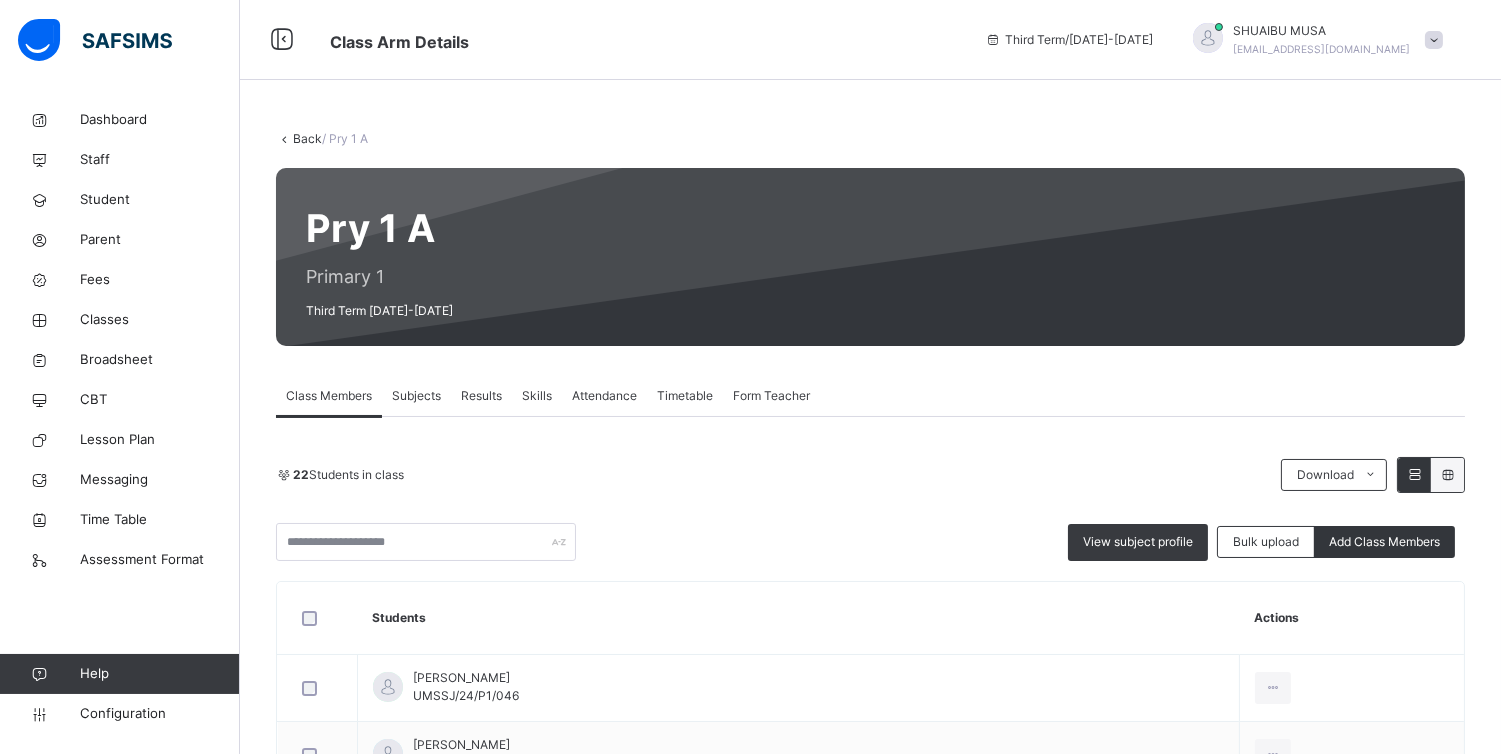 click on "22  Students in class Download Pdf Report Excel Report View subject profile Bulk upload Add Class Members UBEC MODEL SMART SCHOOL JIGAWA Date: 10th Jul 2025, 2:45:26 am Class Members Class:  Pry 1 A Total no. of Students:  22 Term:  Third Term Session:  2024-2025 S/NO Admission No. Last Name First Name Other Name 1 UMSSJ/24/P1/046 USMAN ABDULAZIZ HAMISU 2 UMSSJ/P1/24/002 MUHAMMAD ABDULKADIR 3 UMSSJ/P1/24//005 MUHAMMAD ABUBAKAR  4 UMSSJ/24/P1/043 SULEMAN ALIYU 5 UMSSJ/P1/24/007 BABANDEDE ASHIRU RABI'U 6 UMSSJ/P1/24/017 ALI HALIMA MUHAMMAD 7 UMSSJ/24/P1/041 HARUNA HARUNA YUSHA'U 8 UMSSJ/P1/24/036 HARUNA HARUNA YUSHA'U 9 UMSSJ/P1/24/020 BELLO HUSSAINA TAHIR 10 UMSSJ/P1/24/010 MUHAMMAD HUSSAINI ABDULLAHI 11 UMSSJ/P1/24/012 ALIYU IBRAHIM KHALIL 12 UMSSJ/P1/24/014 IBRAHIM ISAH  13 UMSSJ/P1/24/021 SHITU JUWAIRIYA MUHAMMAD 14 UMSSJ/P1/24/024 ABDULLAHI MARIYA YAHAYA 15 UMSSJ/P1/24/026 KANI MARYAM MUHAMMAD 16 UMSSJ/P1/24/028 SABI'U RAHAMA 17 UMSSJ/P1/24/033 YAHUZA RUKAYYA 18 UMSSJ/P124//030 MAKADDAS RUKAYYA GIMBA 19 20" at bounding box center (870, 1303) 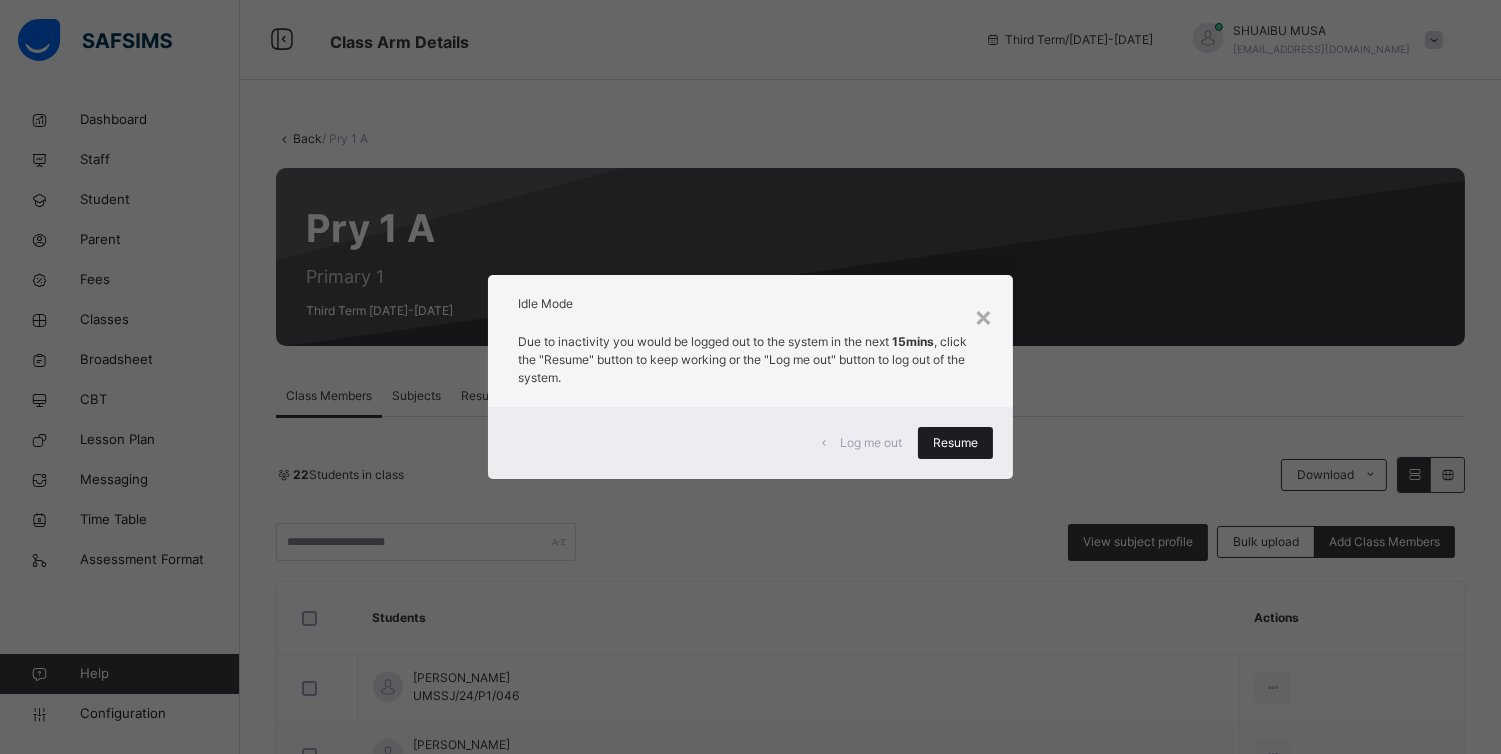 click on "Resume" at bounding box center [955, 443] 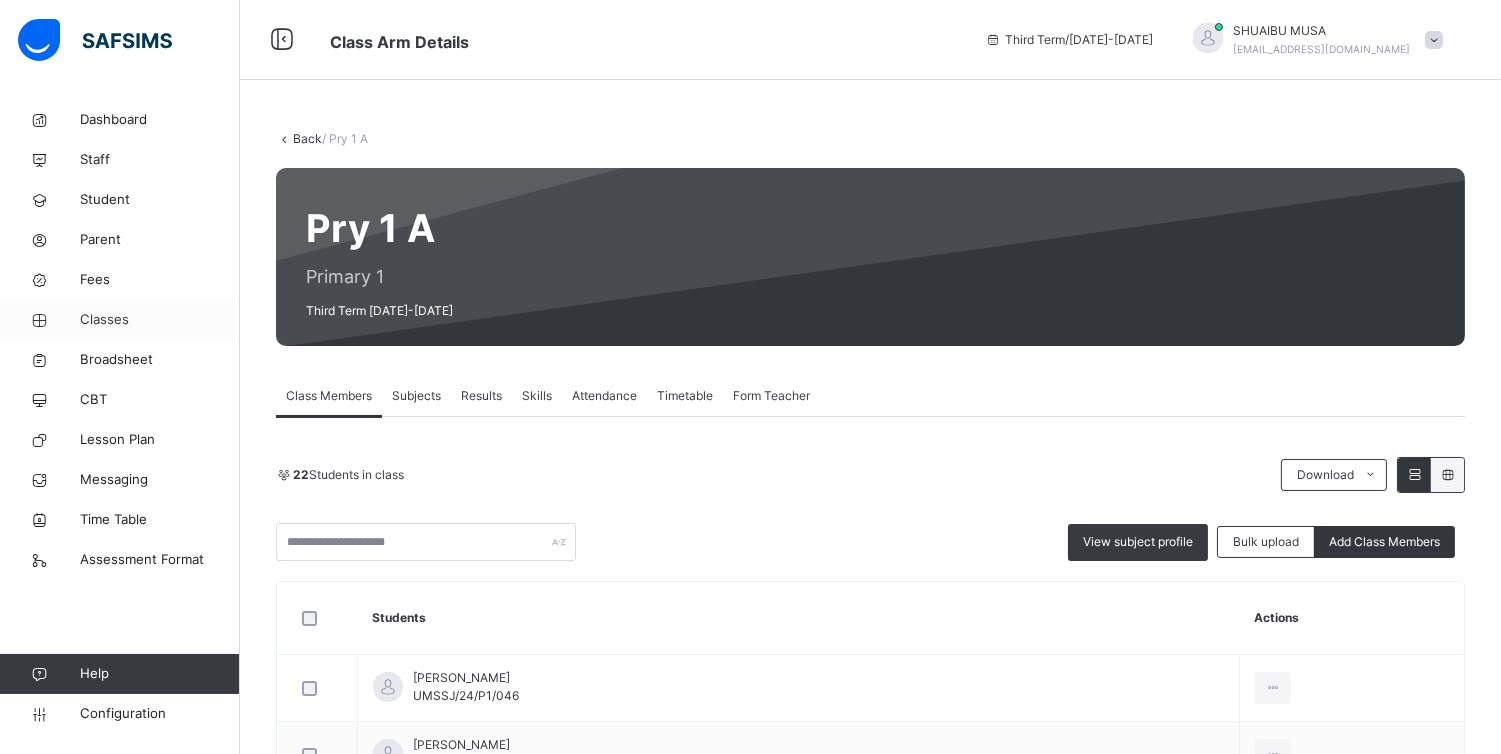 click on "Classes" at bounding box center (160, 320) 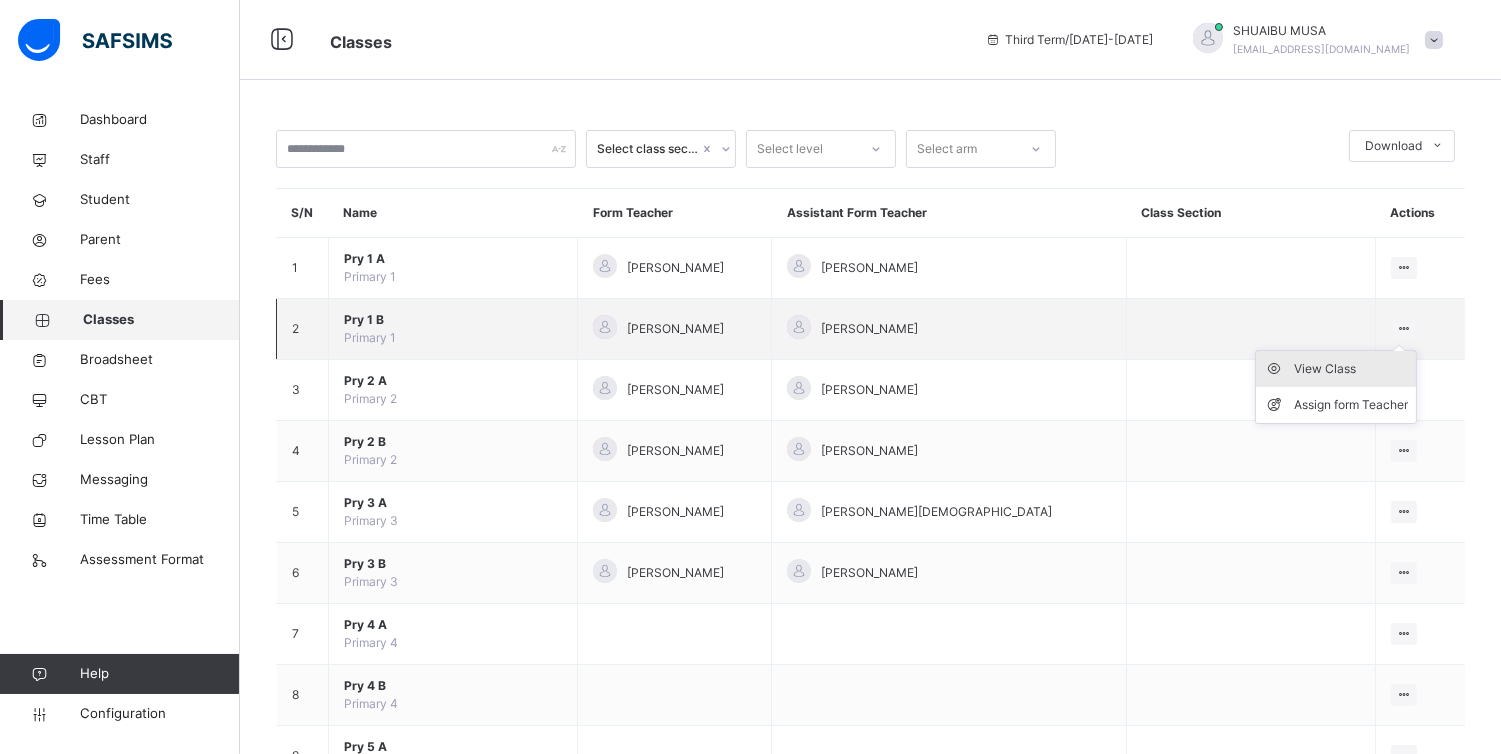 click on "View Class" at bounding box center (1351, 369) 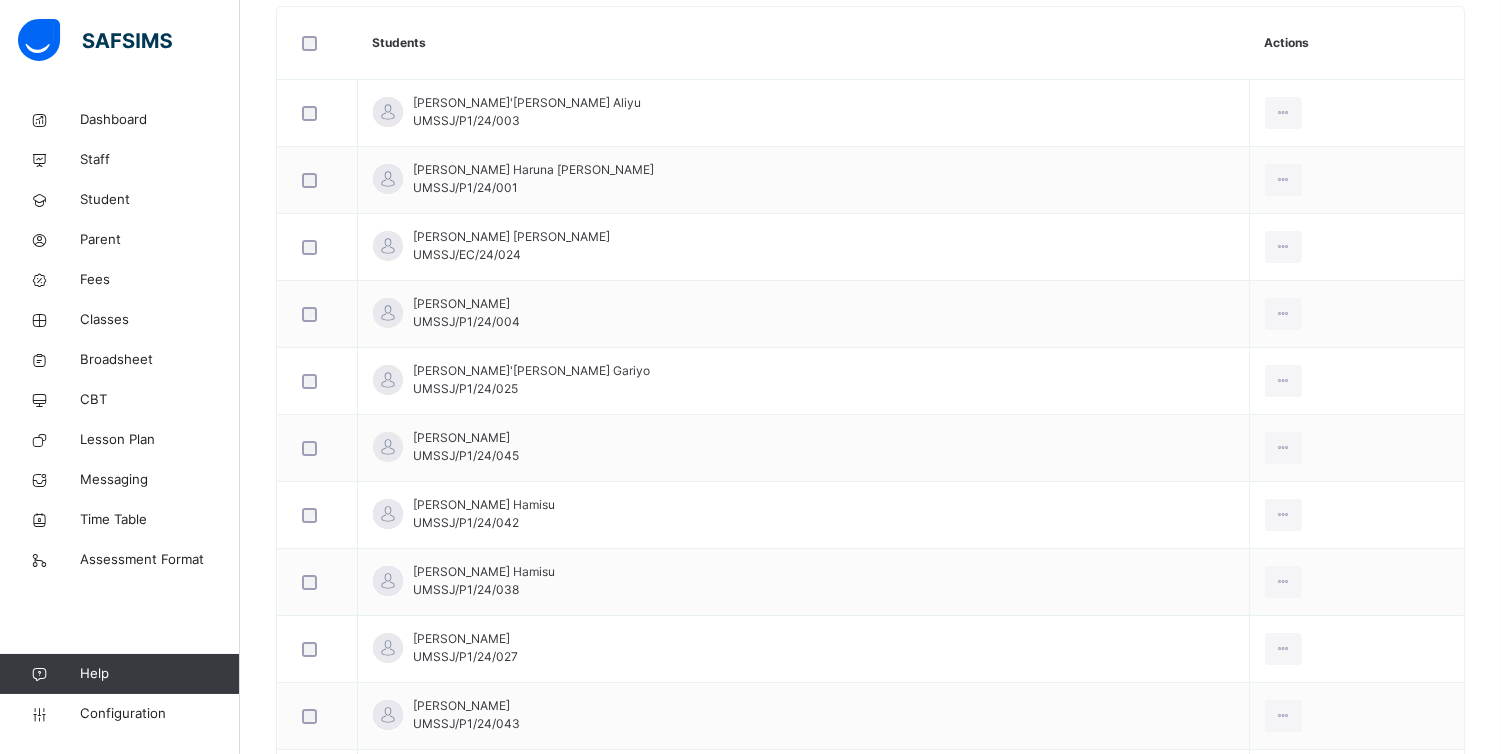 scroll, scrollTop: 577, scrollLeft: 0, axis: vertical 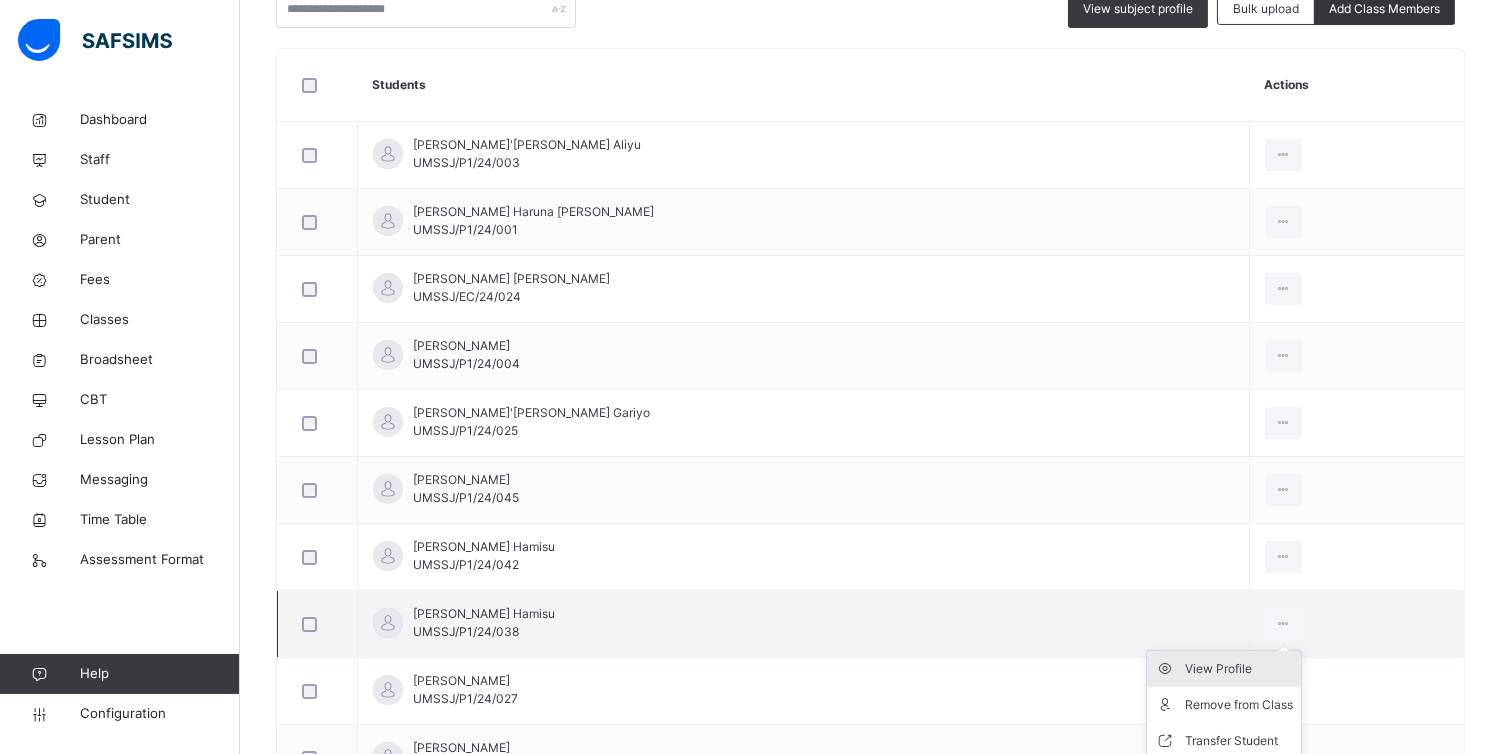click on "View Profile" at bounding box center (1239, 669) 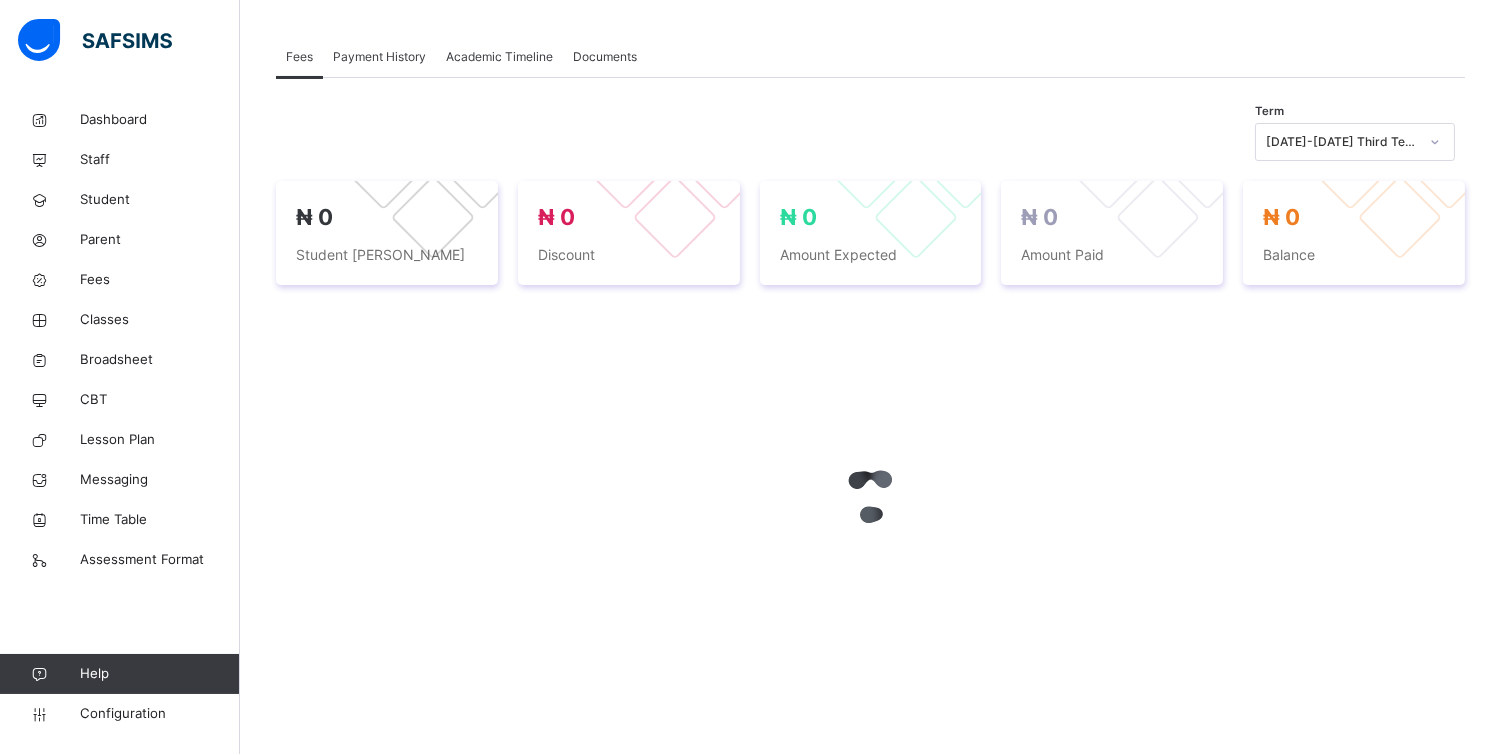 scroll, scrollTop: 533, scrollLeft: 0, axis: vertical 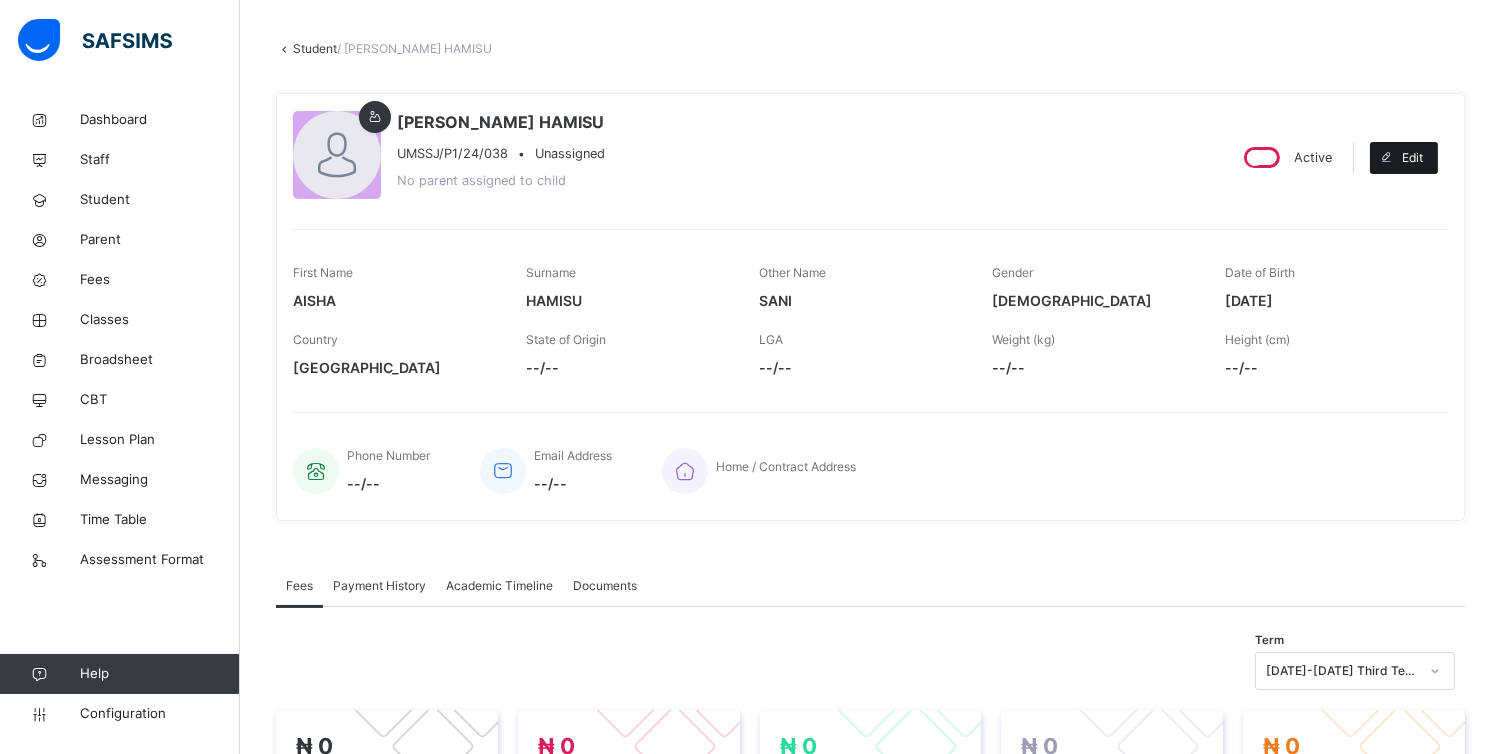 click on "Edit" at bounding box center (1412, 158) 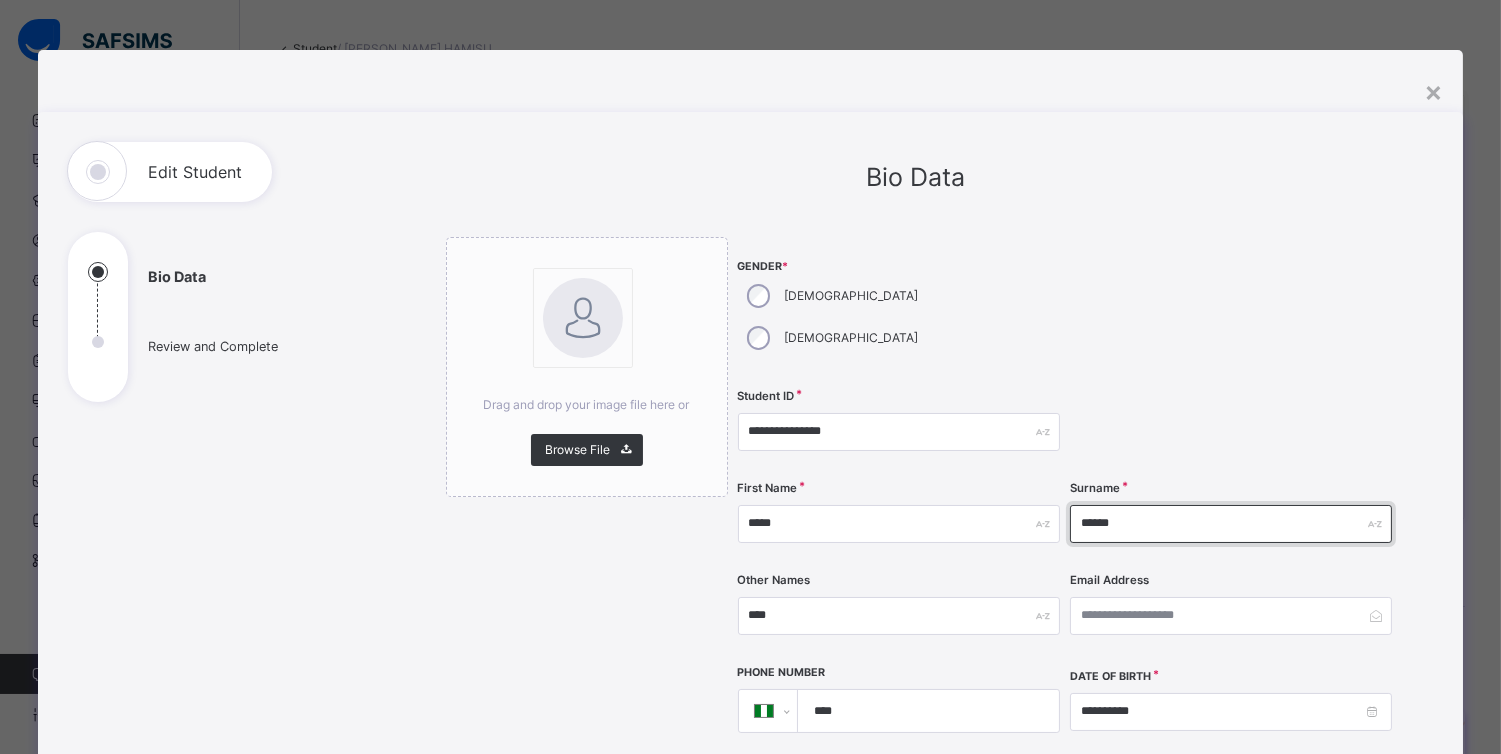 click on "******" at bounding box center [1231, 524] 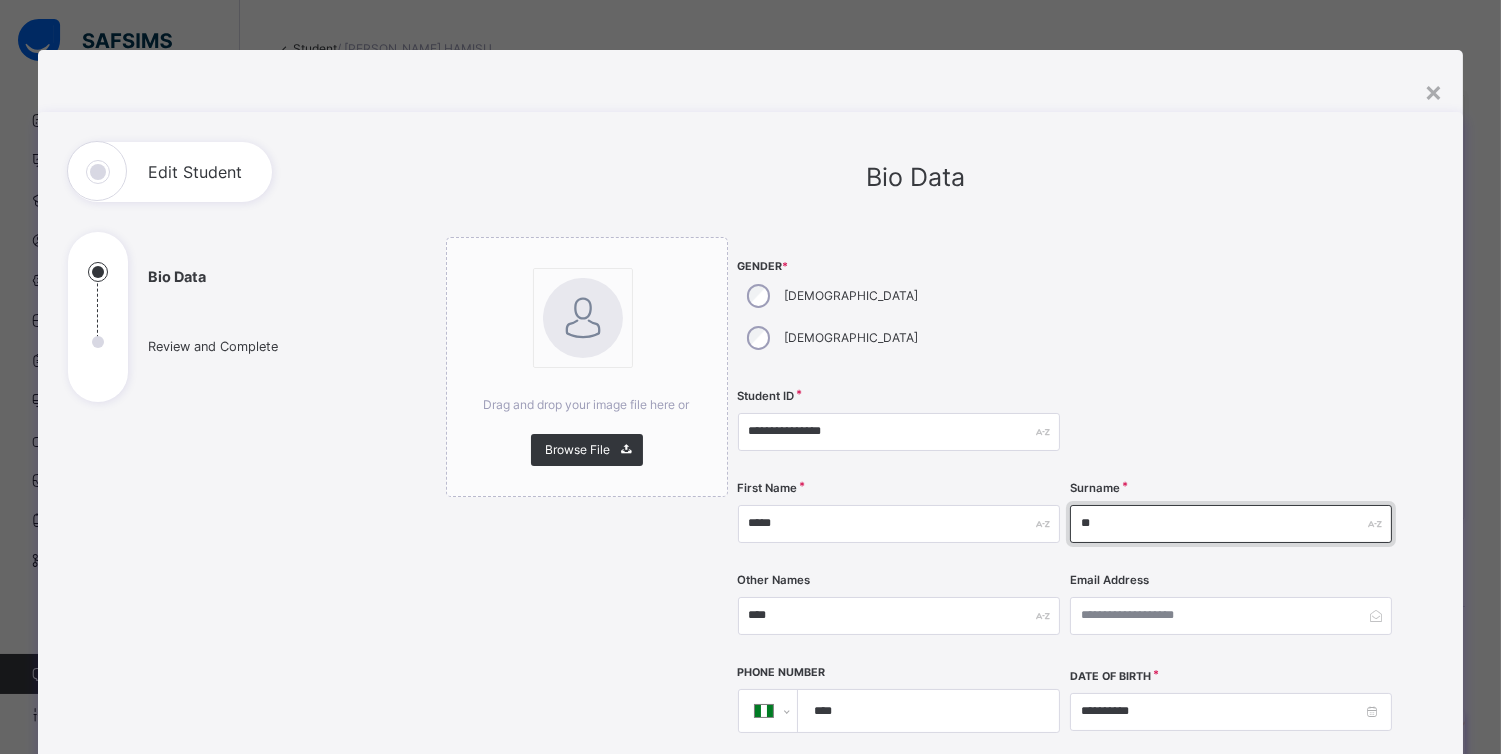 type on "*" 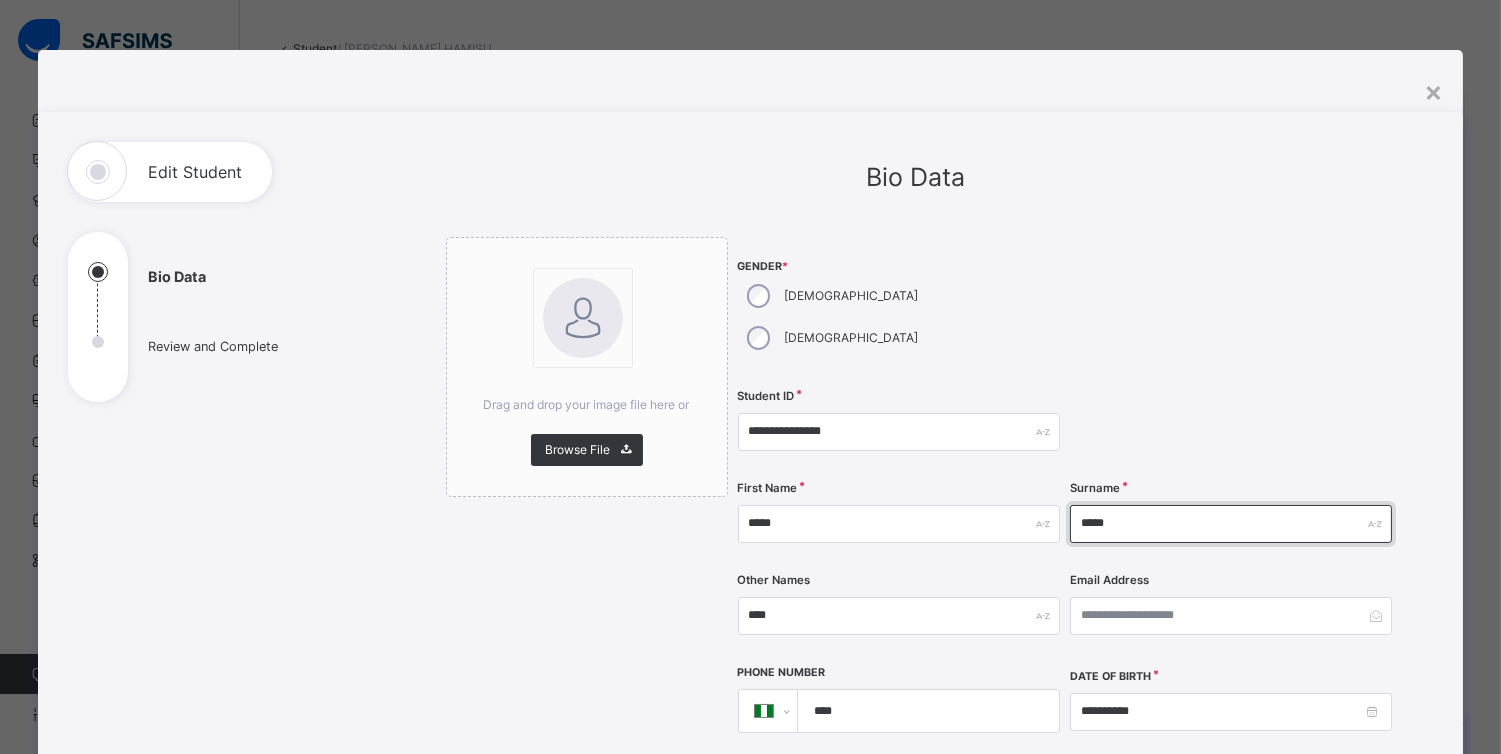 type on "*****" 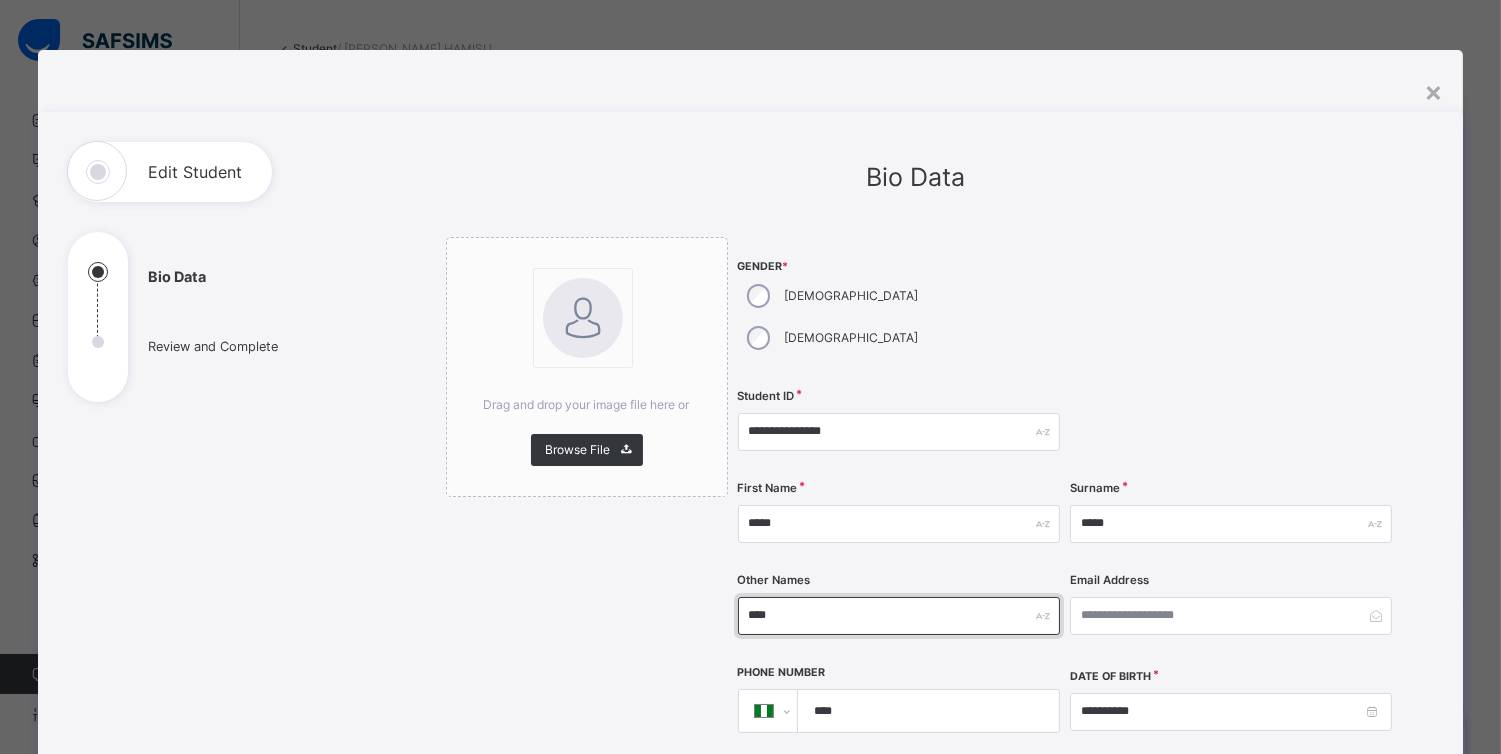 click on "****" at bounding box center (899, 616) 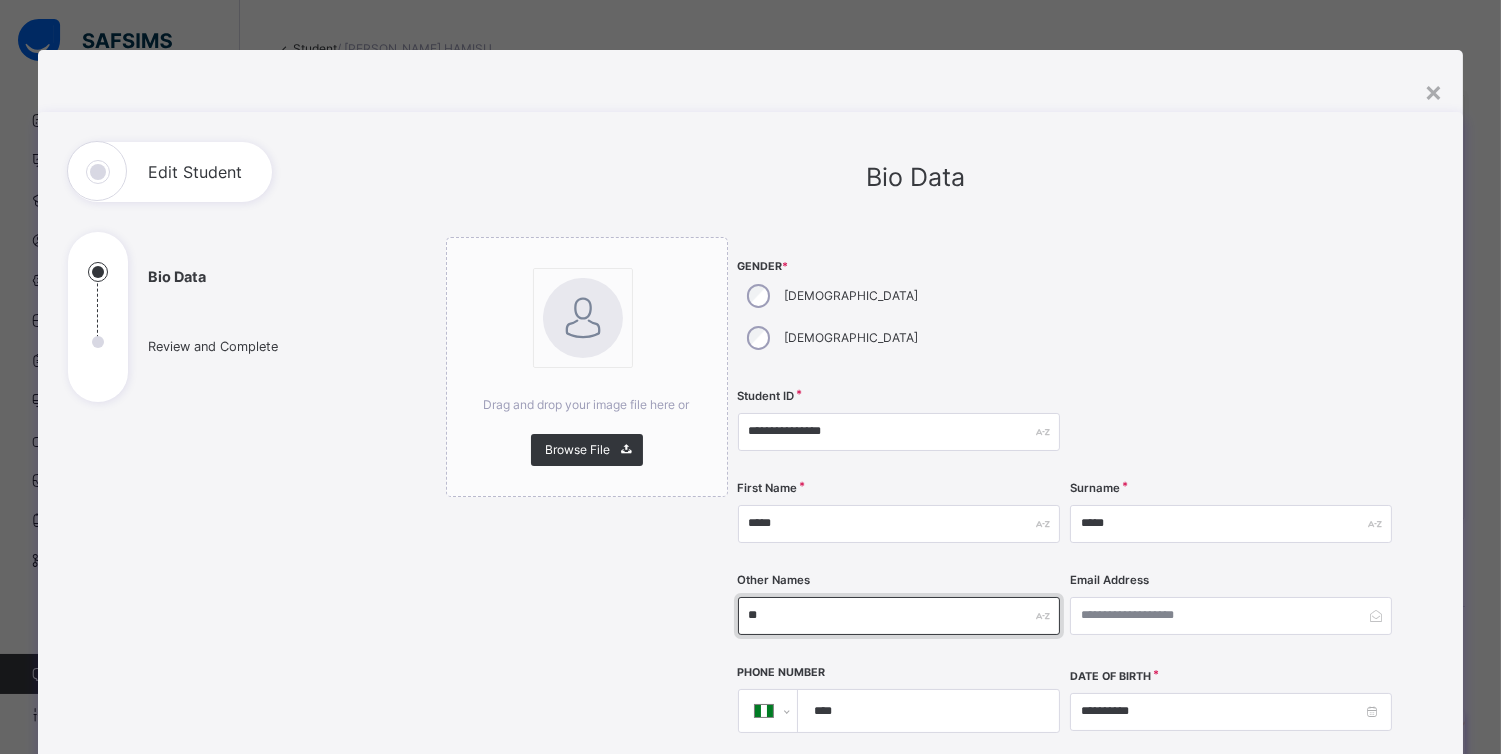 type on "*" 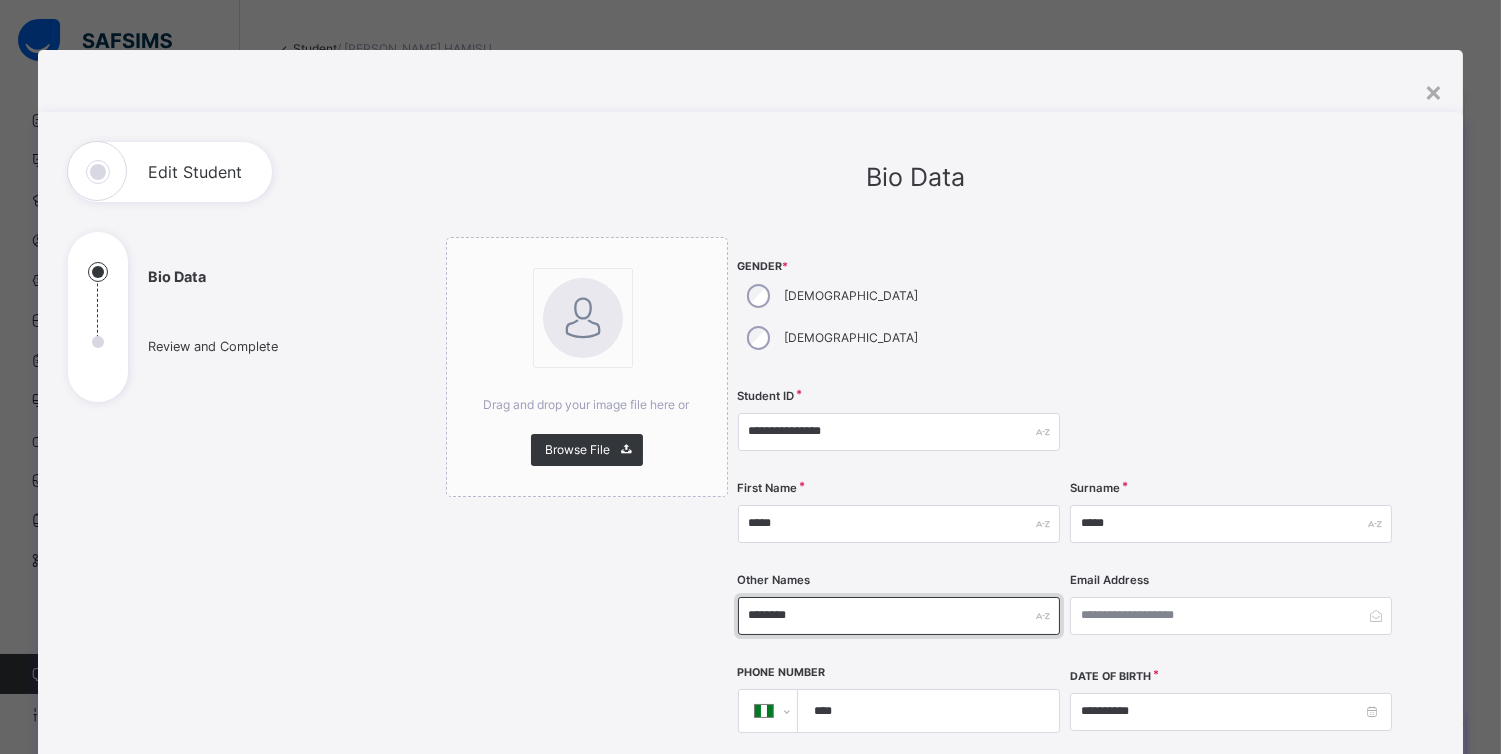 type on "********" 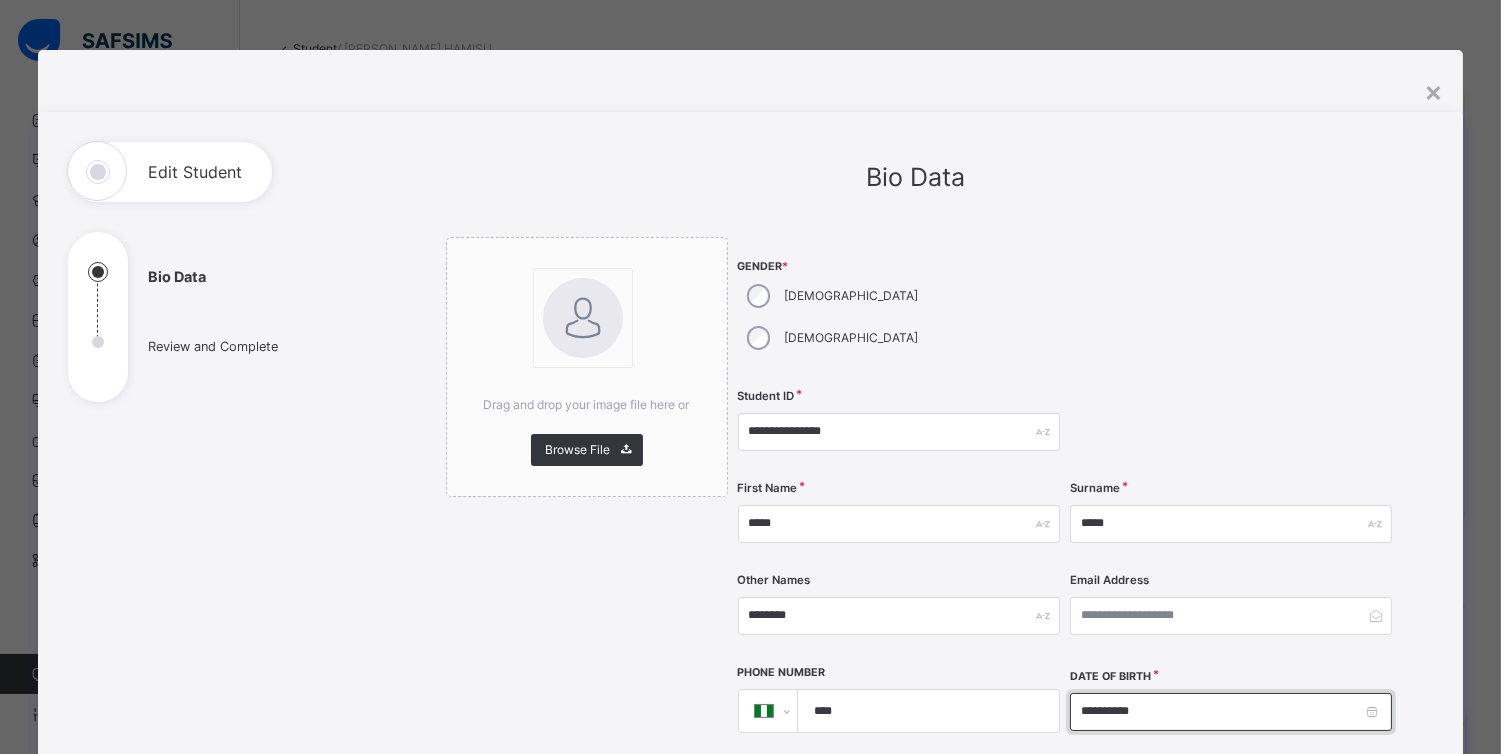 click on "**********" at bounding box center (1231, 712) 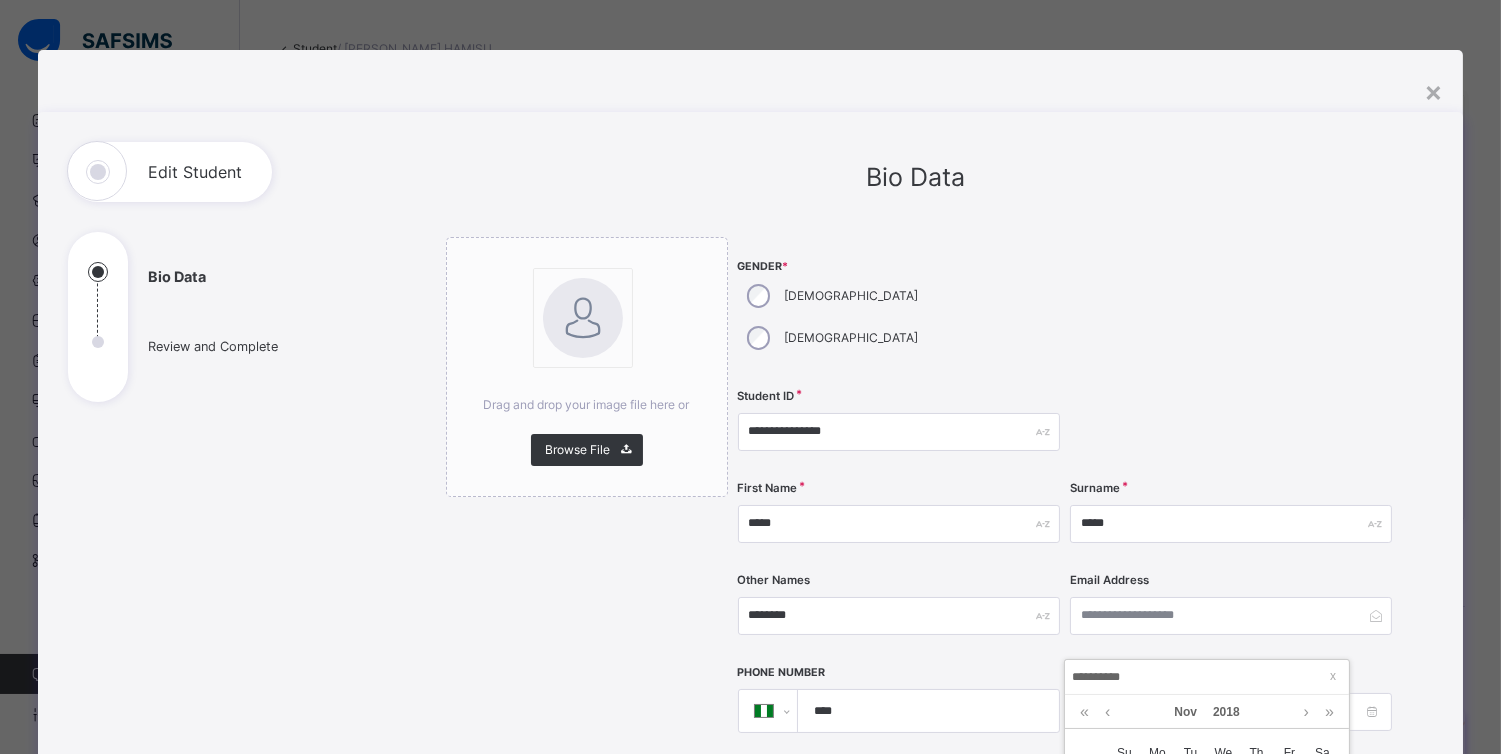 type on "**********" 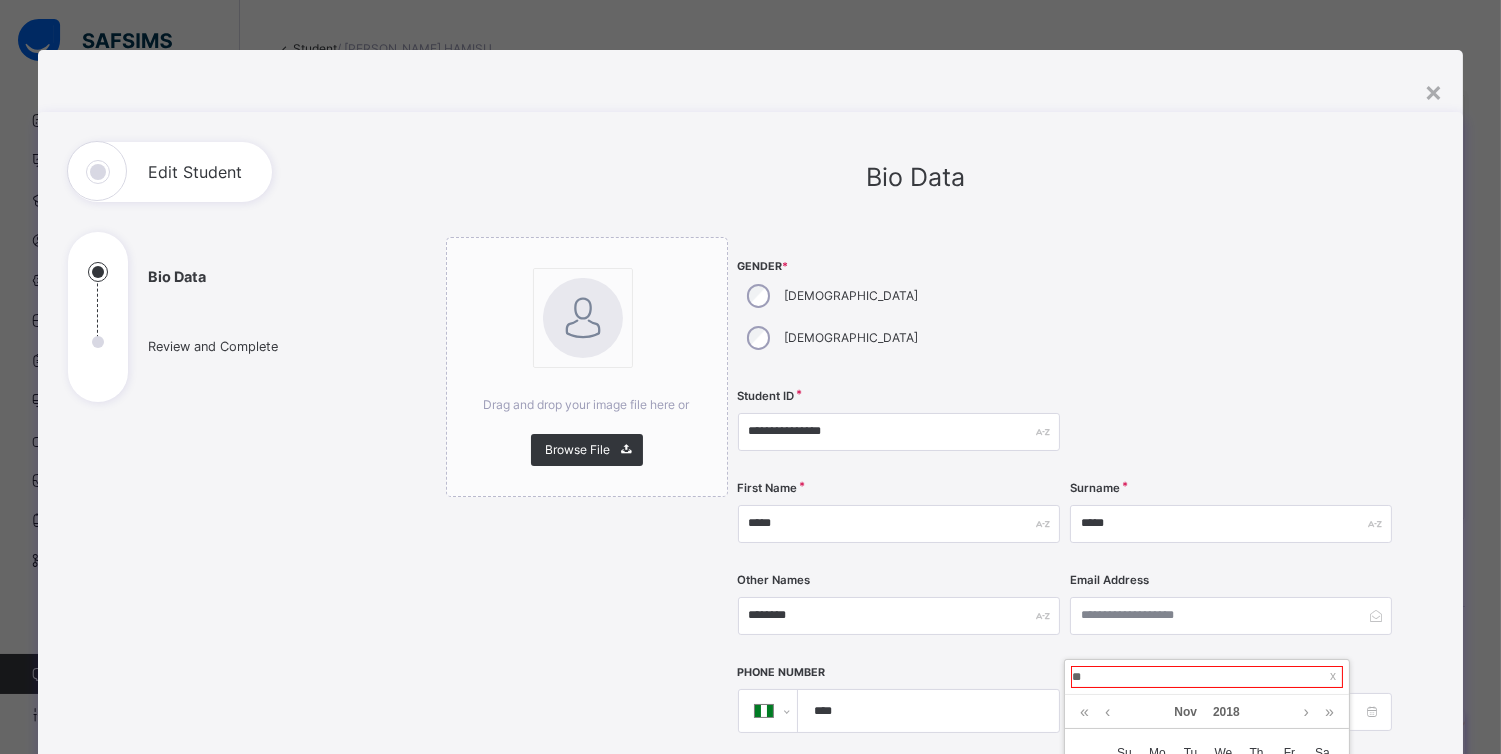 type on "*" 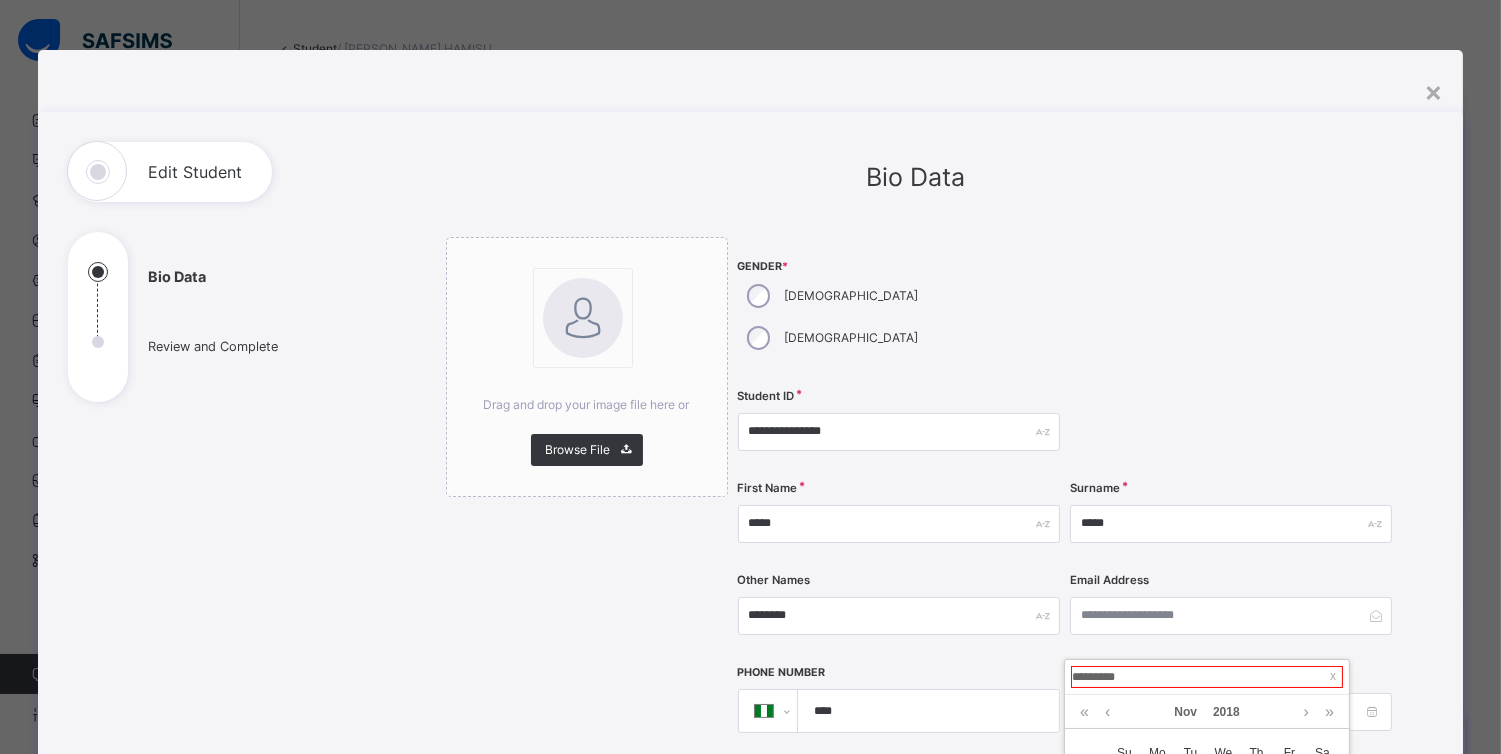 type on "**********" 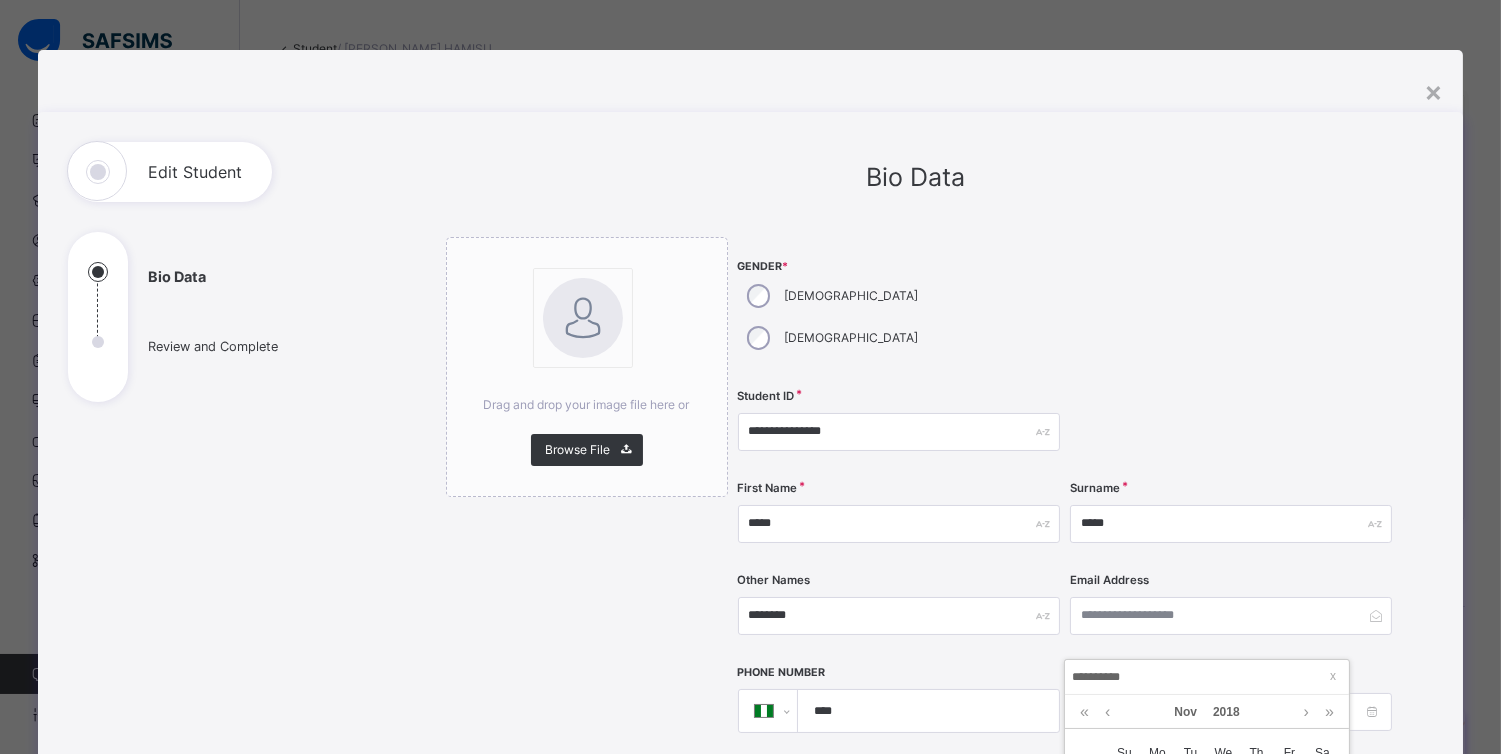 type on "**********" 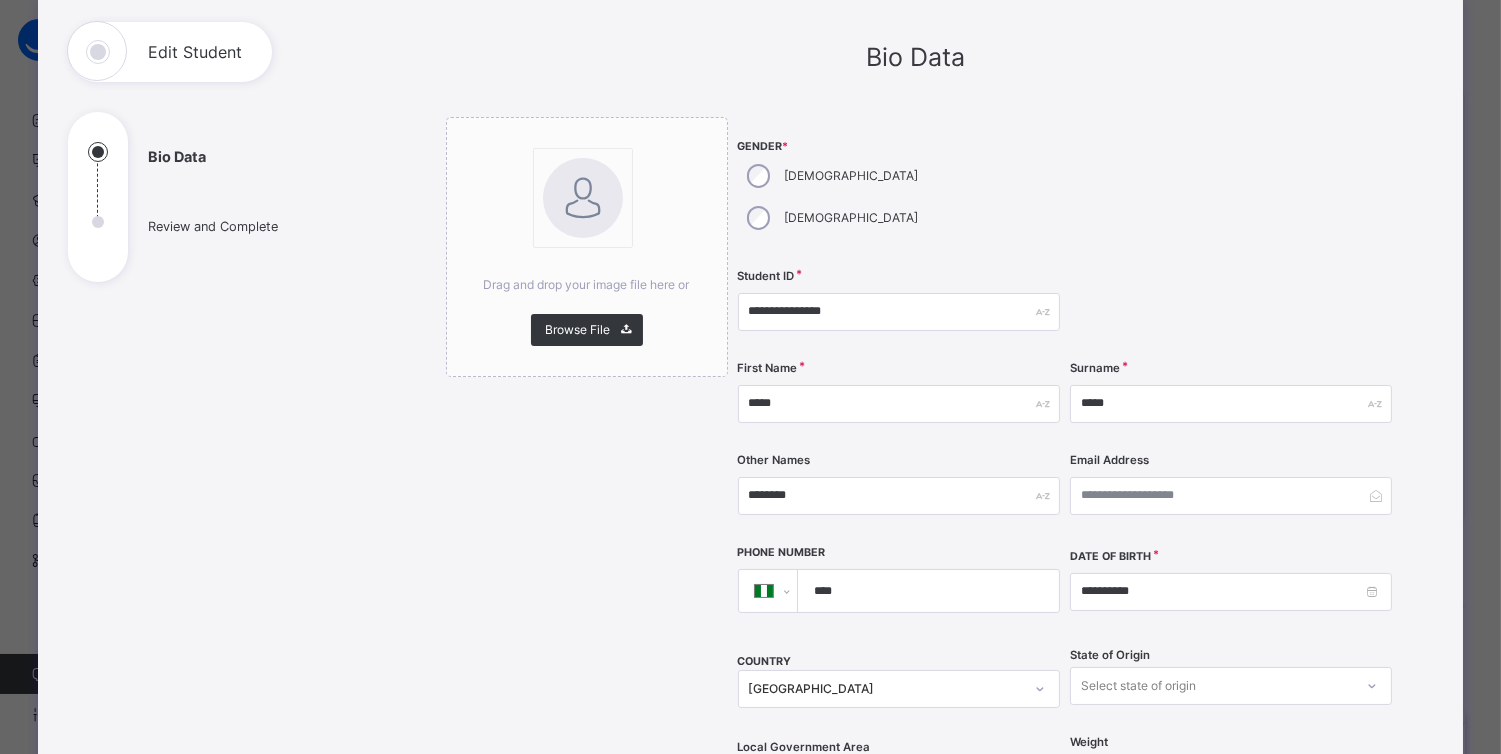 scroll, scrollTop: 131, scrollLeft: 0, axis: vertical 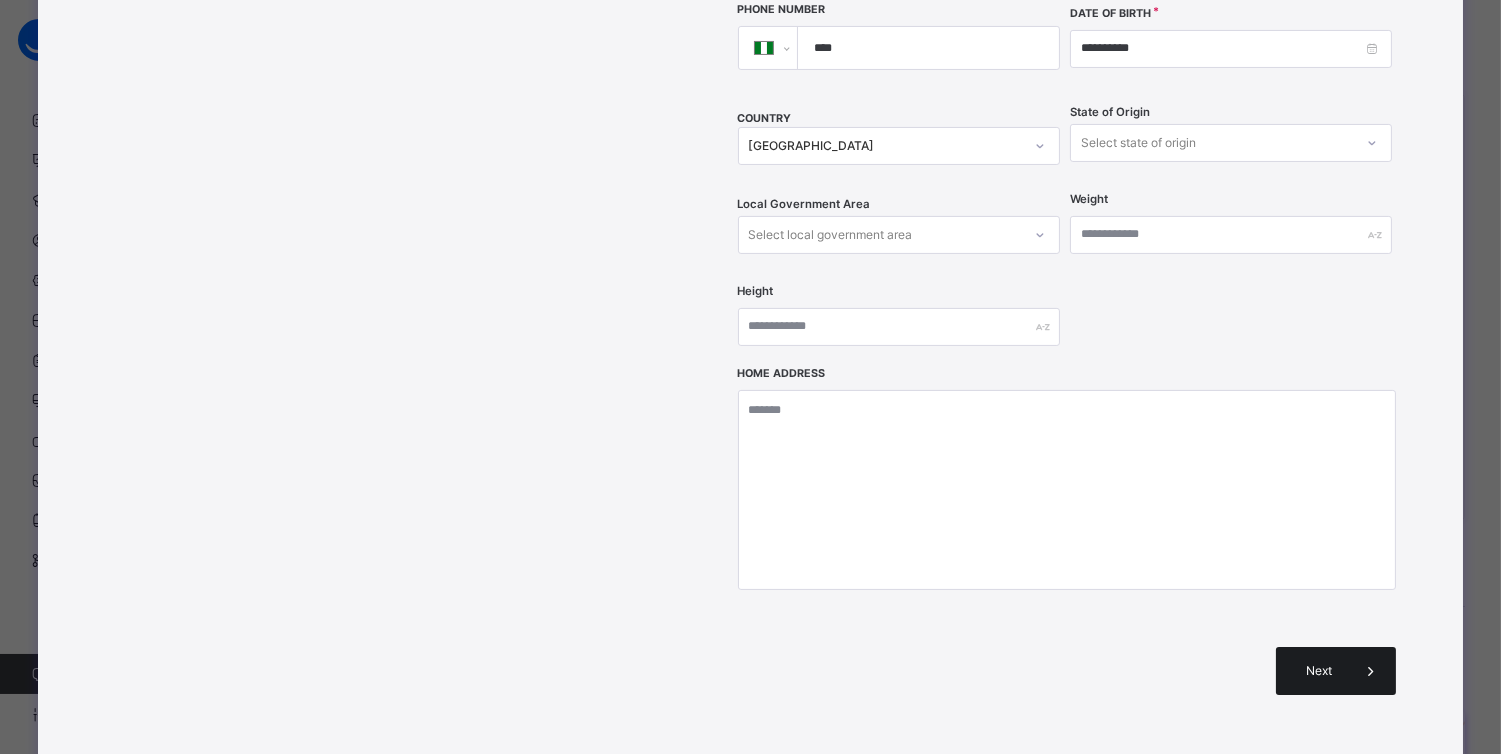 click on "Next" at bounding box center (1319, 671) 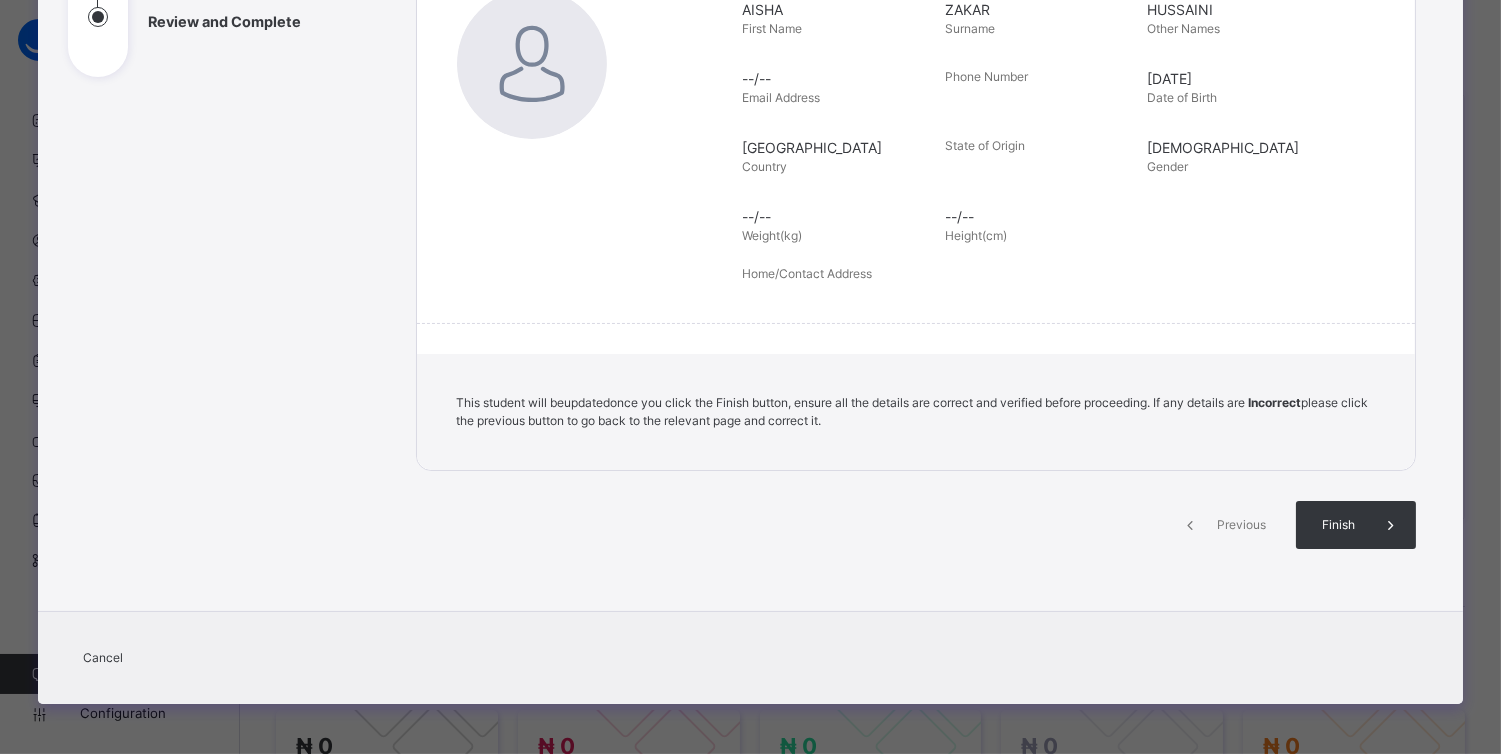 scroll, scrollTop: 324, scrollLeft: 0, axis: vertical 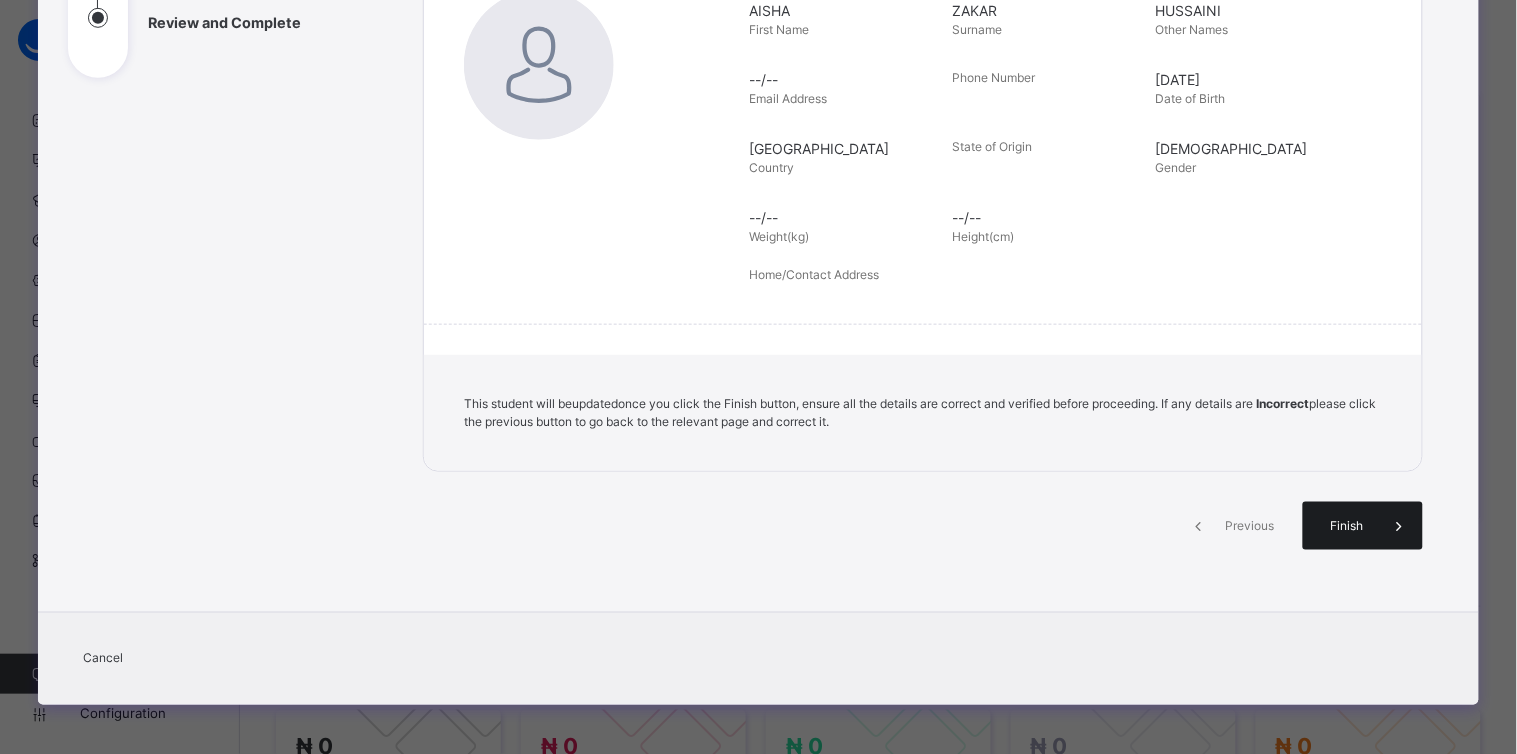 click on "Finish" at bounding box center [1346, 526] 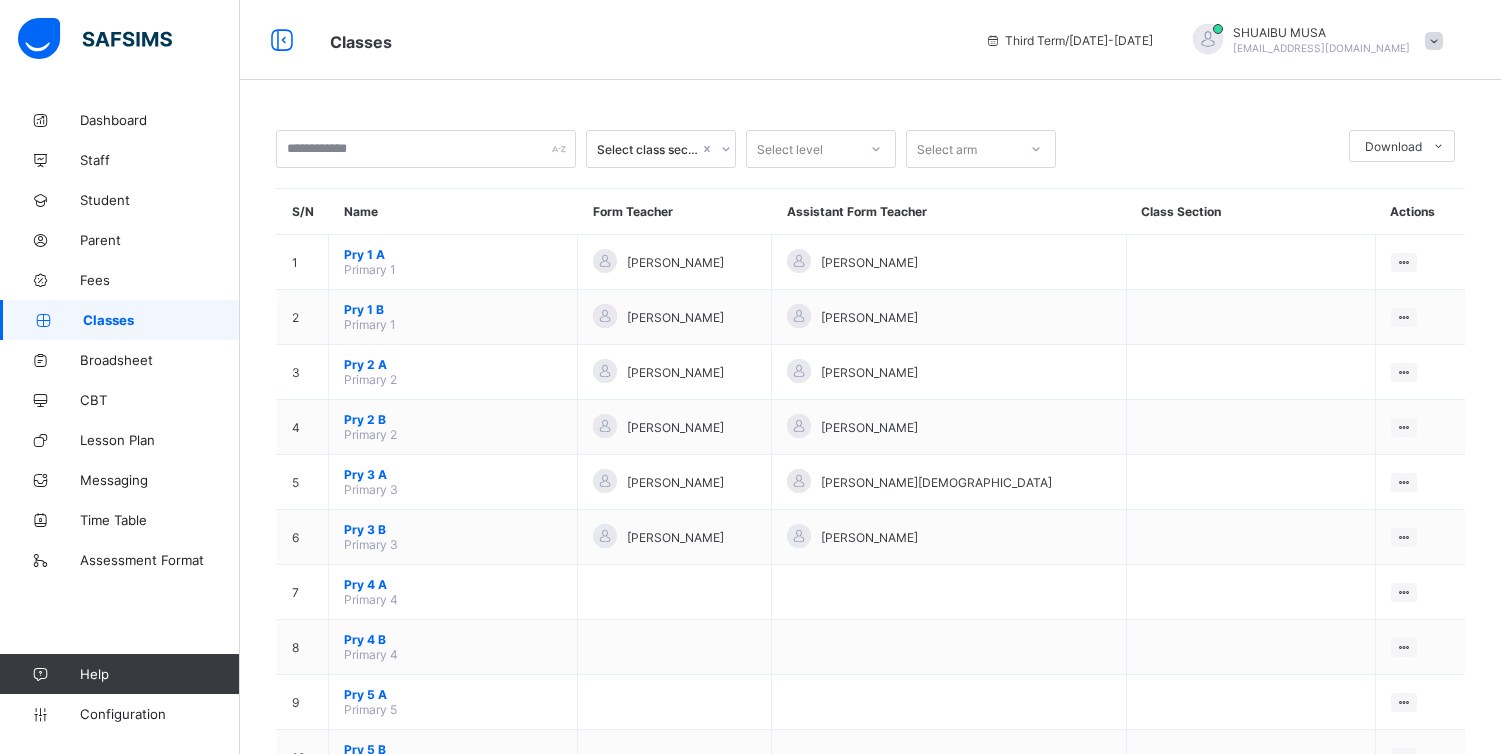 scroll, scrollTop: 0, scrollLeft: 0, axis: both 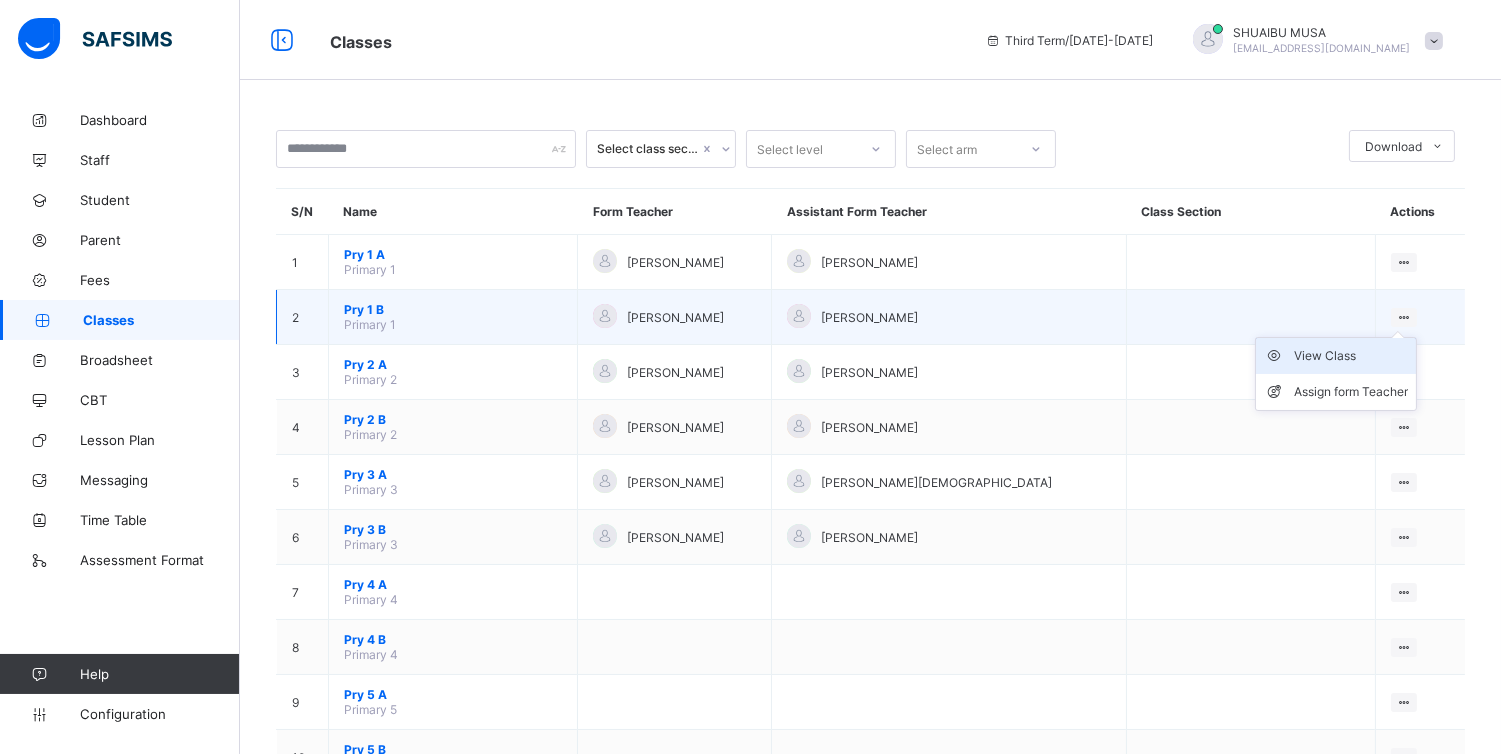 click on "View Class" at bounding box center (1351, 356) 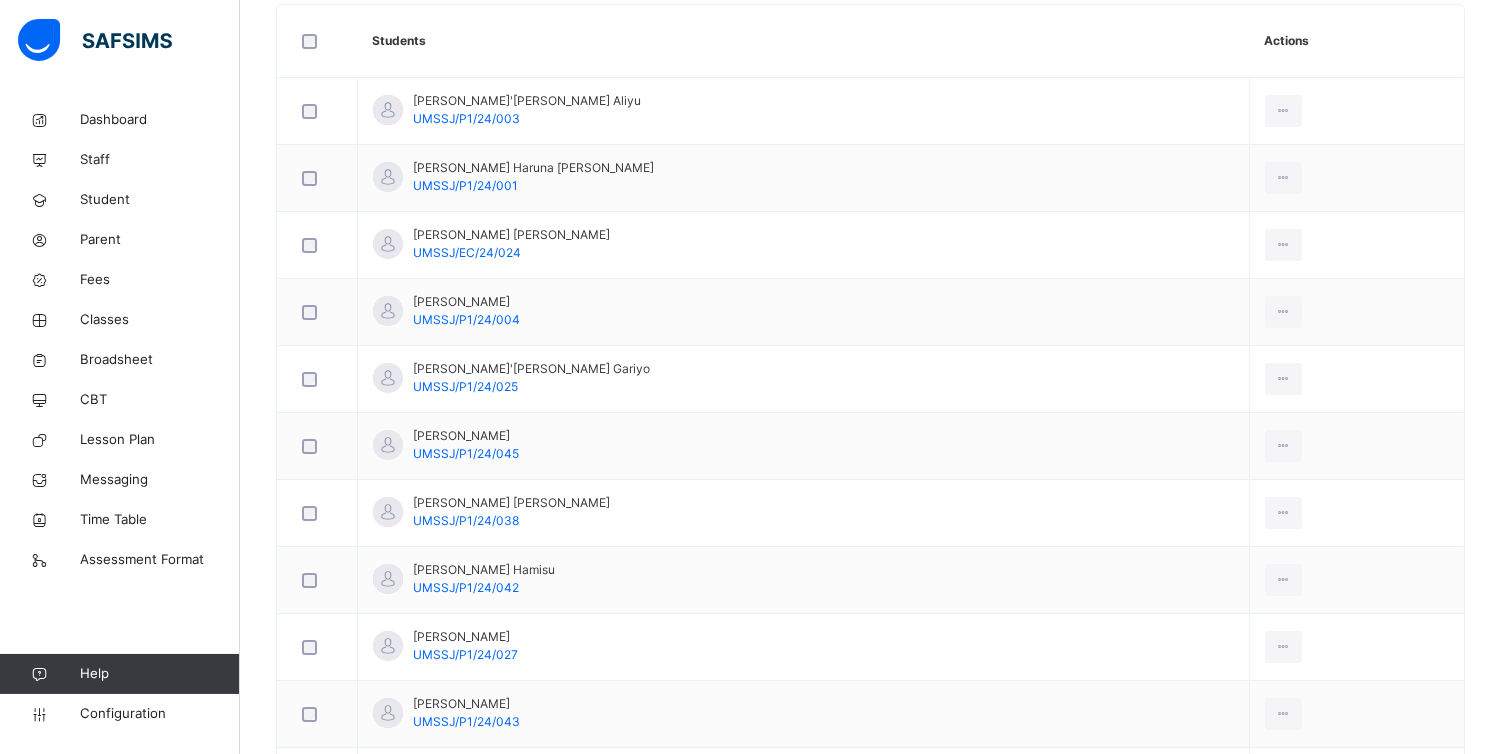 scroll, scrollTop: 622, scrollLeft: 0, axis: vertical 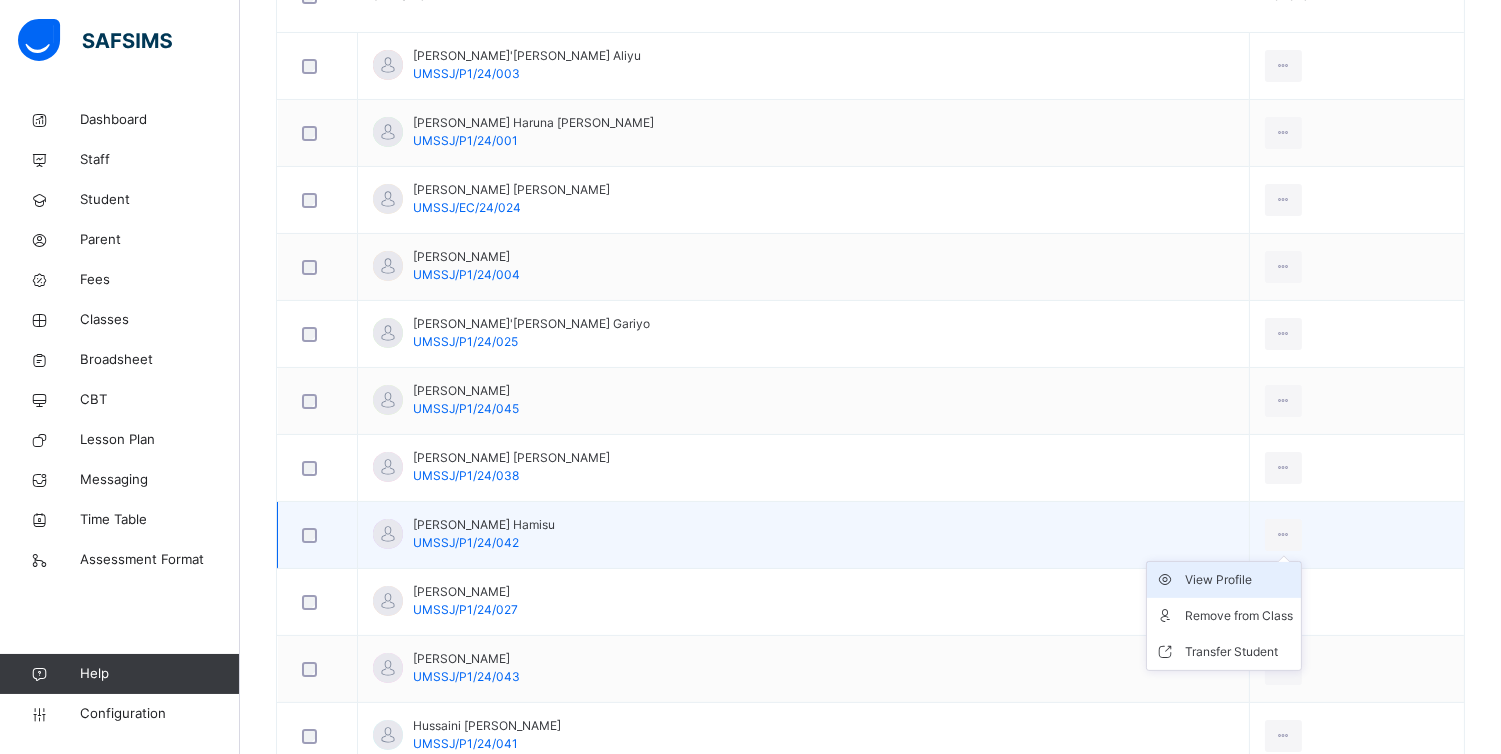 click on "View Profile" at bounding box center [1239, 580] 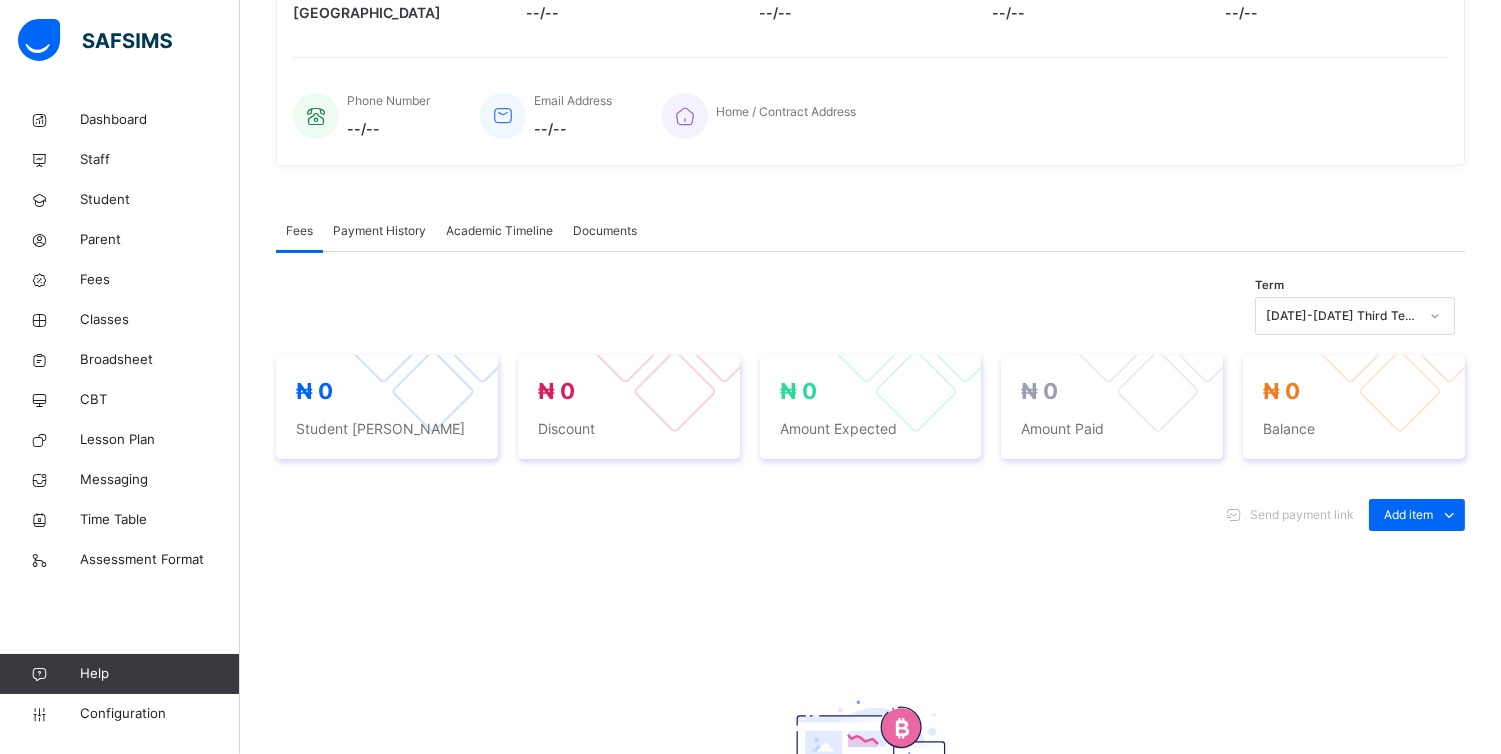 scroll, scrollTop: 622, scrollLeft: 0, axis: vertical 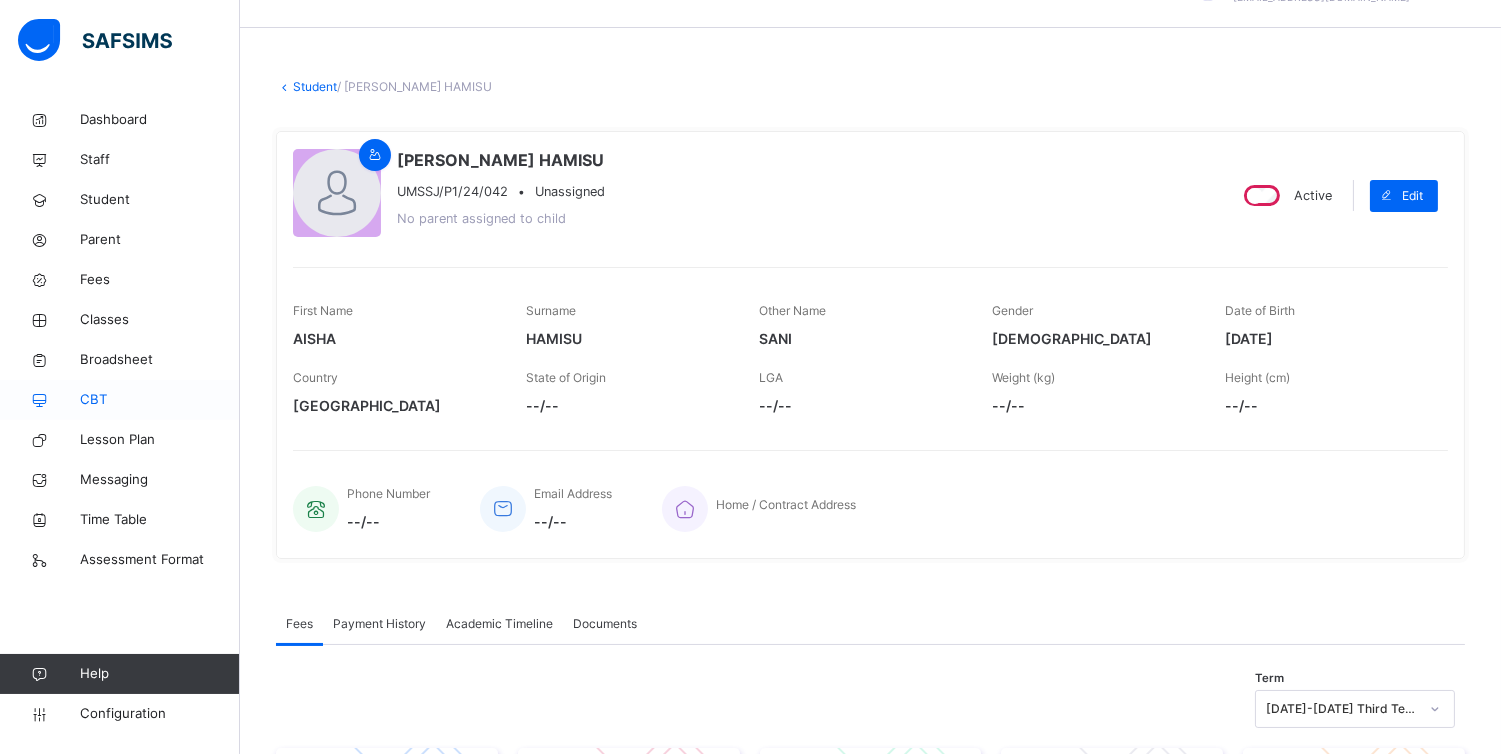 click on "CBT" at bounding box center (120, 400) 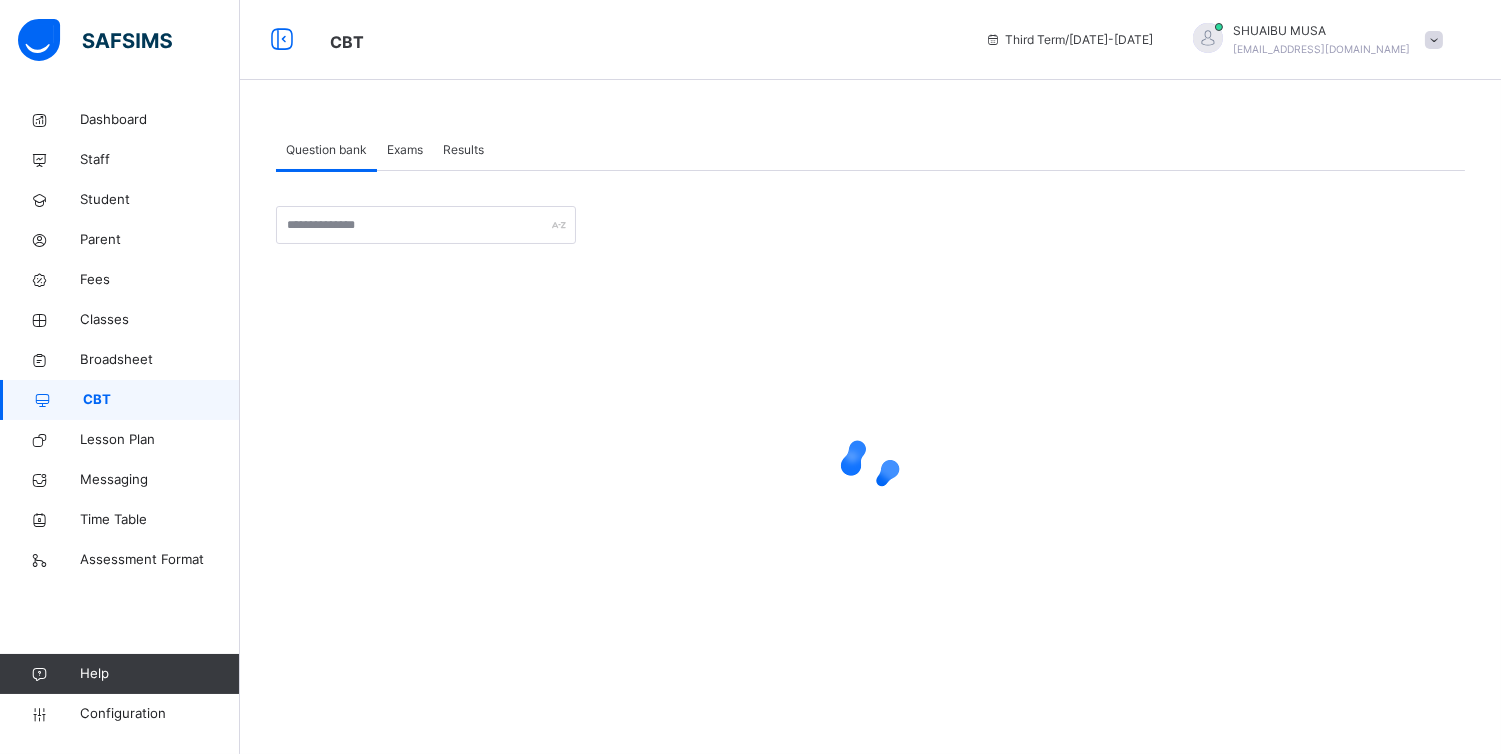 scroll, scrollTop: 0, scrollLeft: 0, axis: both 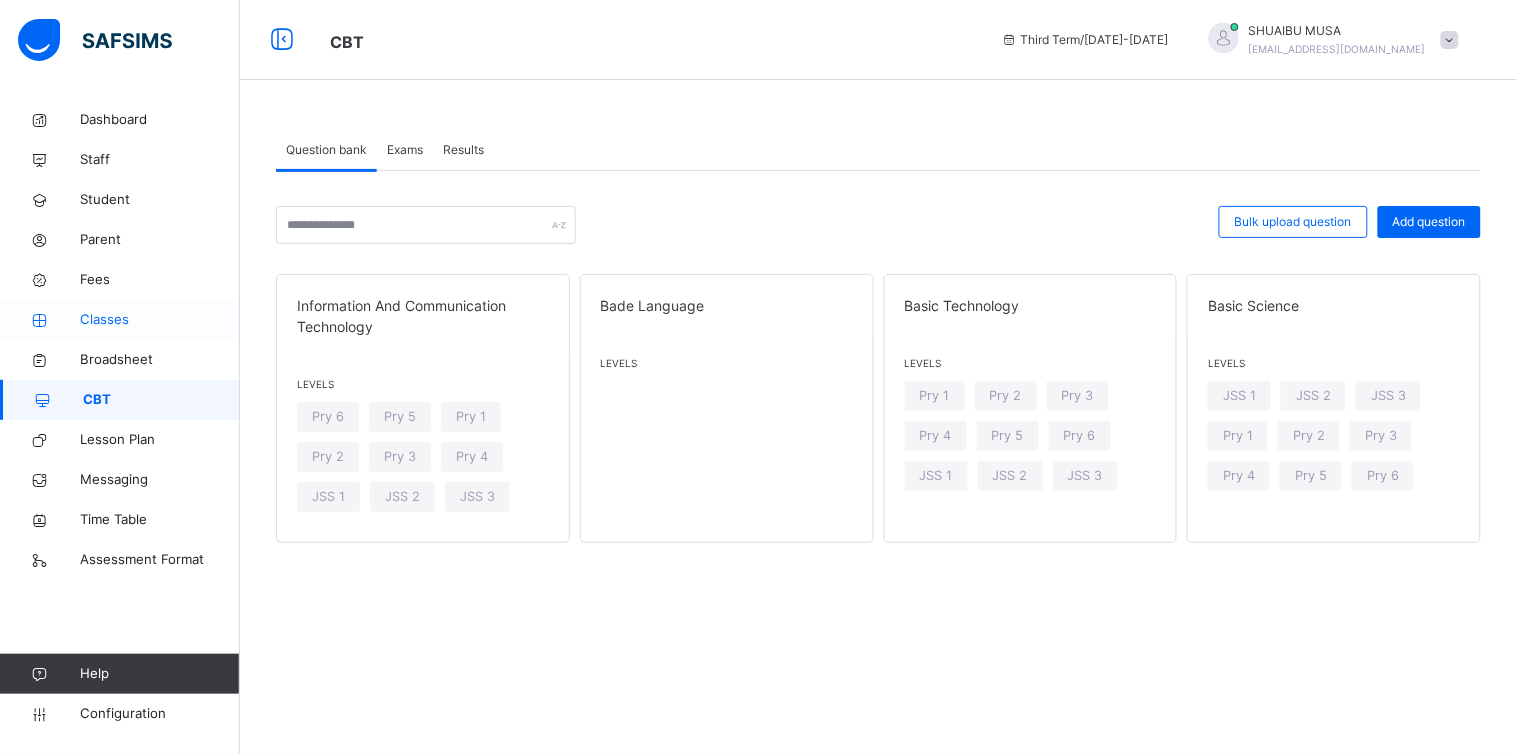 click on "Classes" at bounding box center [160, 320] 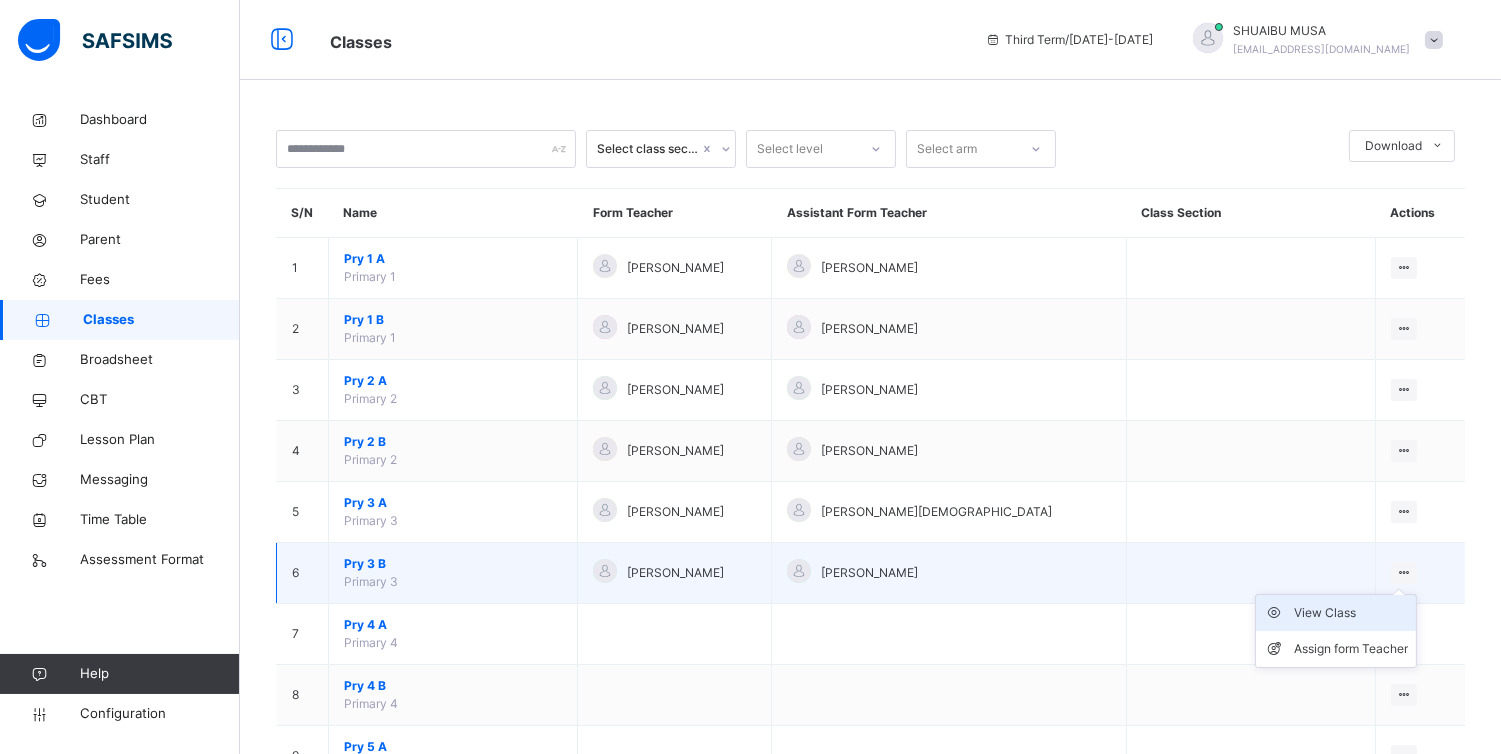 click on "View Class" at bounding box center (1351, 613) 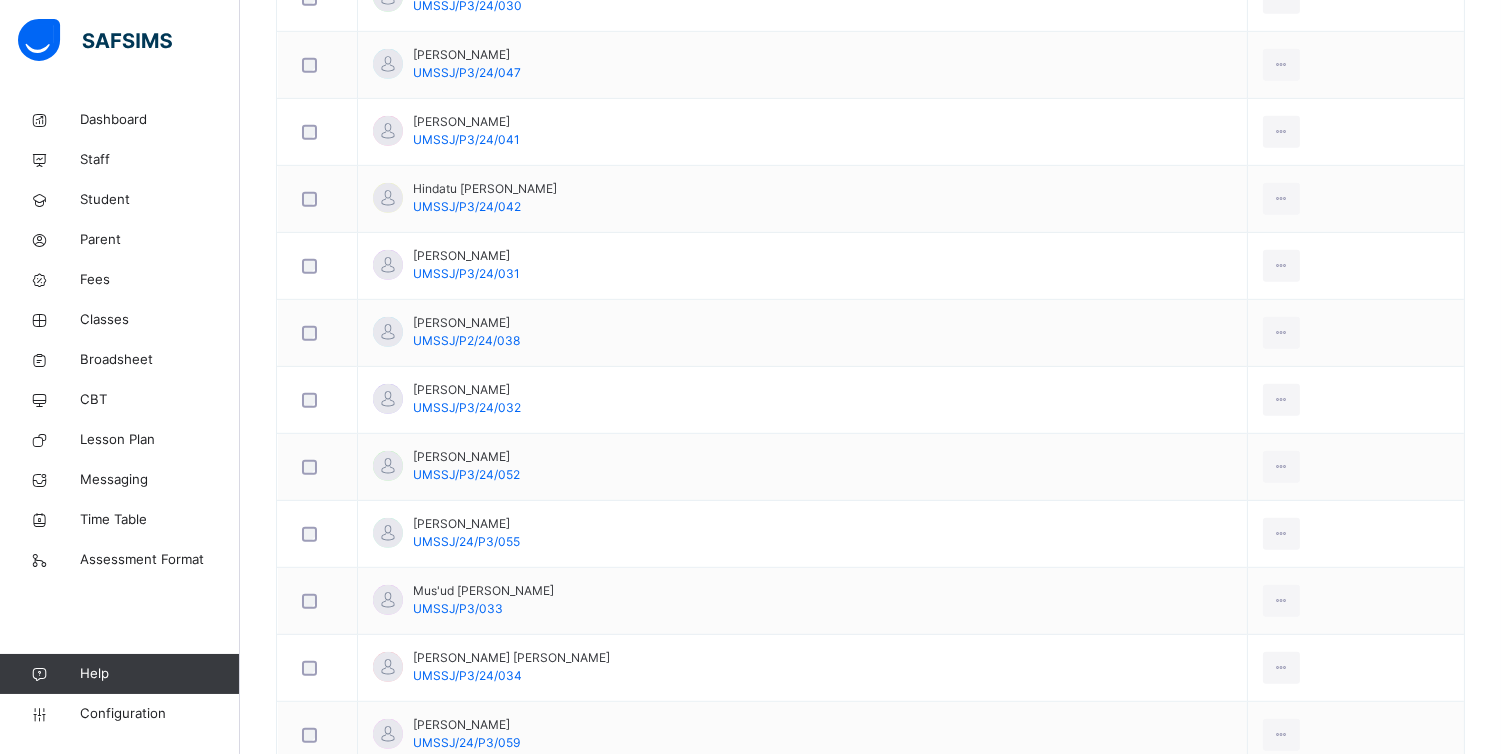 scroll, scrollTop: 1901, scrollLeft: 0, axis: vertical 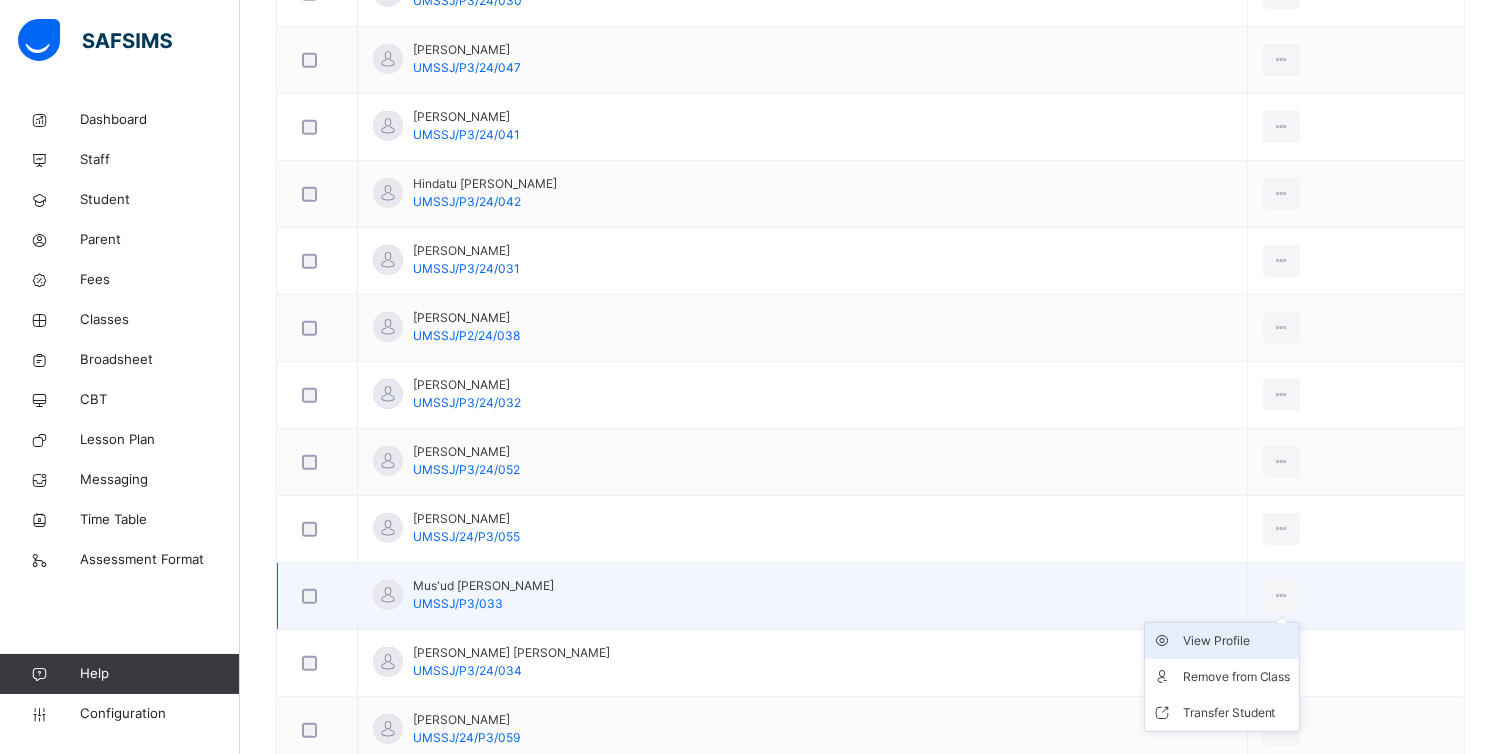 click on "View Profile" at bounding box center (1237, 641) 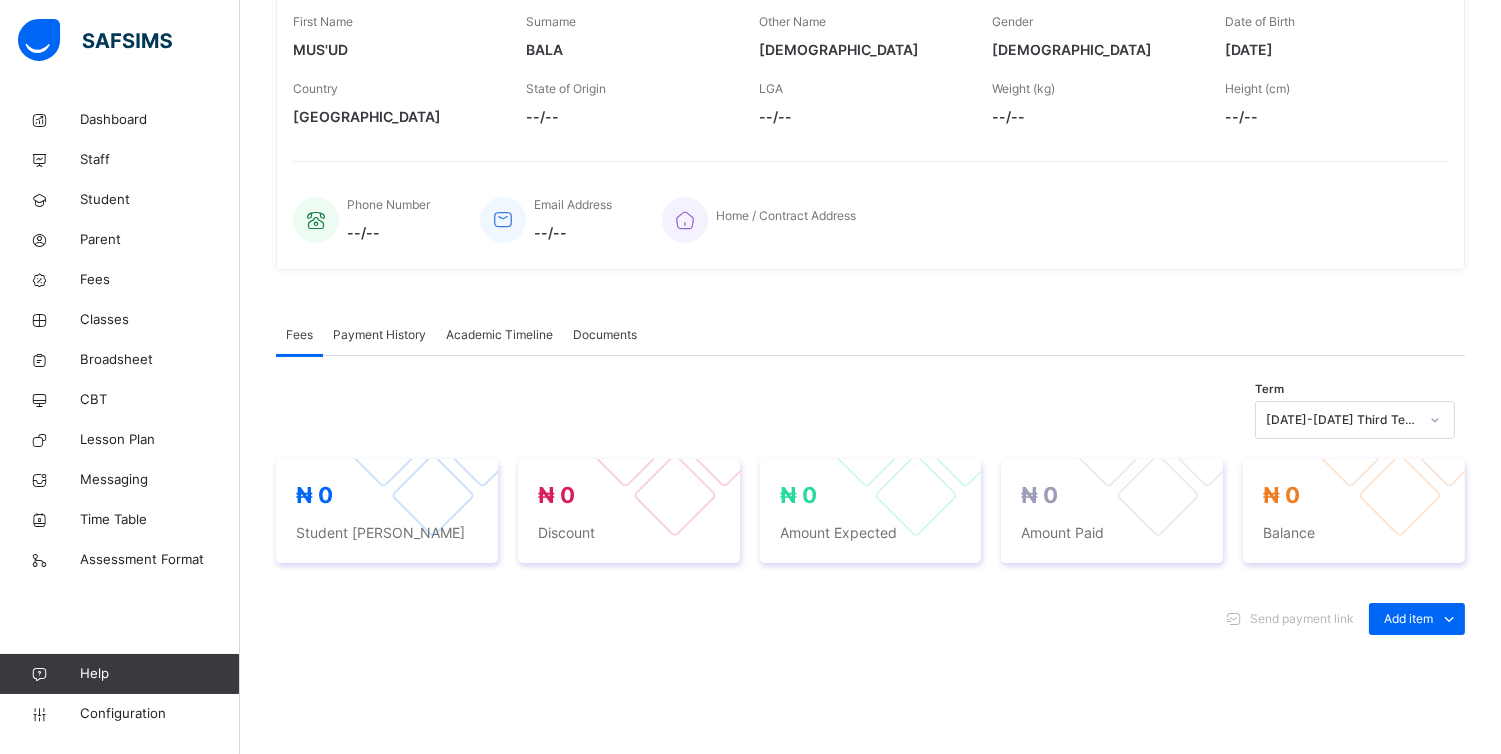 scroll, scrollTop: 724, scrollLeft: 0, axis: vertical 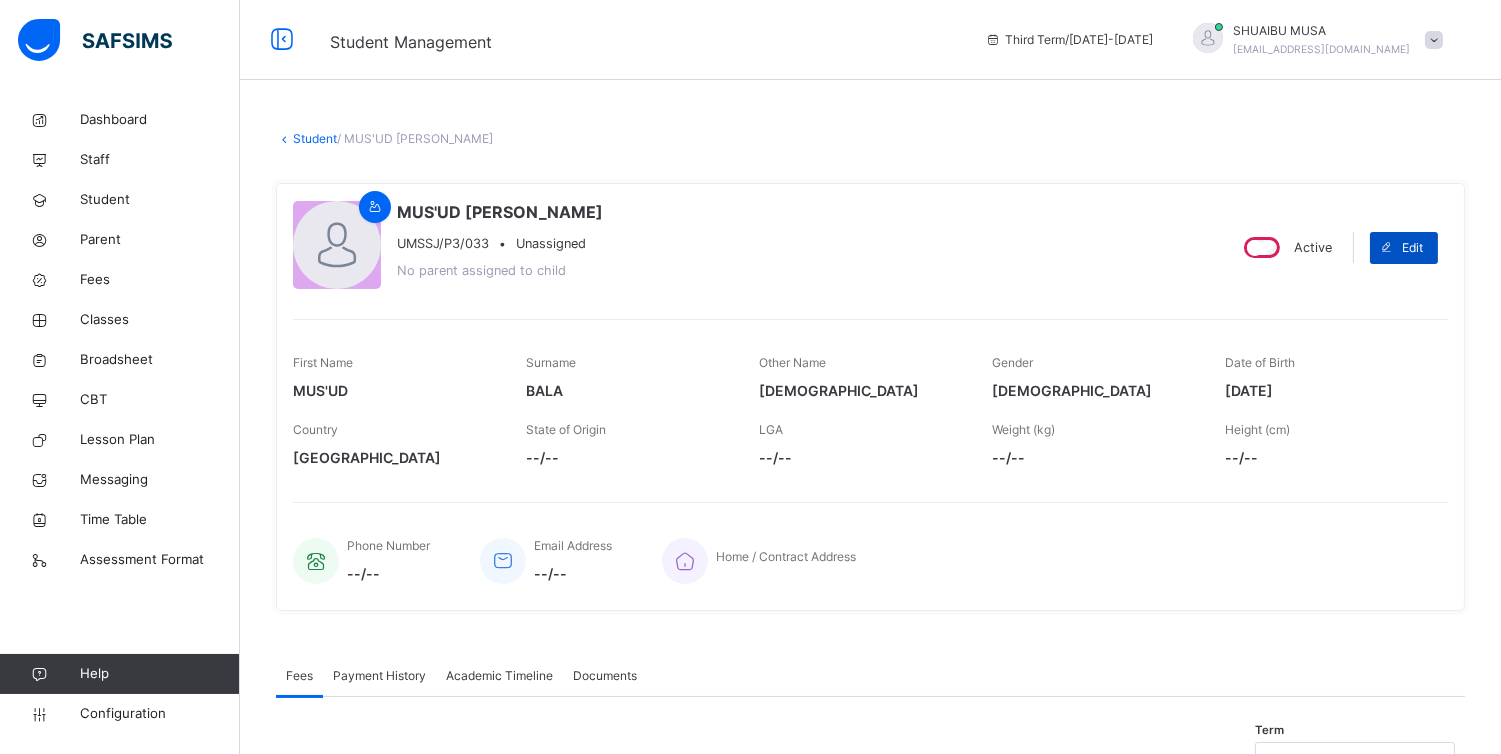 click on "Edit" at bounding box center (1412, 248) 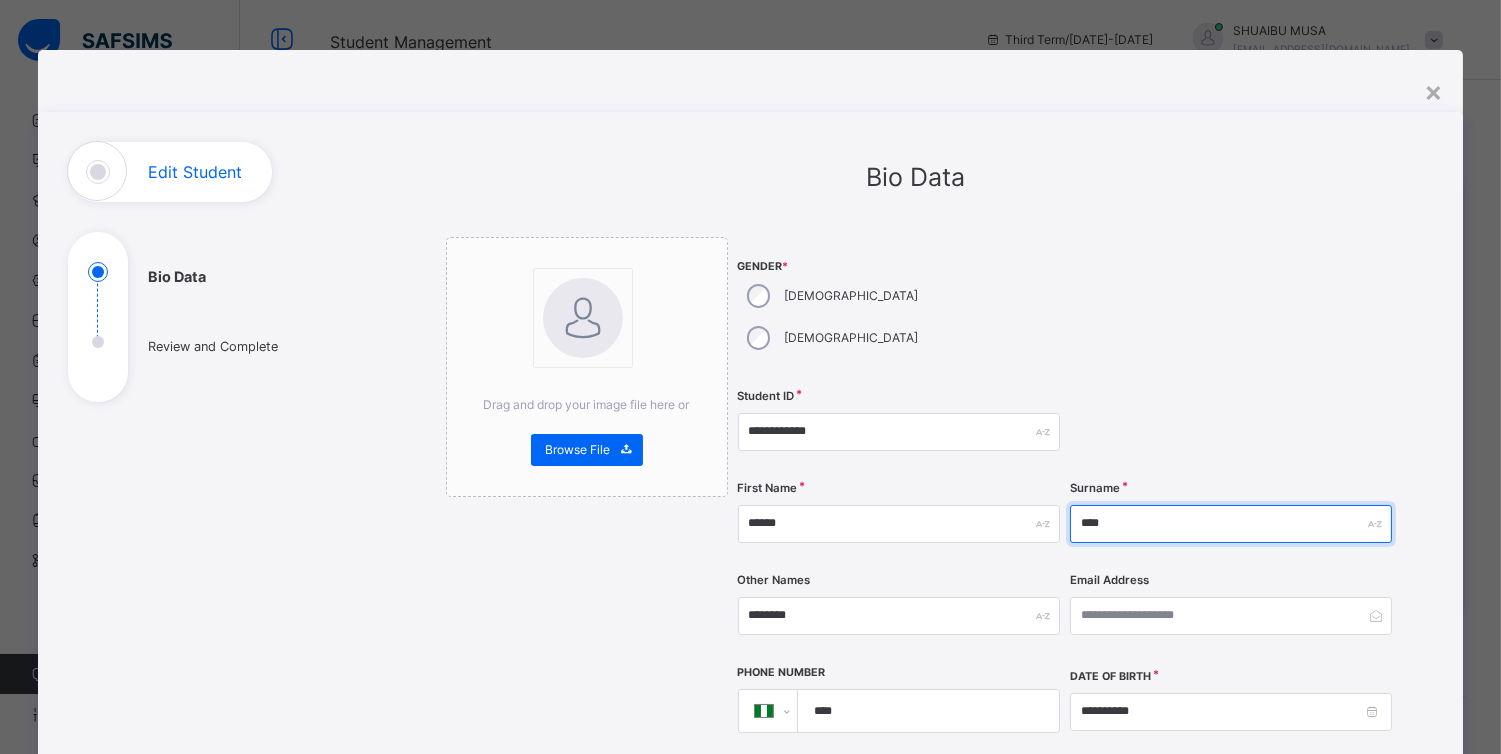 click on "****" at bounding box center [1231, 524] 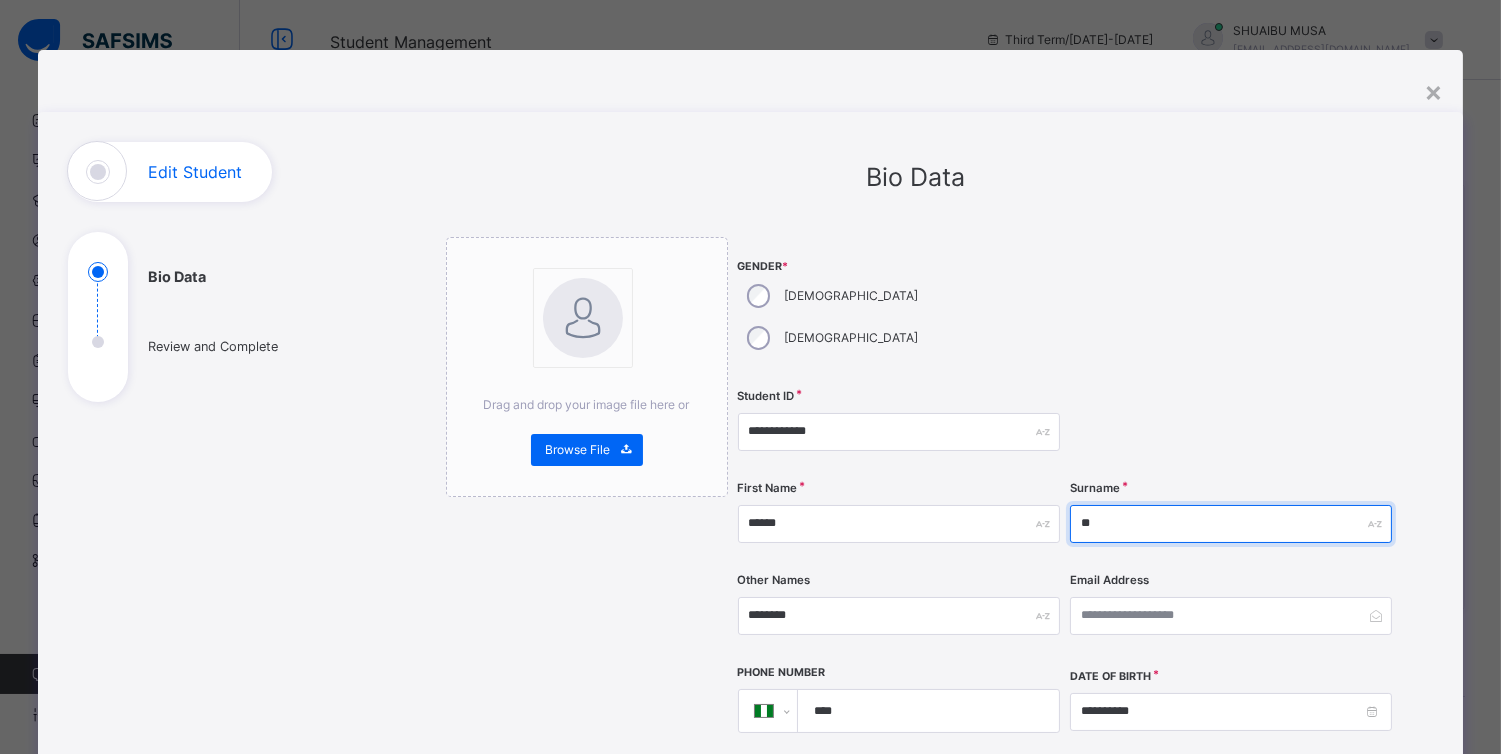 type on "*" 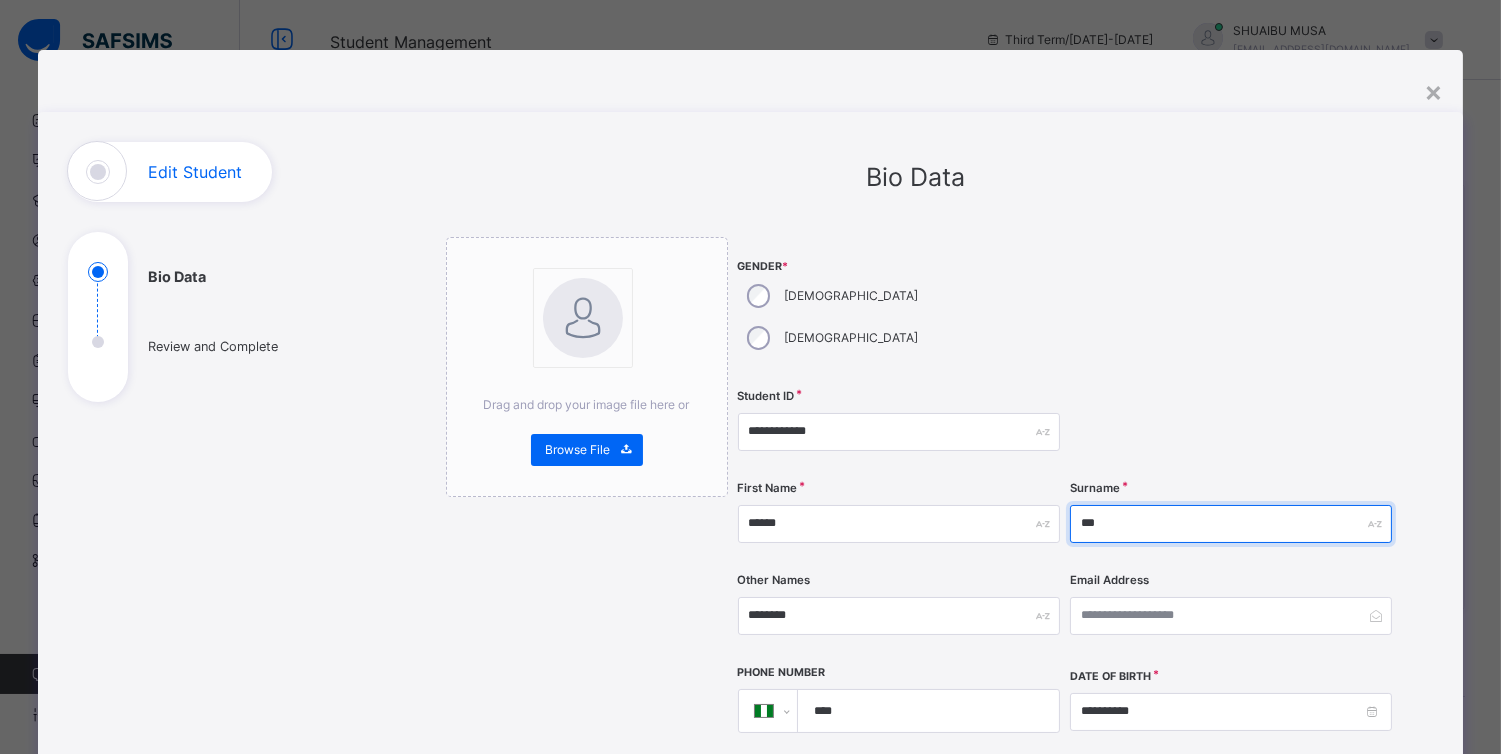 type on "********" 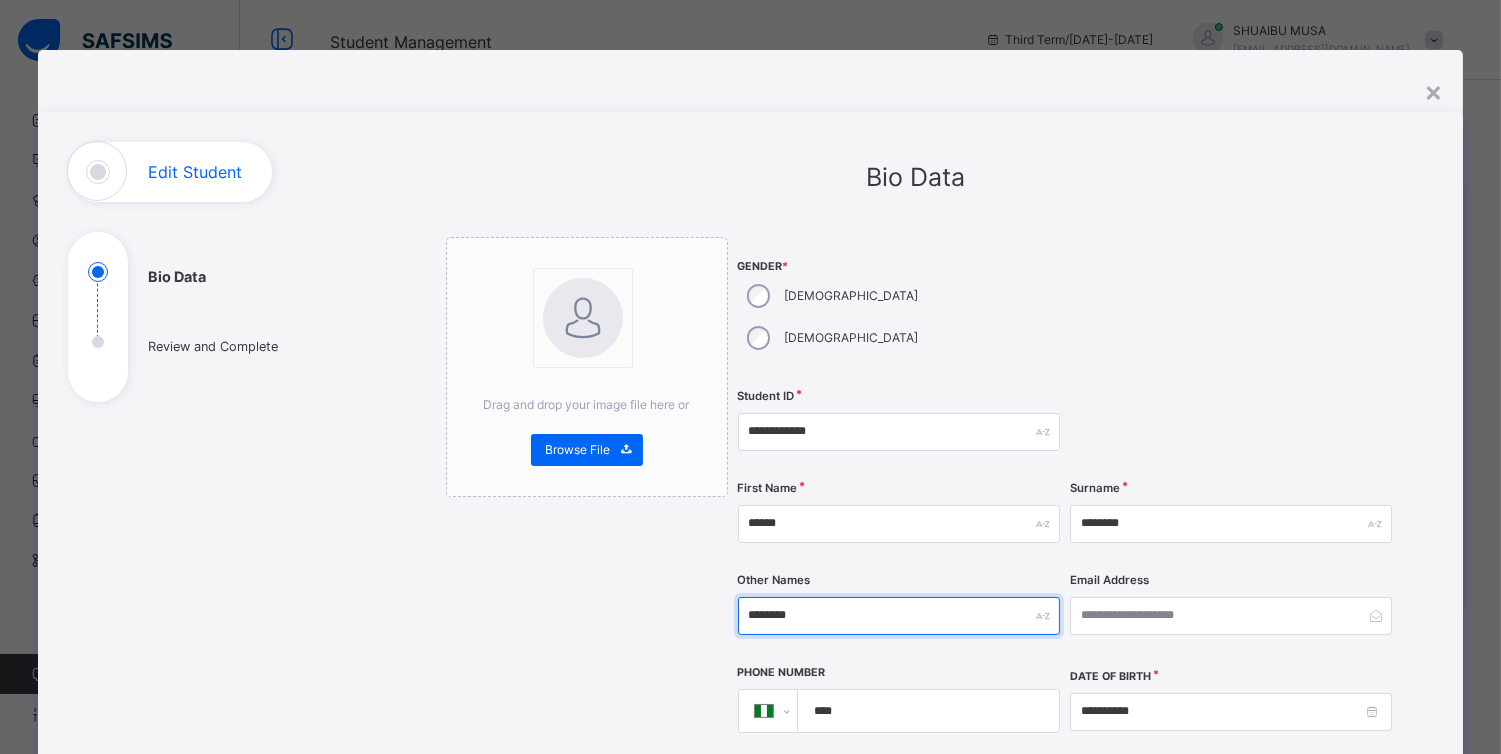 click on "********" at bounding box center [899, 616] 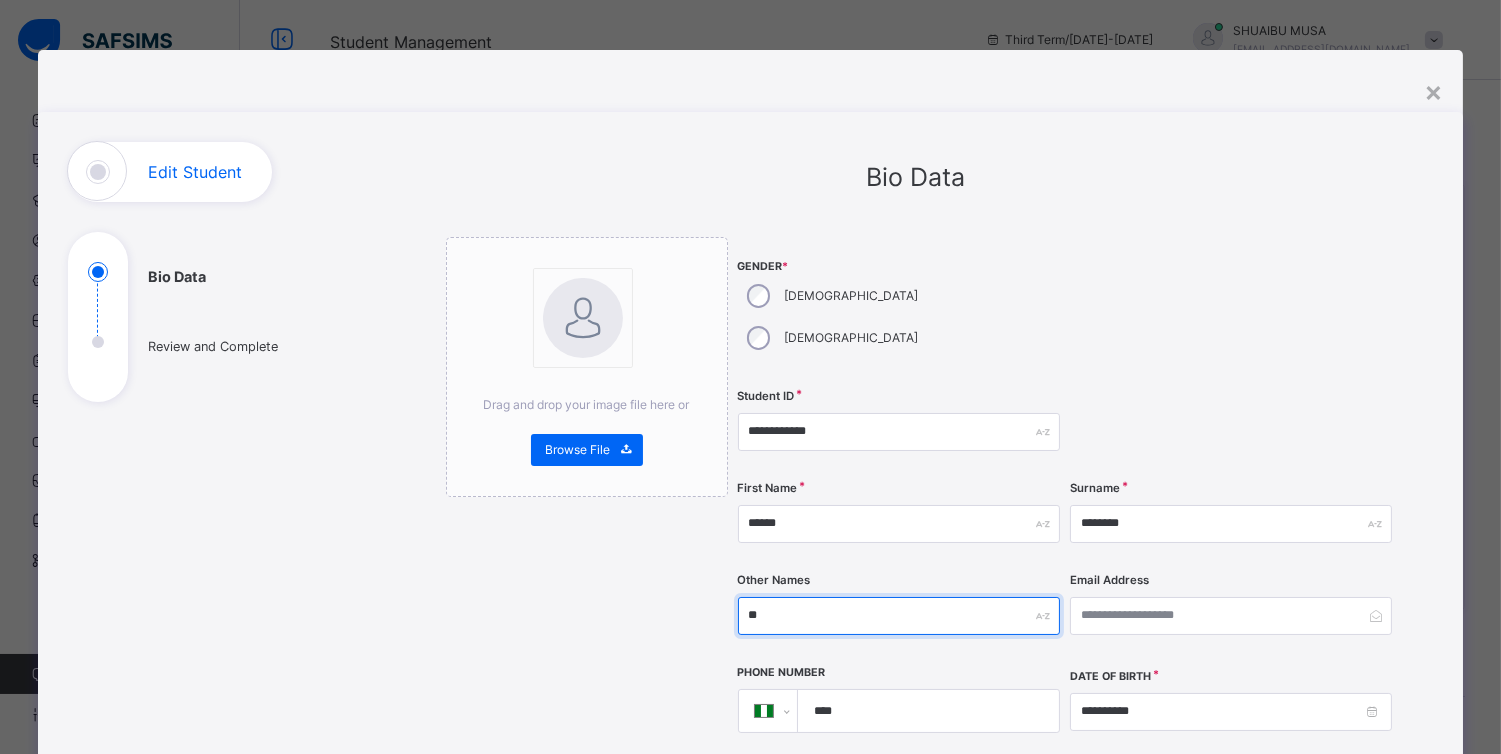 type on "*" 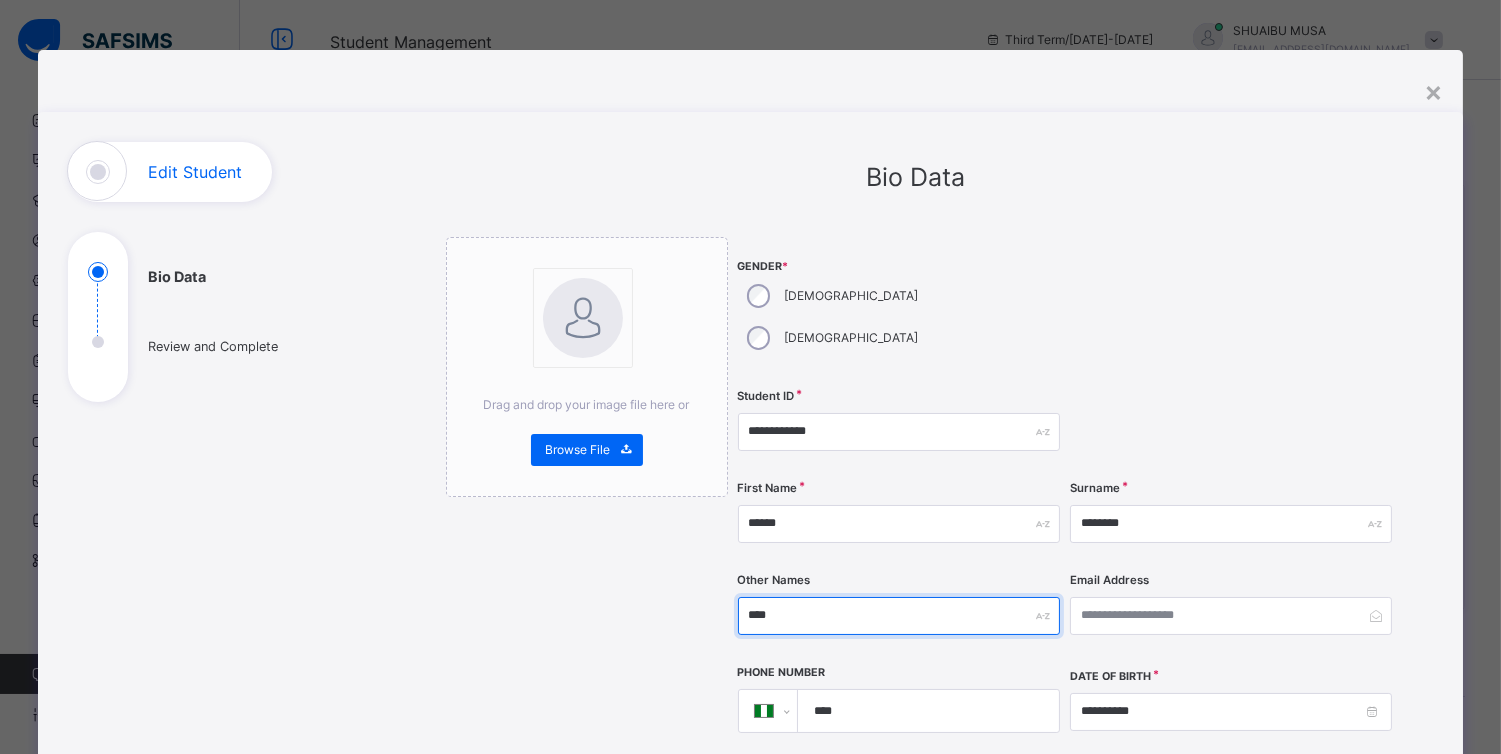 type on "****" 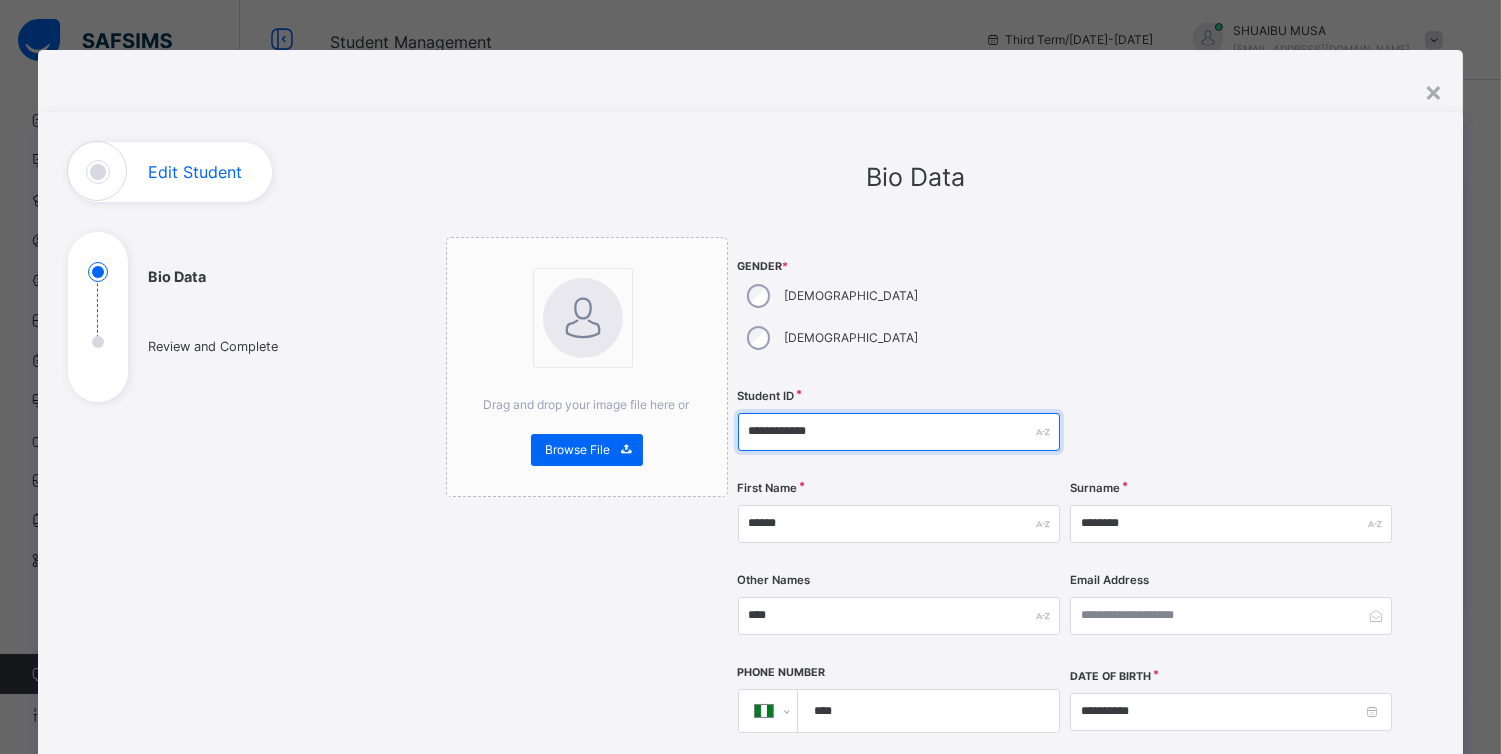 click on "**********" at bounding box center (899, 432) 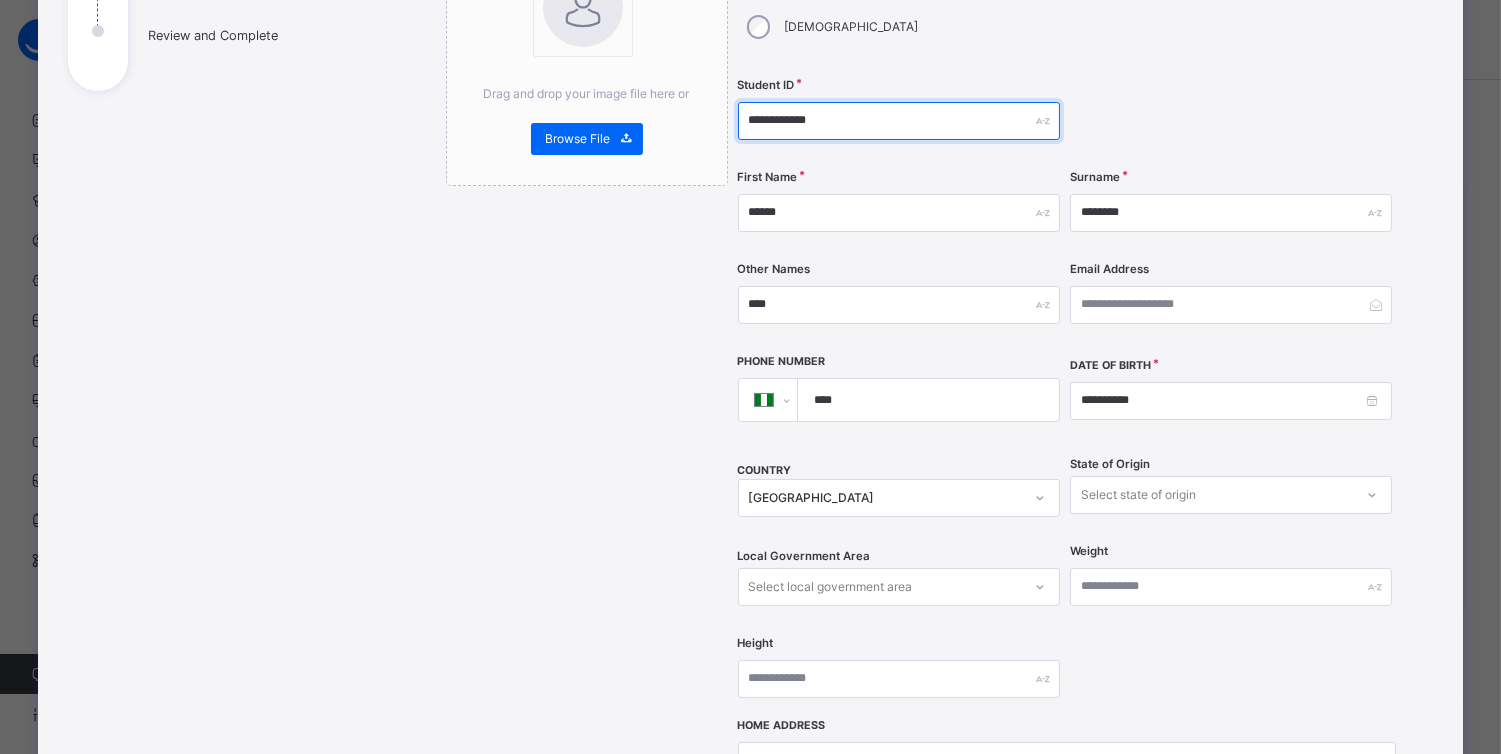 scroll, scrollTop: 347, scrollLeft: 0, axis: vertical 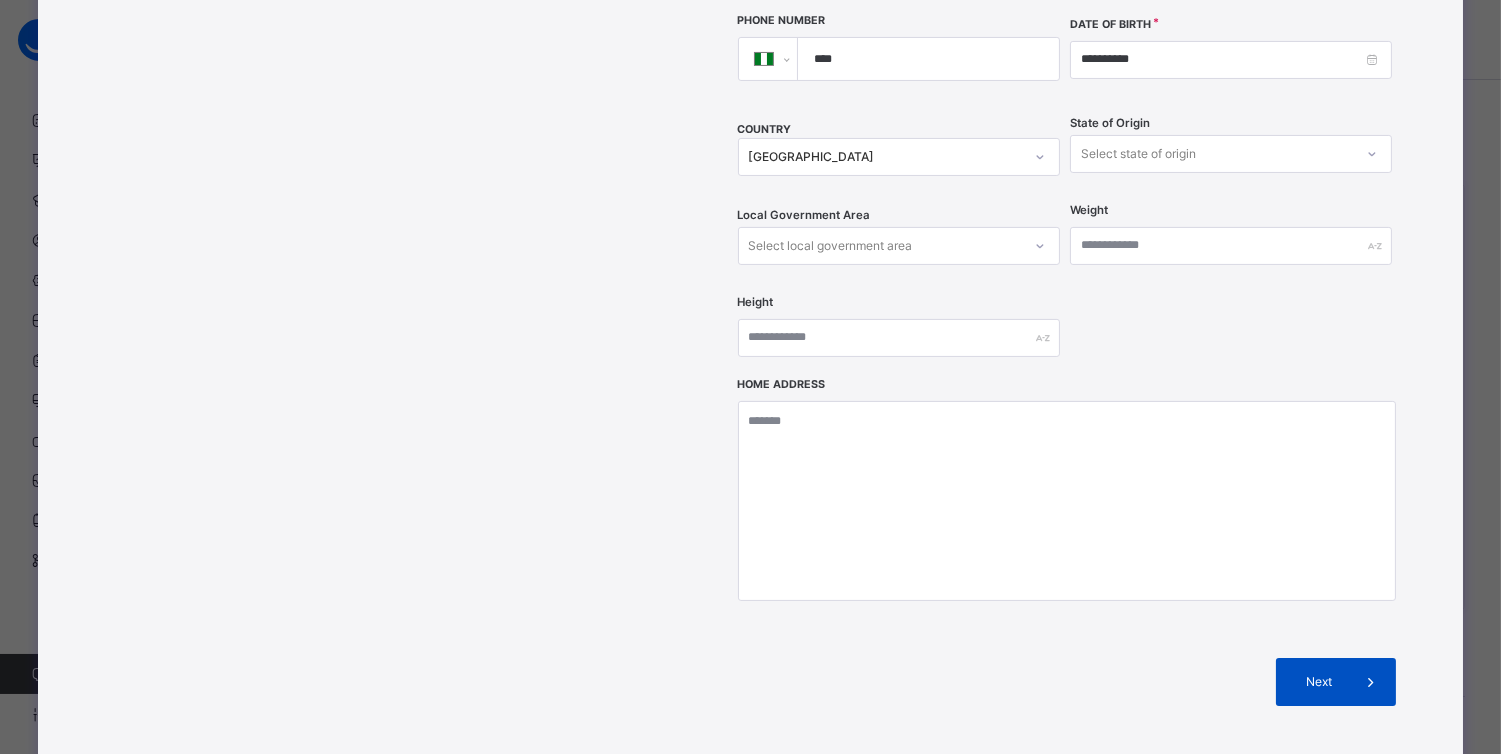 click on "Next" at bounding box center (1319, 682) 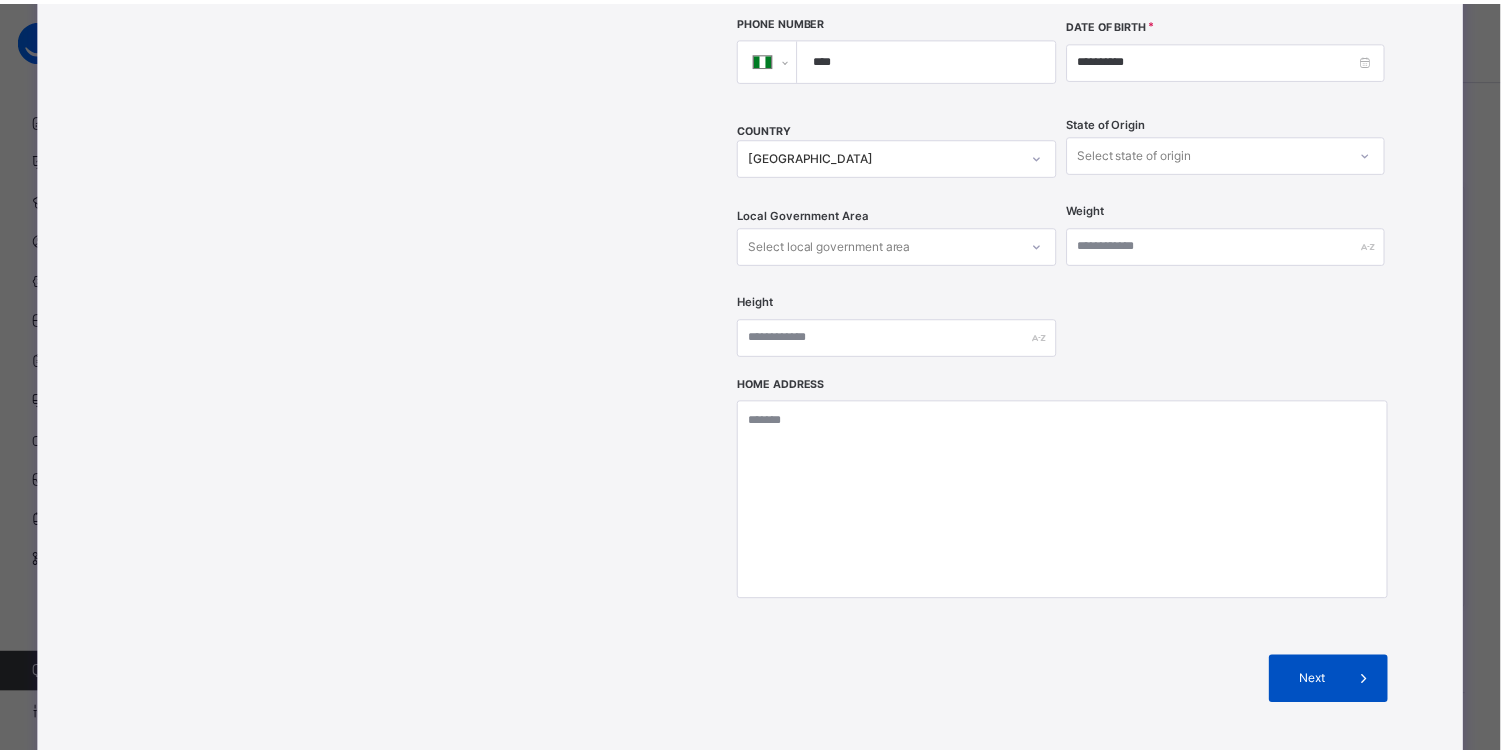 scroll, scrollTop: 324, scrollLeft: 0, axis: vertical 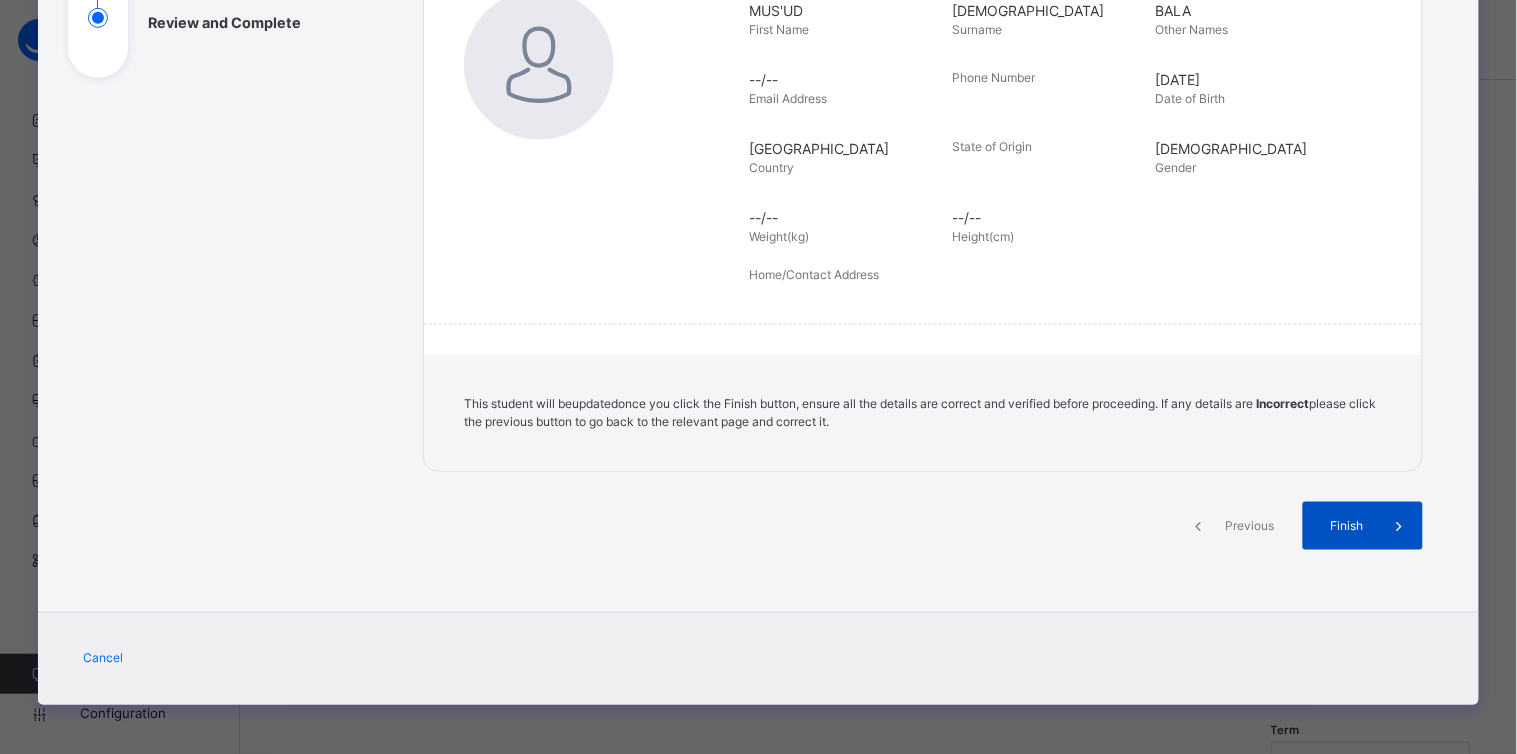 click on "Finish" at bounding box center [1346, 526] 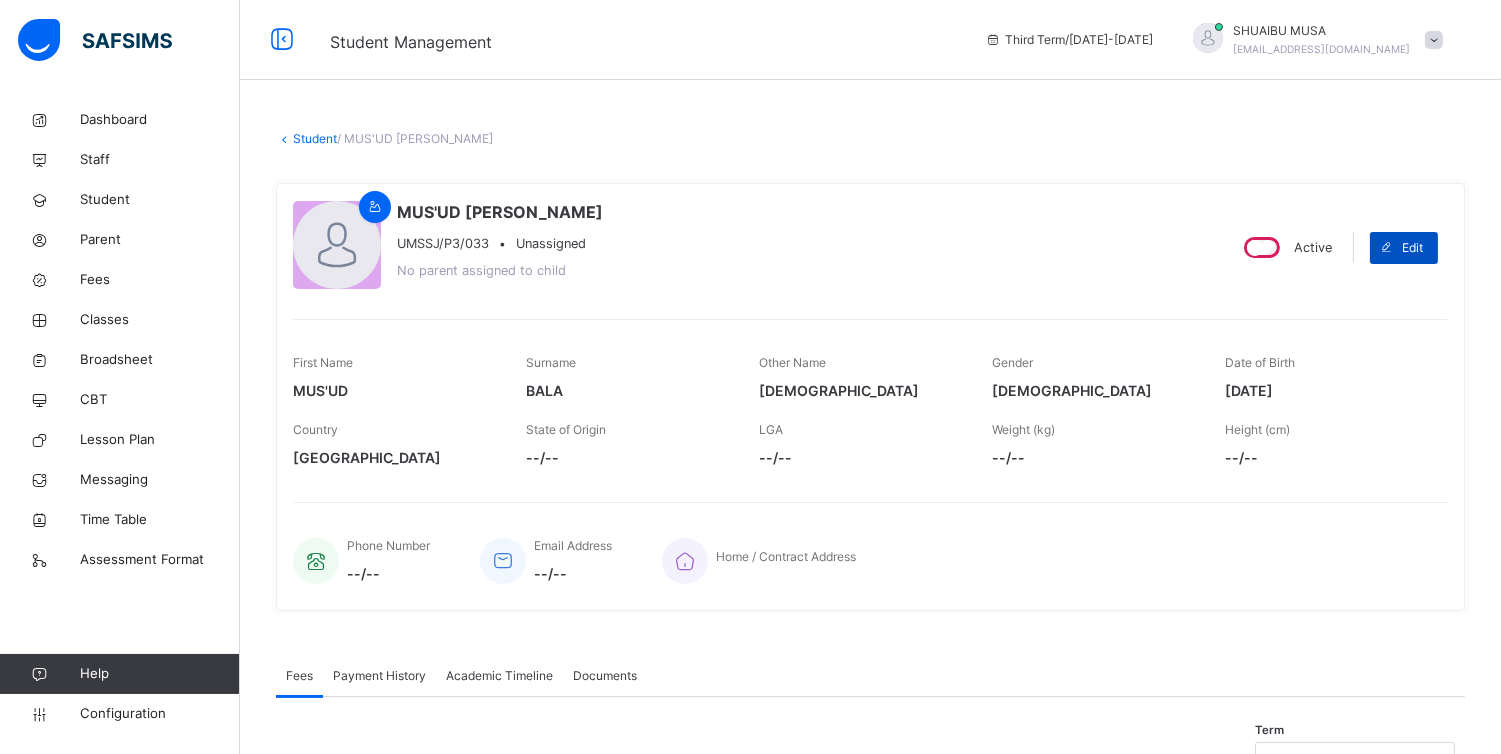 click on "Edit" at bounding box center (1412, 248) 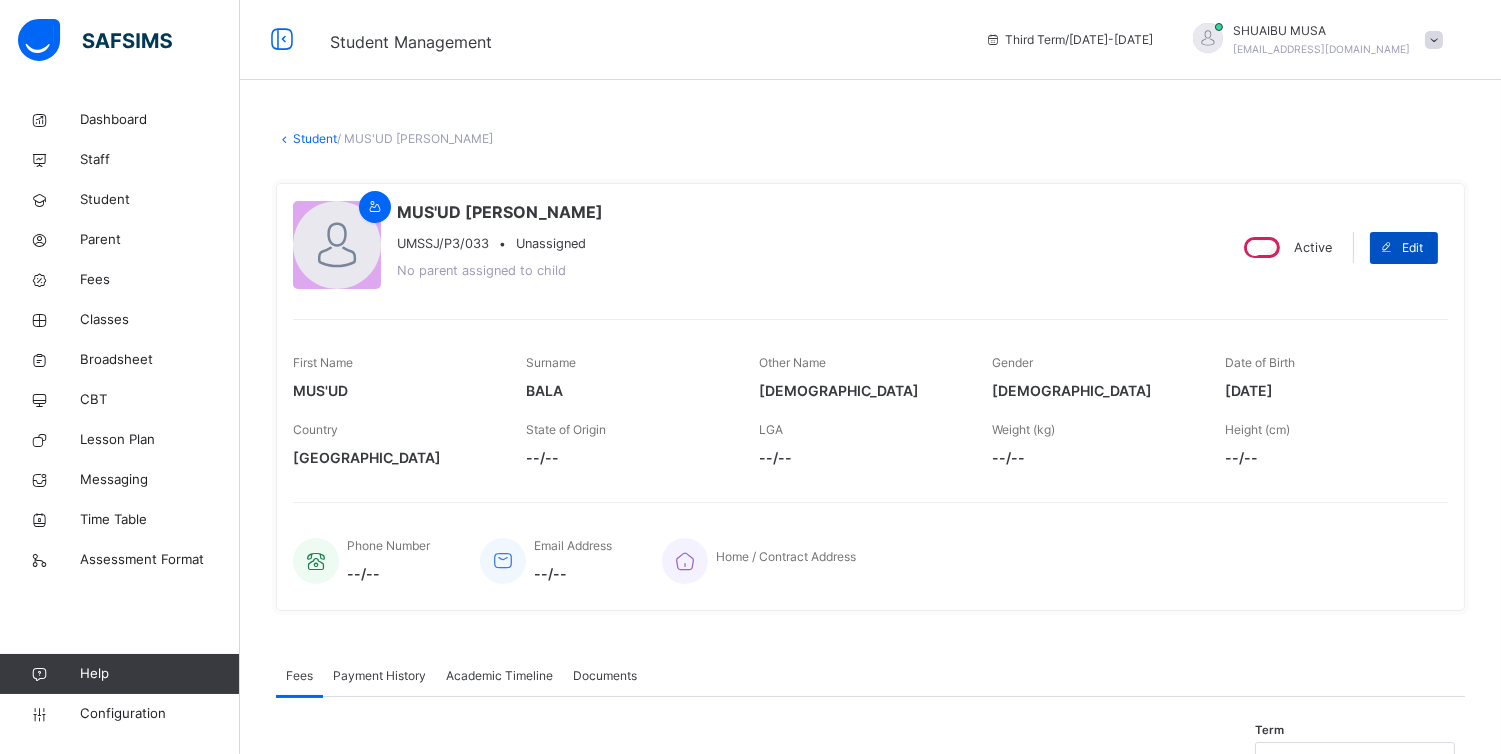select on "**" 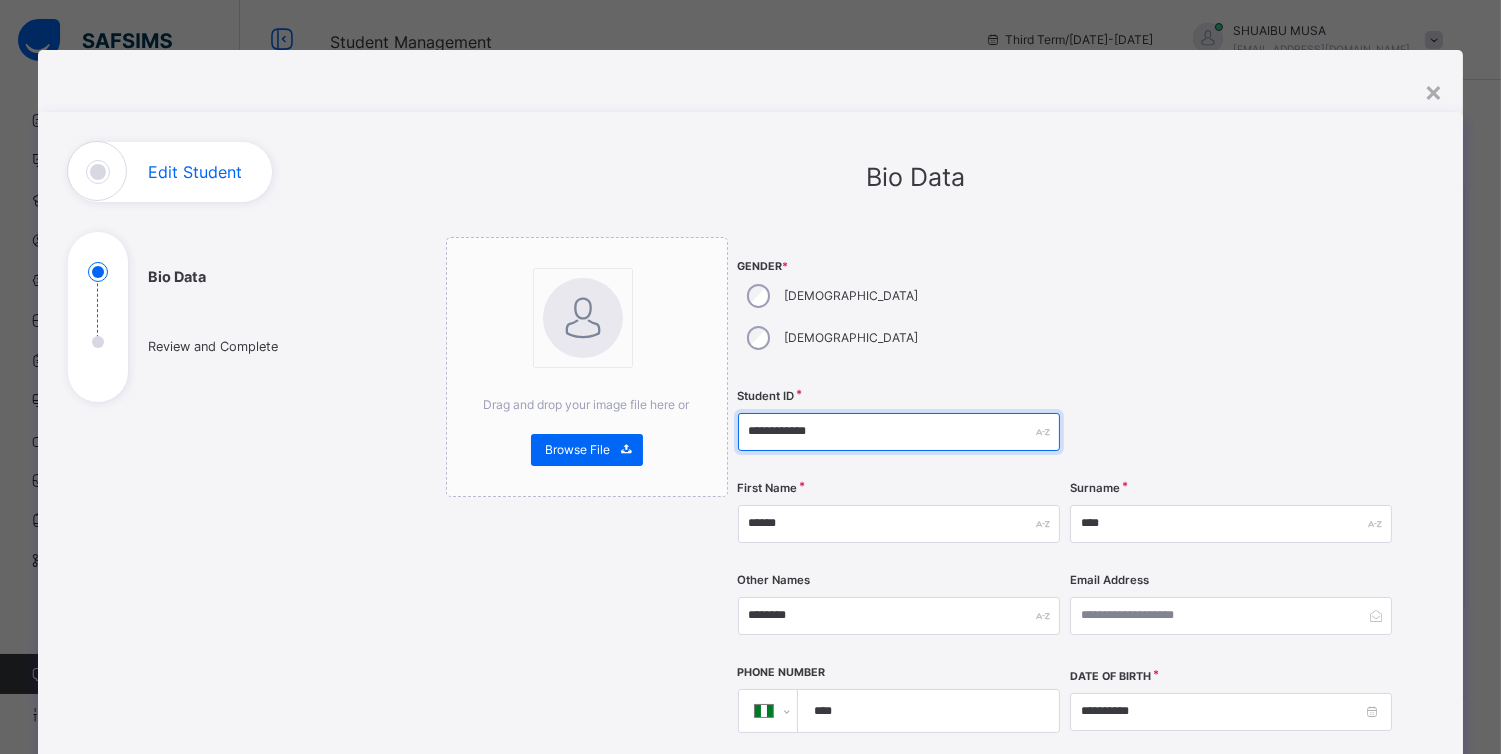 click on "**********" at bounding box center [899, 432] 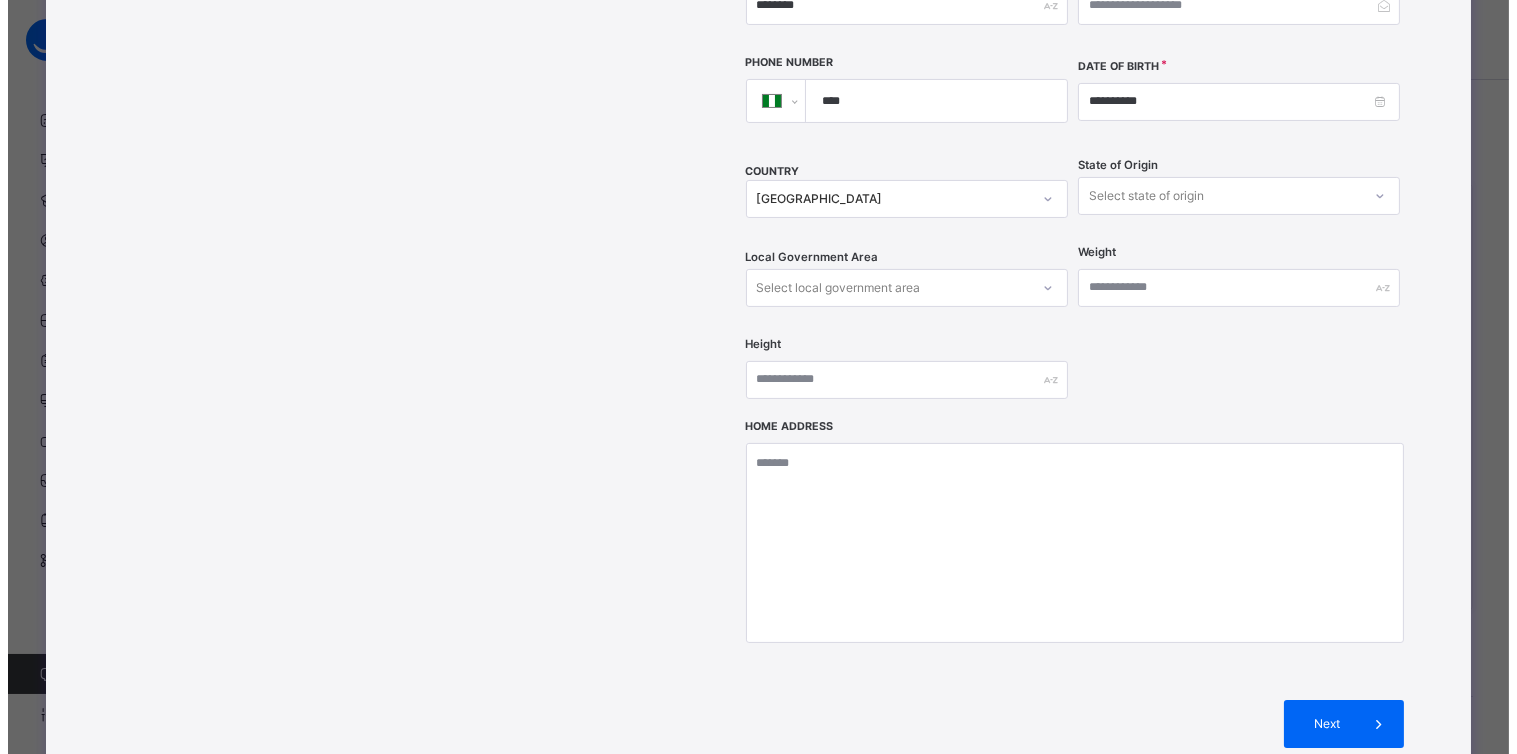 scroll, scrollTop: 767, scrollLeft: 0, axis: vertical 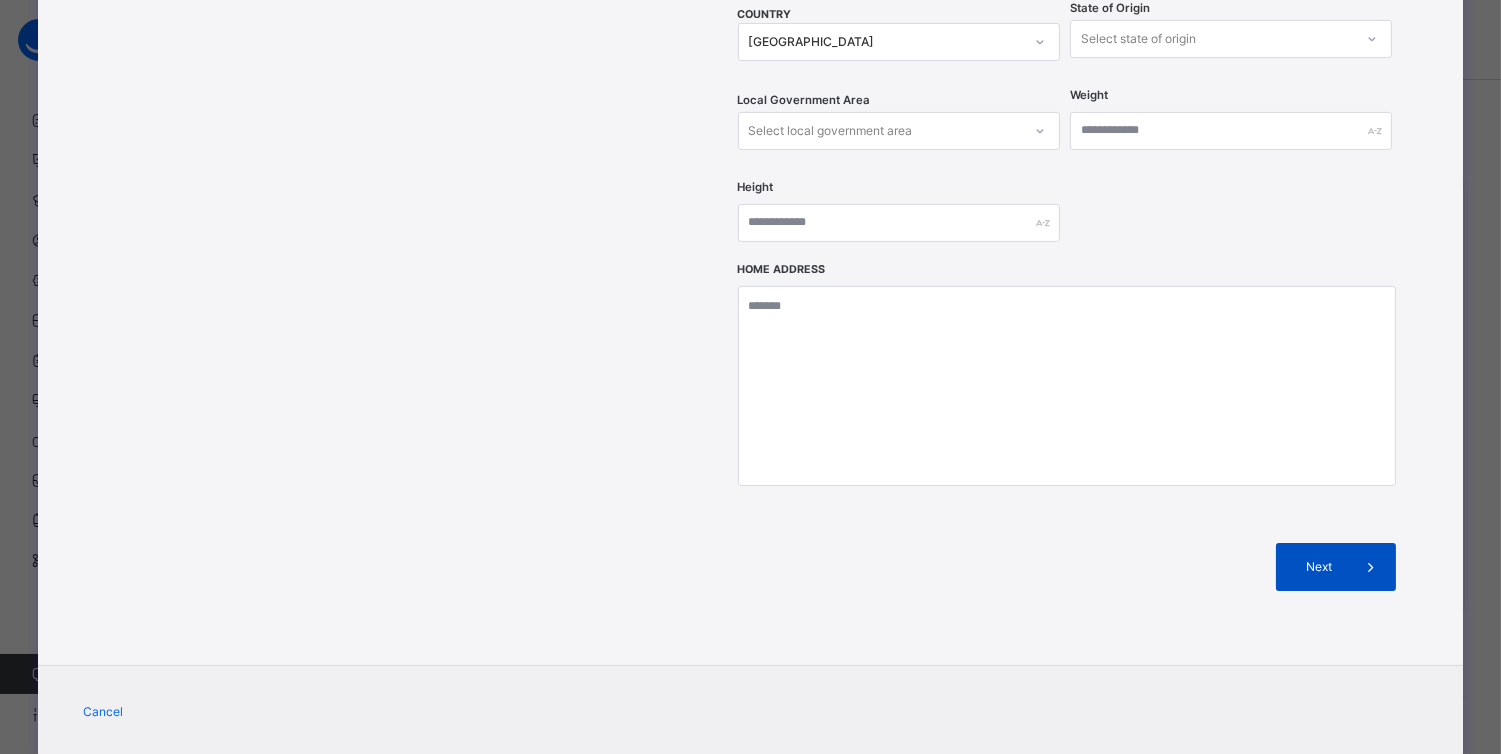 type on "**********" 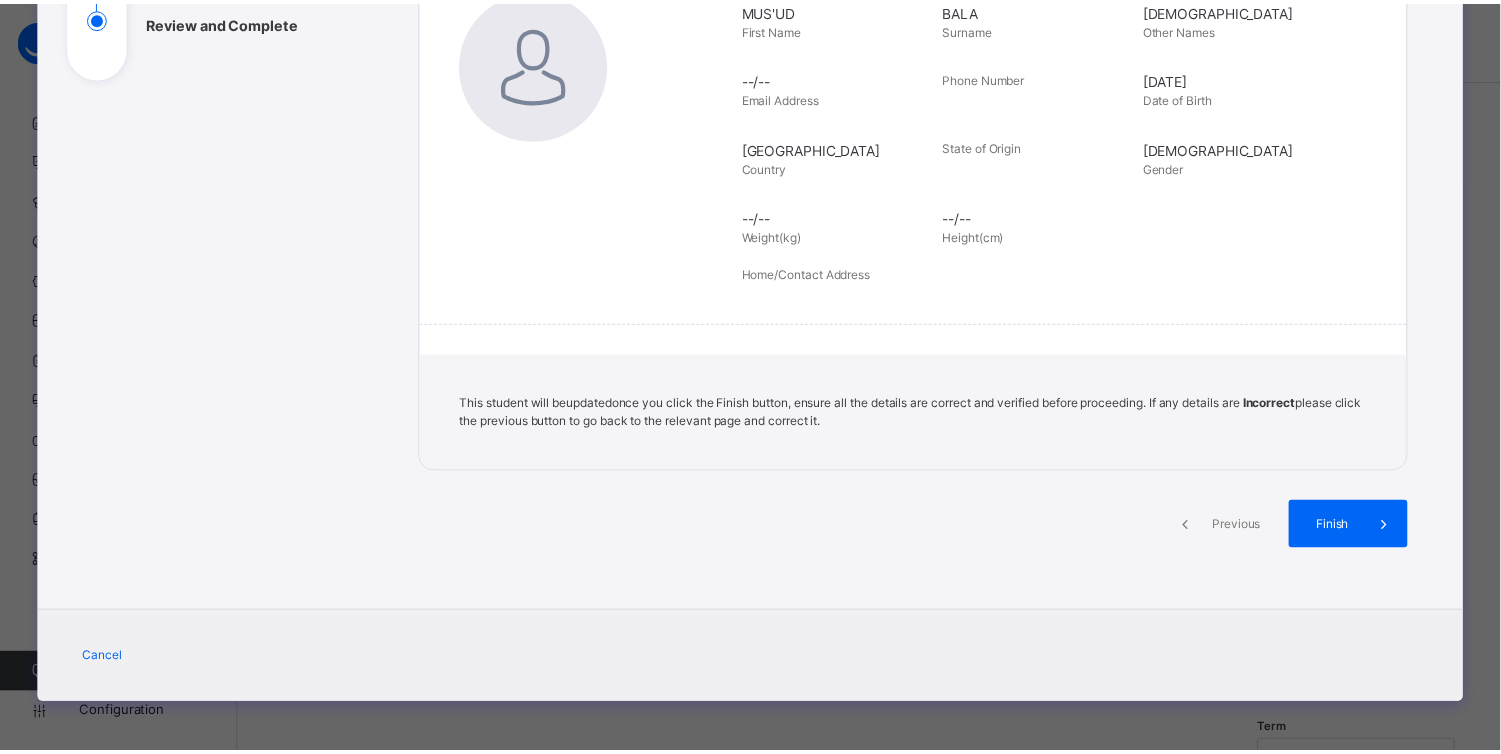 scroll, scrollTop: 324, scrollLeft: 0, axis: vertical 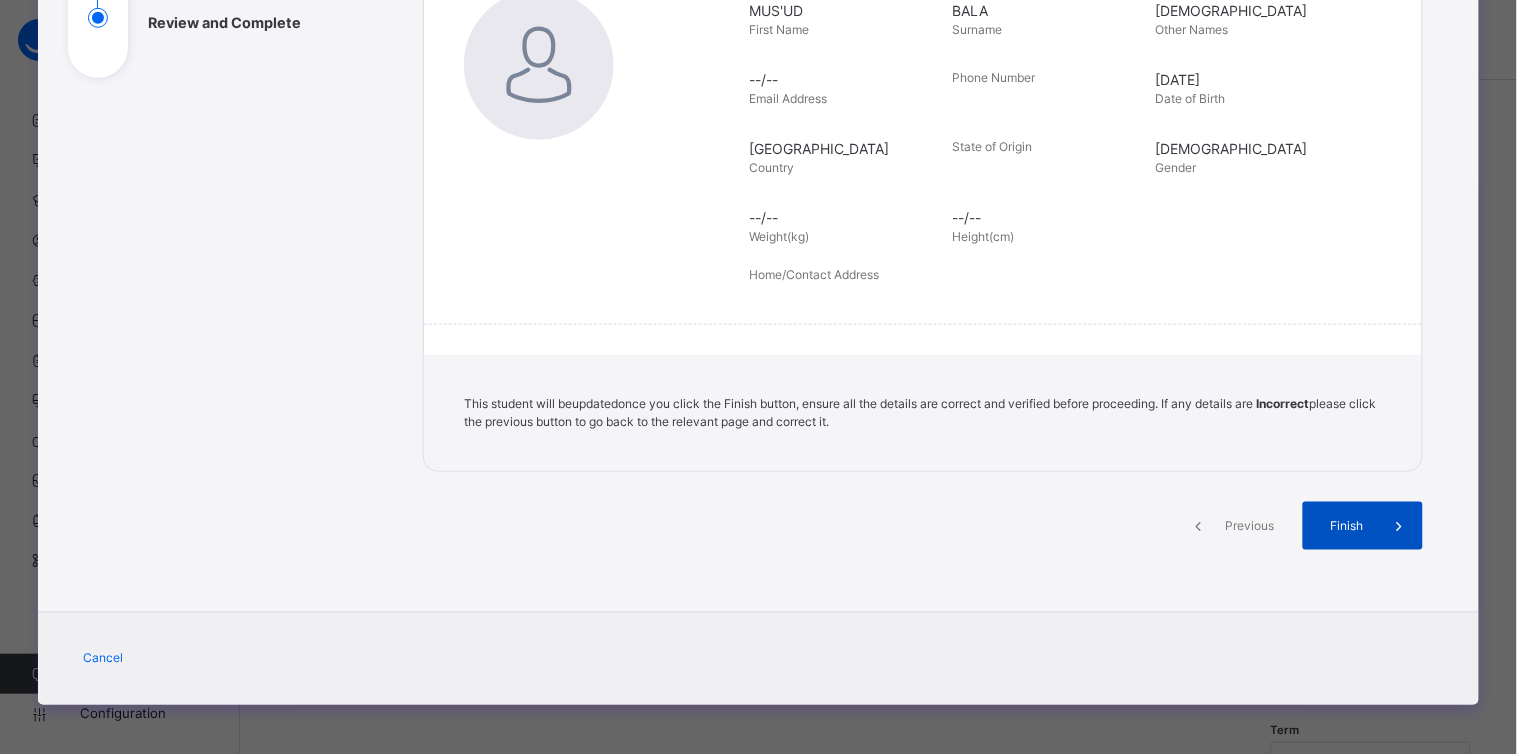 click on "Finish" at bounding box center (1363, 526) 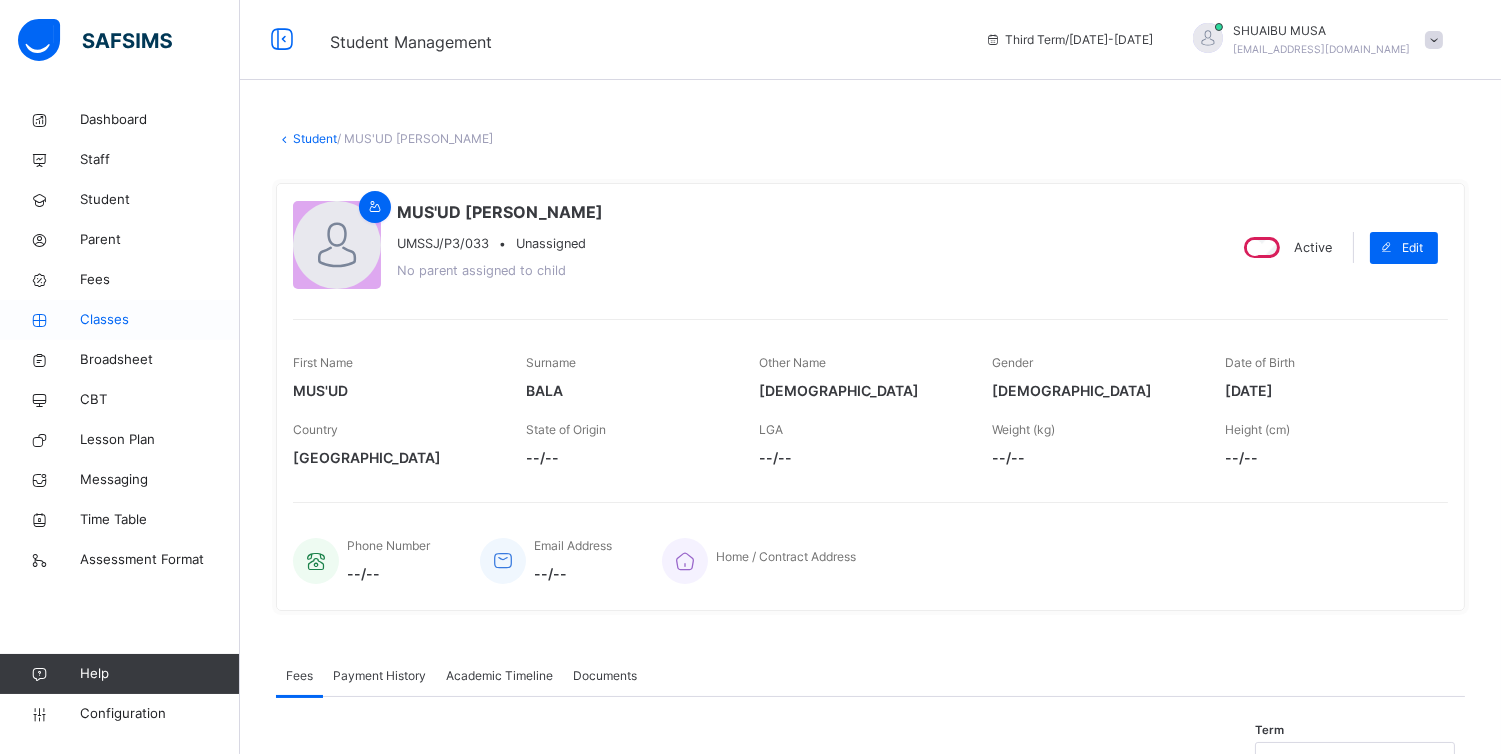 click on "Classes" at bounding box center (160, 320) 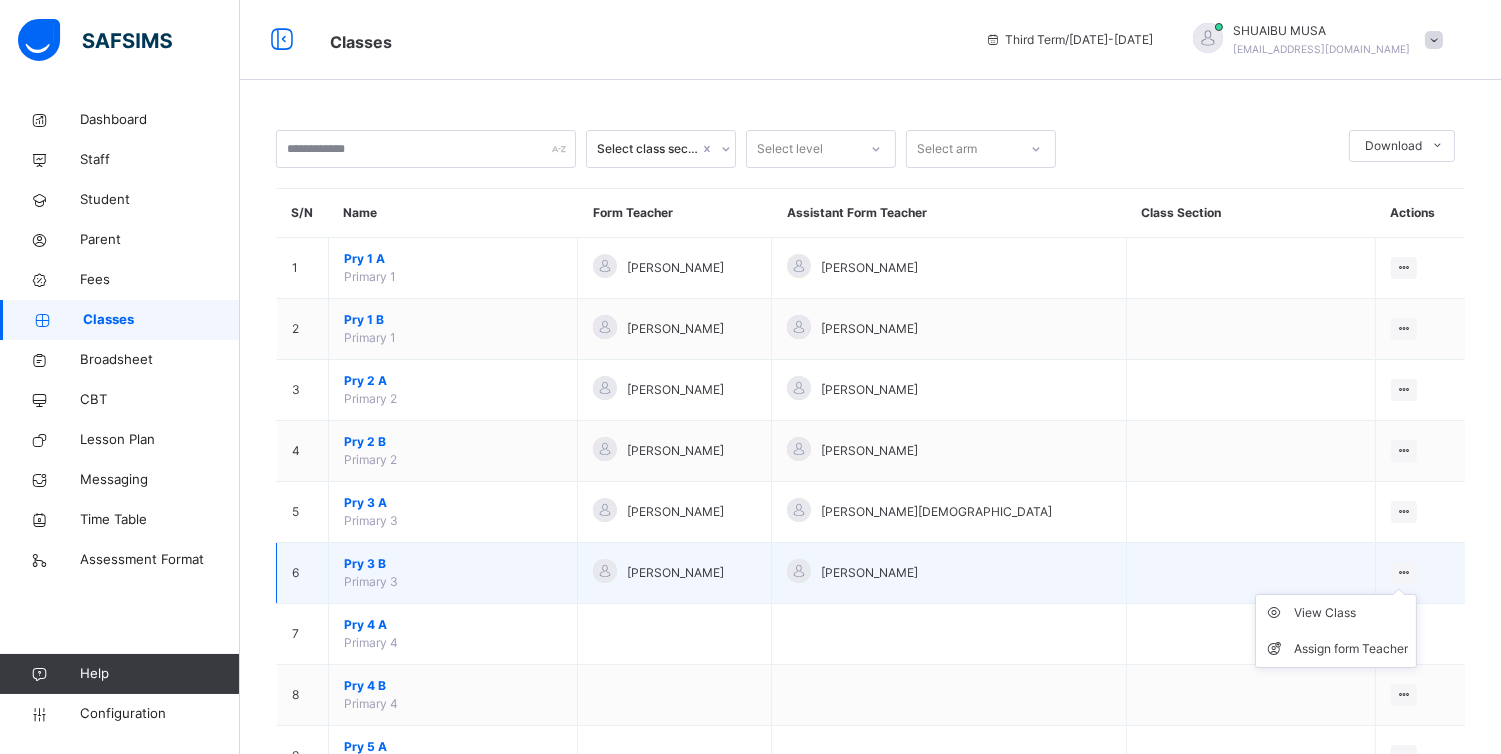 click on "View Class Assign form Teacher" at bounding box center [1336, 631] 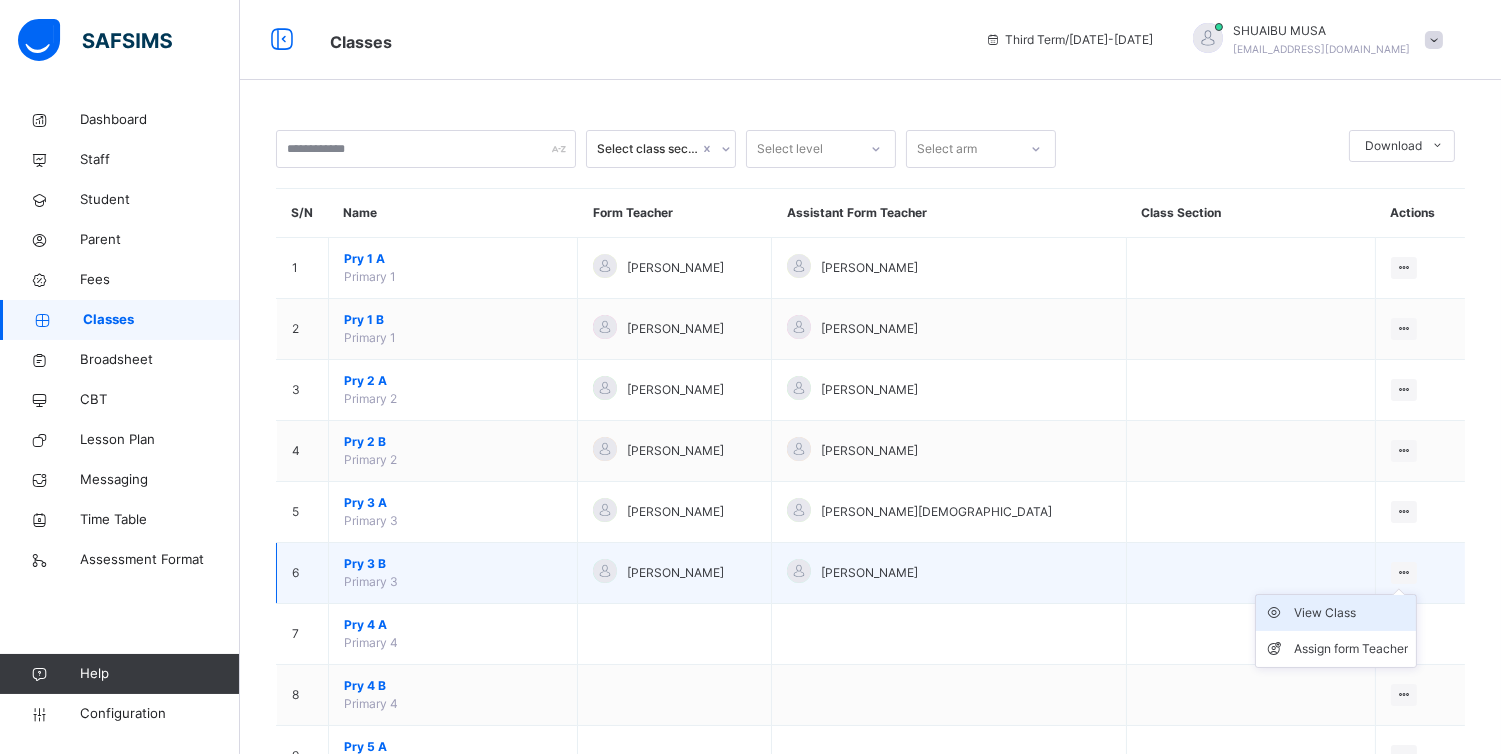 click on "View Class" at bounding box center [1351, 613] 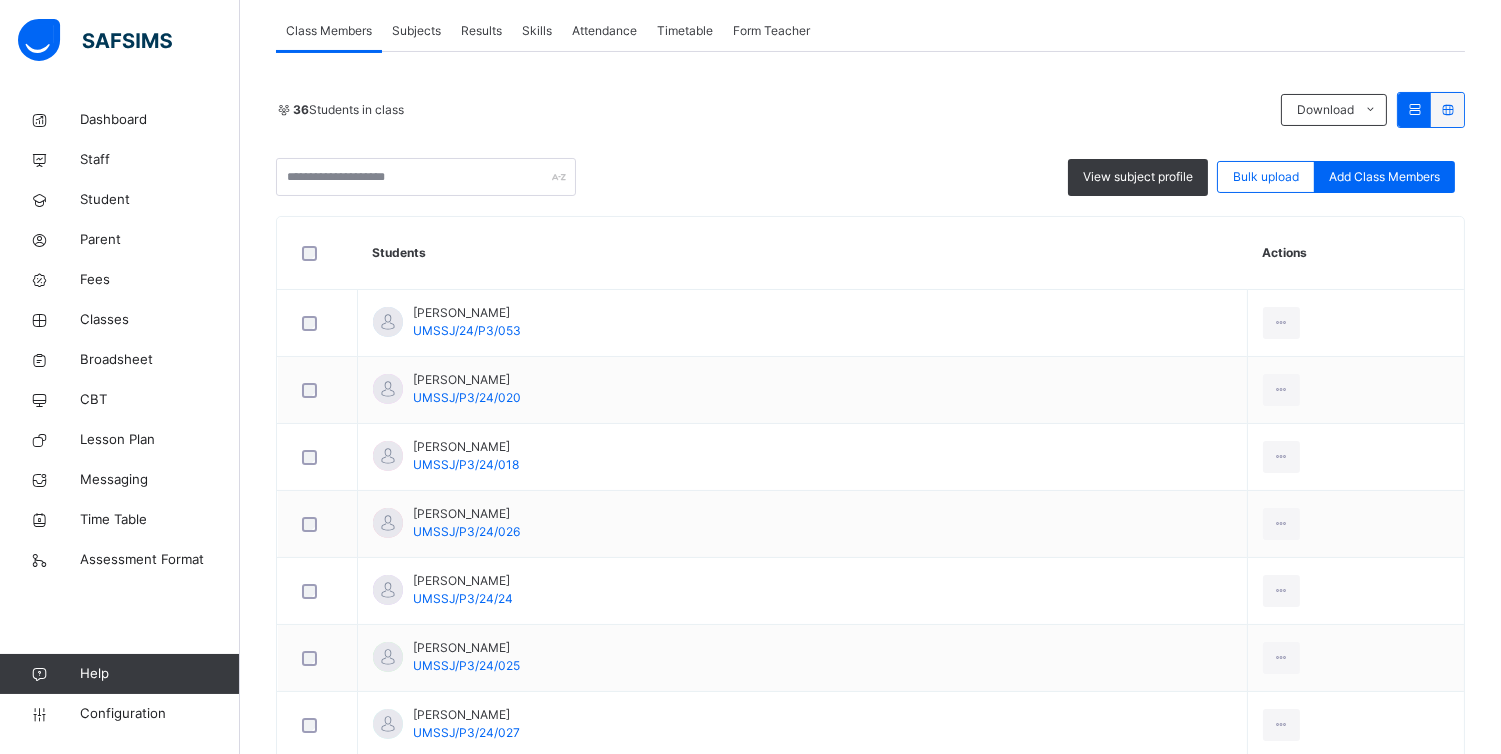 scroll, scrollTop: 371, scrollLeft: 0, axis: vertical 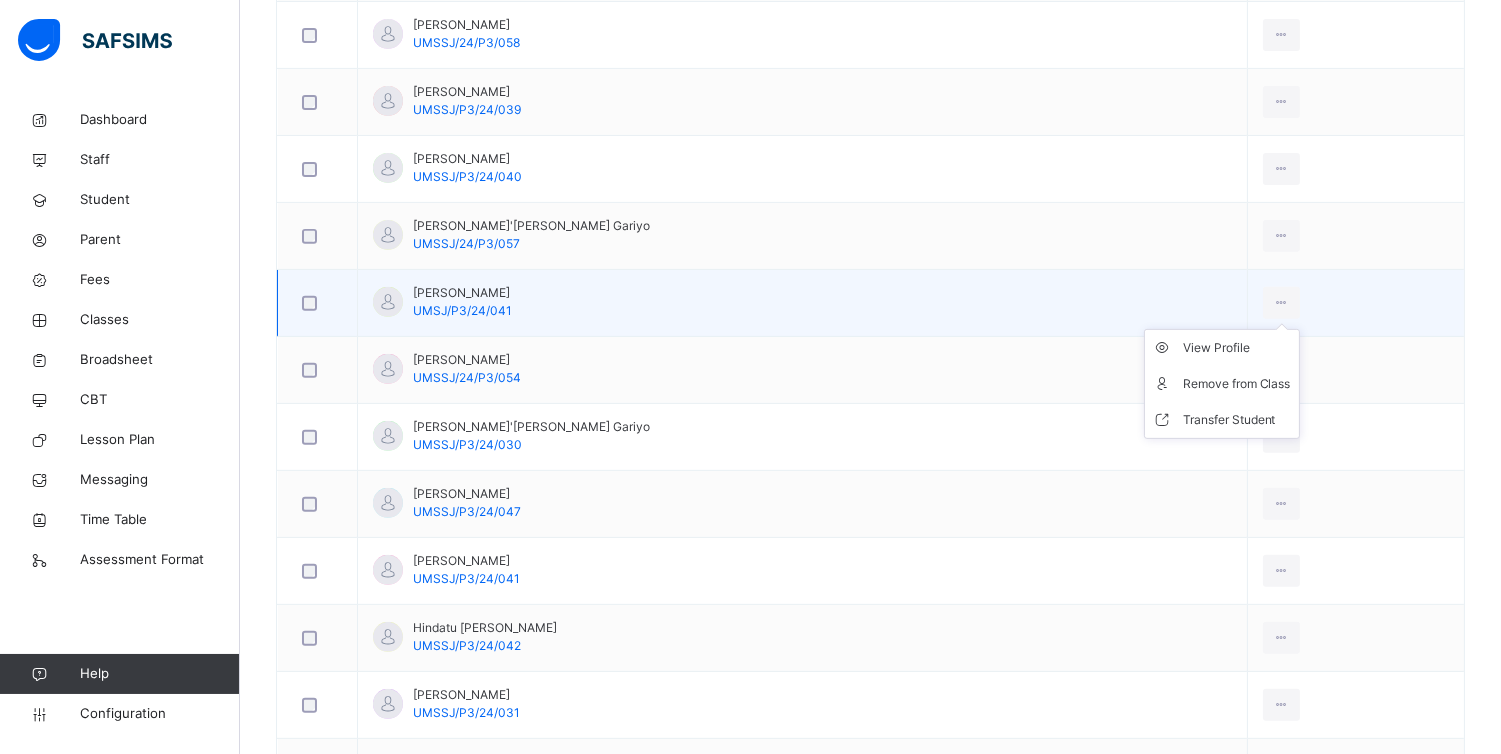 click on "View Profile Remove from Class Transfer Student" at bounding box center [1222, 384] 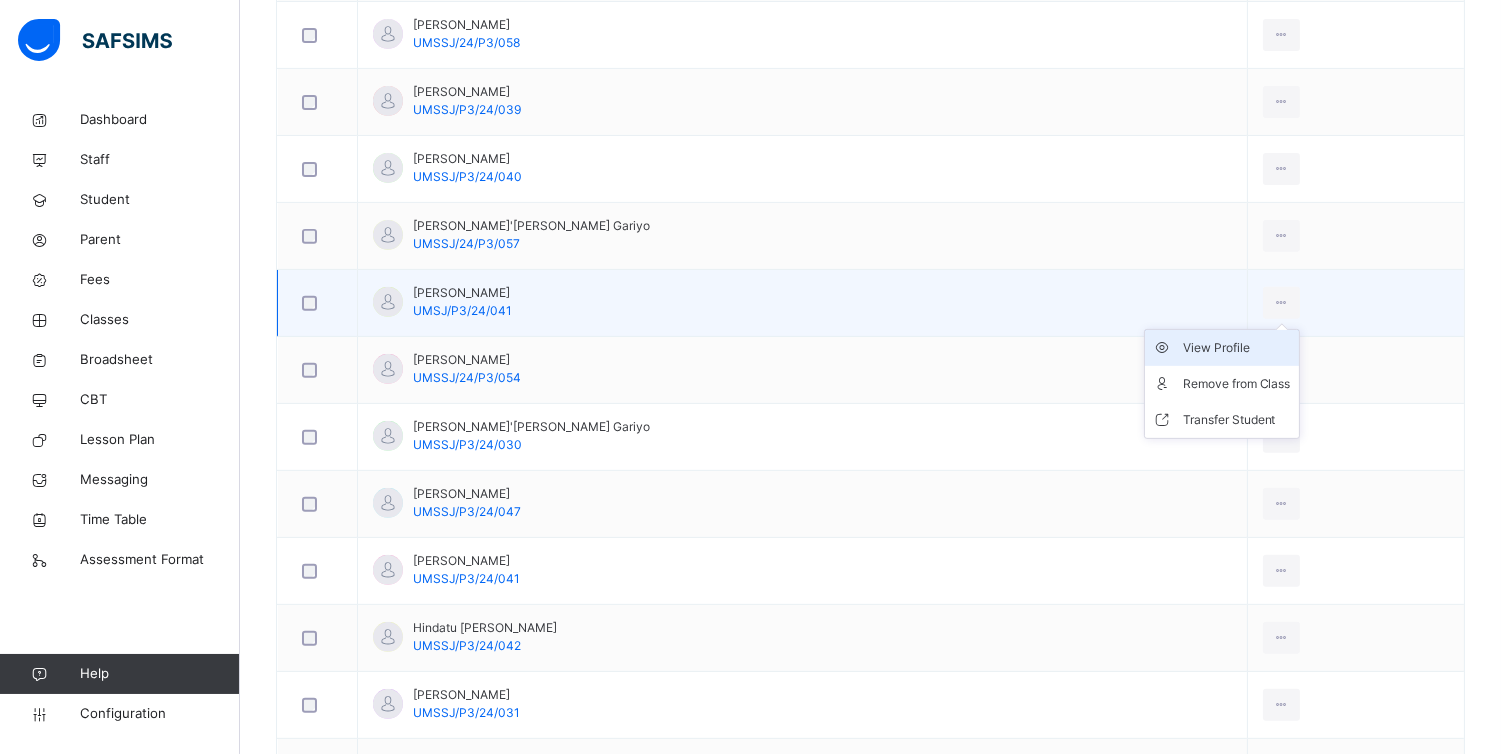 click on "View Profile" at bounding box center [1237, 348] 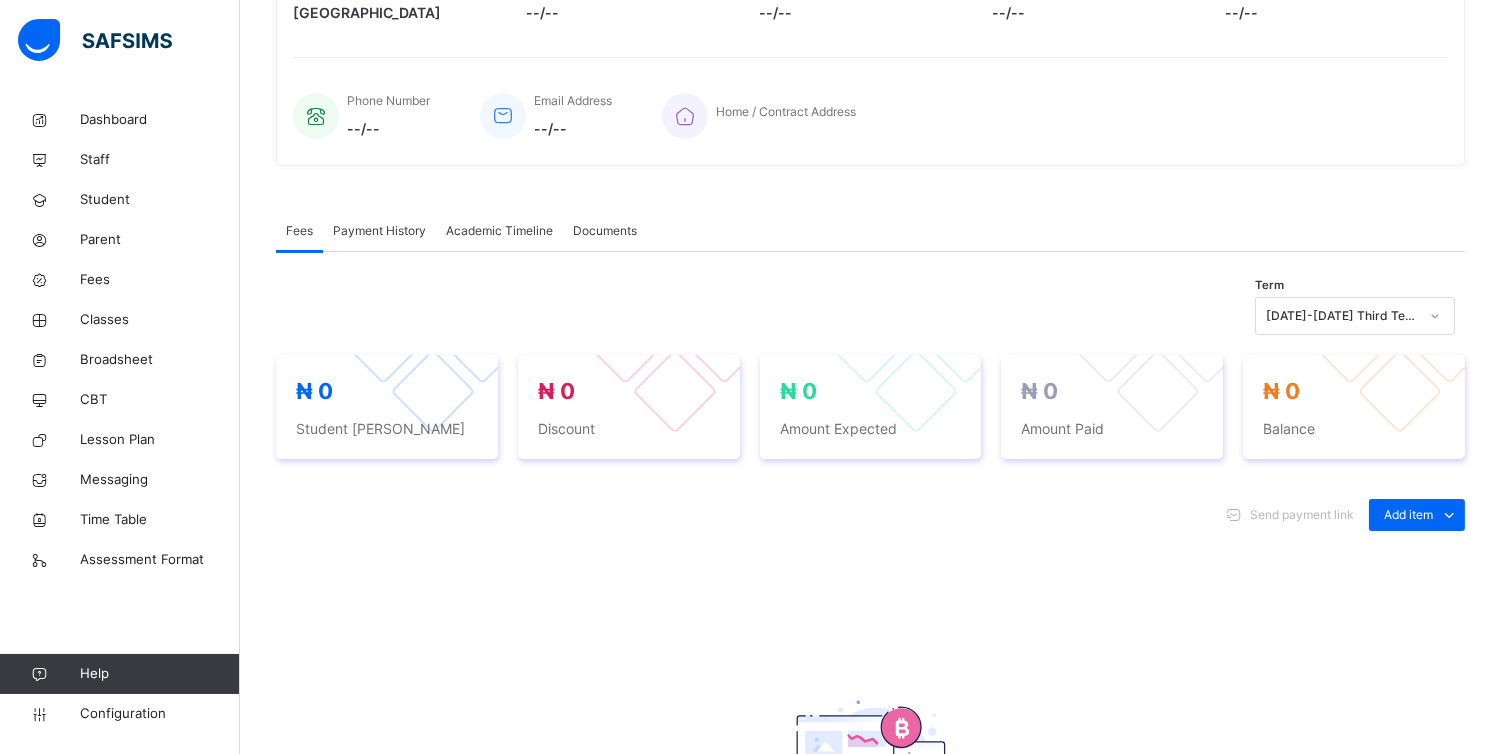 scroll, scrollTop: 724, scrollLeft: 0, axis: vertical 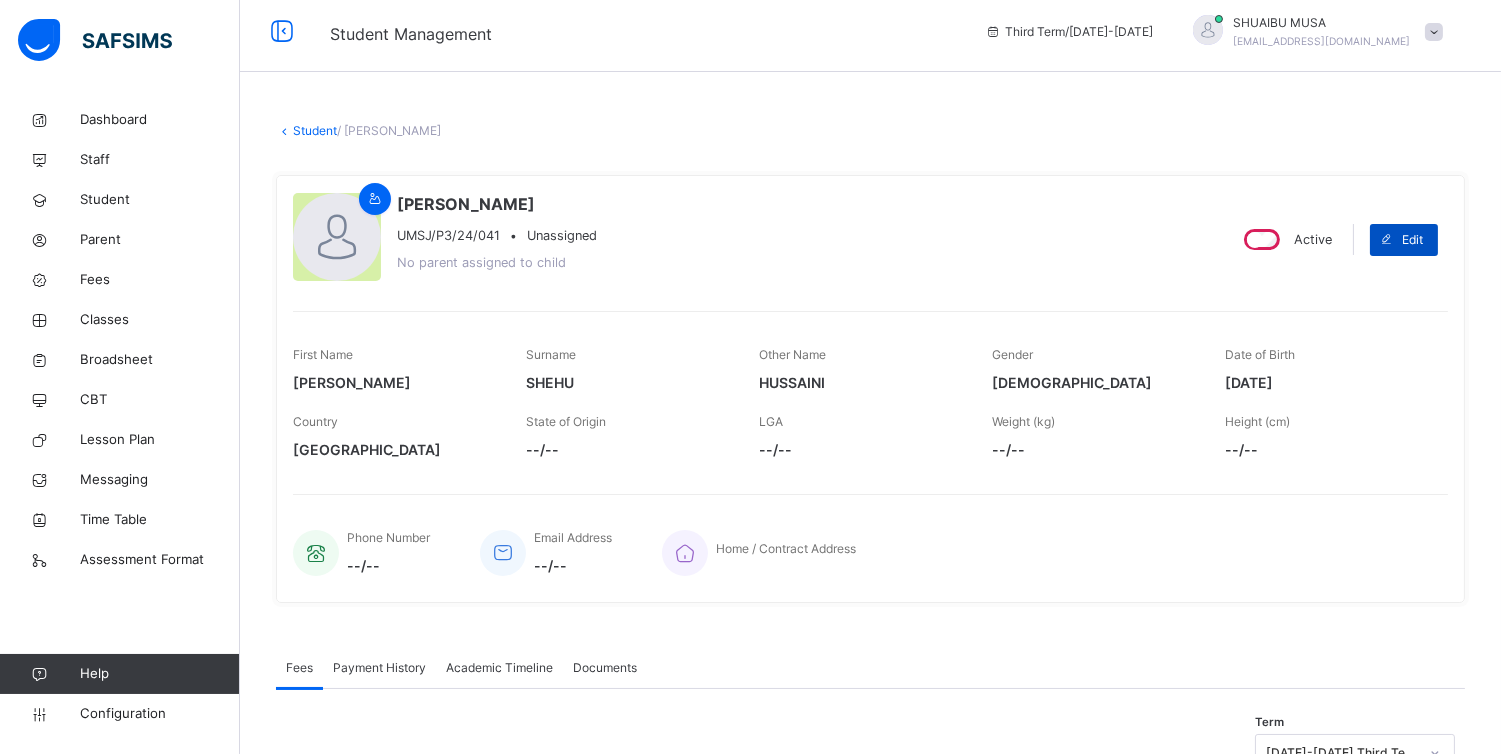 click on "Edit" at bounding box center [1412, 240] 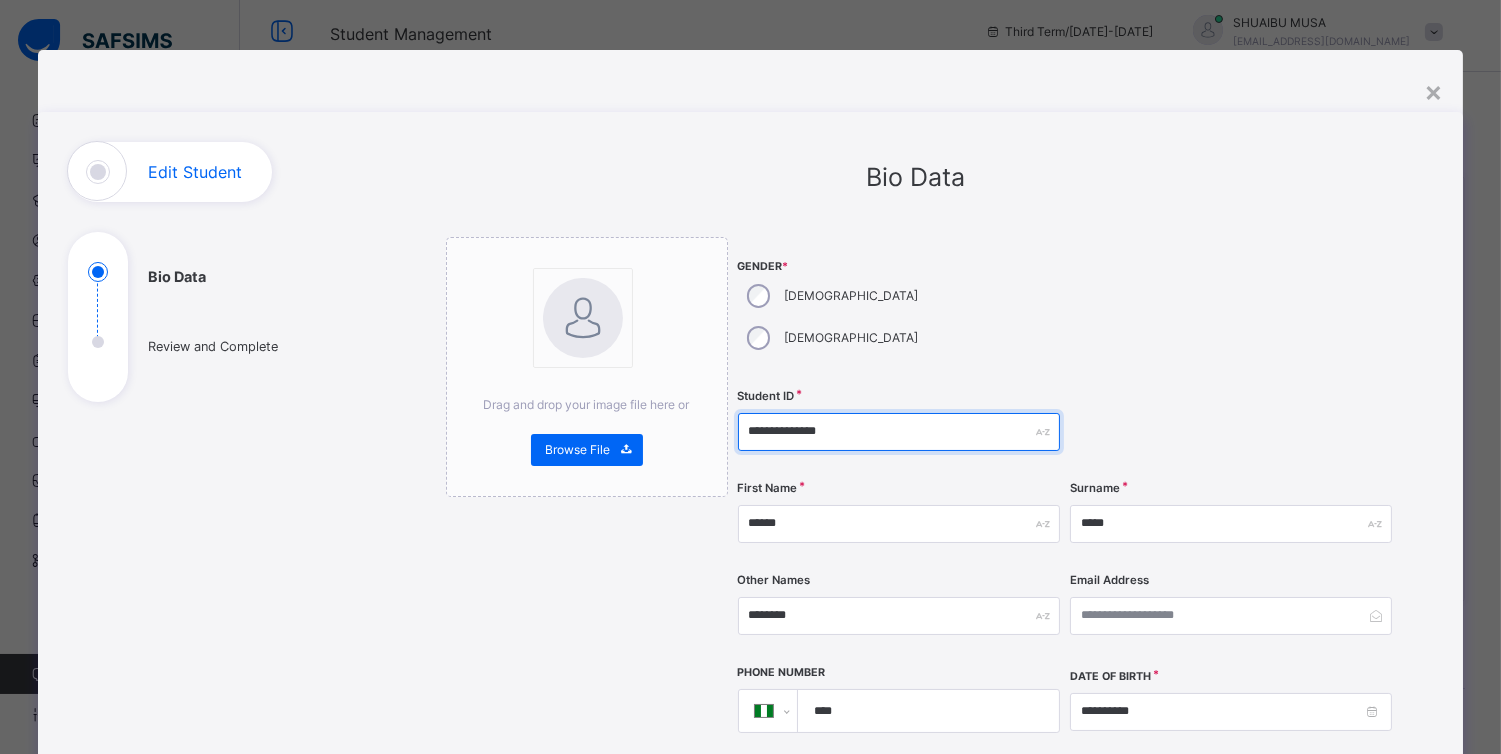 click on "**********" at bounding box center [899, 432] 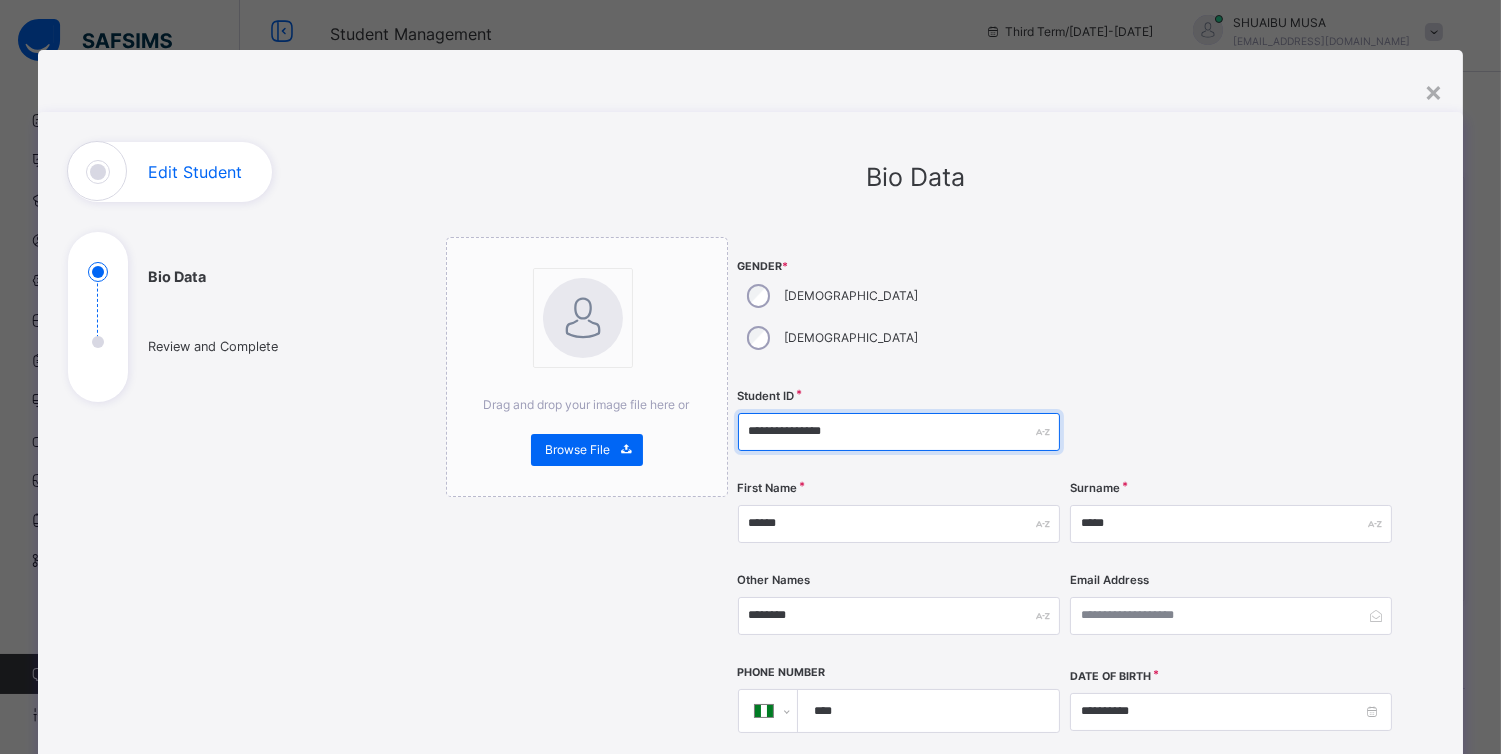 click on "**********" at bounding box center [899, 432] 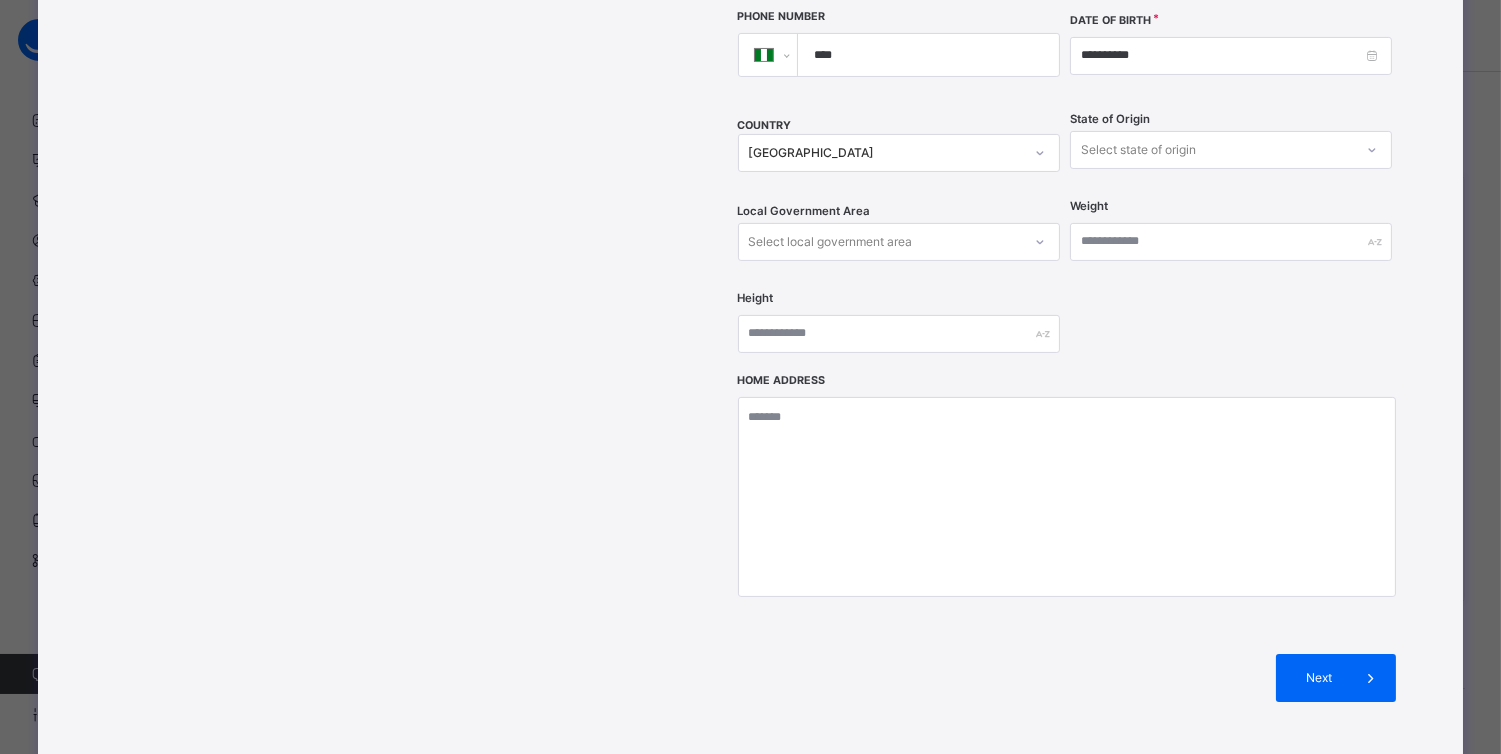 scroll, scrollTop: 778, scrollLeft: 0, axis: vertical 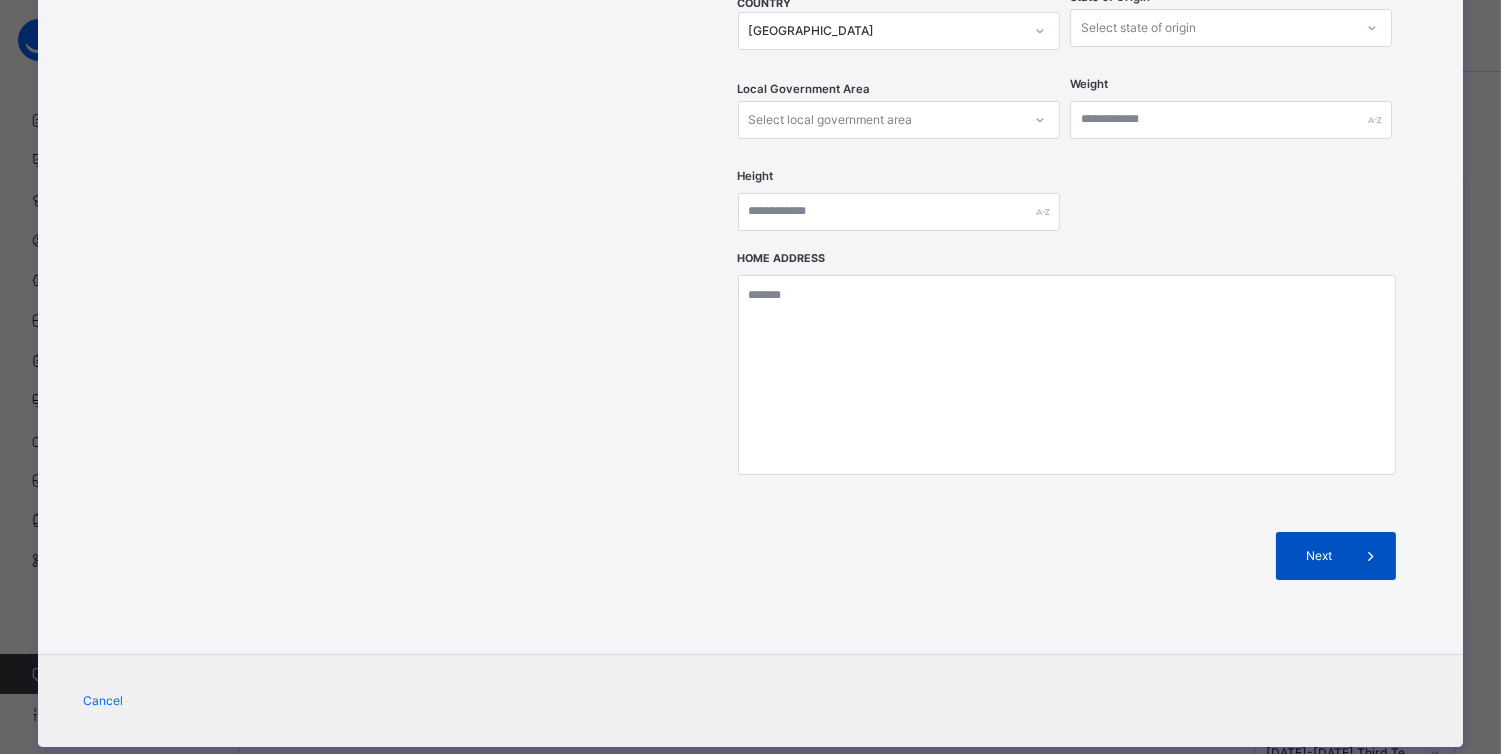 type on "**********" 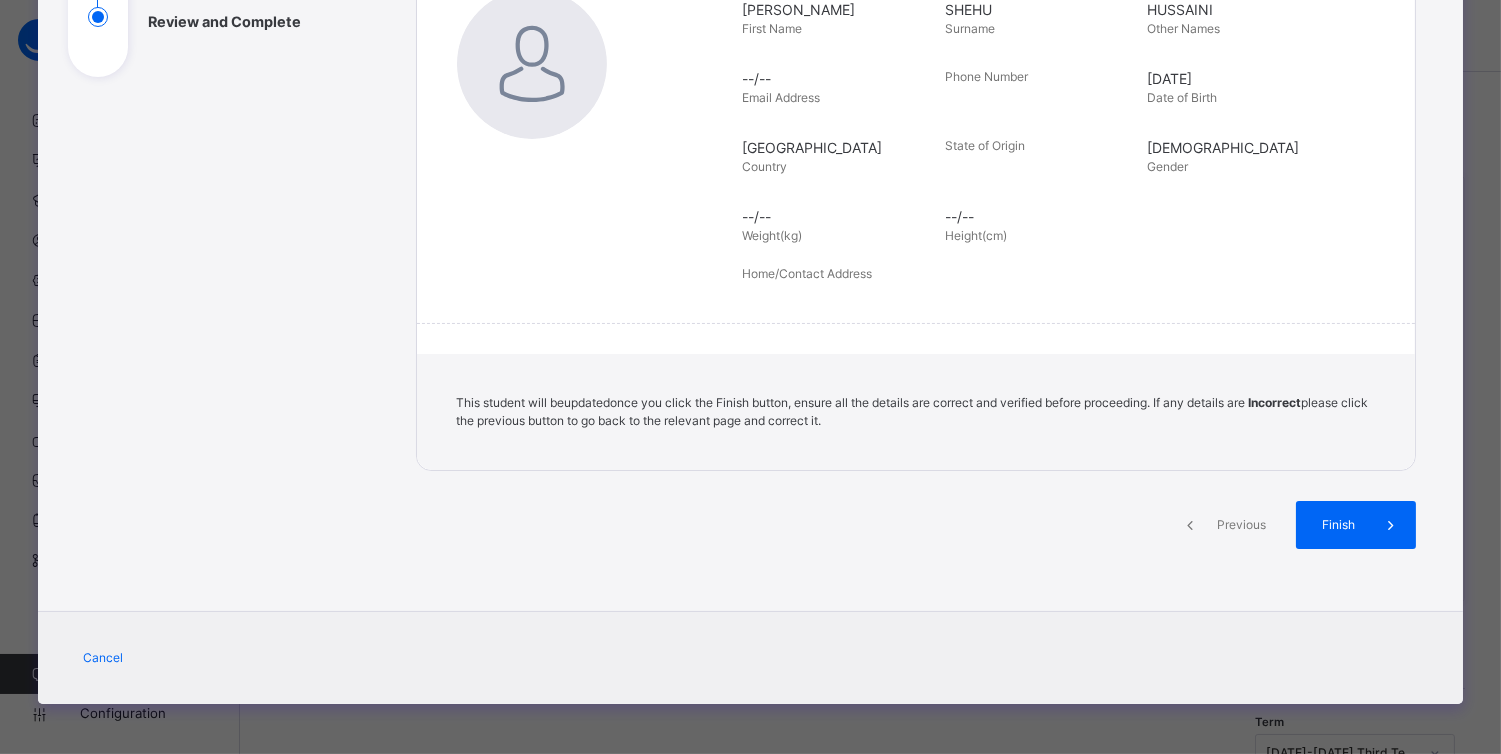 scroll, scrollTop: 324, scrollLeft: 0, axis: vertical 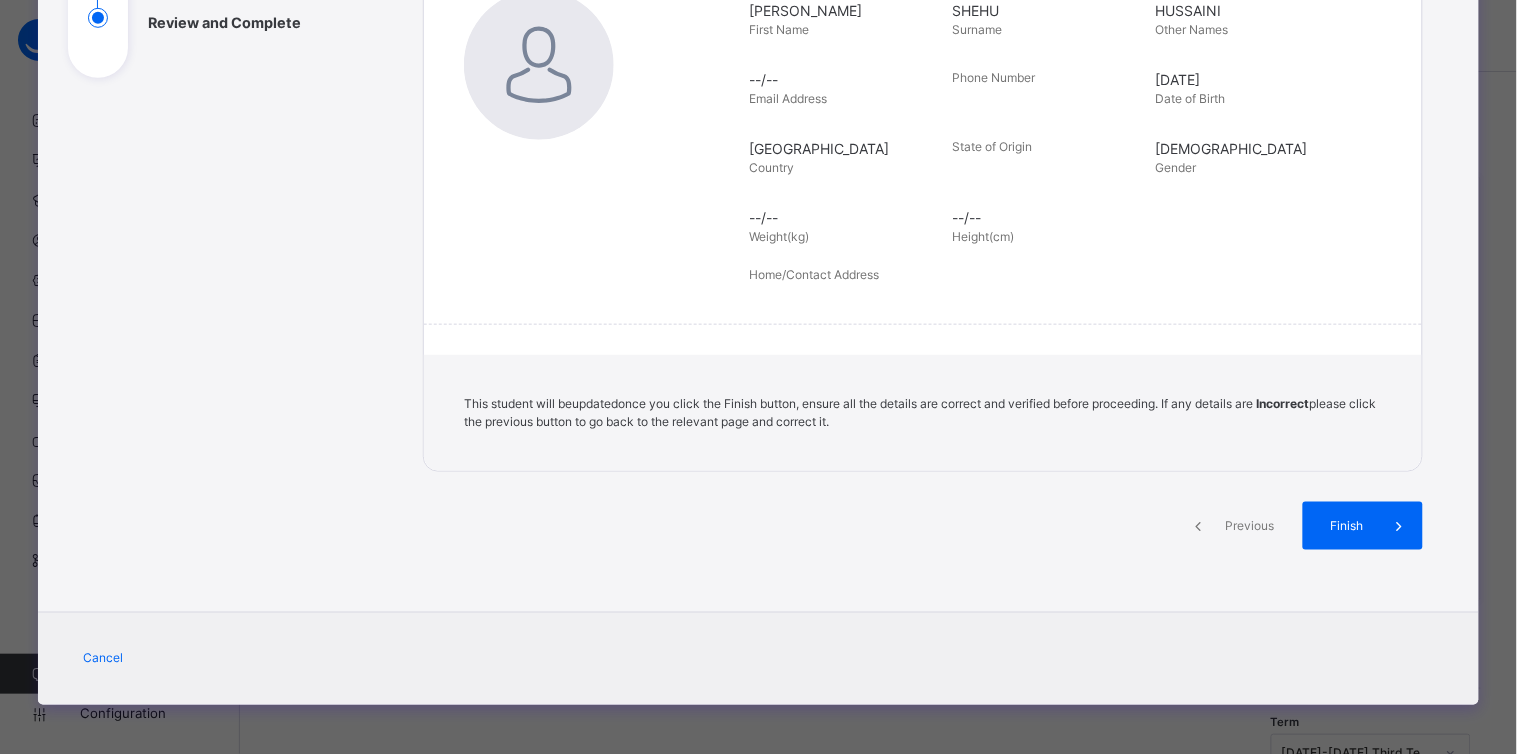 click on "Finish" at bounding box center [1363, 526] 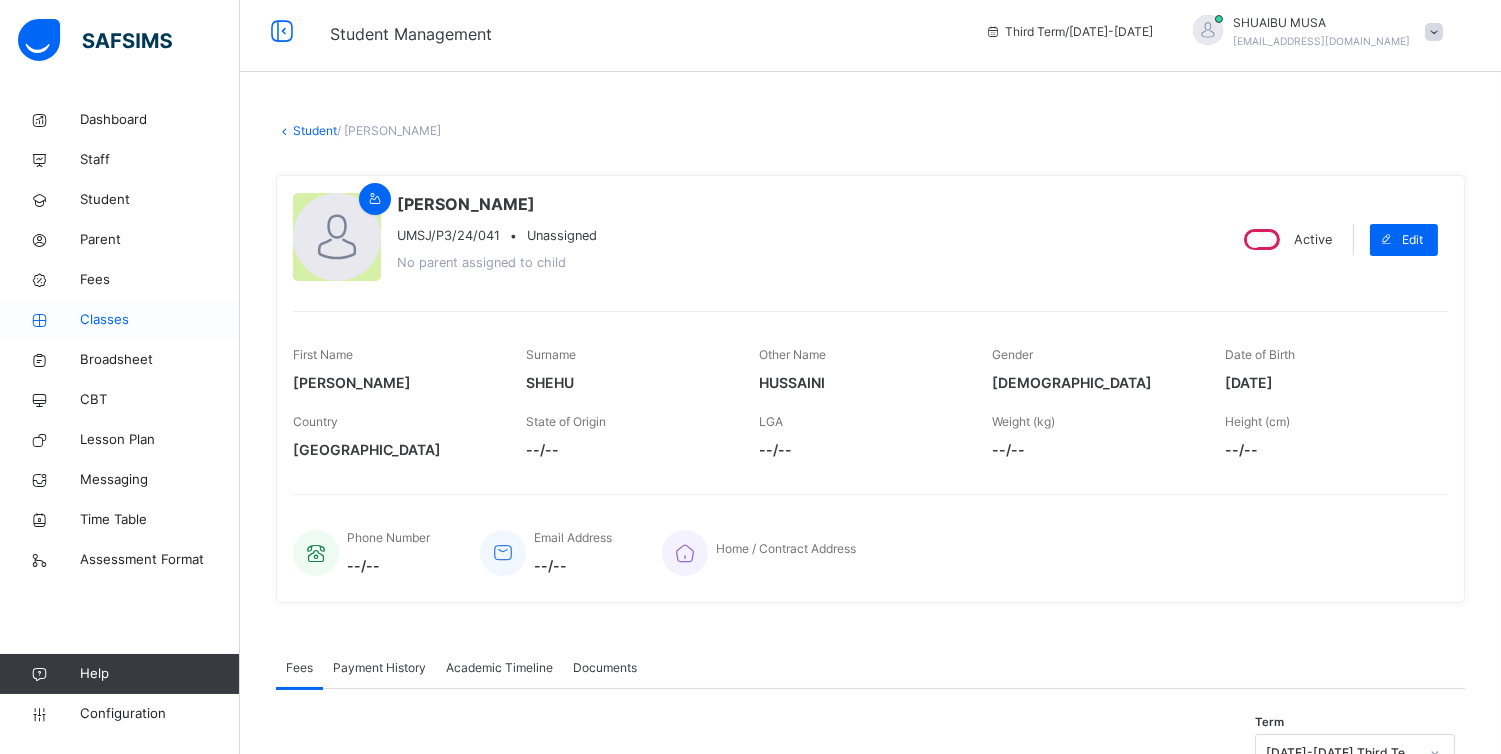 click on "Classes" at bounding box center [160, 320] 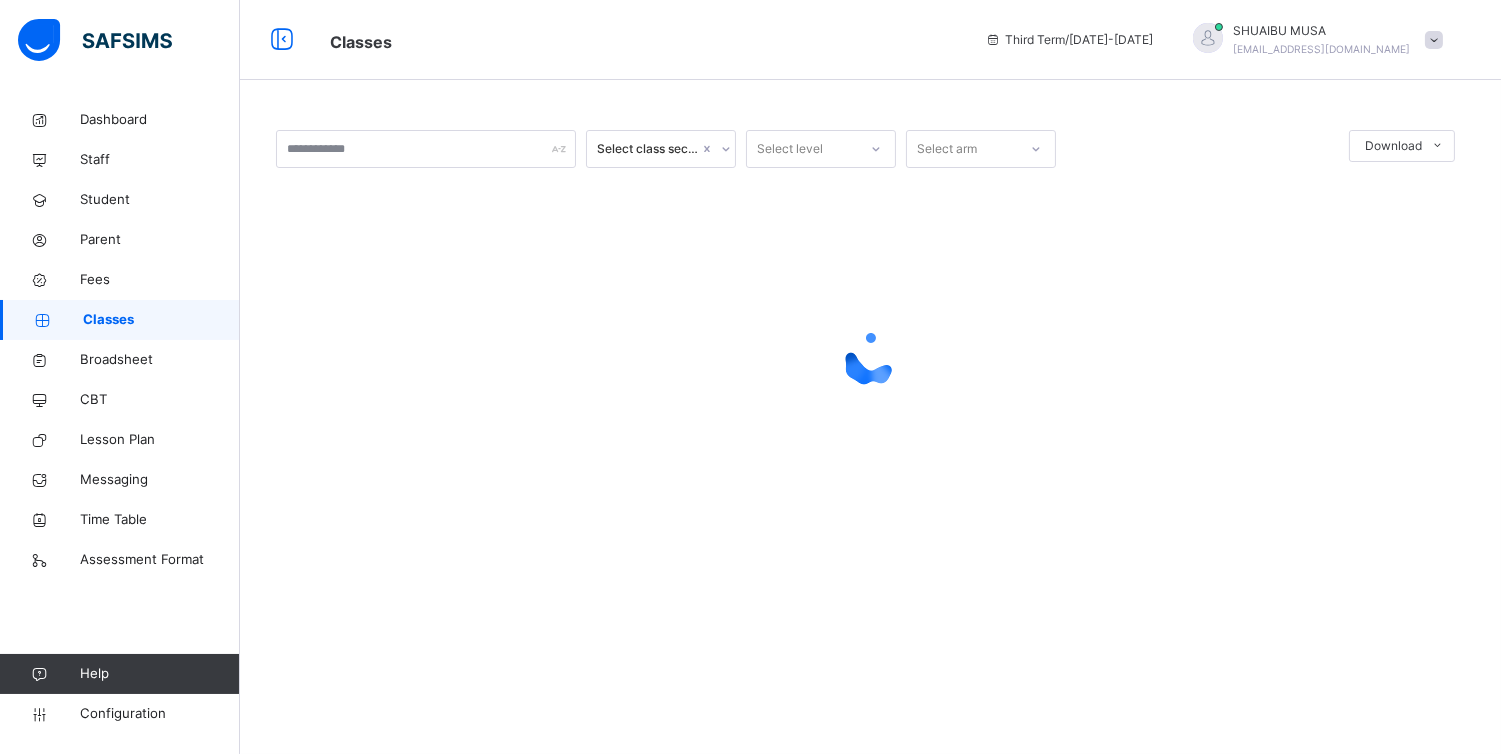 scroll, scrollTop: 0, scrollLeft: 0, axis: both 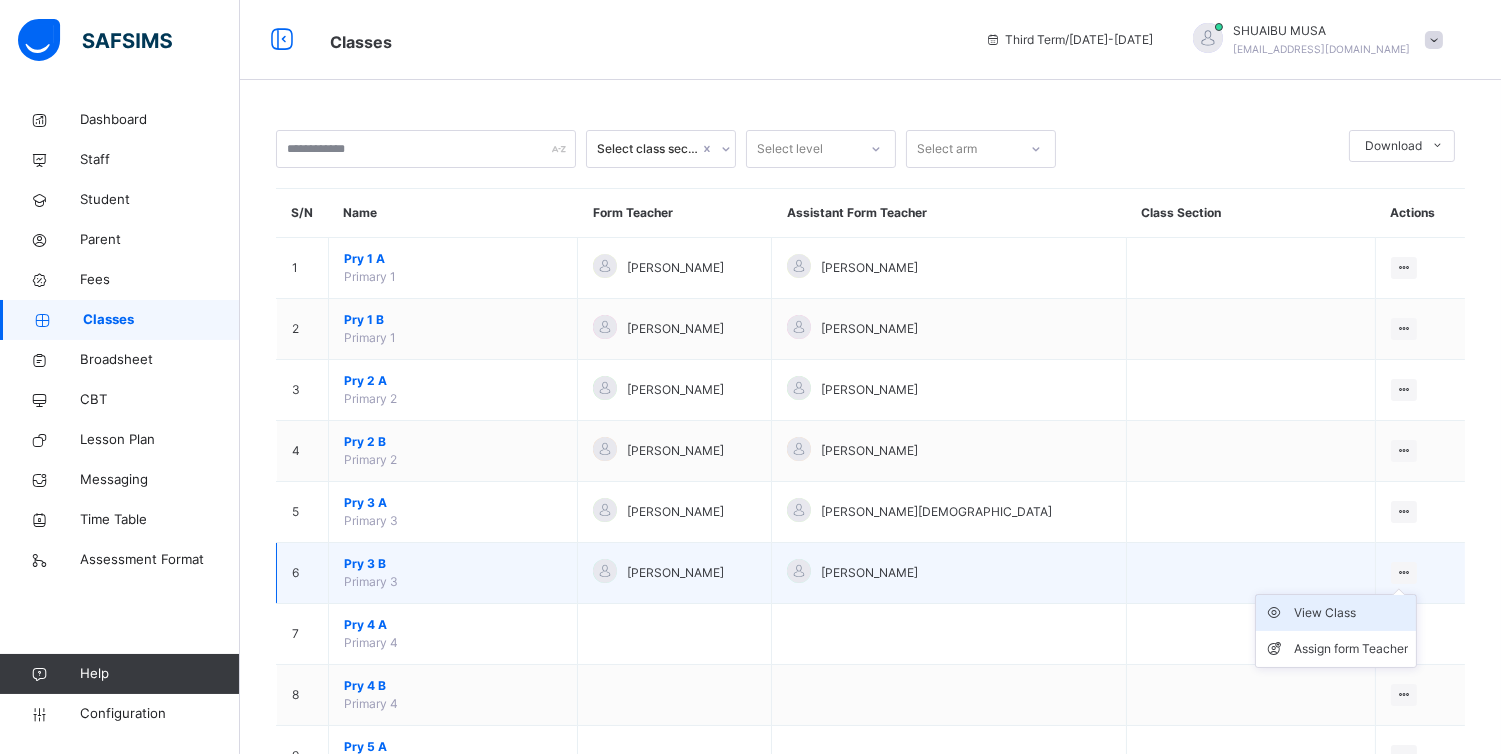 click on "View Class" at bounding box center [1351, 613] 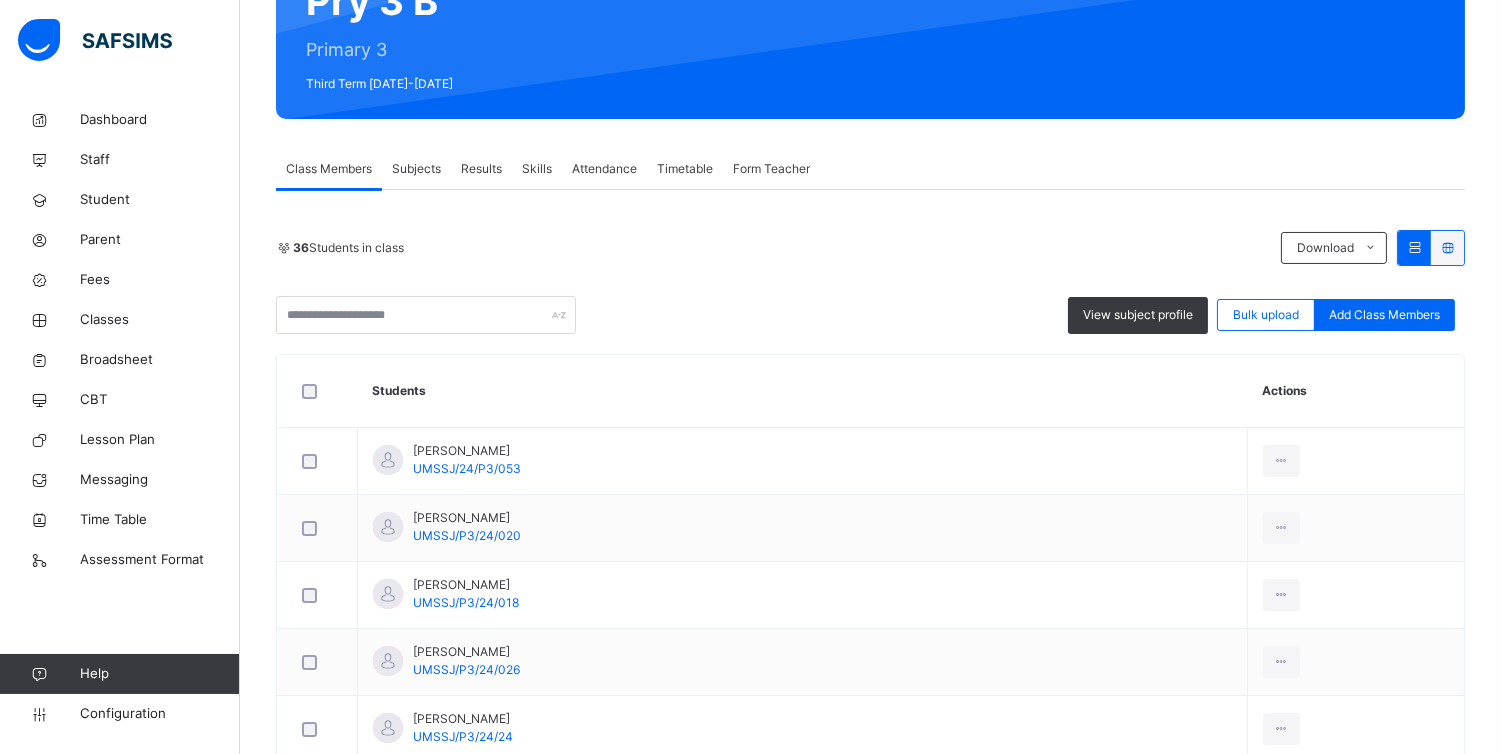 scroll, scrollTop: 246, scrollLeft: 0, axis: vertical 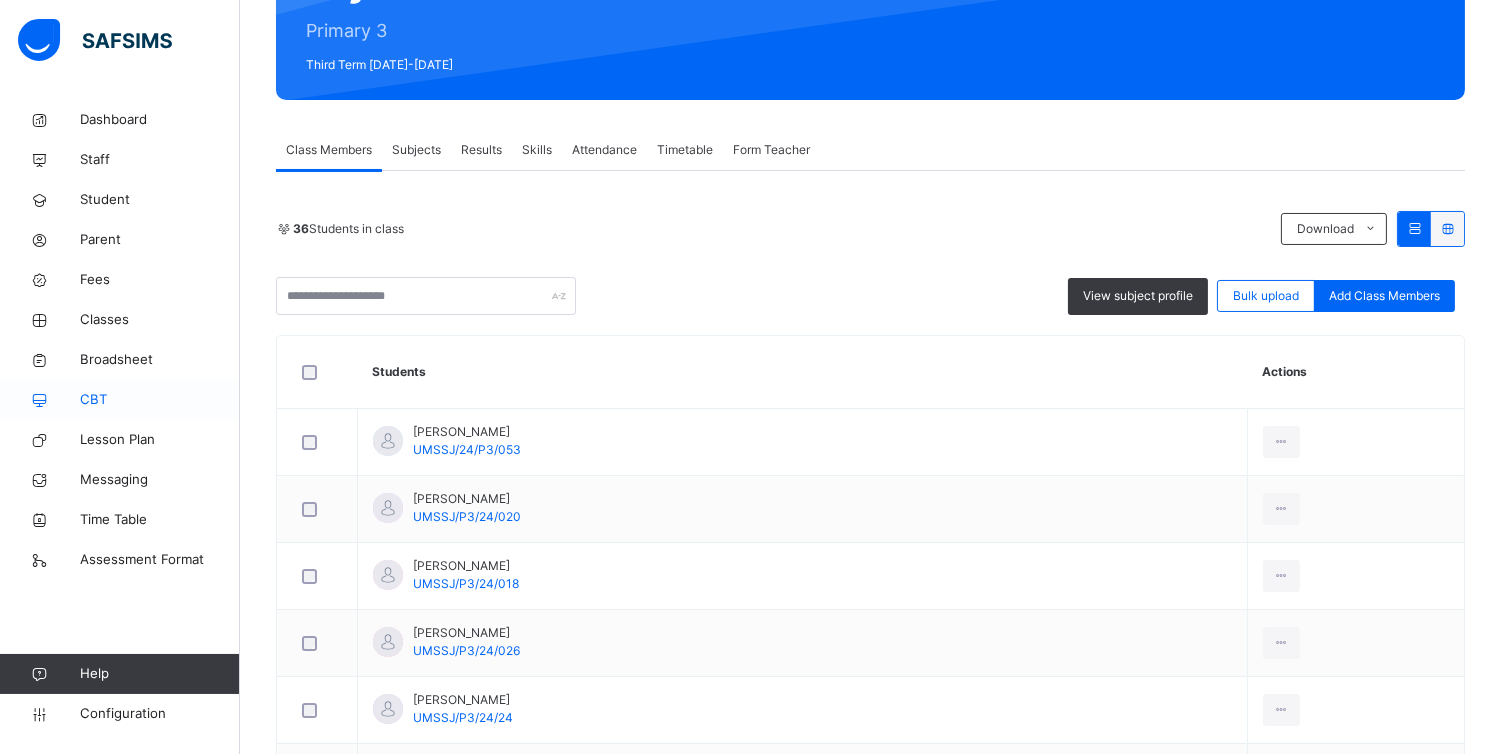 click on "CBT" at bounding box center [160, 400] 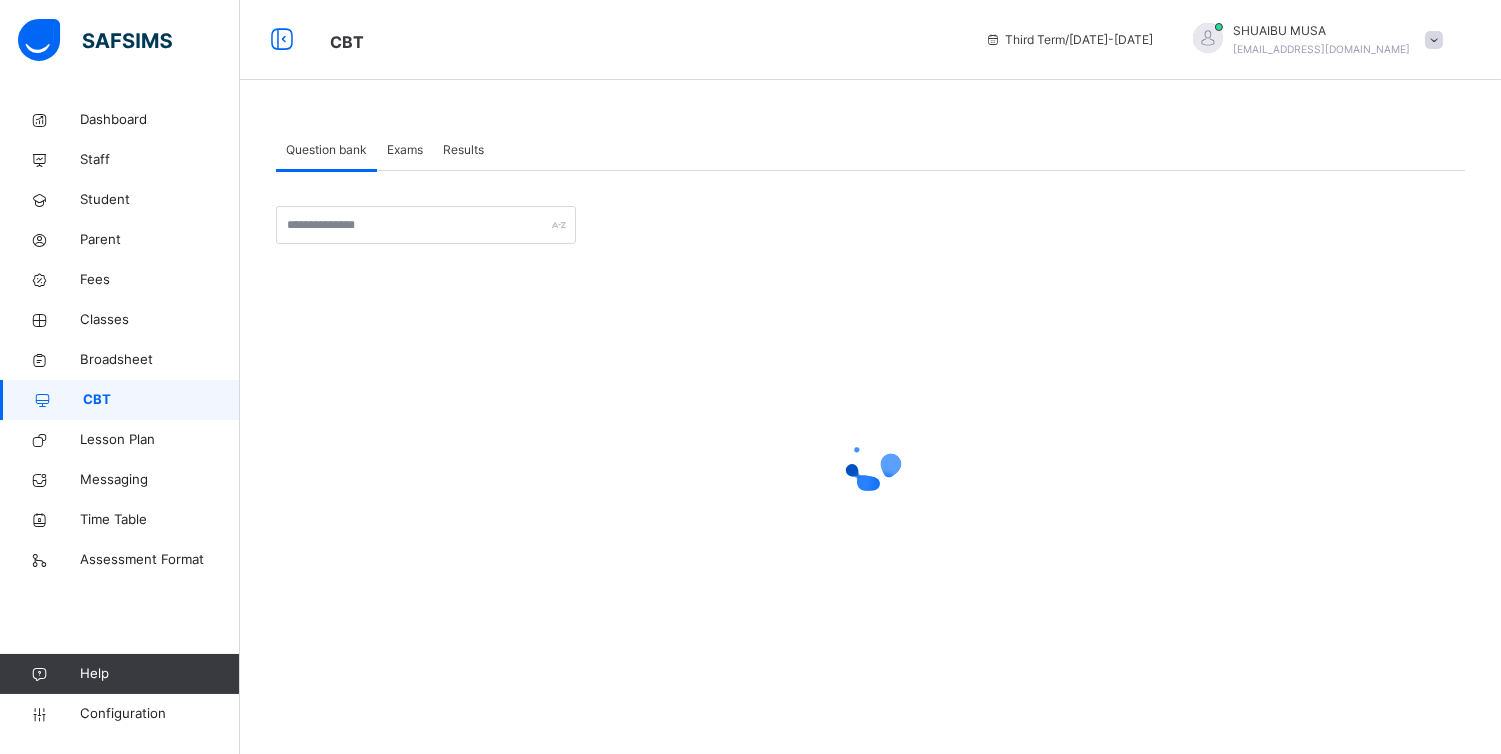 scroll, scrollTop: 0, scrollLeft: 0, axis: both 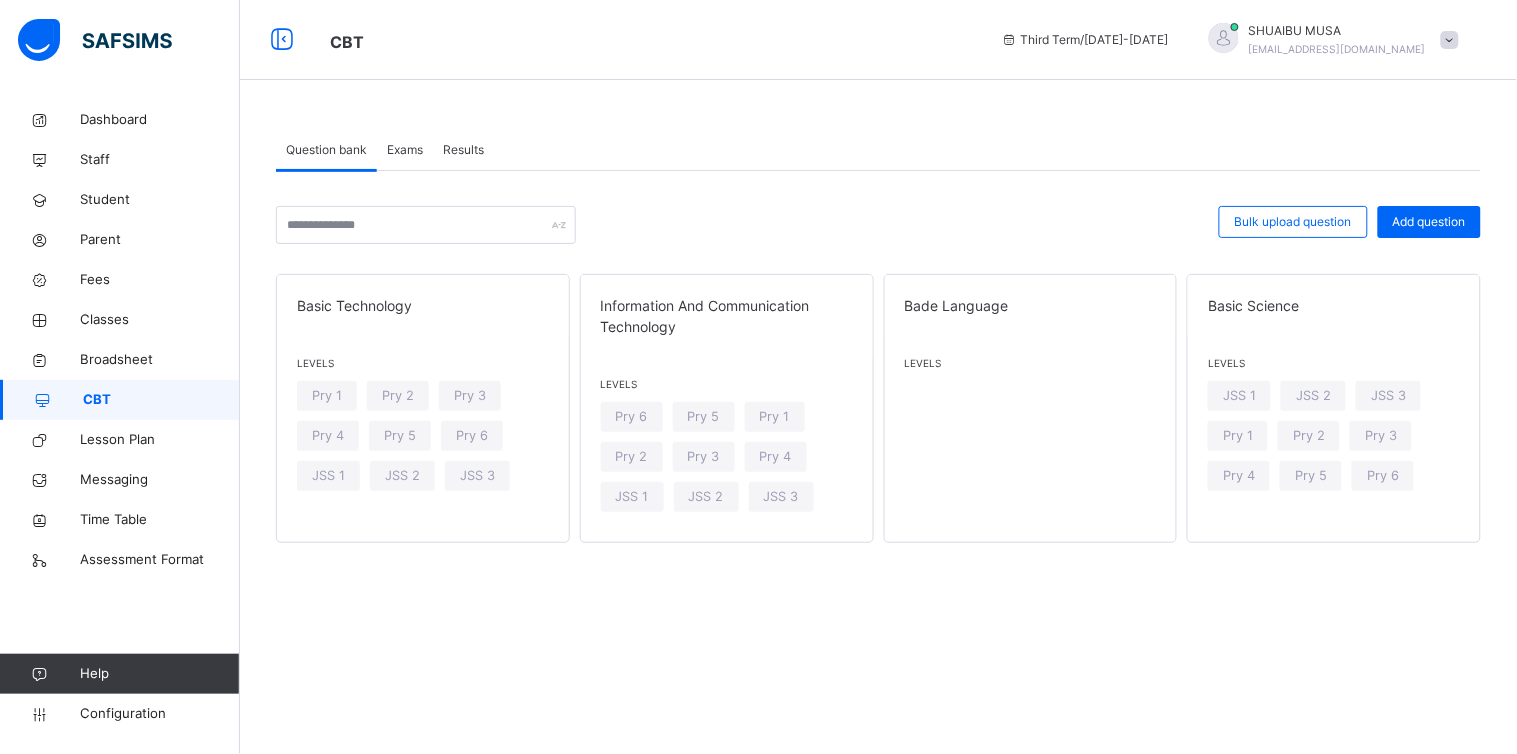 click on "Exams" at bounding box center [405, 150] 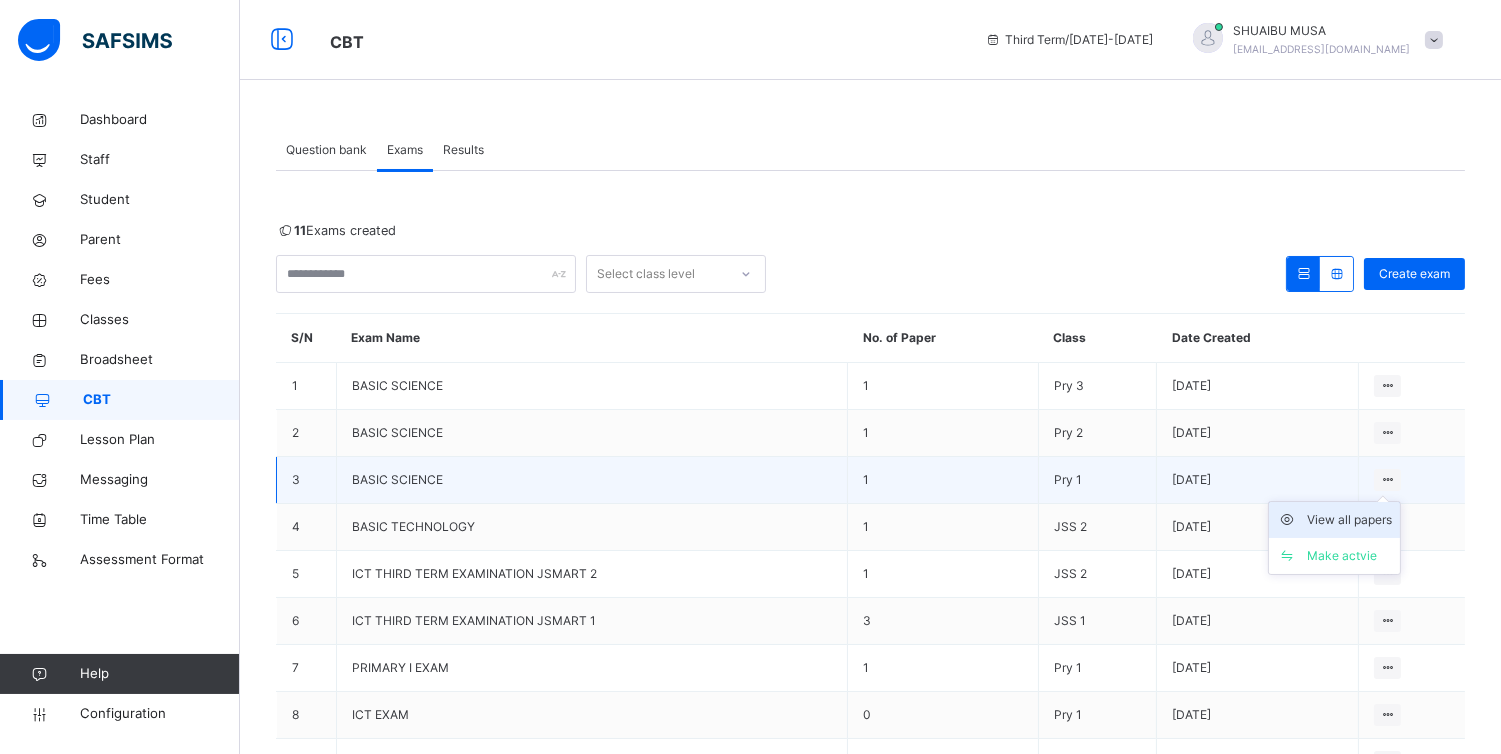 click on "View all papers" at bounding box center (1349, 520) 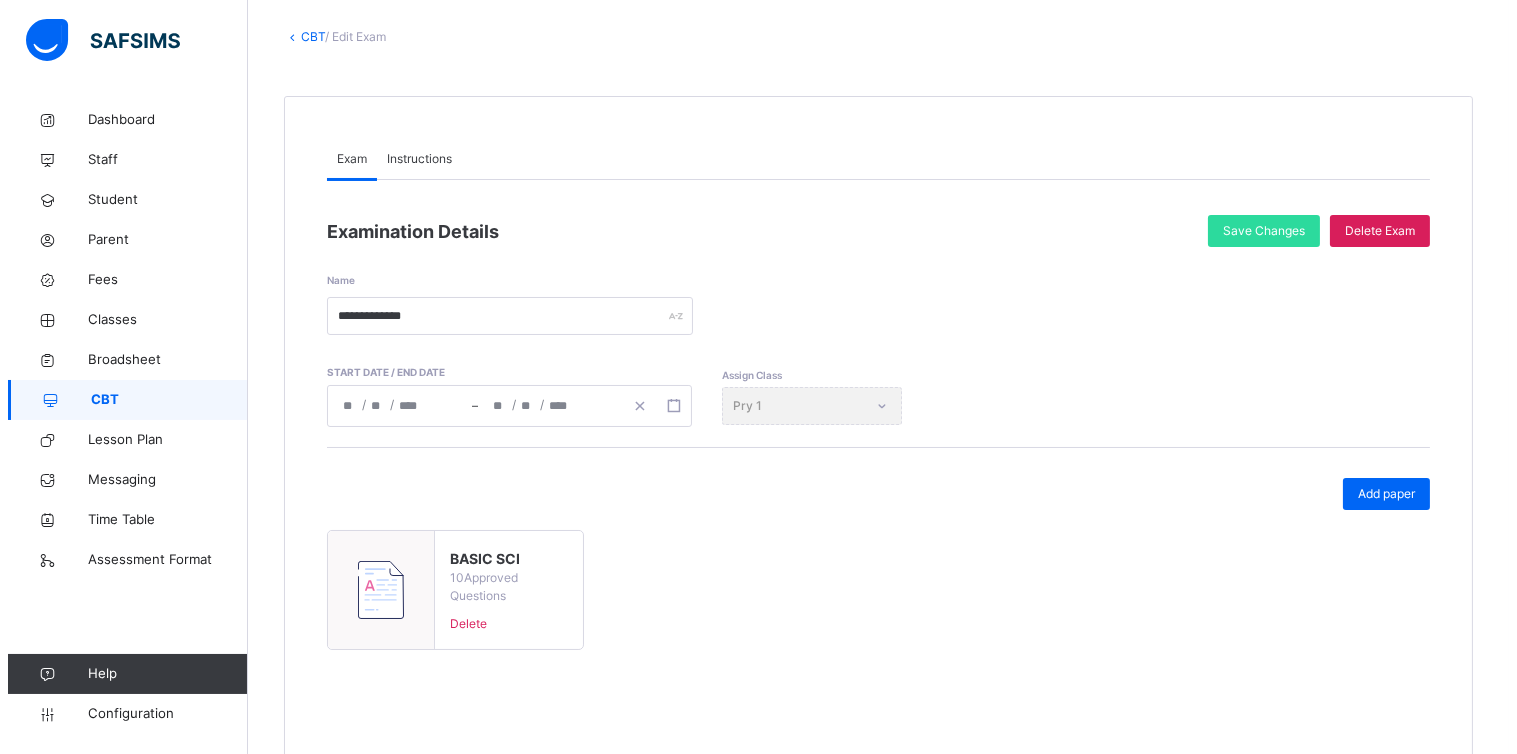 scroll, scrollTop: 136, scrollLeft: 0, axis: vertical 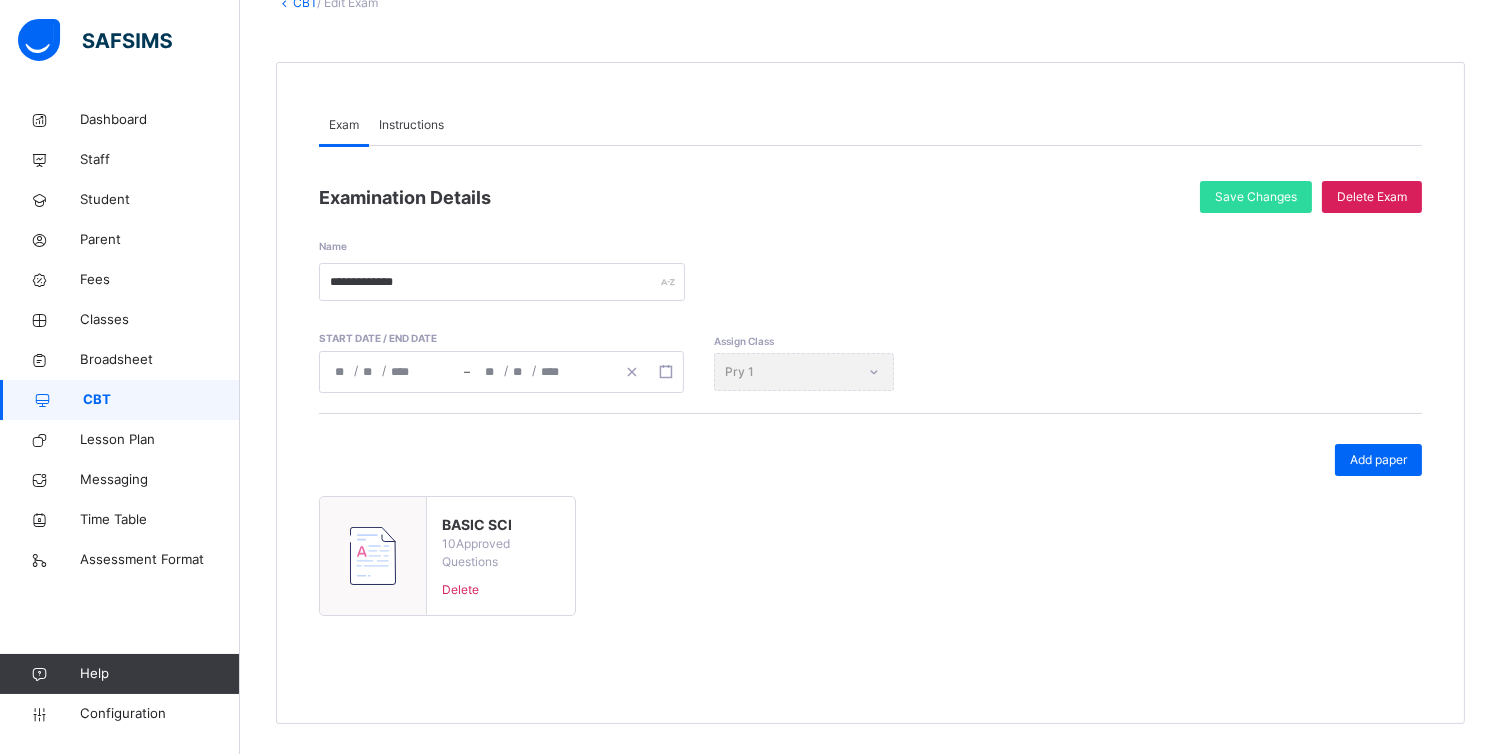 click at bounding box center [373, 556] 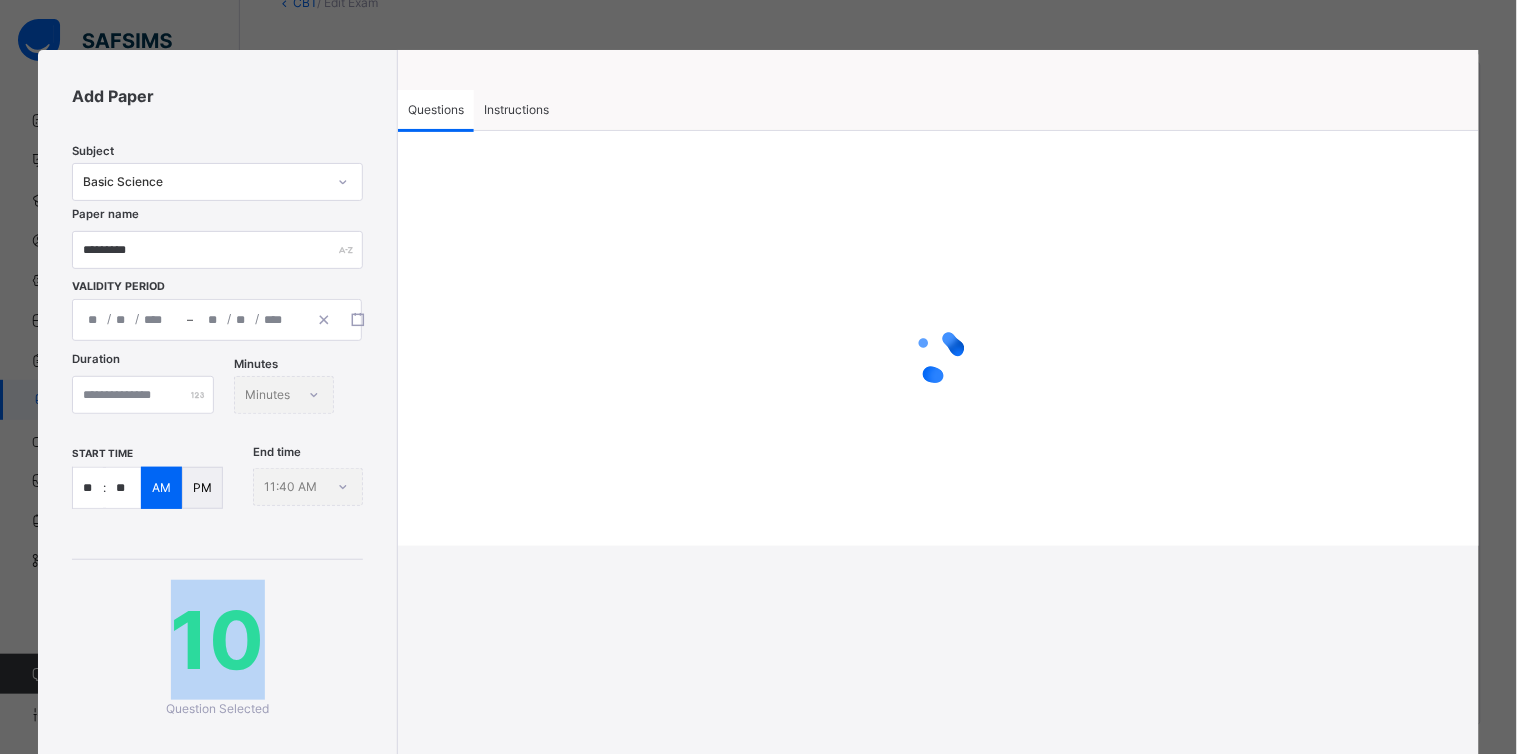click on "**********" at bounding box center (218, 492) 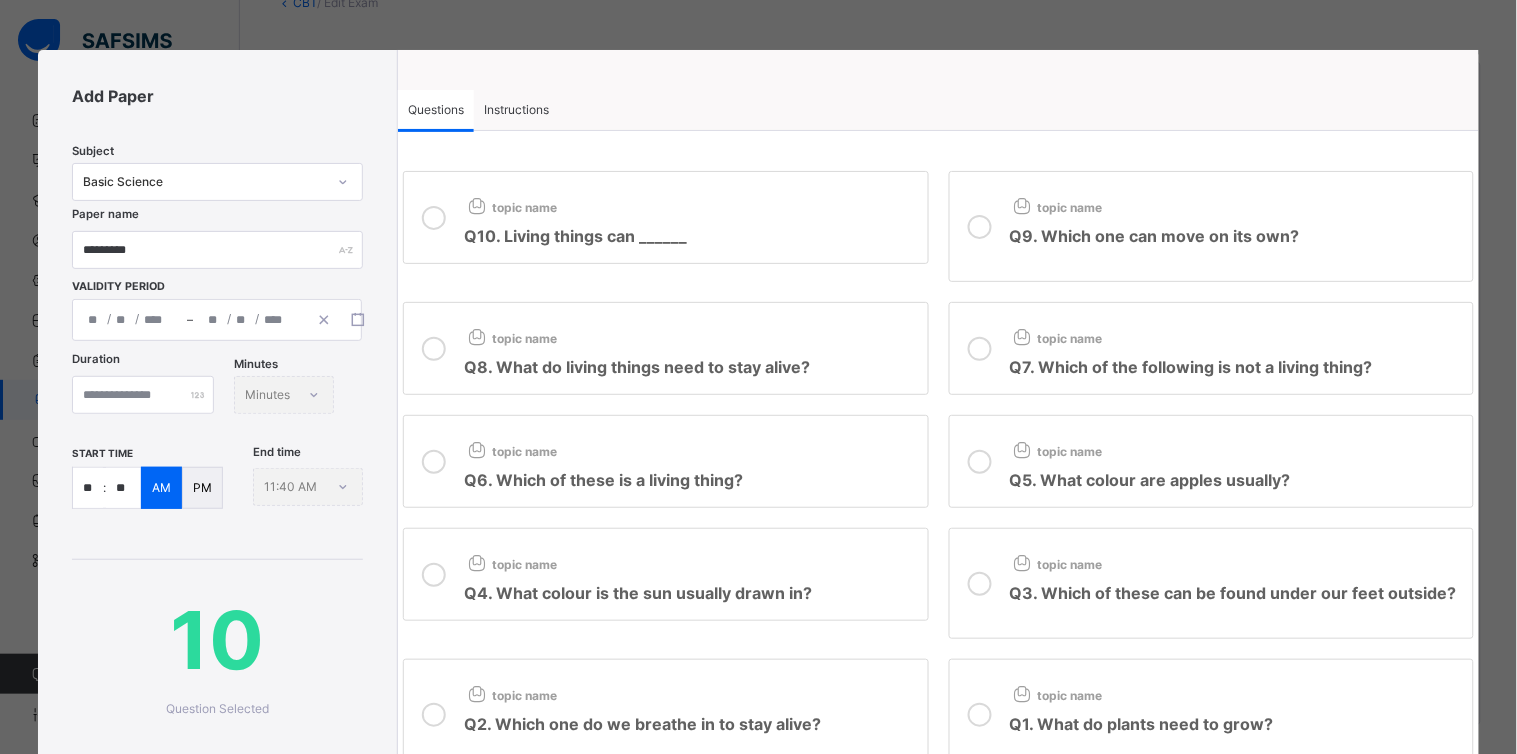 click on "**" at bounding box center (88, 488) 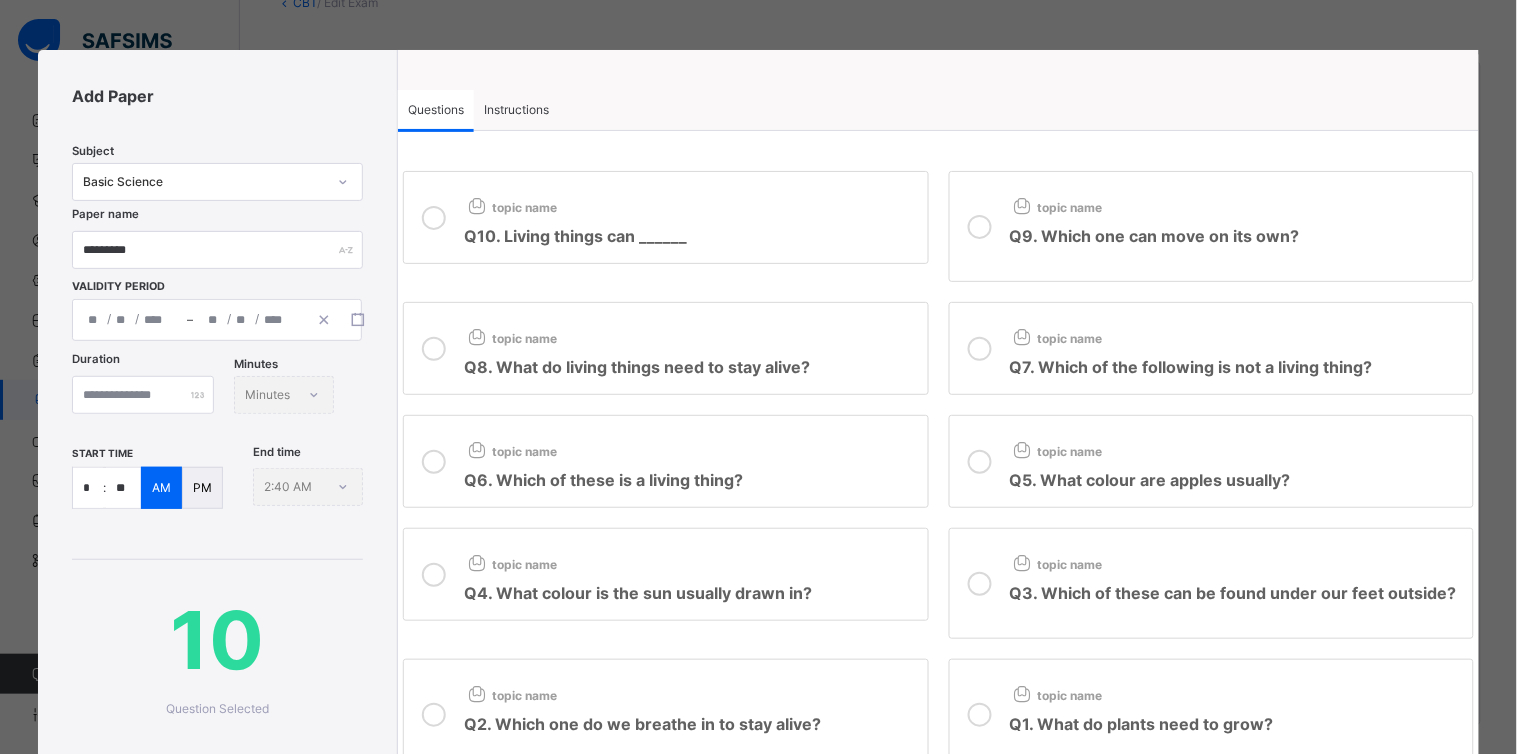 type on "**" 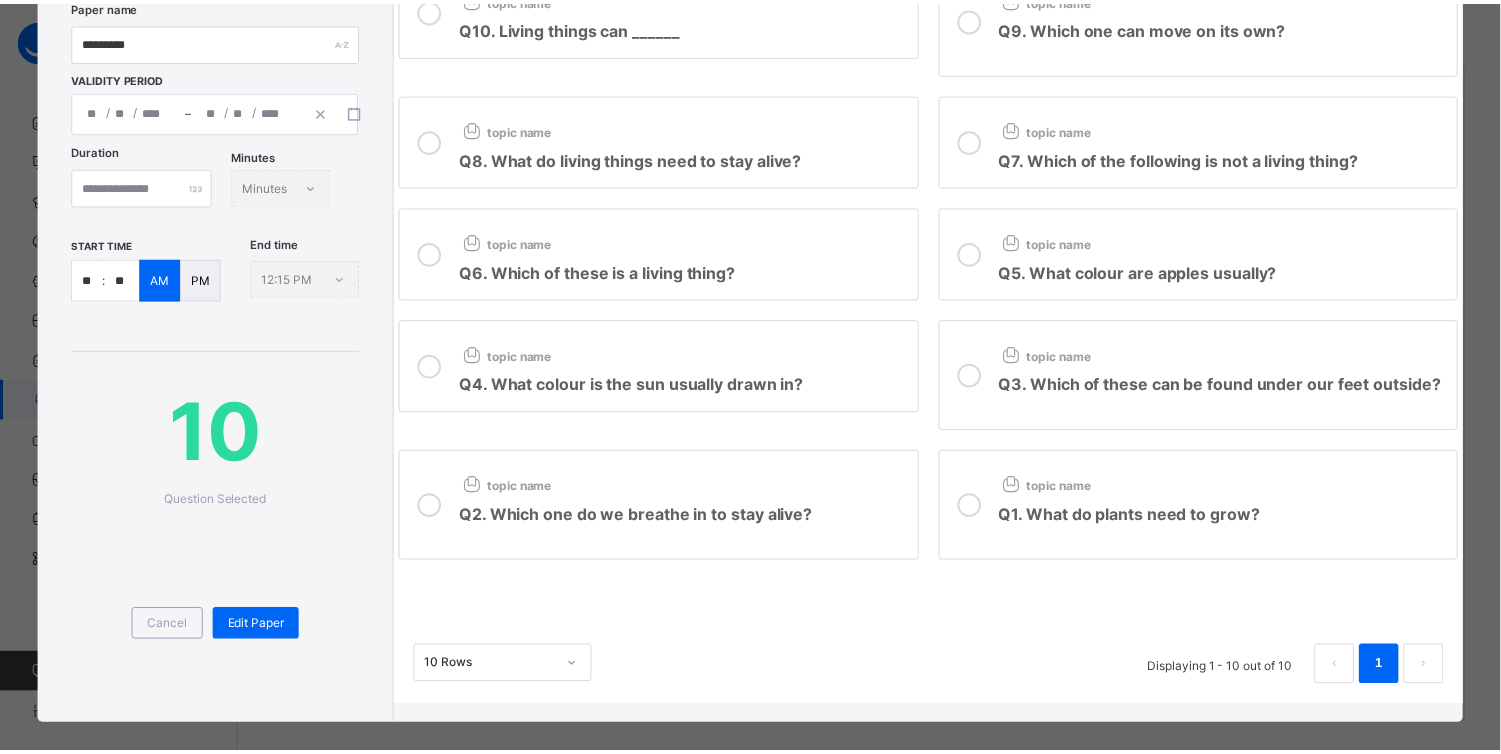 scroll, scrollTop: 317, scrollLeft: 0, axis: vertical 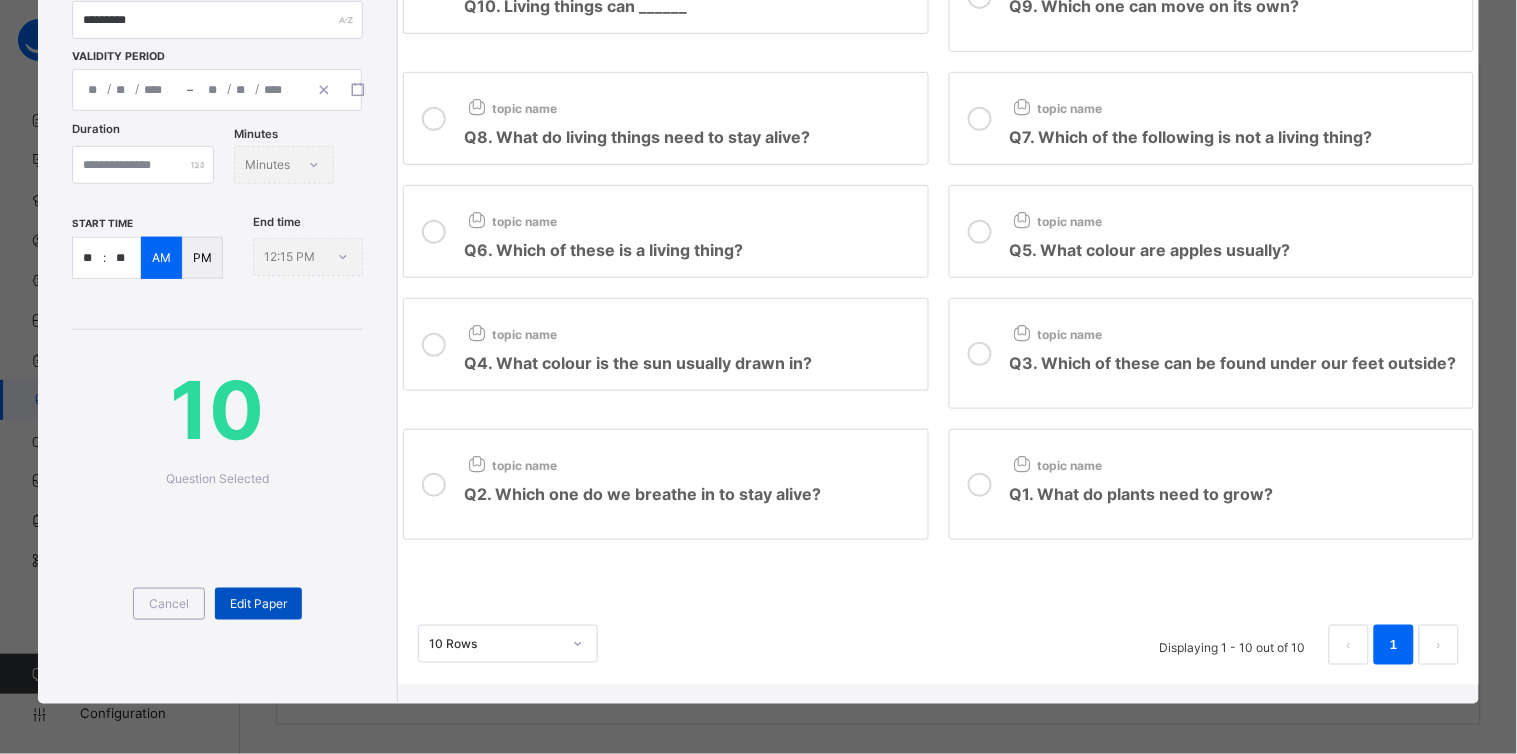 type on "**" 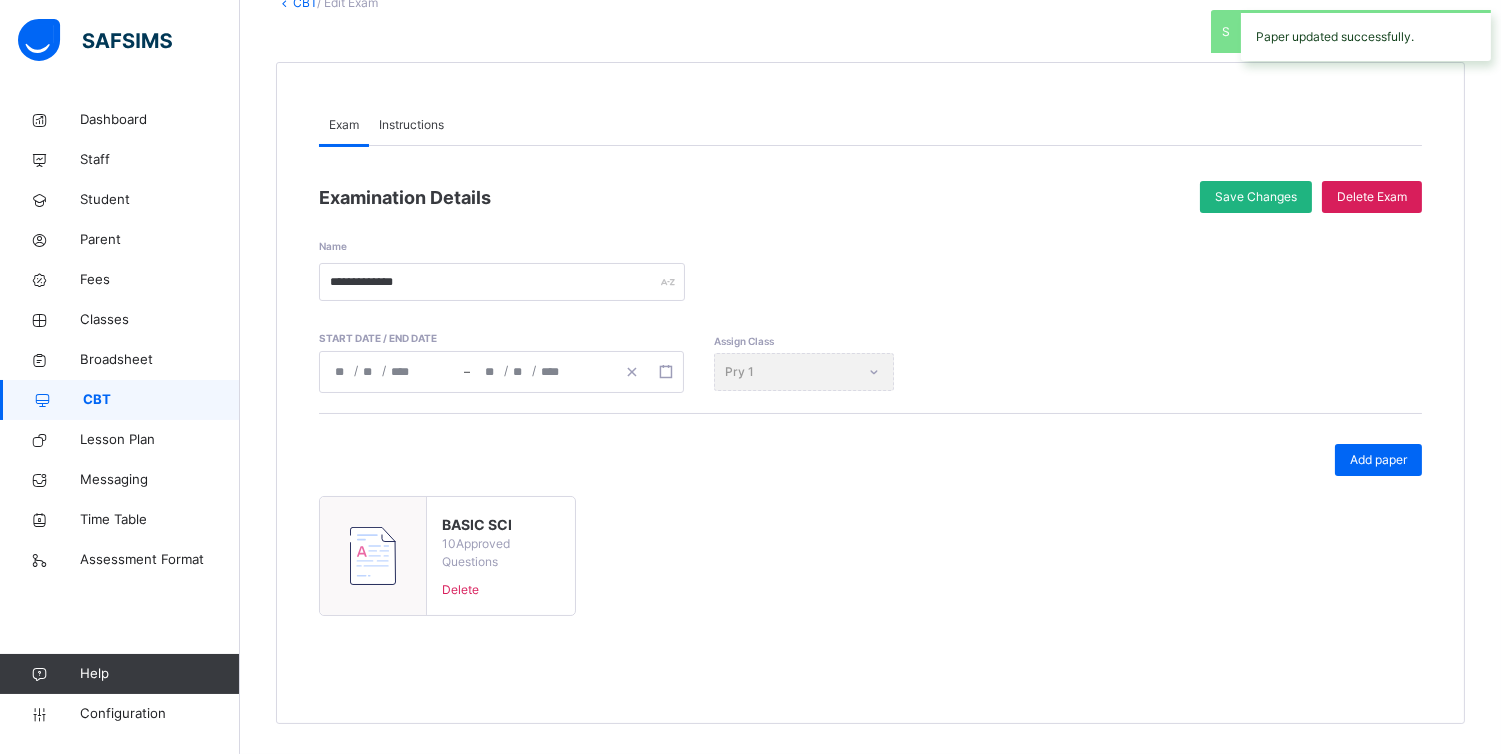 click on "Save Changes" at bounding box center [1256, 197] 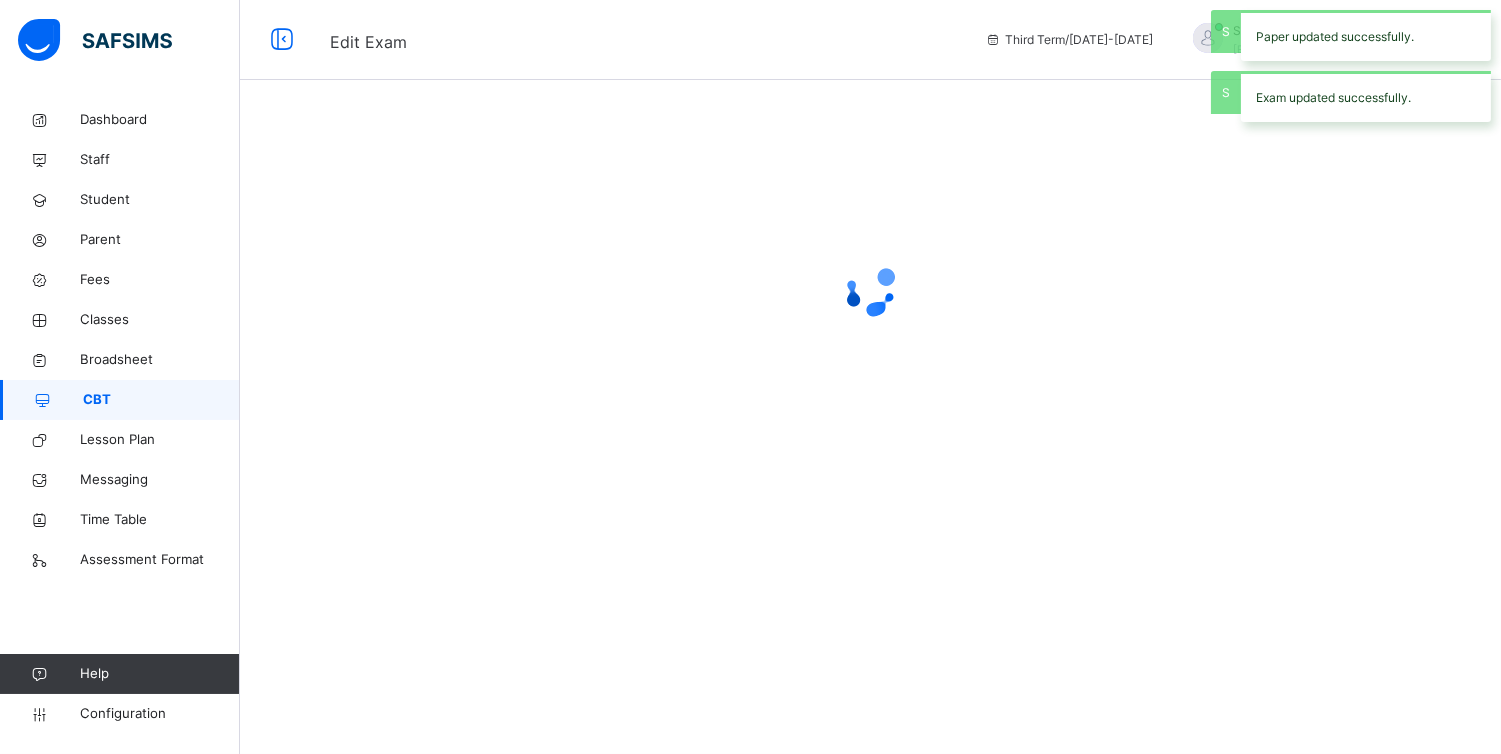 scroll, scrollTop: 0, scrollLeft: 0, axis: both 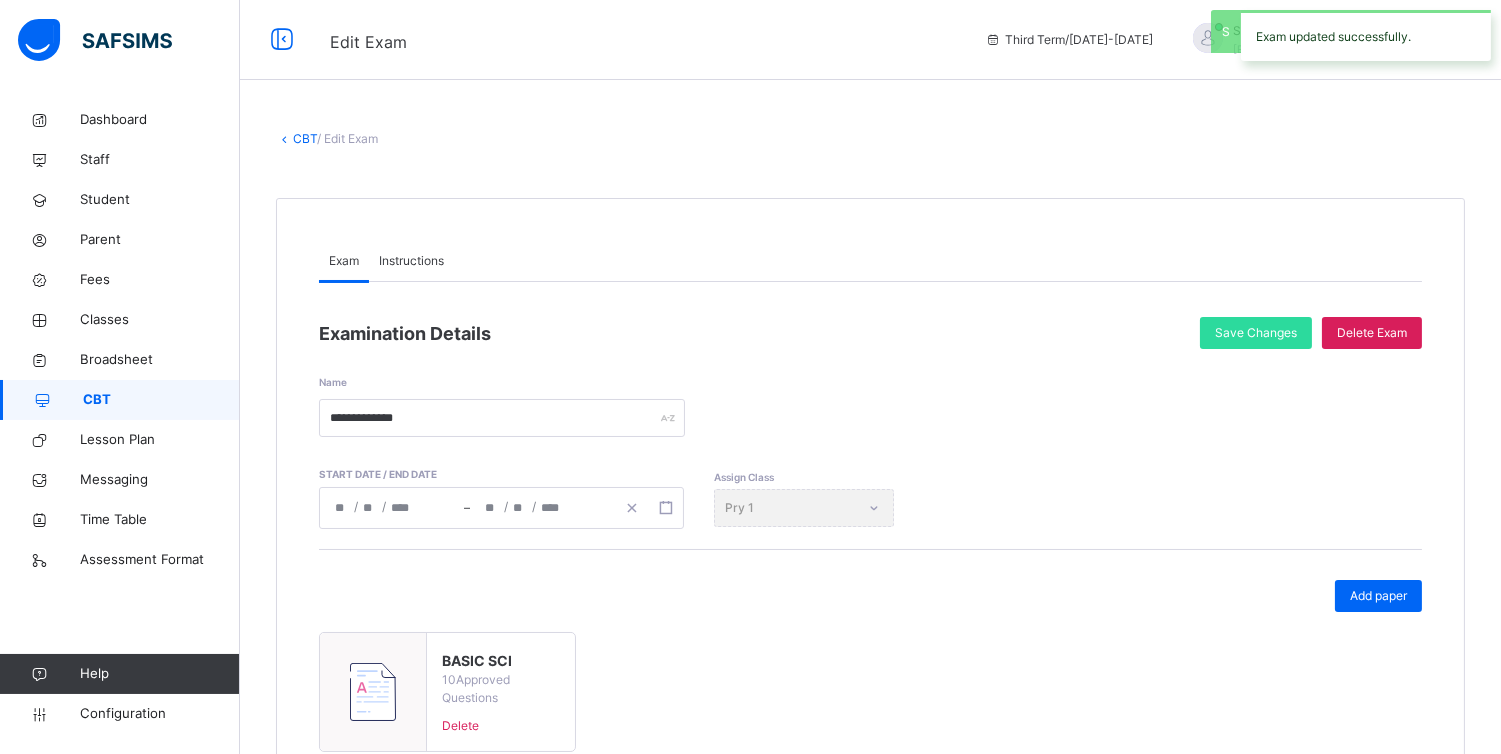 click on "CBT" at bounding box center (120, 400) 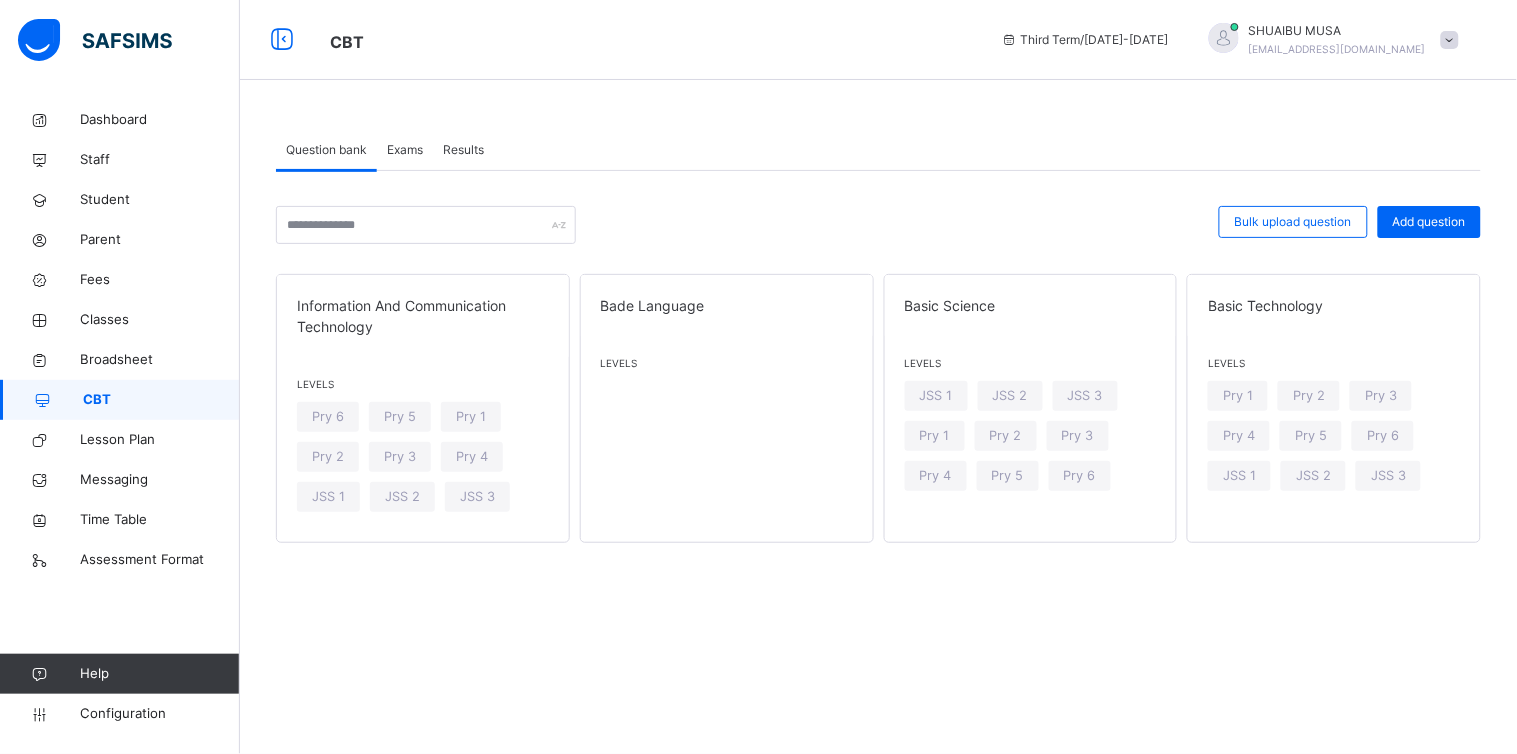 click on "Exams" at bounding box center (405, 150) 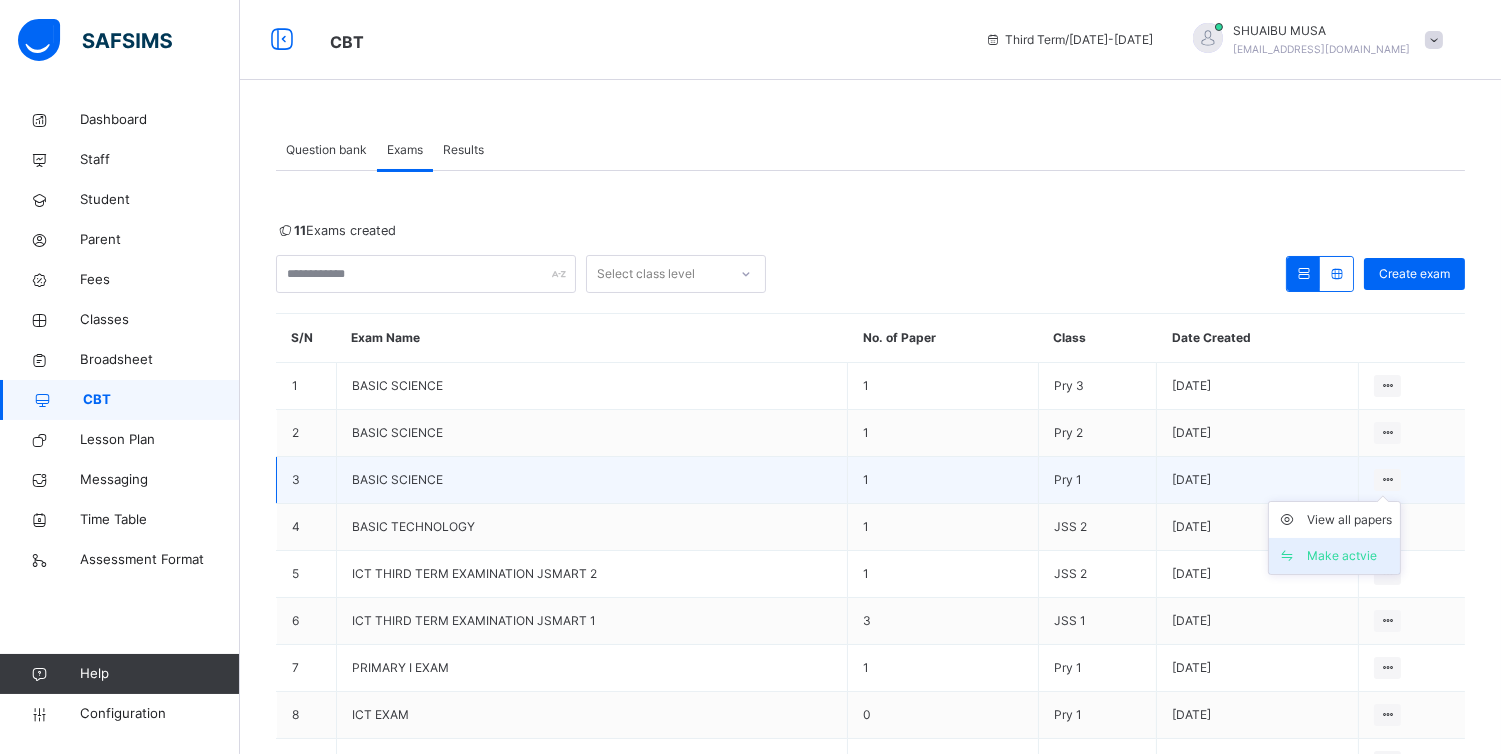 click on "Make actvie" at bounding box center (1349, 556) 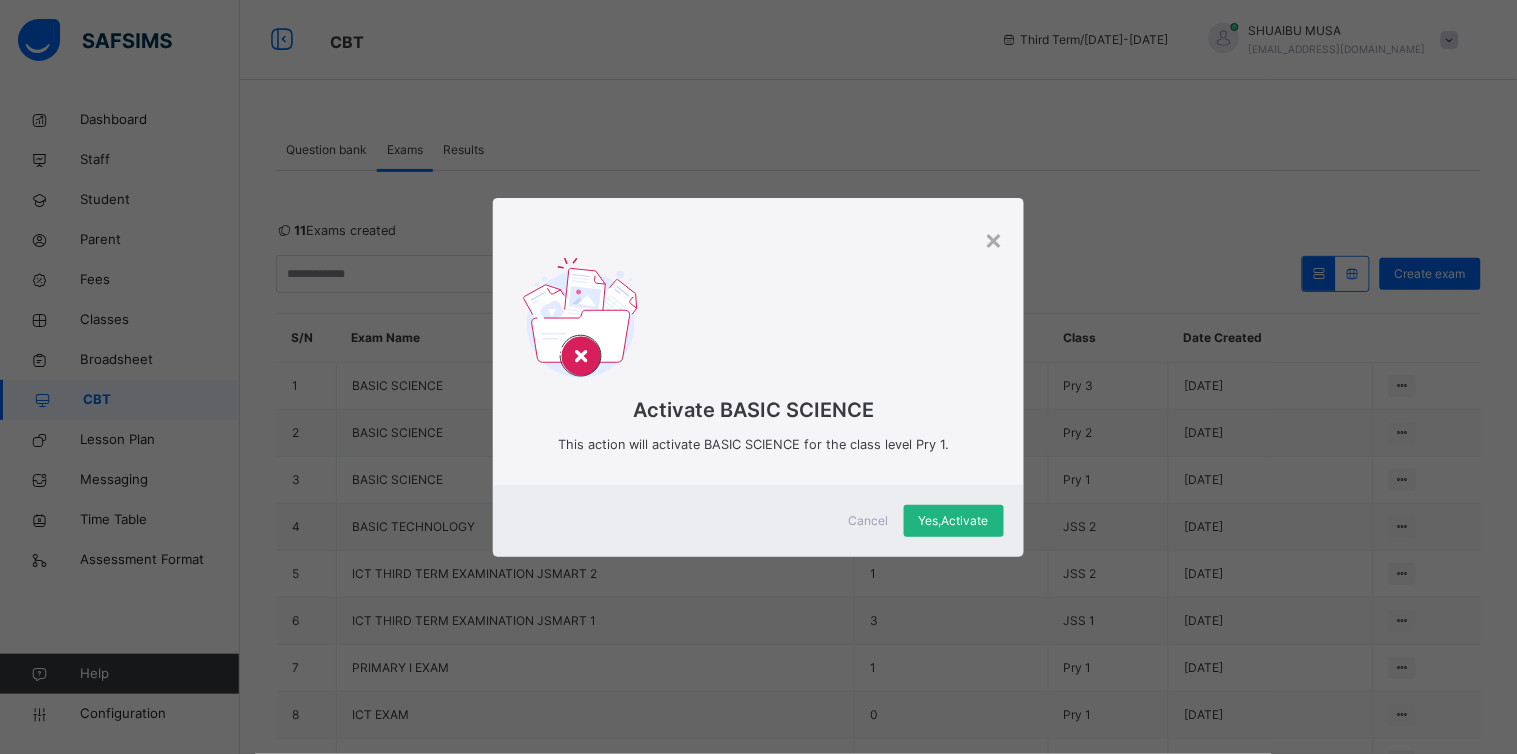 click on "Yes,  Activate" at bounding box center (954, 521) 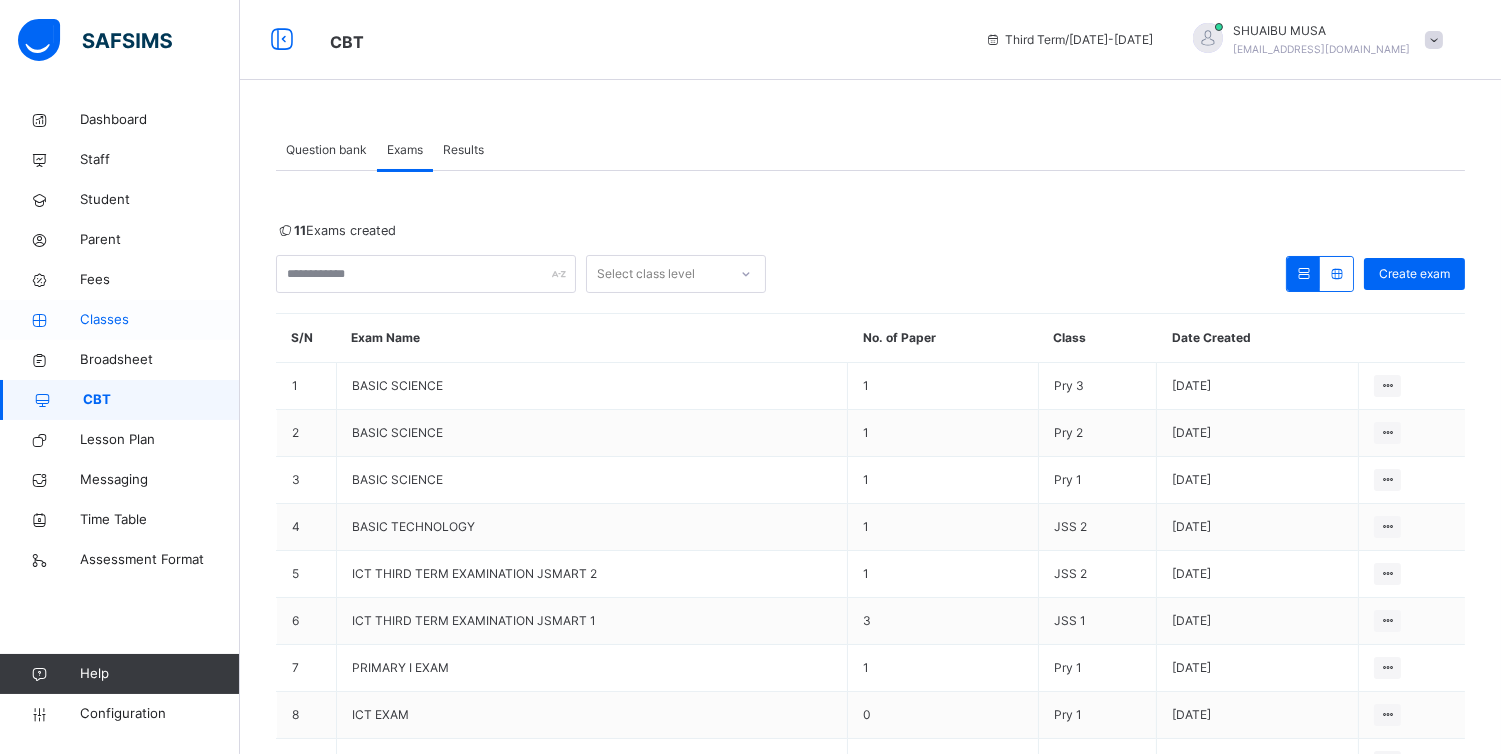 click on "Classes" at bounding box center [160, 320] 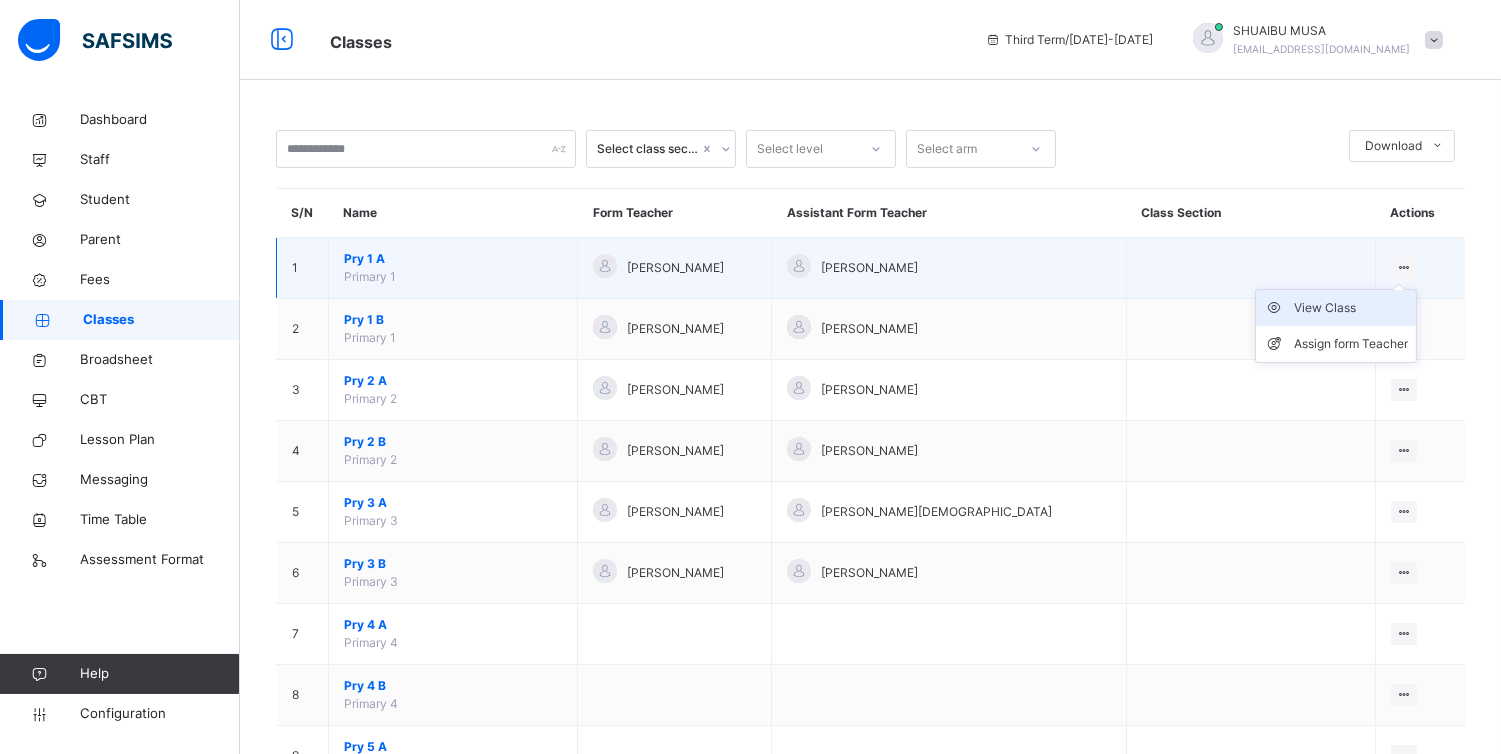 click on "View Class" at bounding box center [1351, 308] 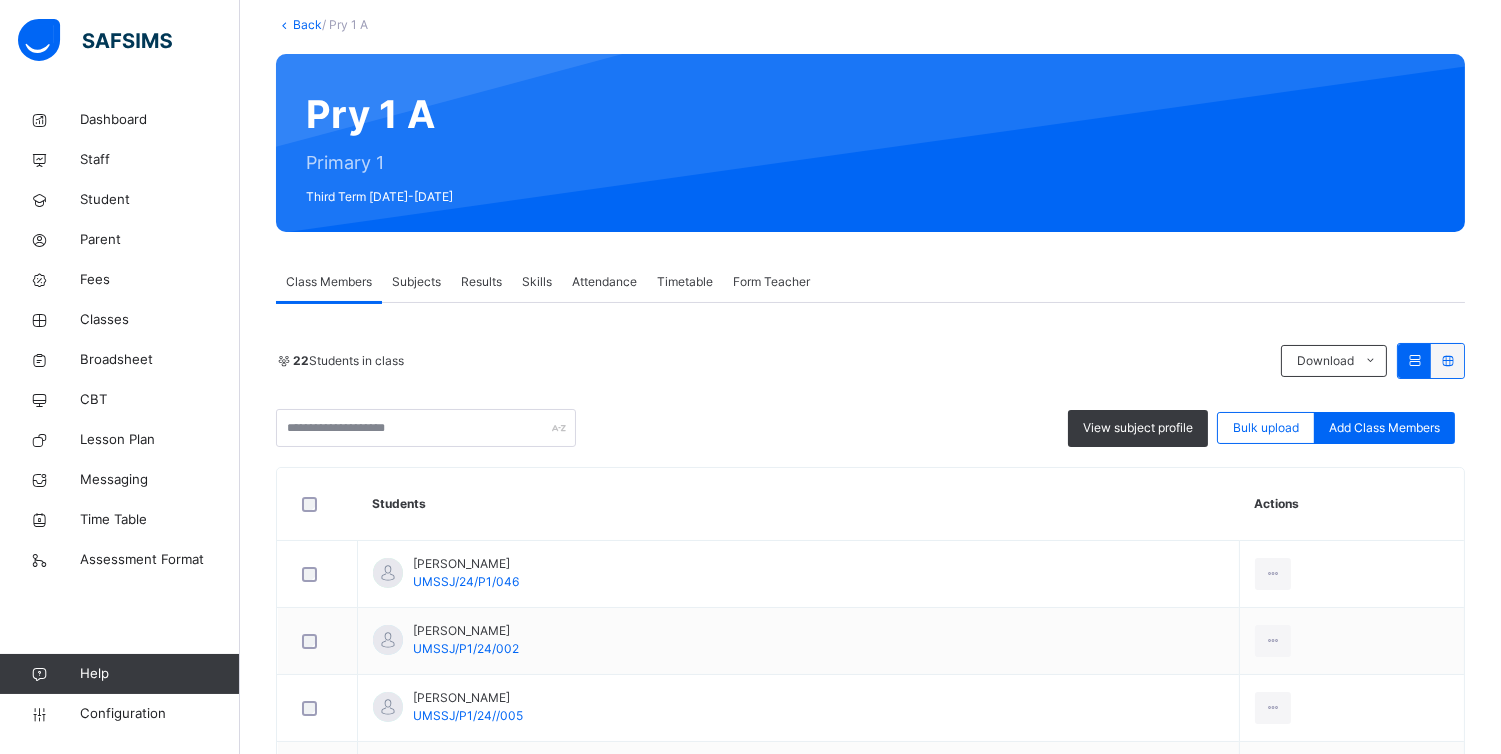 scroll, scrollTop: 271, scrollLeft: 0, axis: vertical 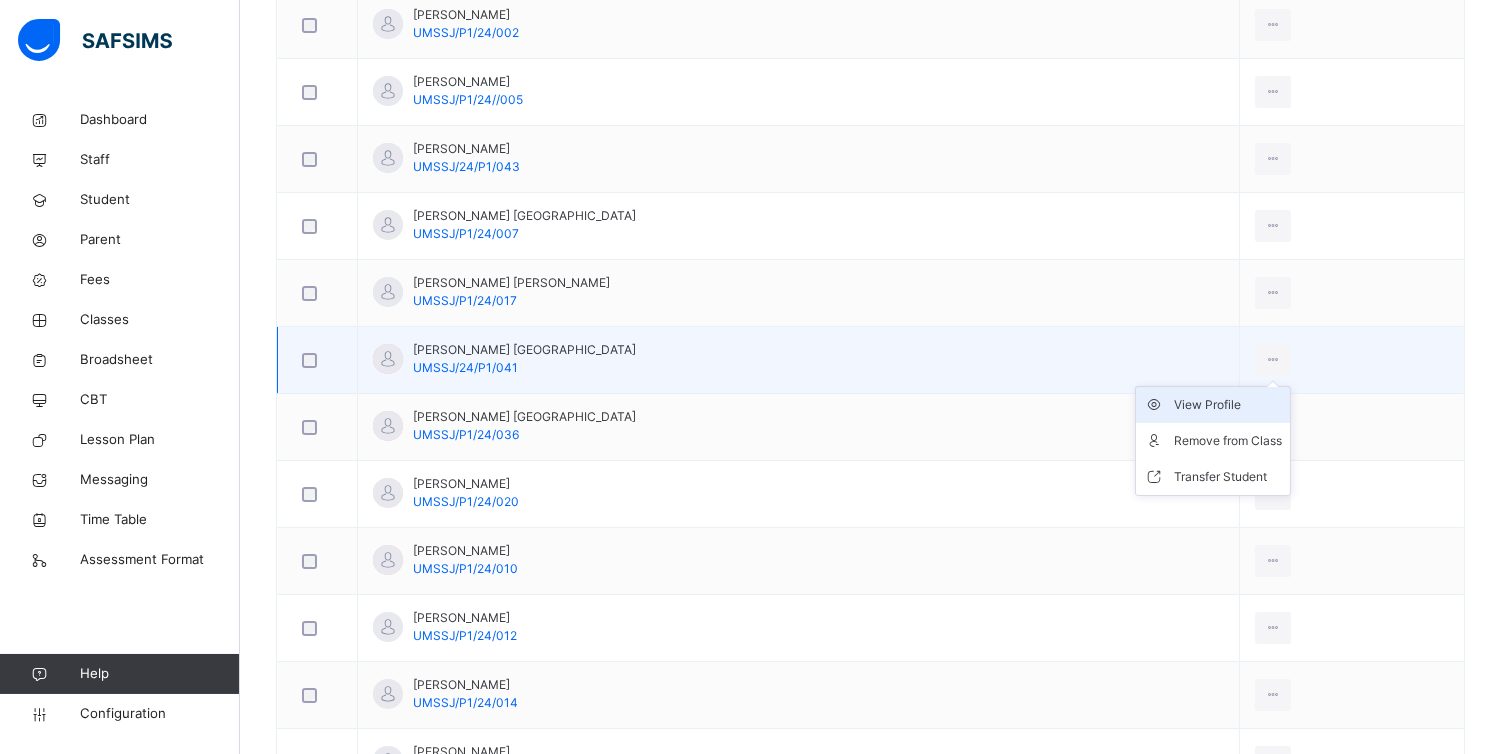 click on "View Profile" at bounding box center [1228, 405] 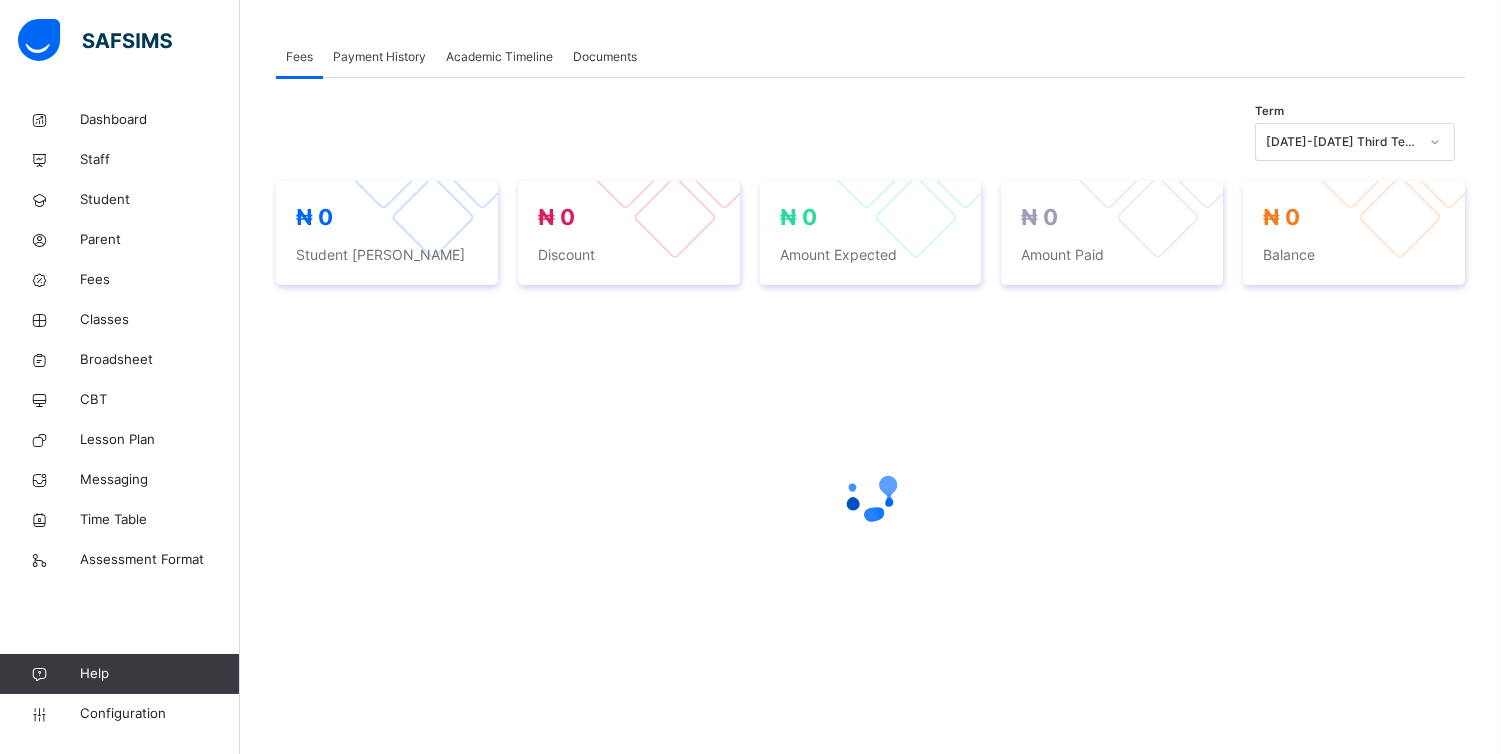 scroll, scrollTop: 724, scrollLeft: 0, axis: vertical 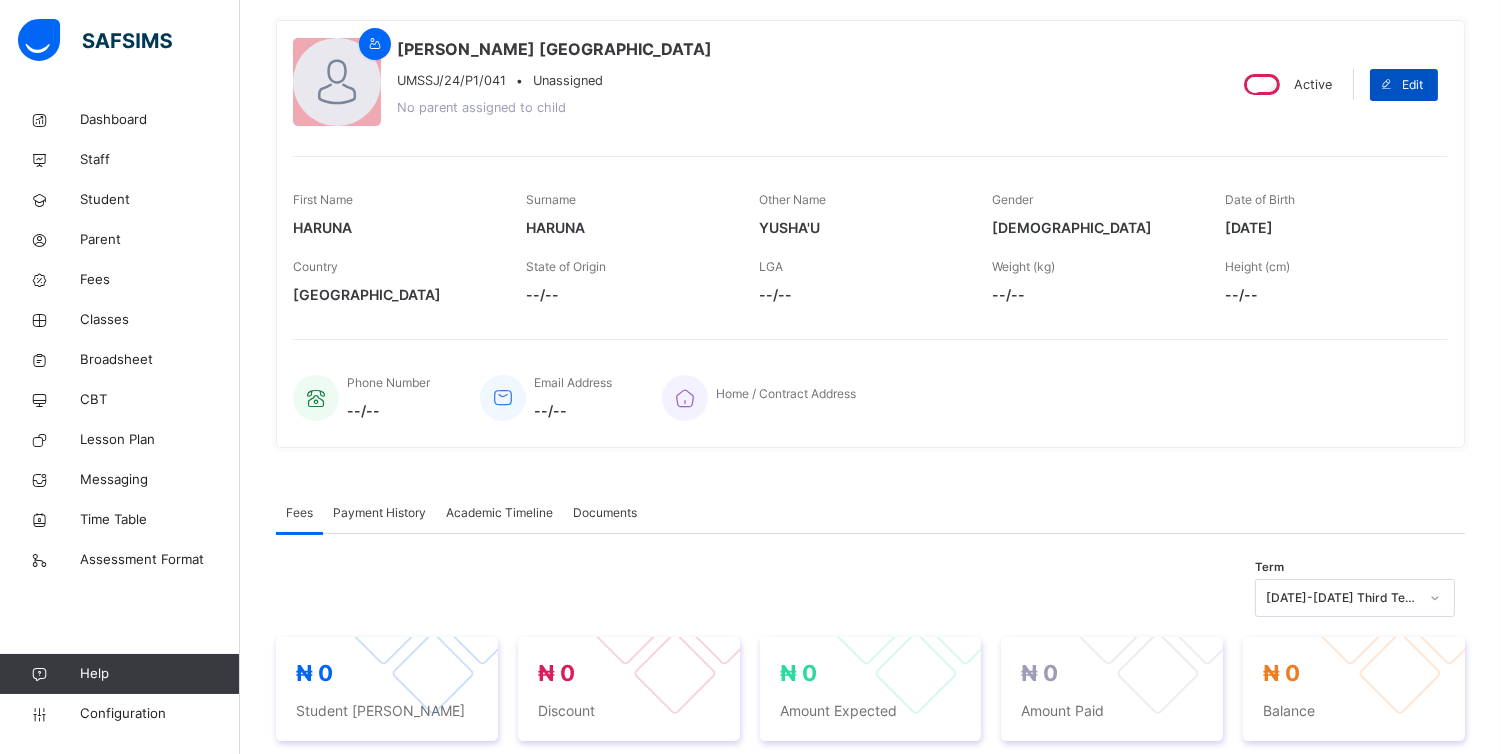 click on "Edit" at bounding box center [1412, 85] 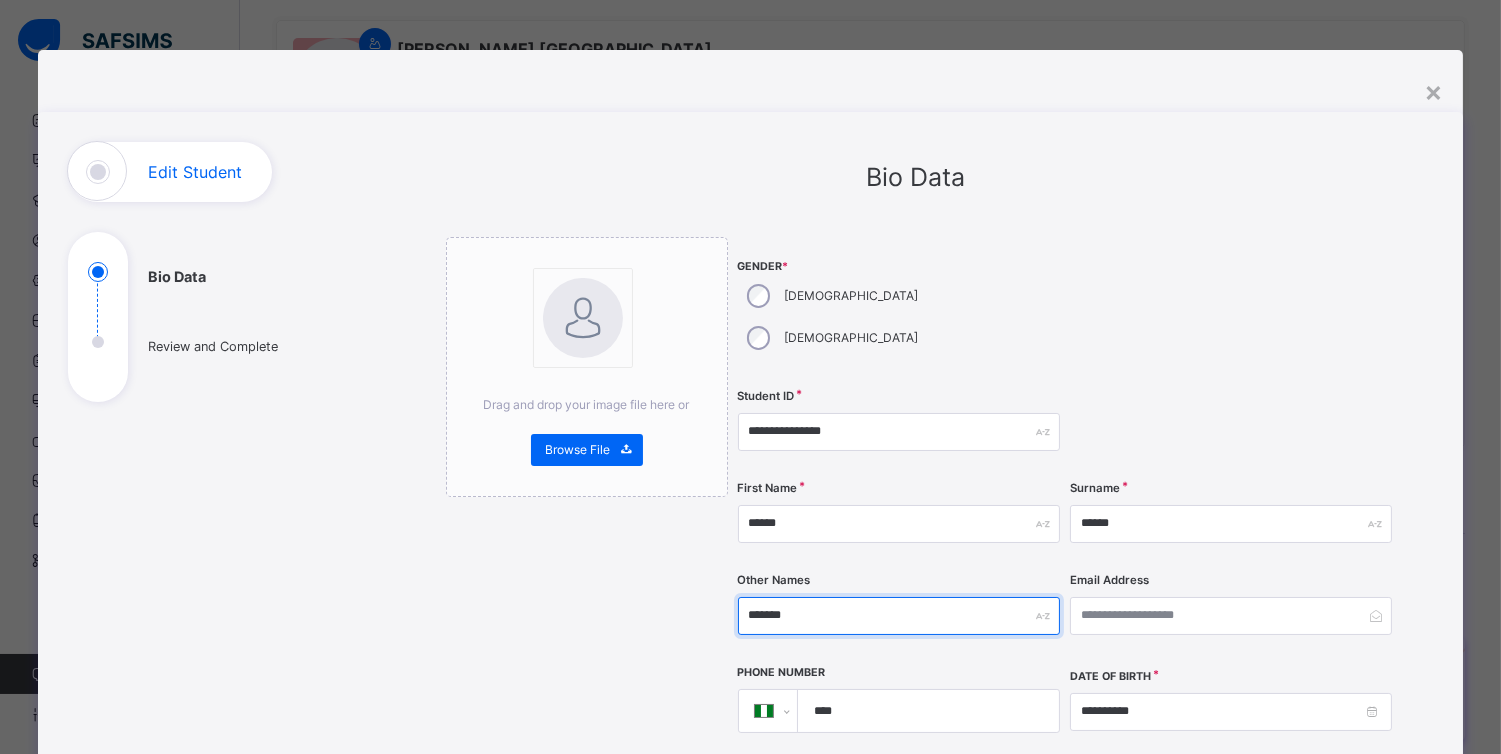 click on "*******" at bounding box center (899, 616) 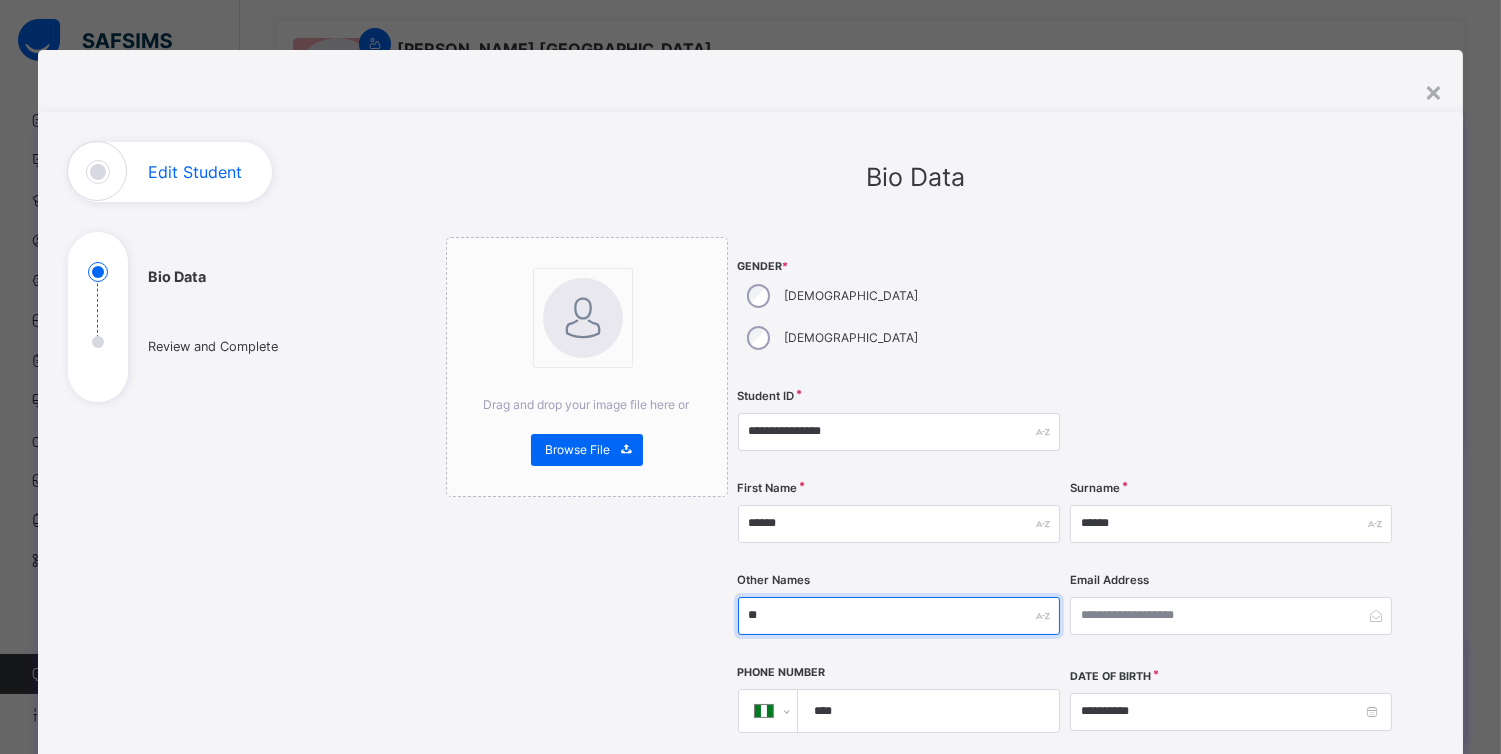 type on "*" 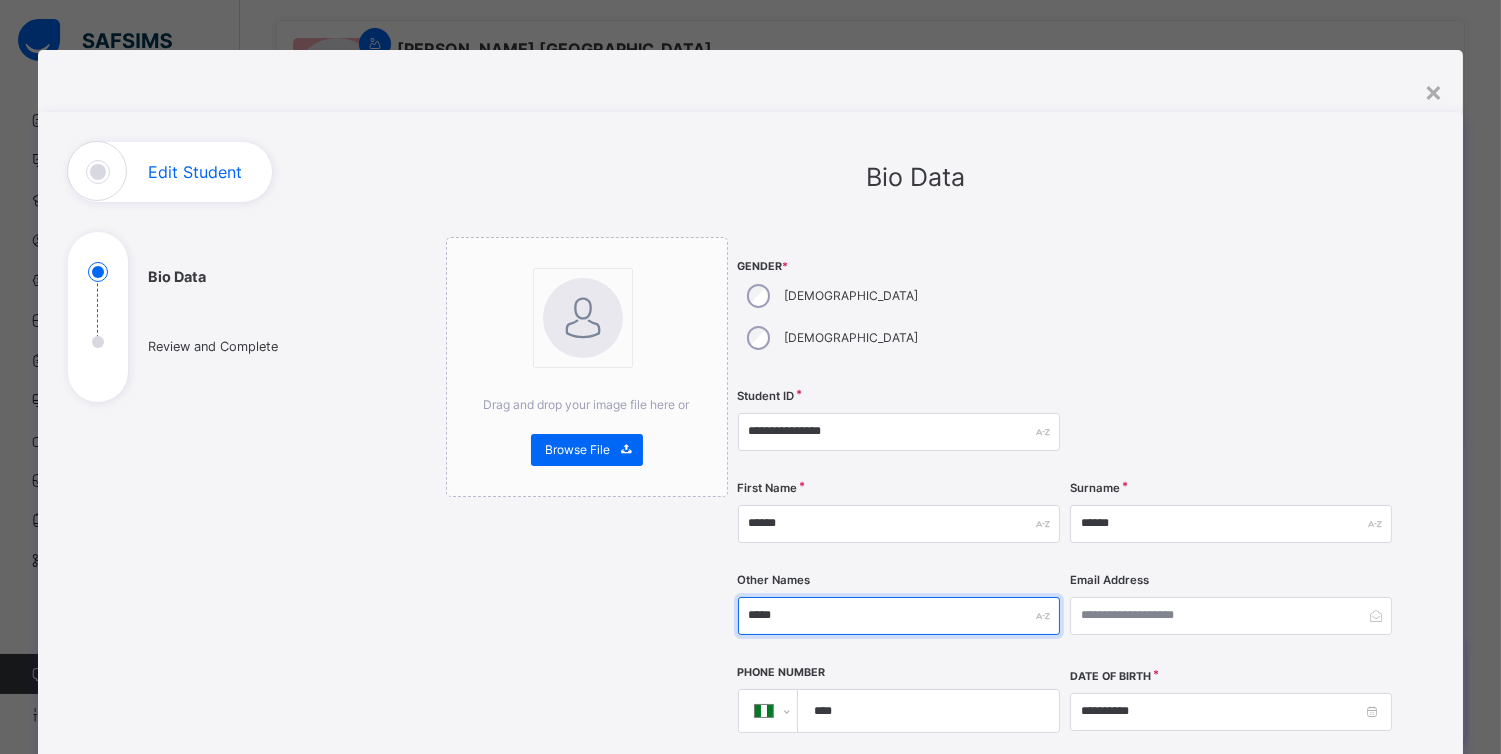scroll, scrollTop: 50, scrollLeft: 0, axis: vertical 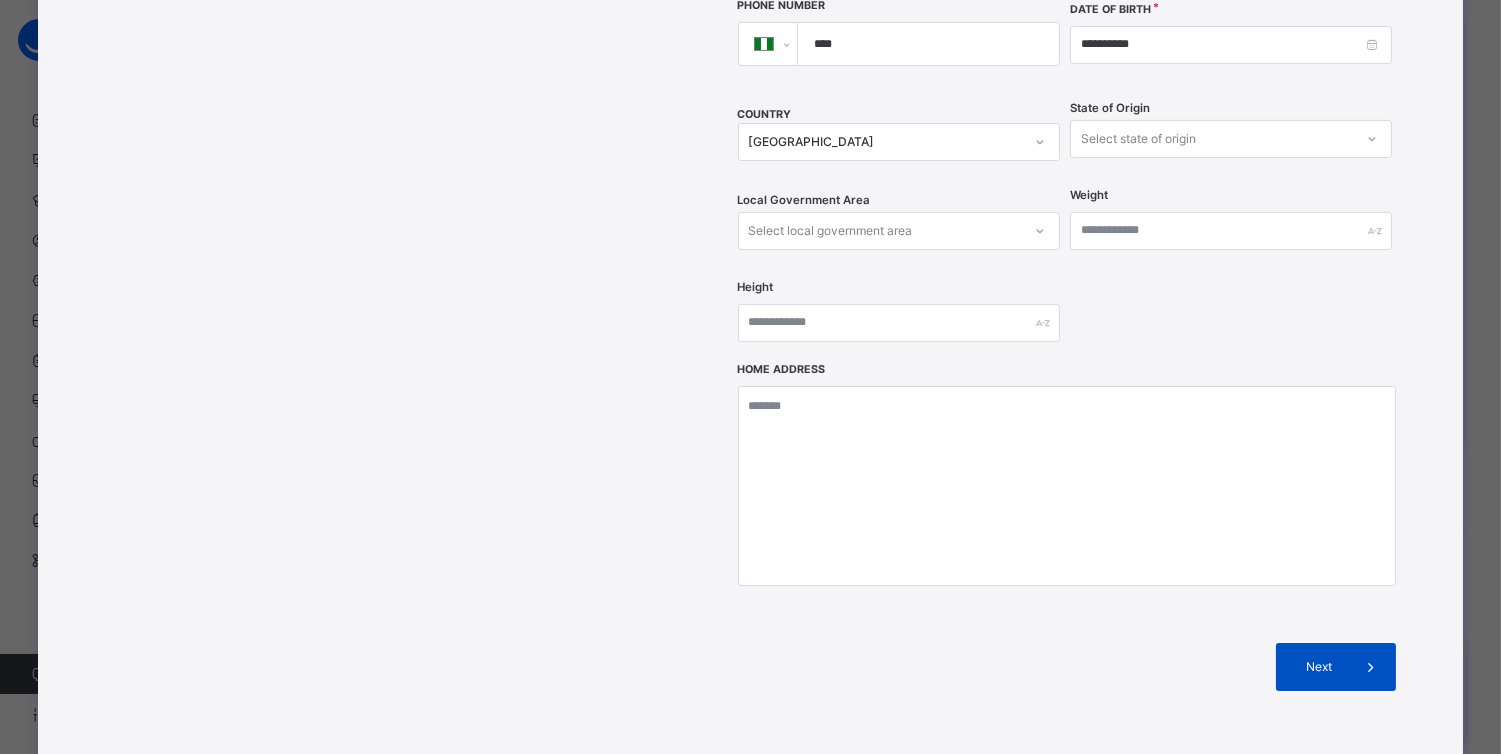 type on "*****" 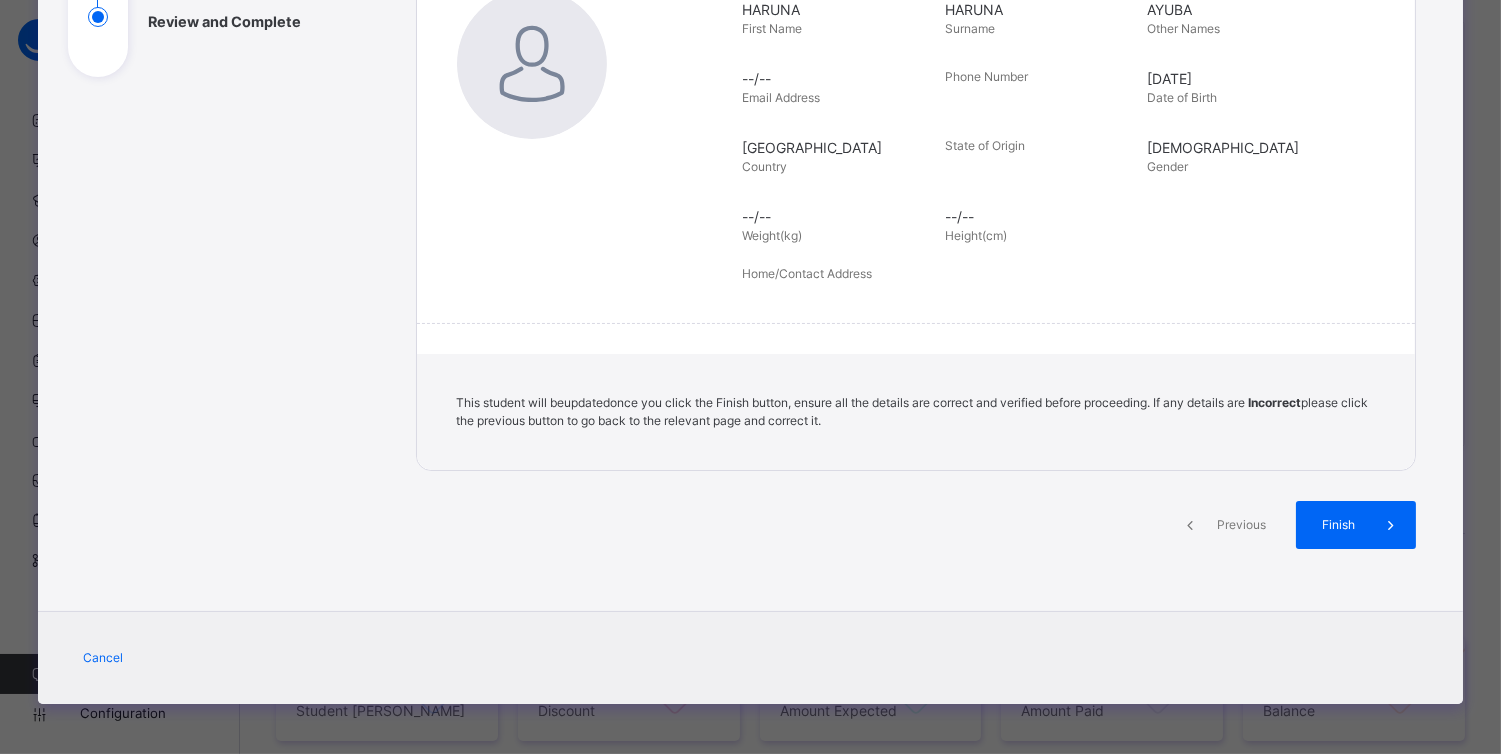 scroll, scrollTop: 324, scrollLeft: 0, axis: vertical 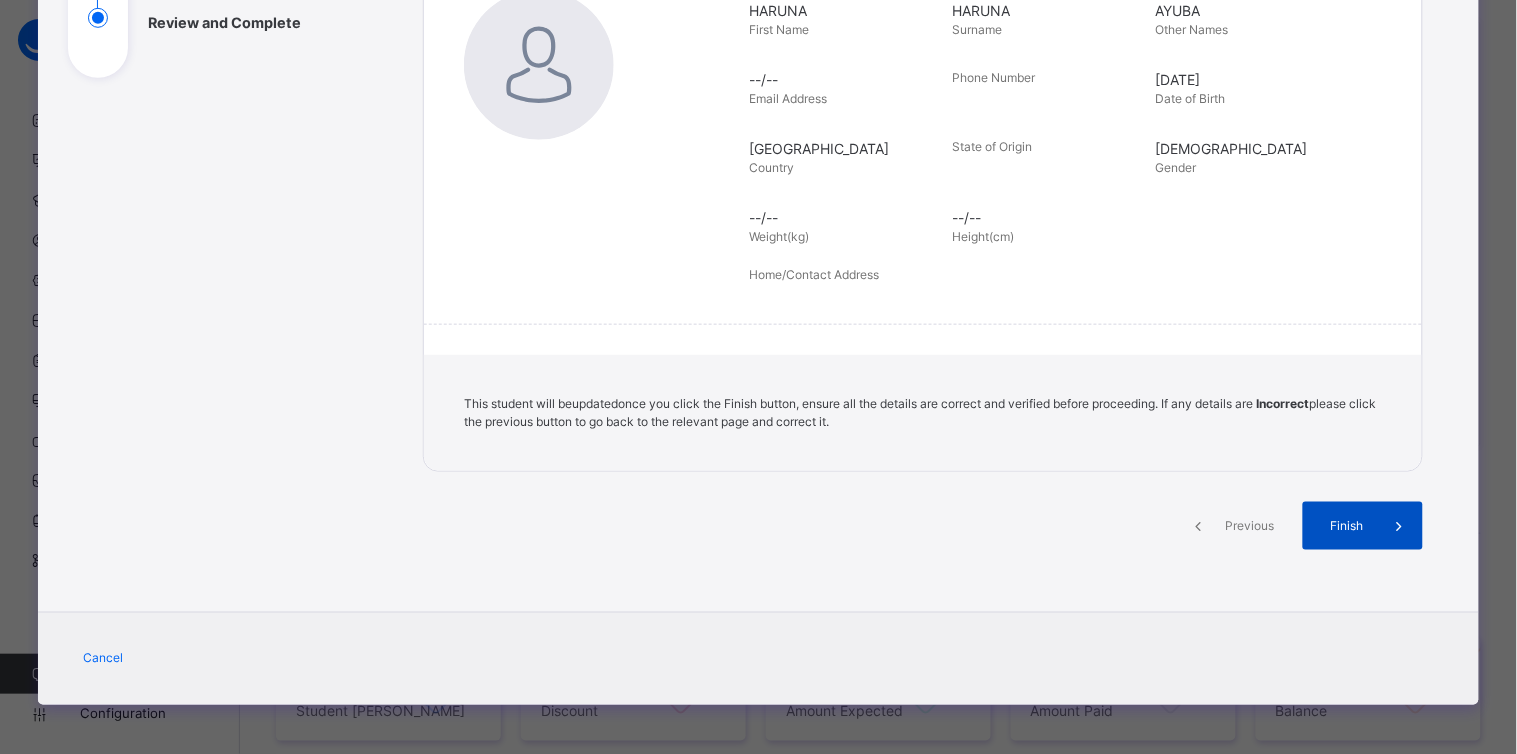 click at bounding box center (1399, 526) 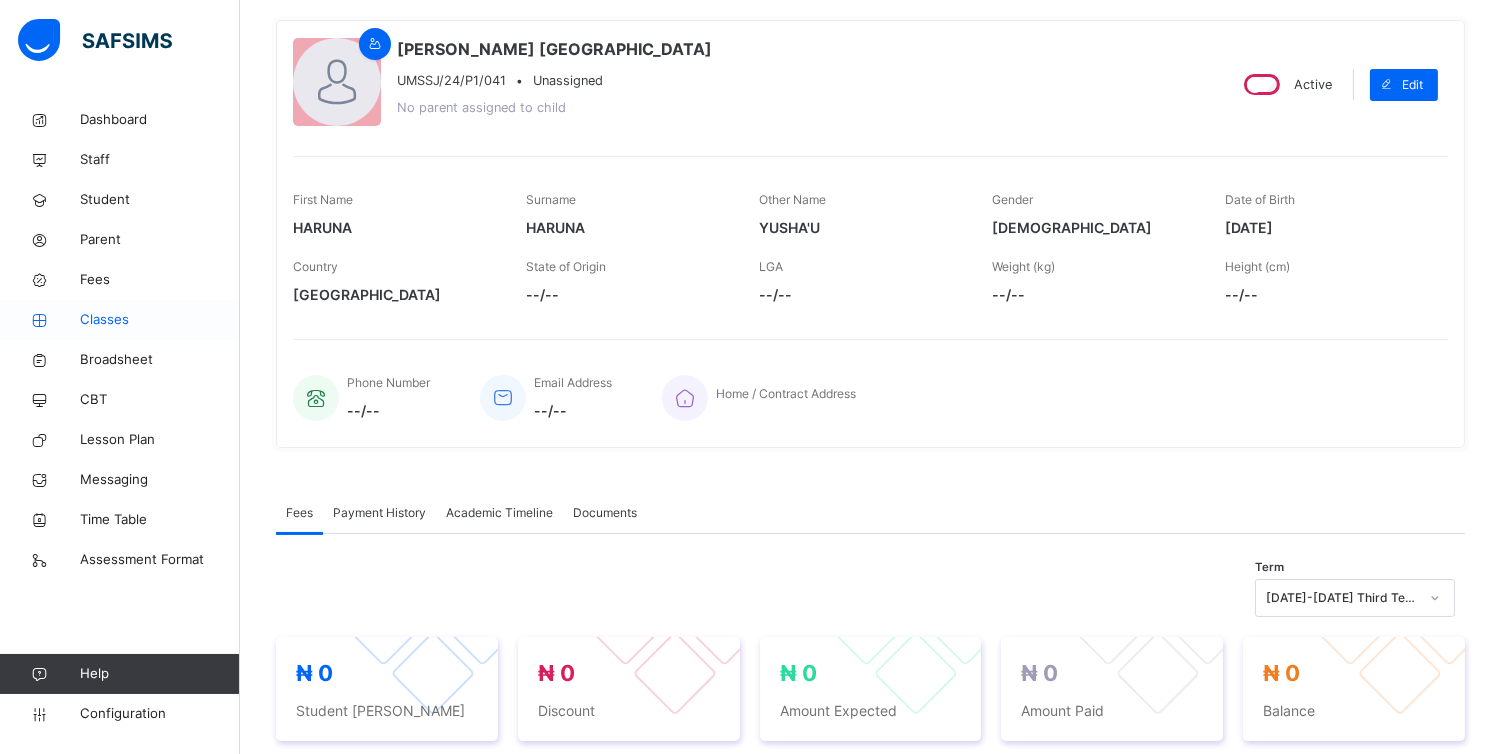 click on "Classes" at bounding box center [160, 320] 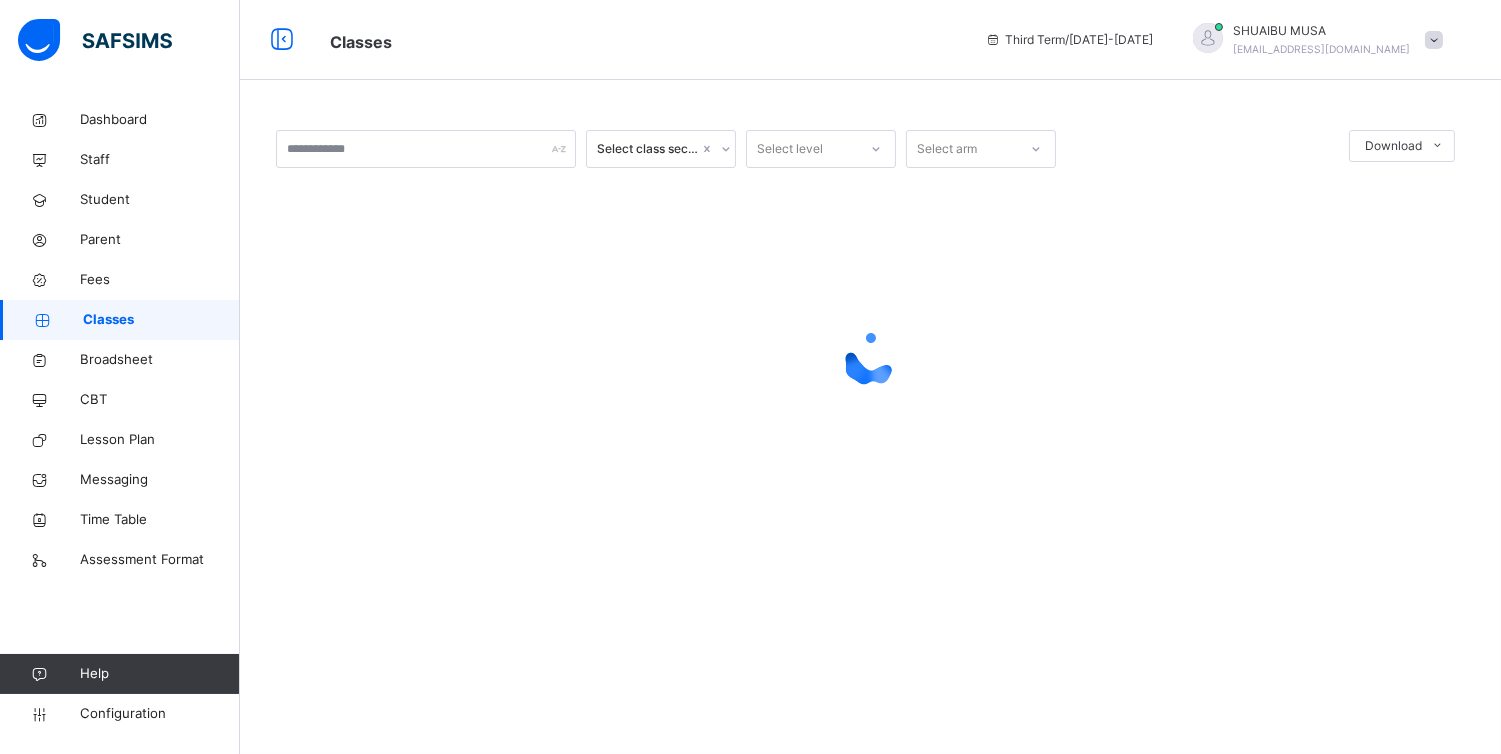 scroll, scrollTop: 0, scrollLeft: 0, axis: both 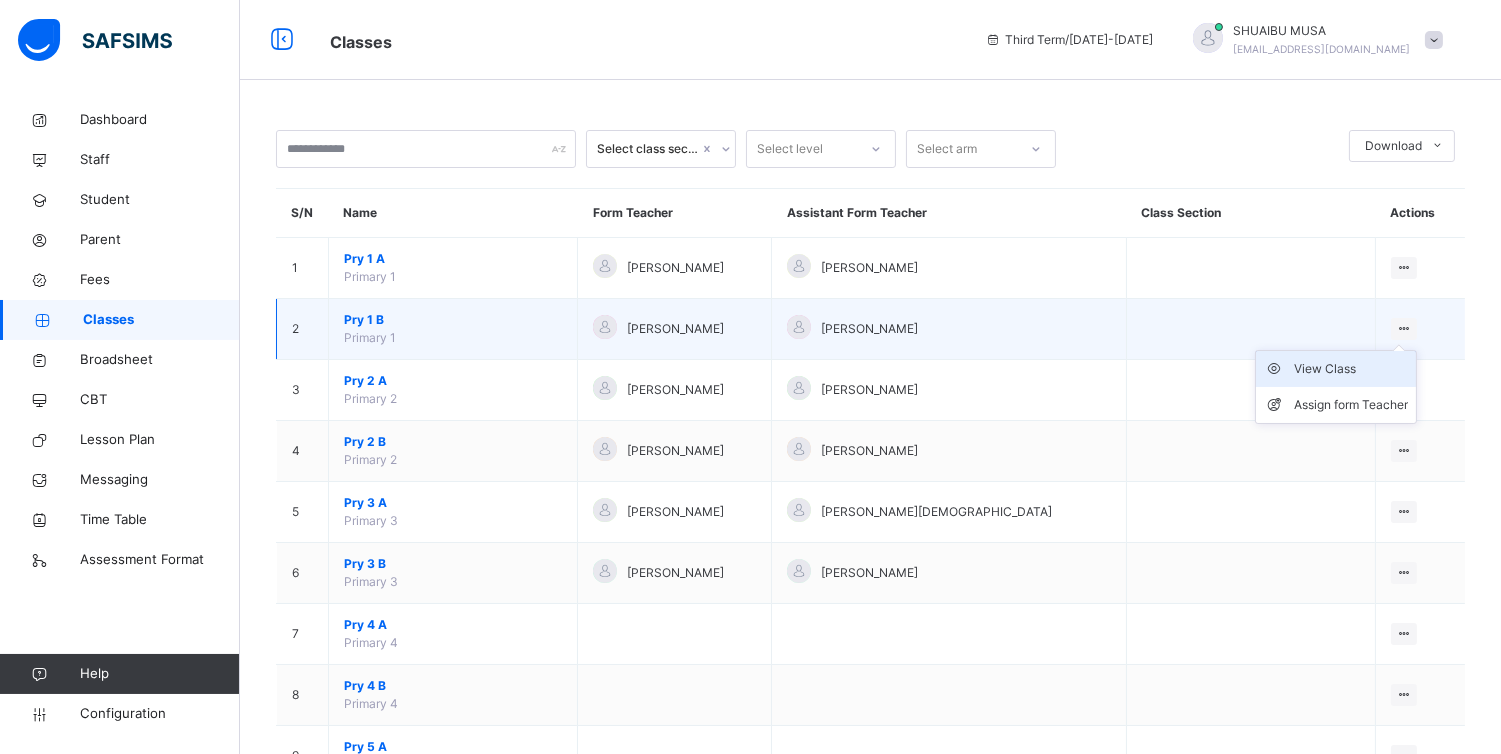 click on "View Class" at bounding box center [1351, 369] 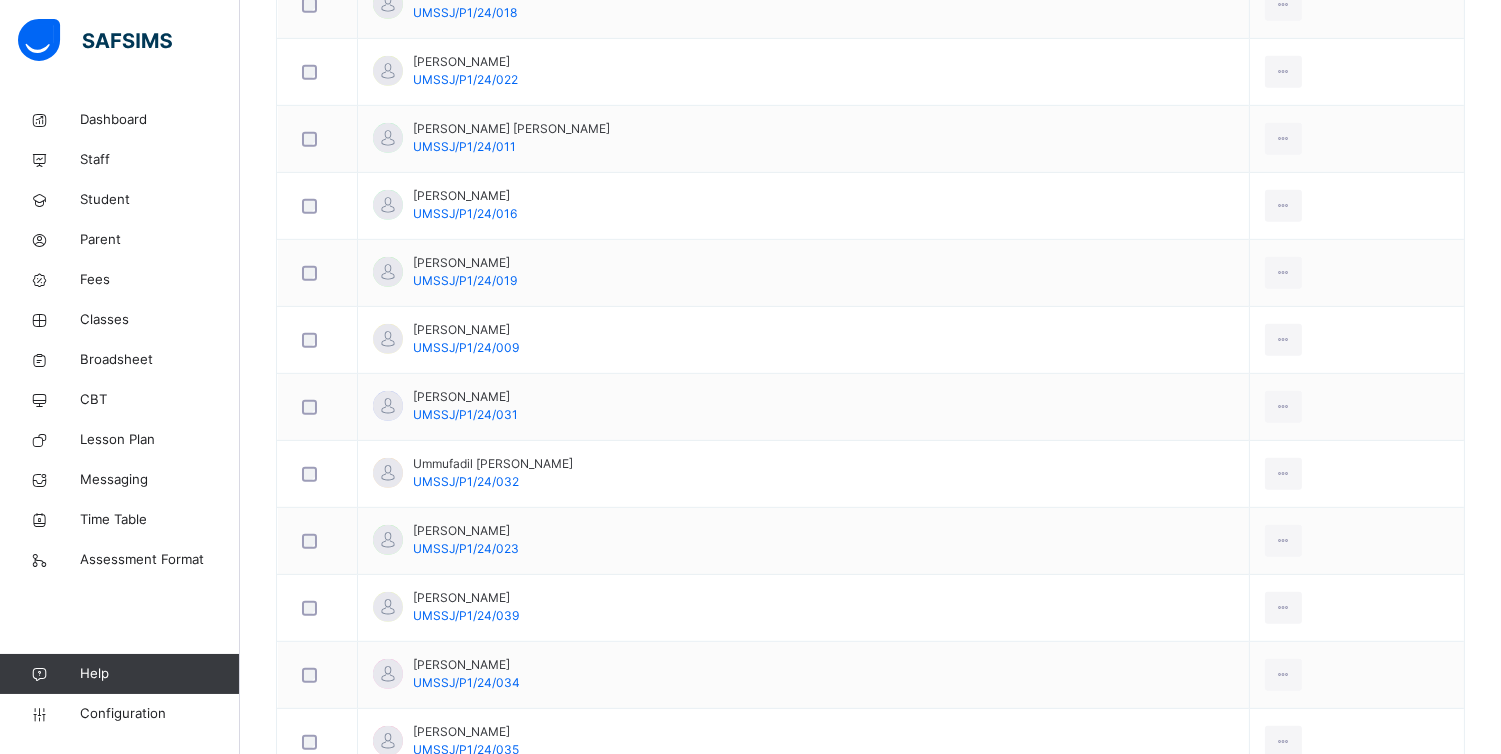 scroll, scrollTop: 1644, scrollLeft: 0, axis: vertical 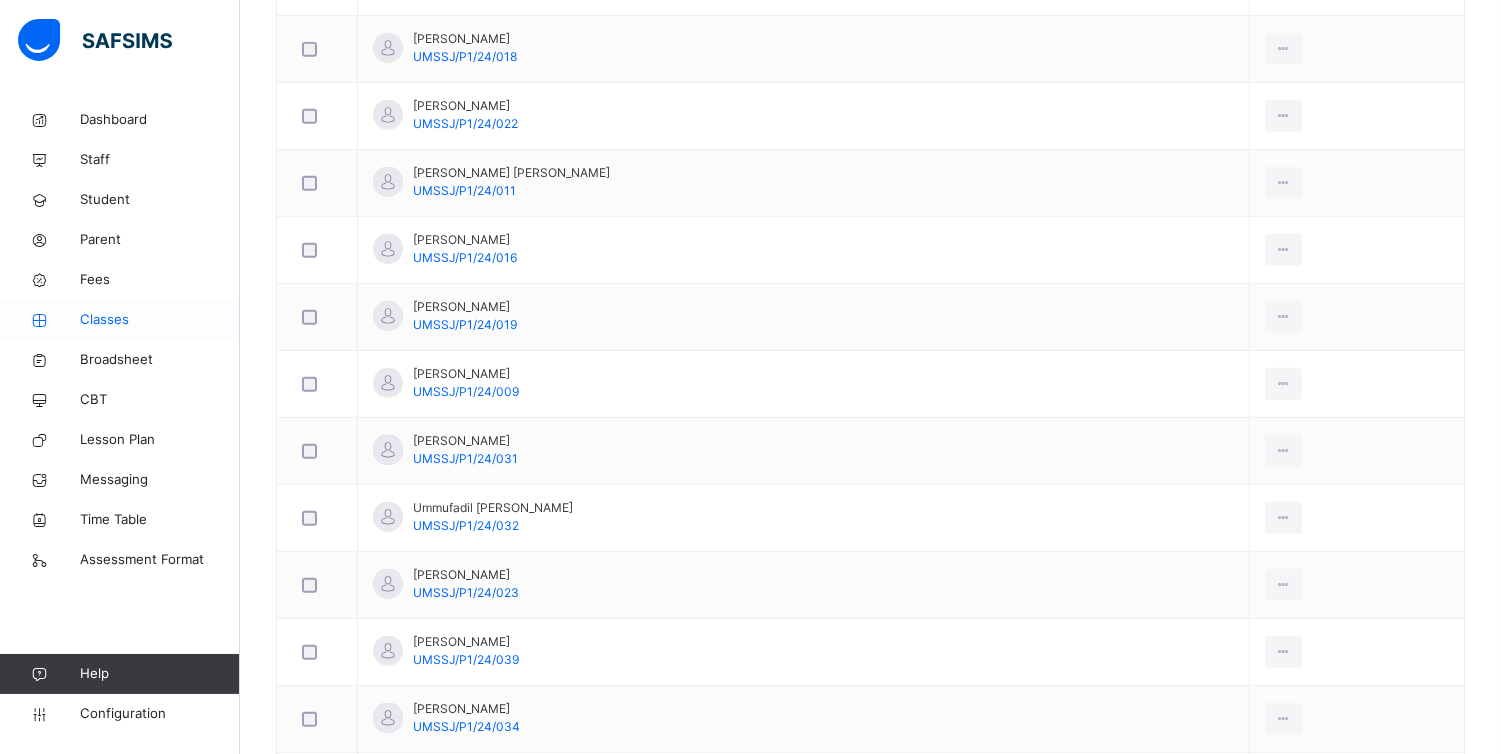 click on "Classes" at bounding box center (160, 320) 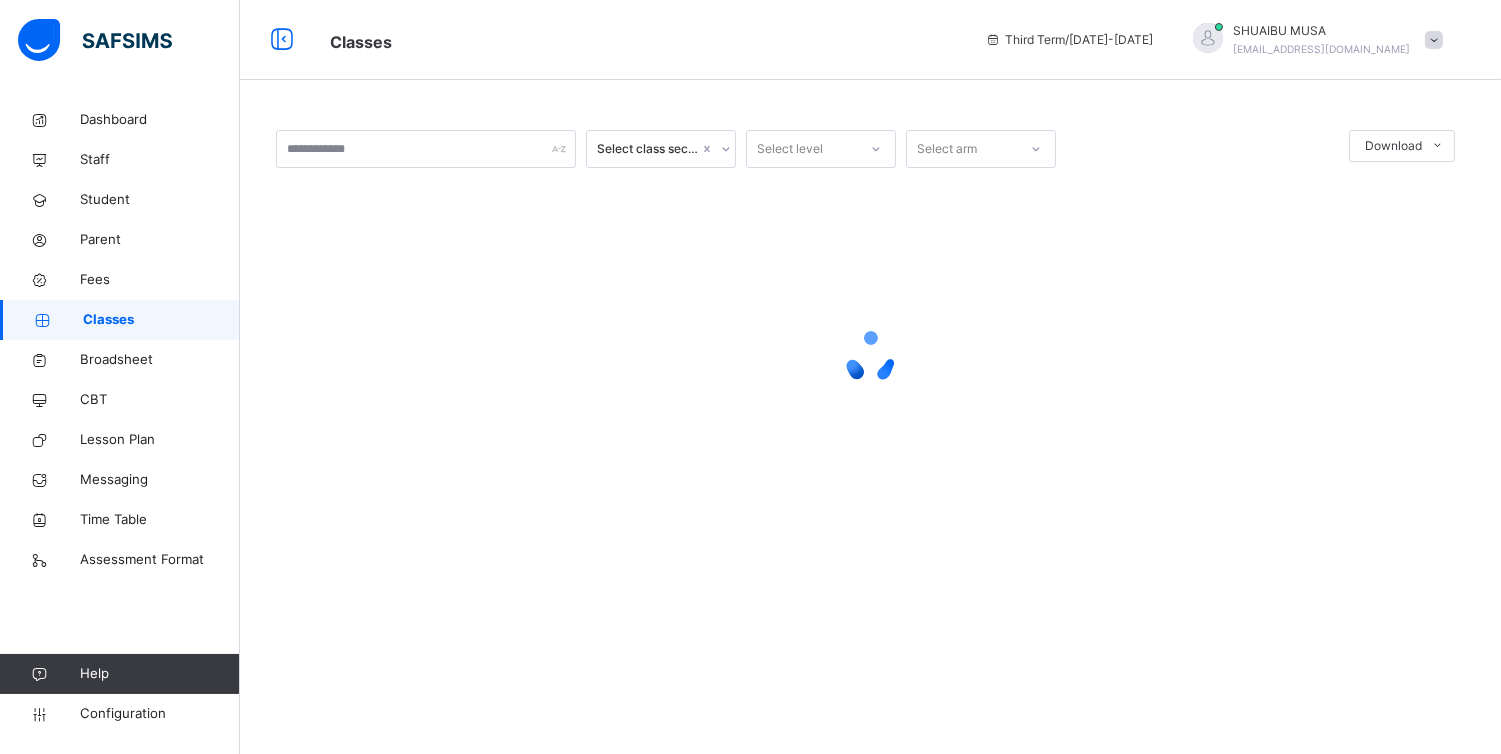 scroll, scrollTop: 0, scrollLeft: 0, axis: both 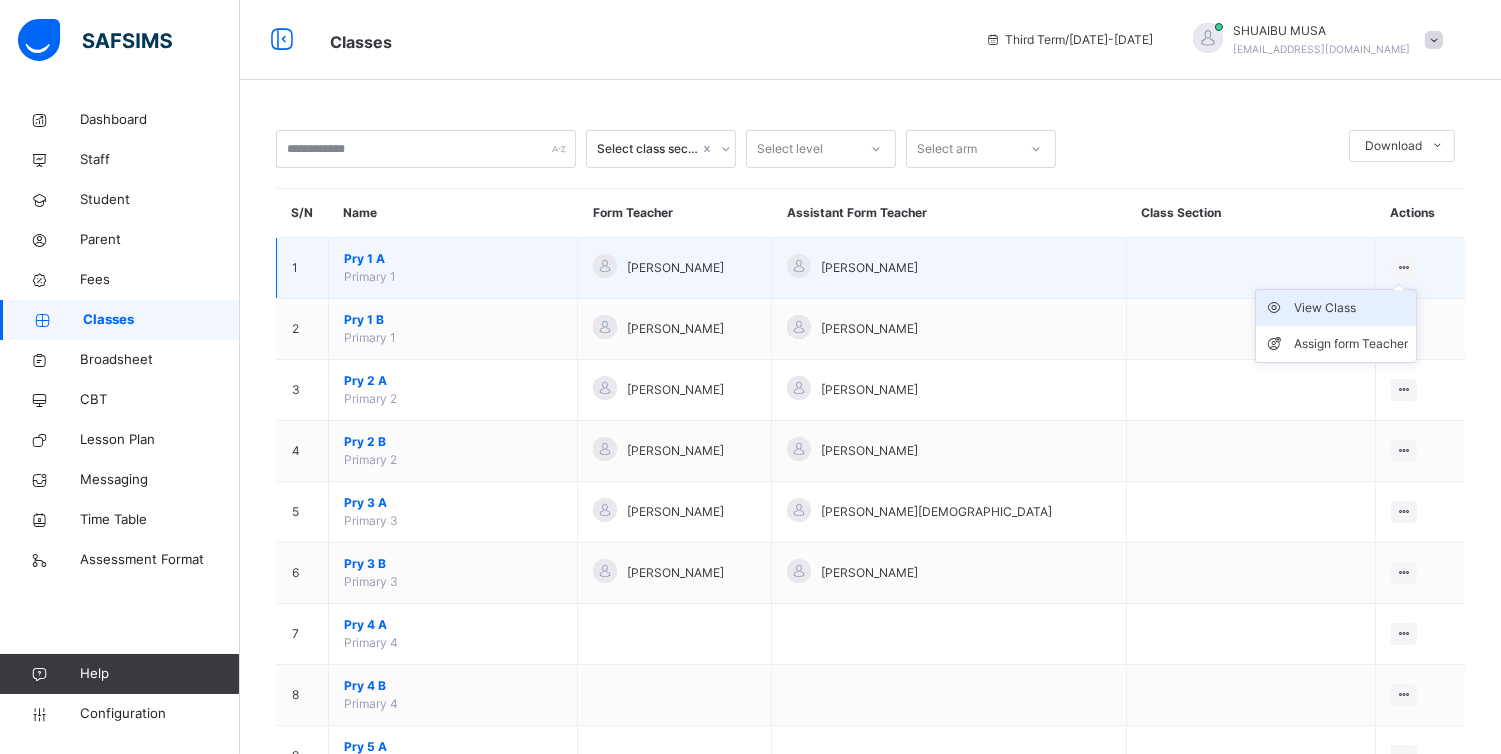 click on "View Class" at bounding box center [1351, 308] 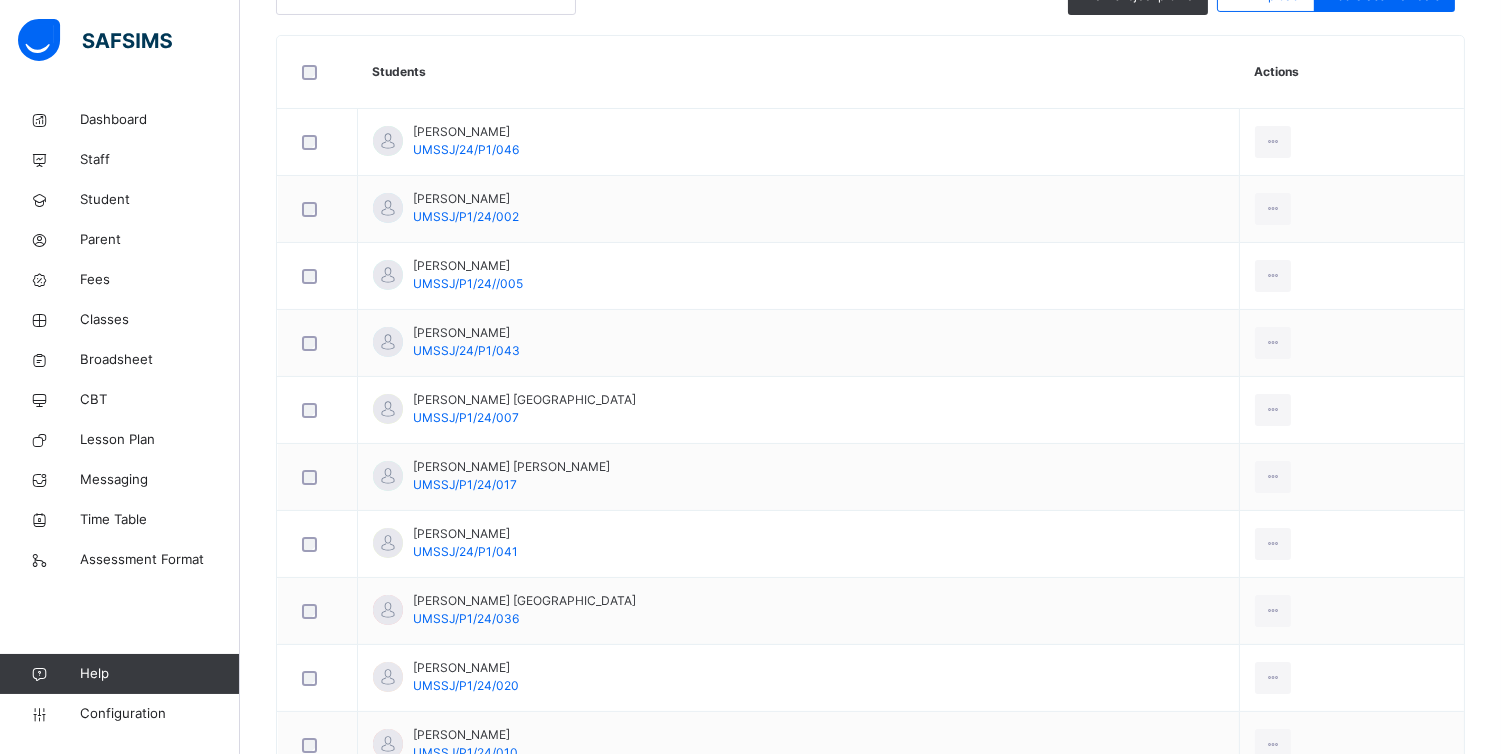 scroll, scrollTop: 588, scrollLeft: 0, axis: vertical 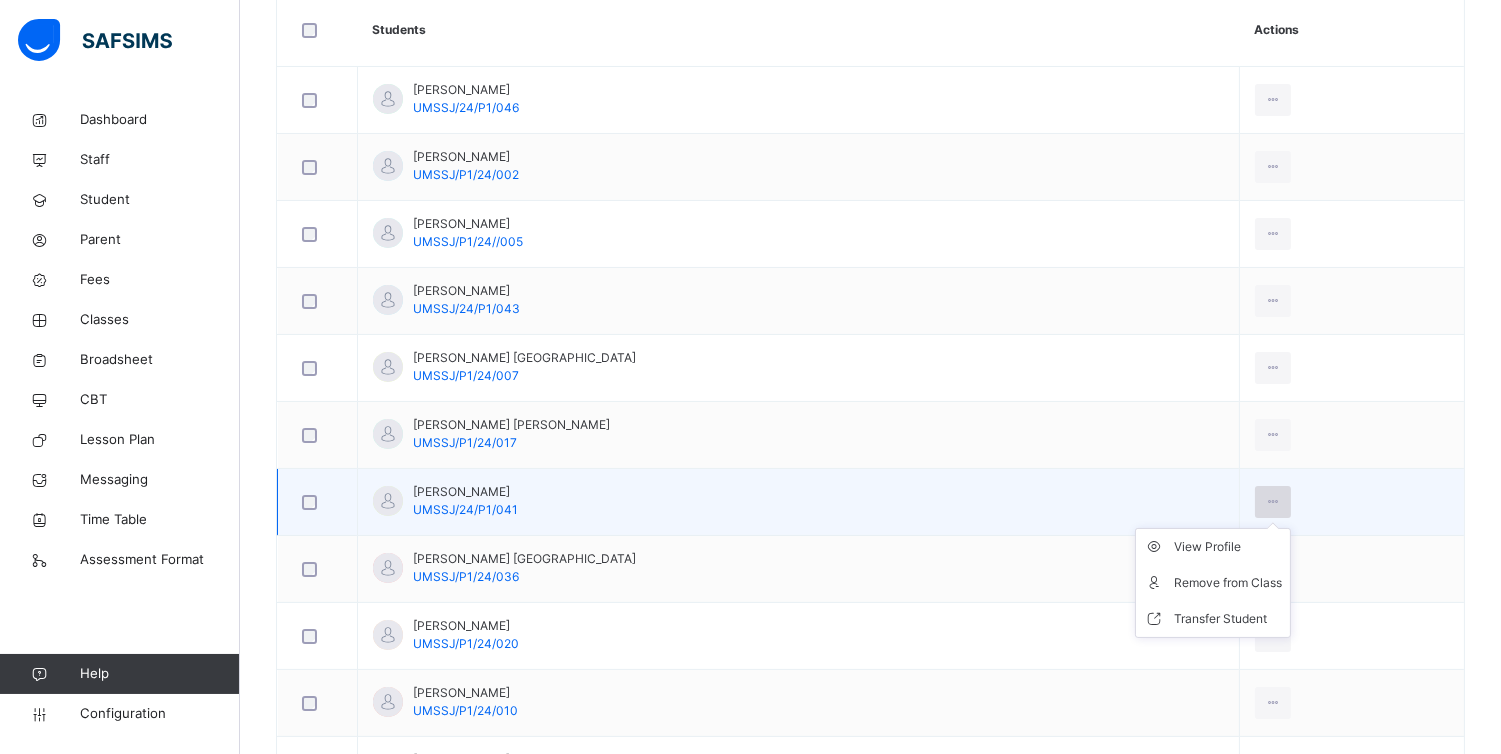 click at bounding box center [1273, 502] 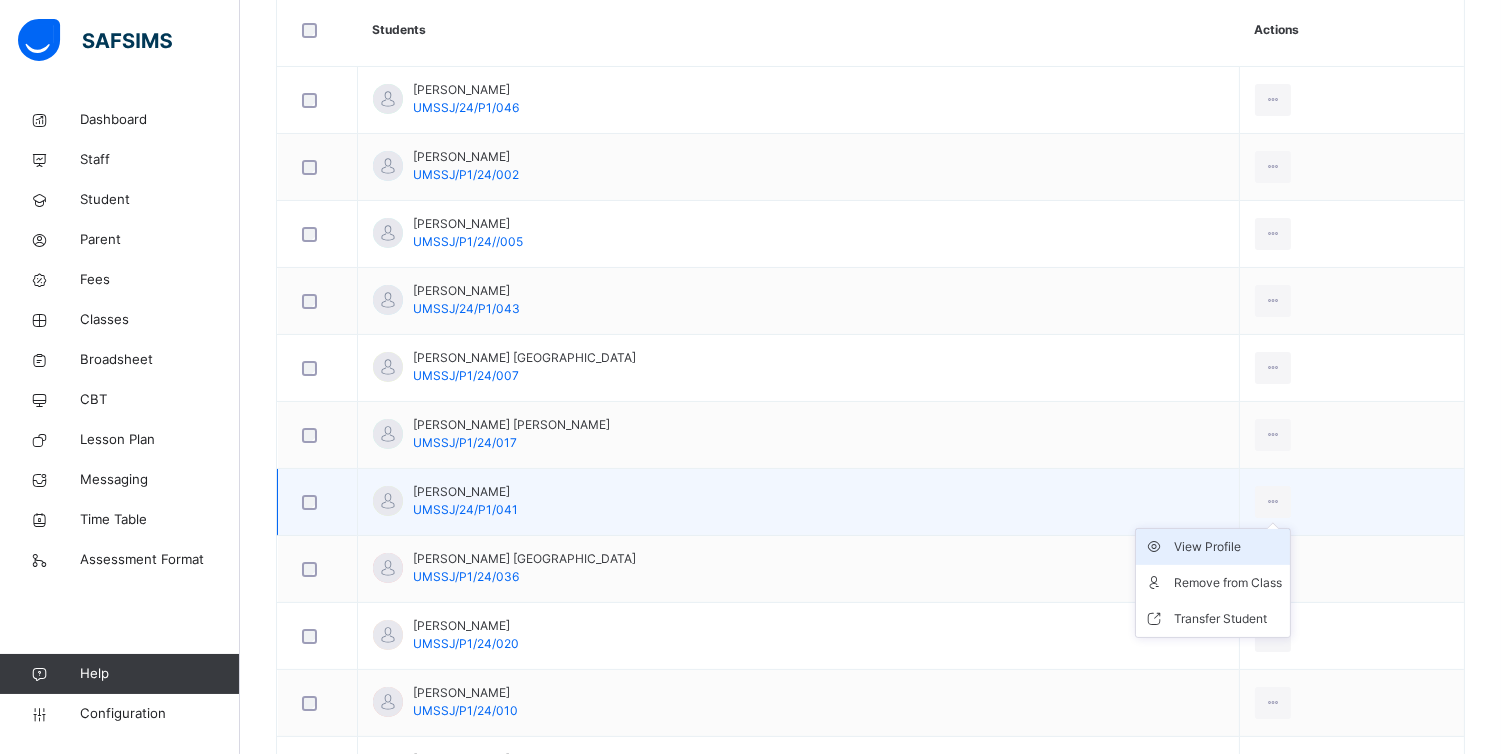 click on "View Profile" at bounding box center (1228, 547) 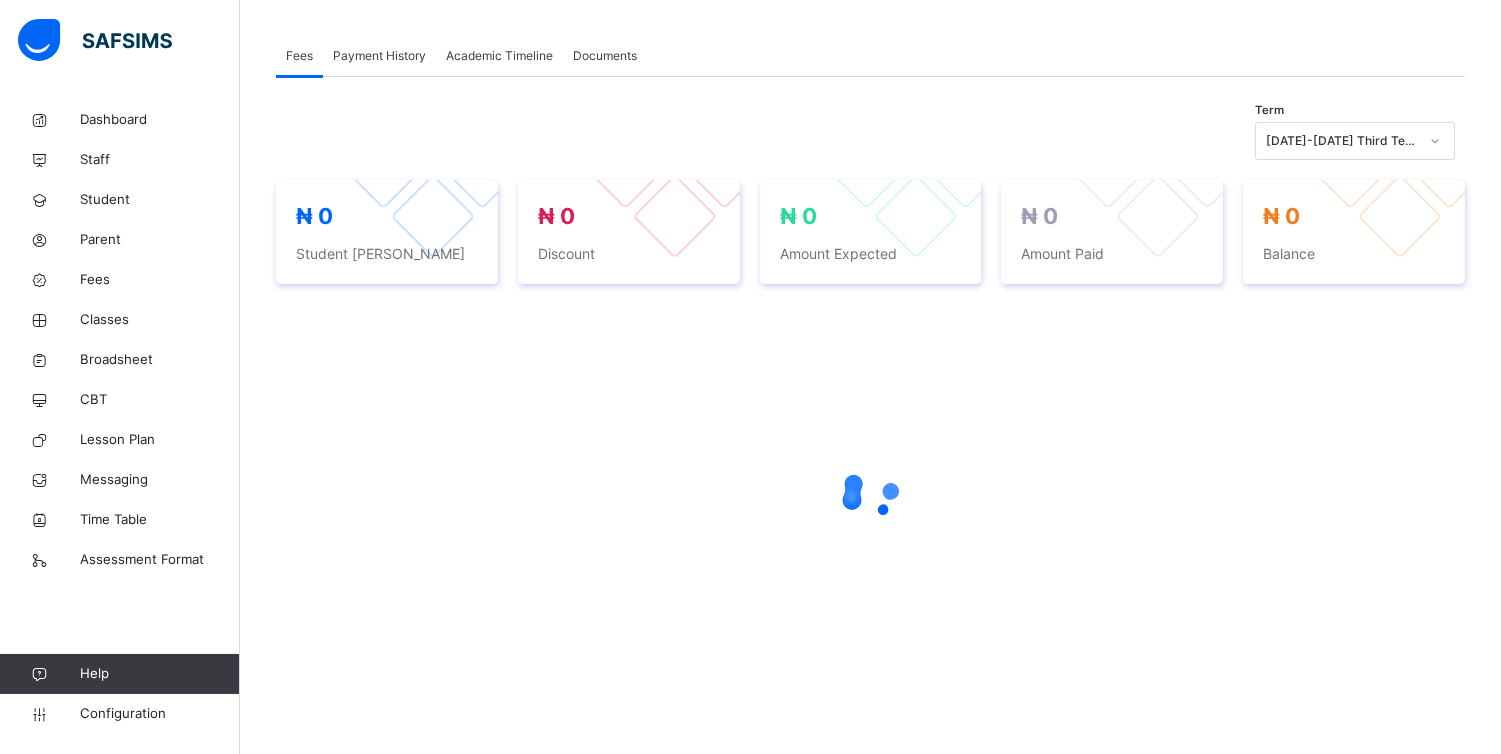 scroll, scrollTop: 341, scrollLeft: 0, axis: vertical 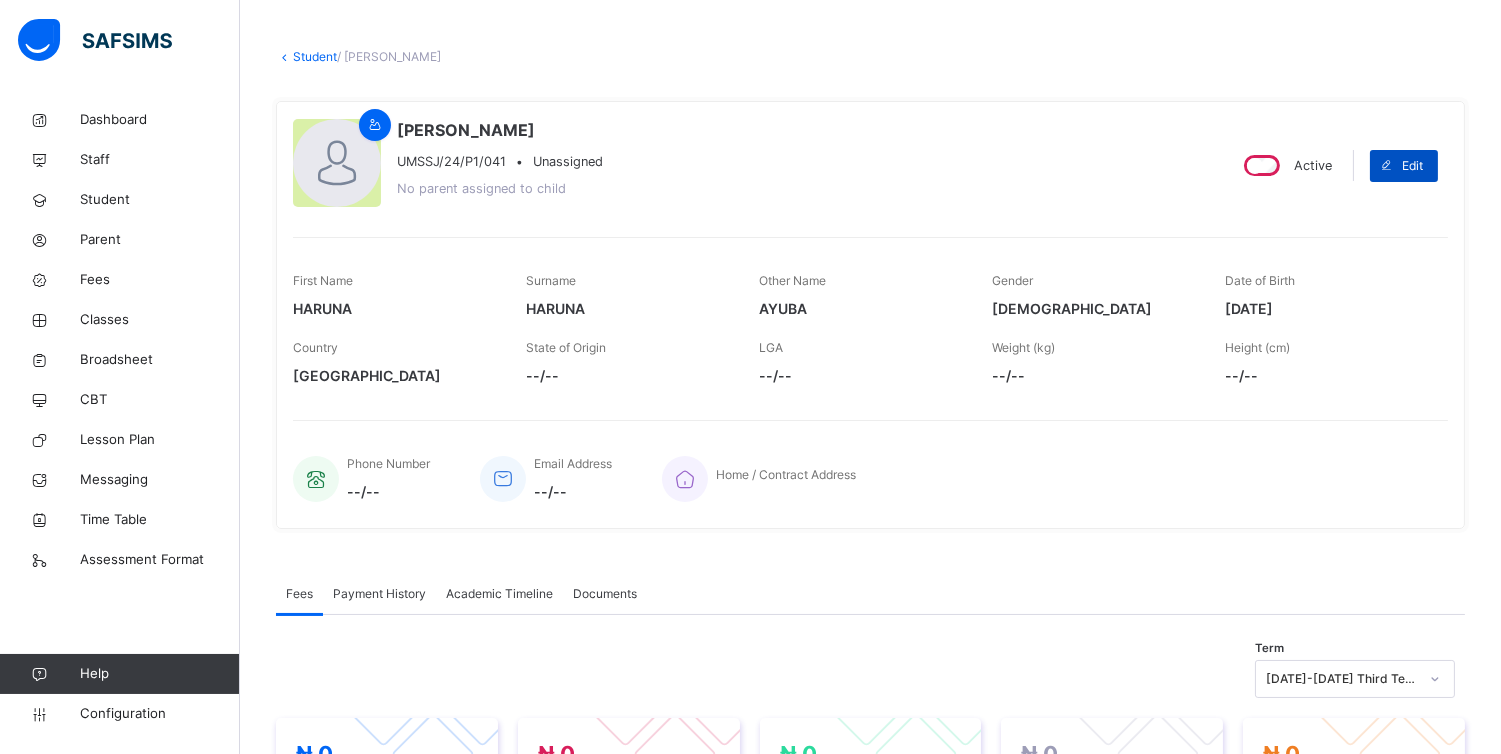 click on "Edit" at bounding box center (1404, 166) 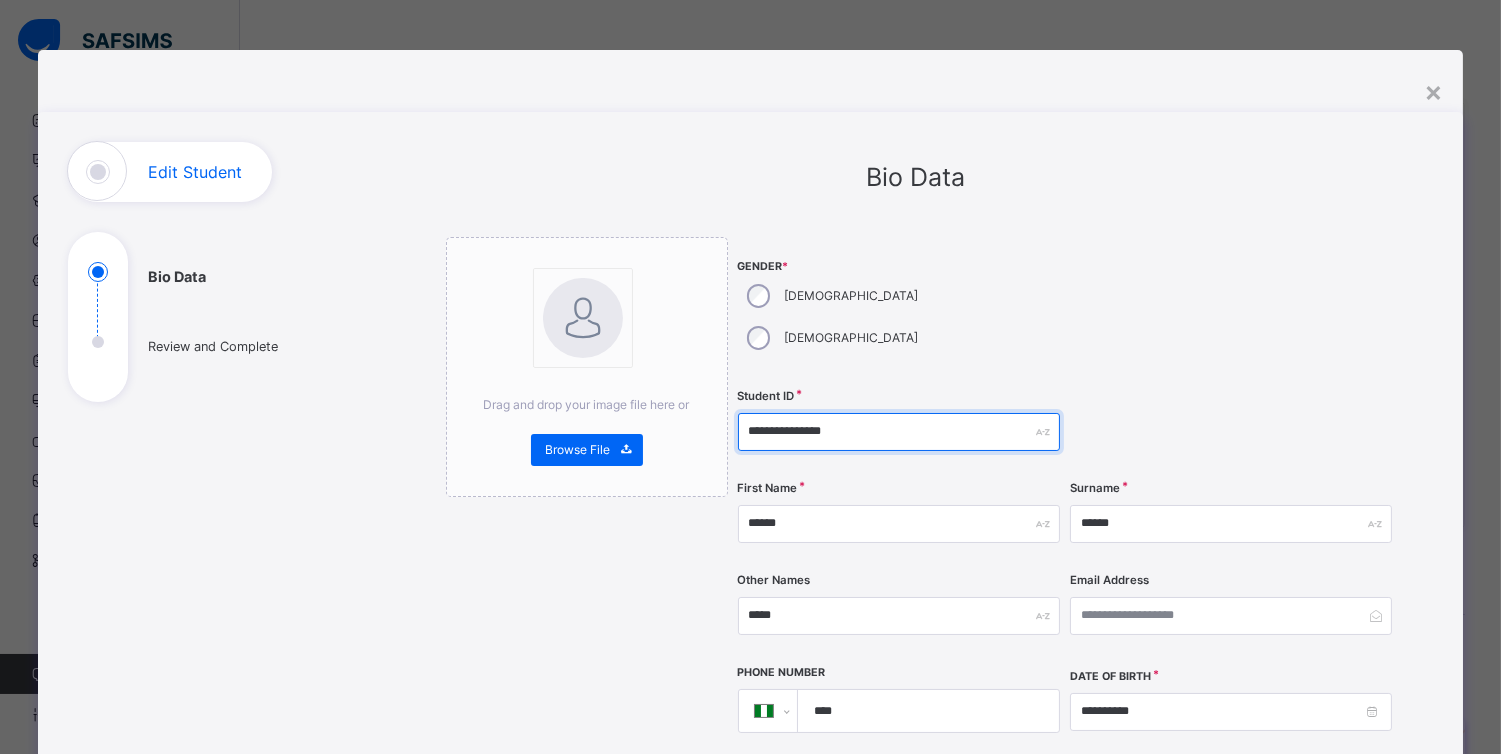 click on "**********" at bounding box center (899, 432) 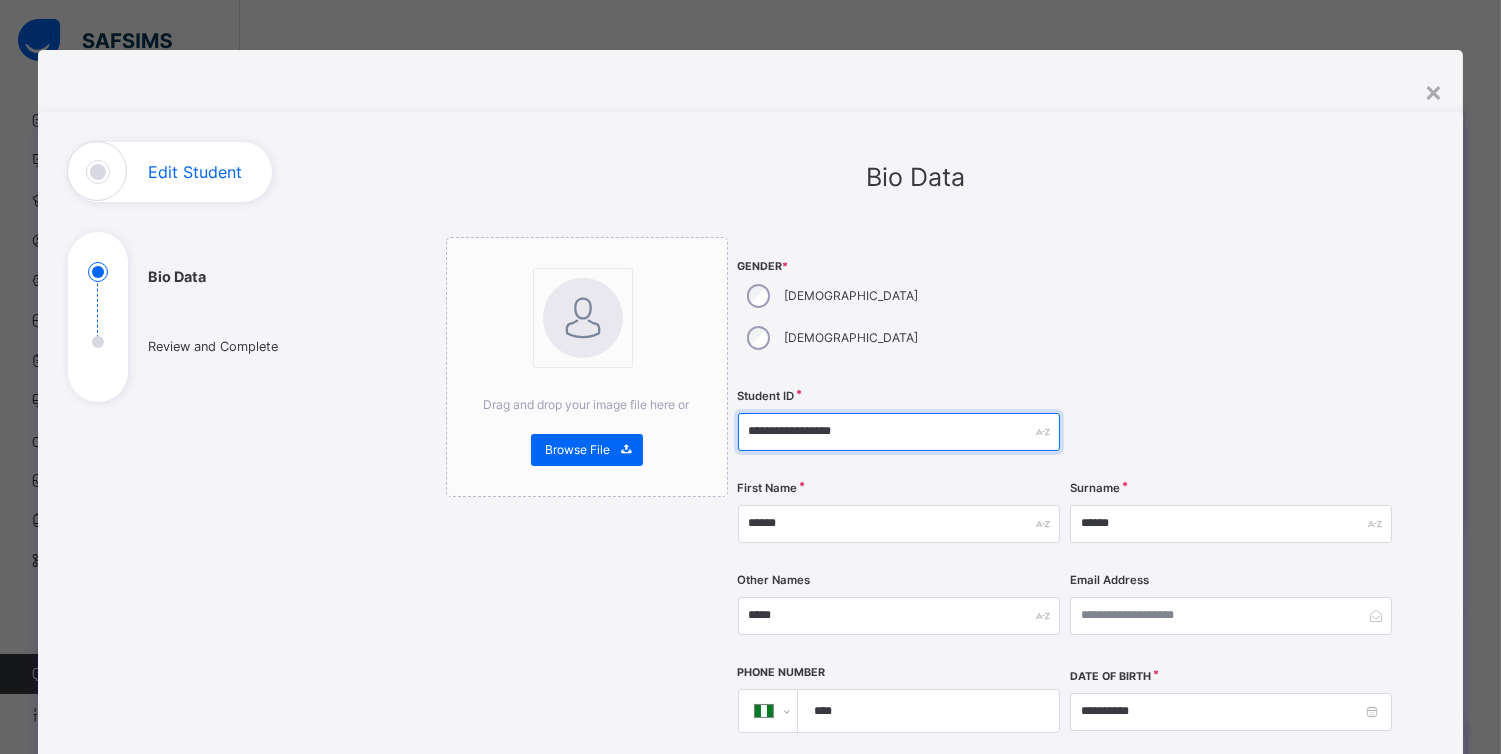 click on "**********" at bounding box center [899, 432] 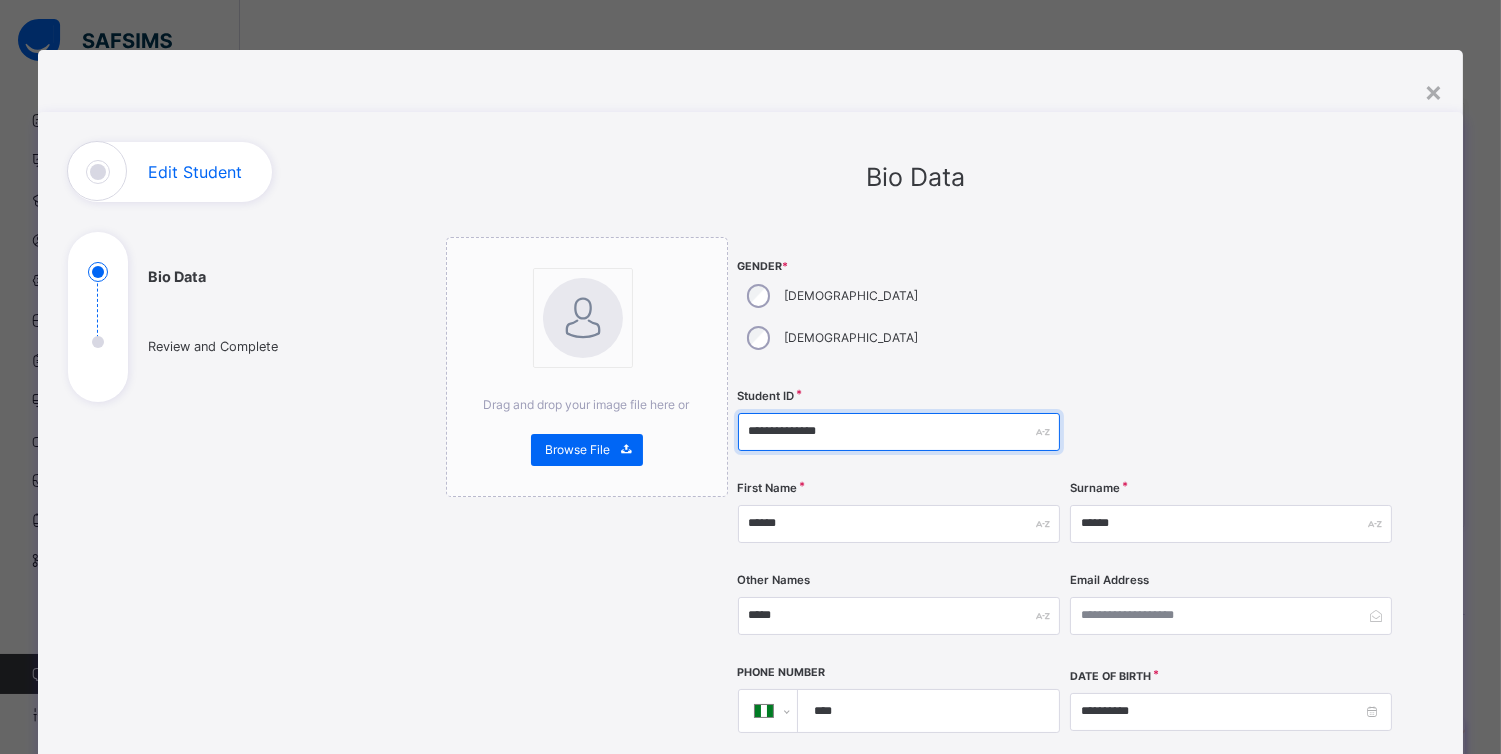 click on "**********" at bounding box center (899, 432) 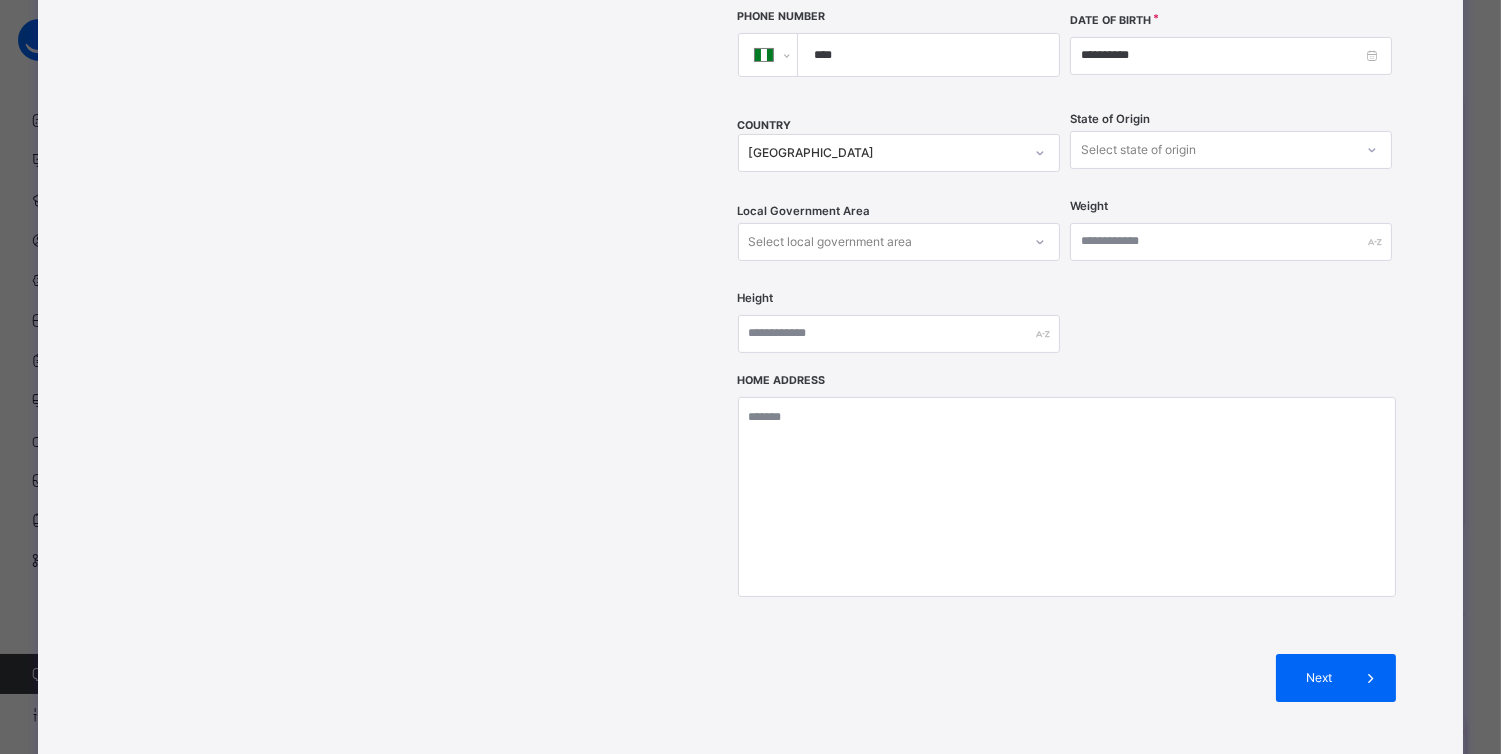 scroll, scrollTop: 778, scrollLeft: 0, axis: vertical 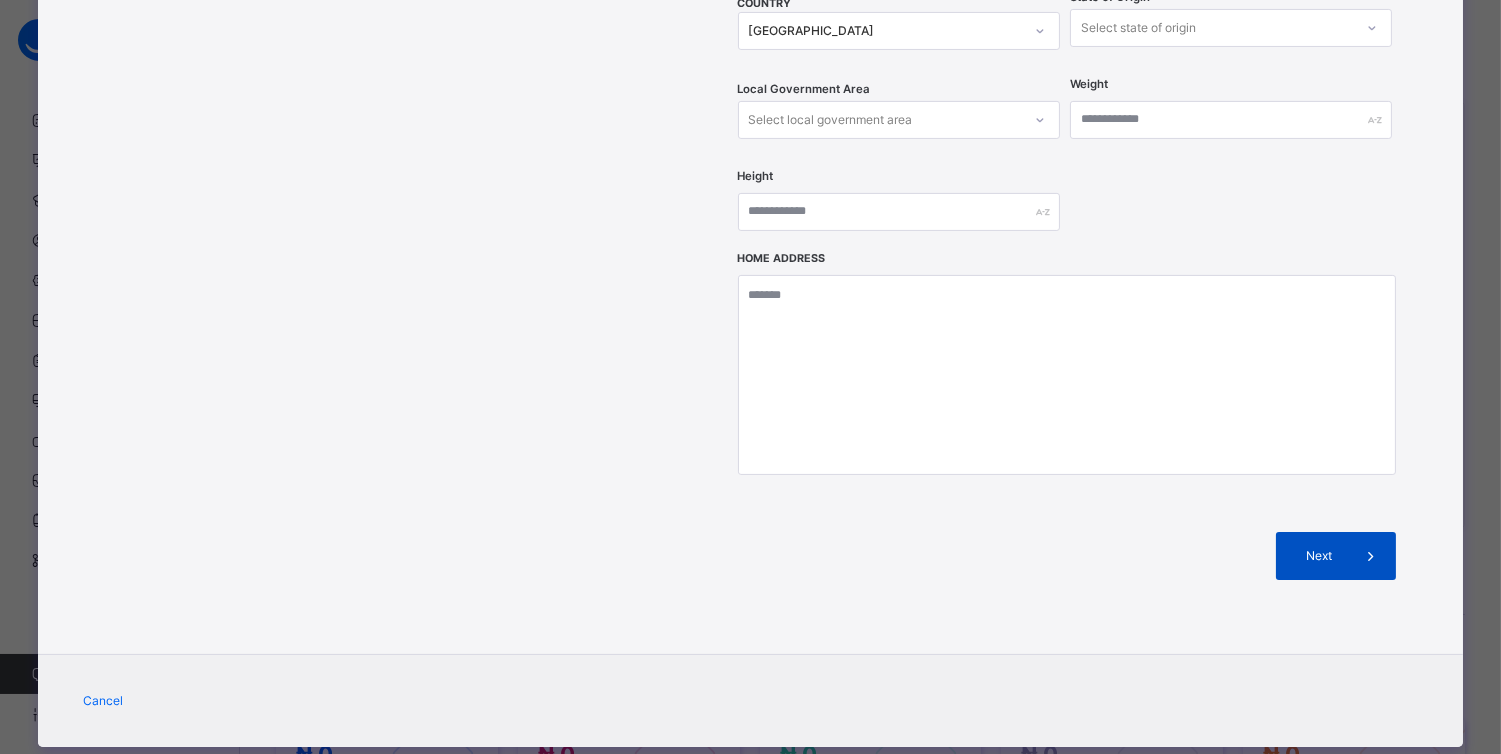 type on "**********" 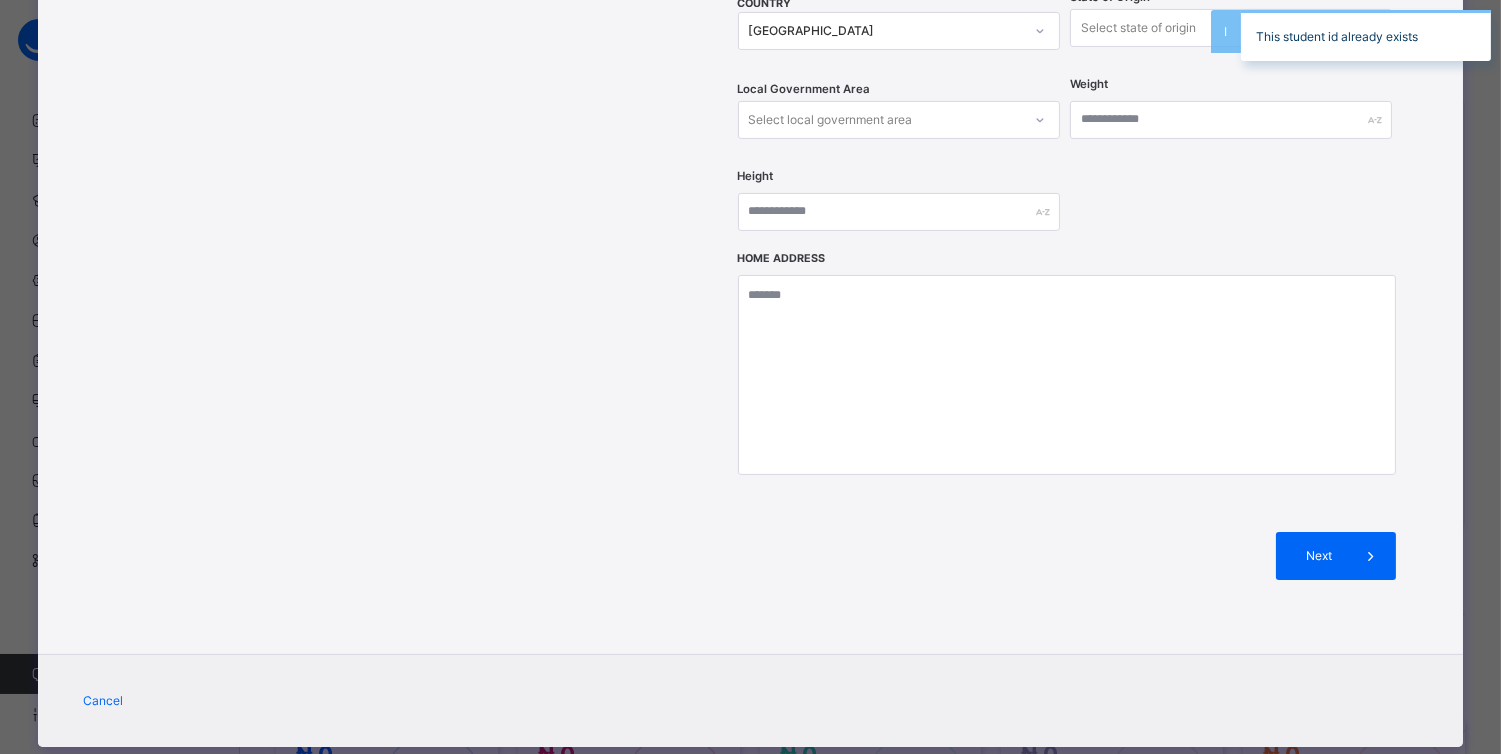 scroll, scrollTop: 0, scrollLeft: 0, axis: both 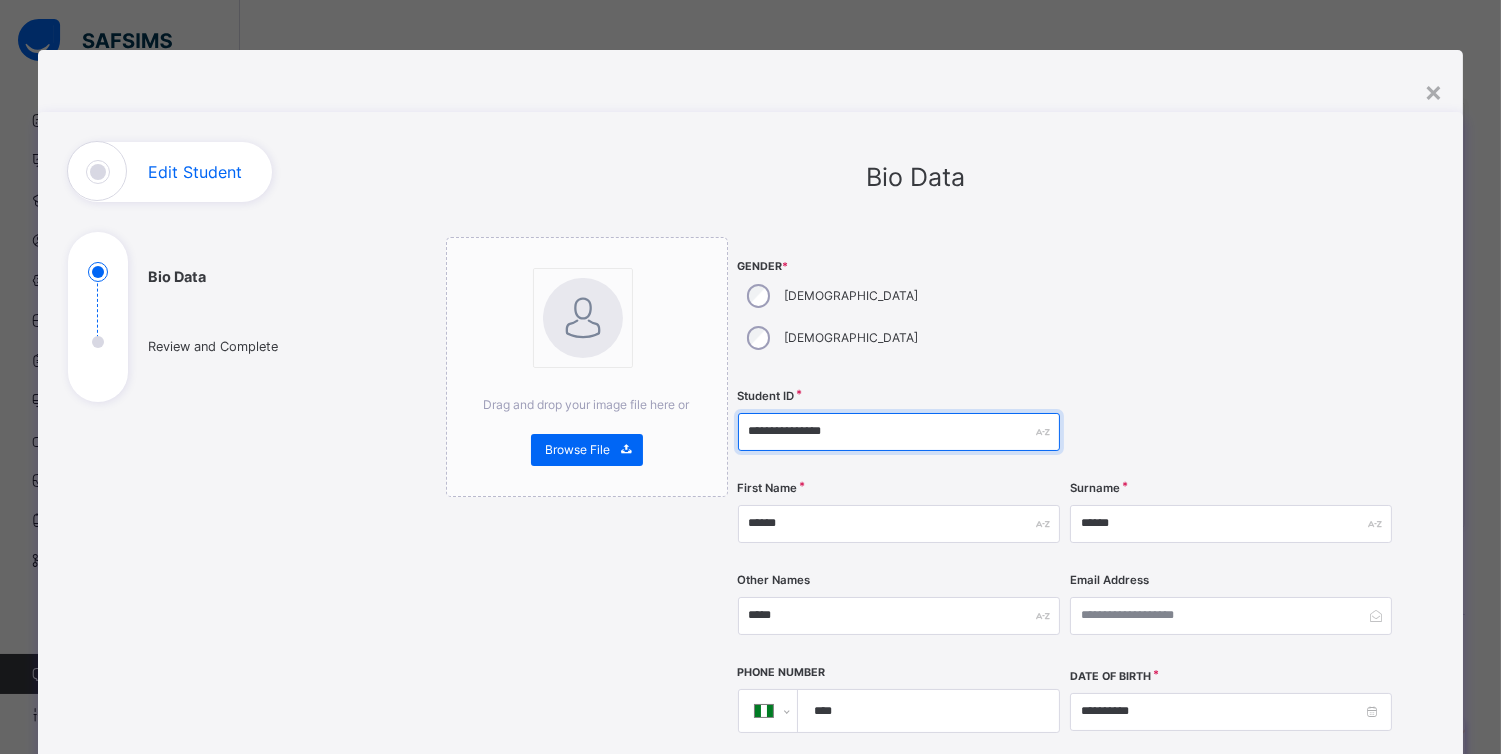 click on "**********" at bounding box center (899, 432) 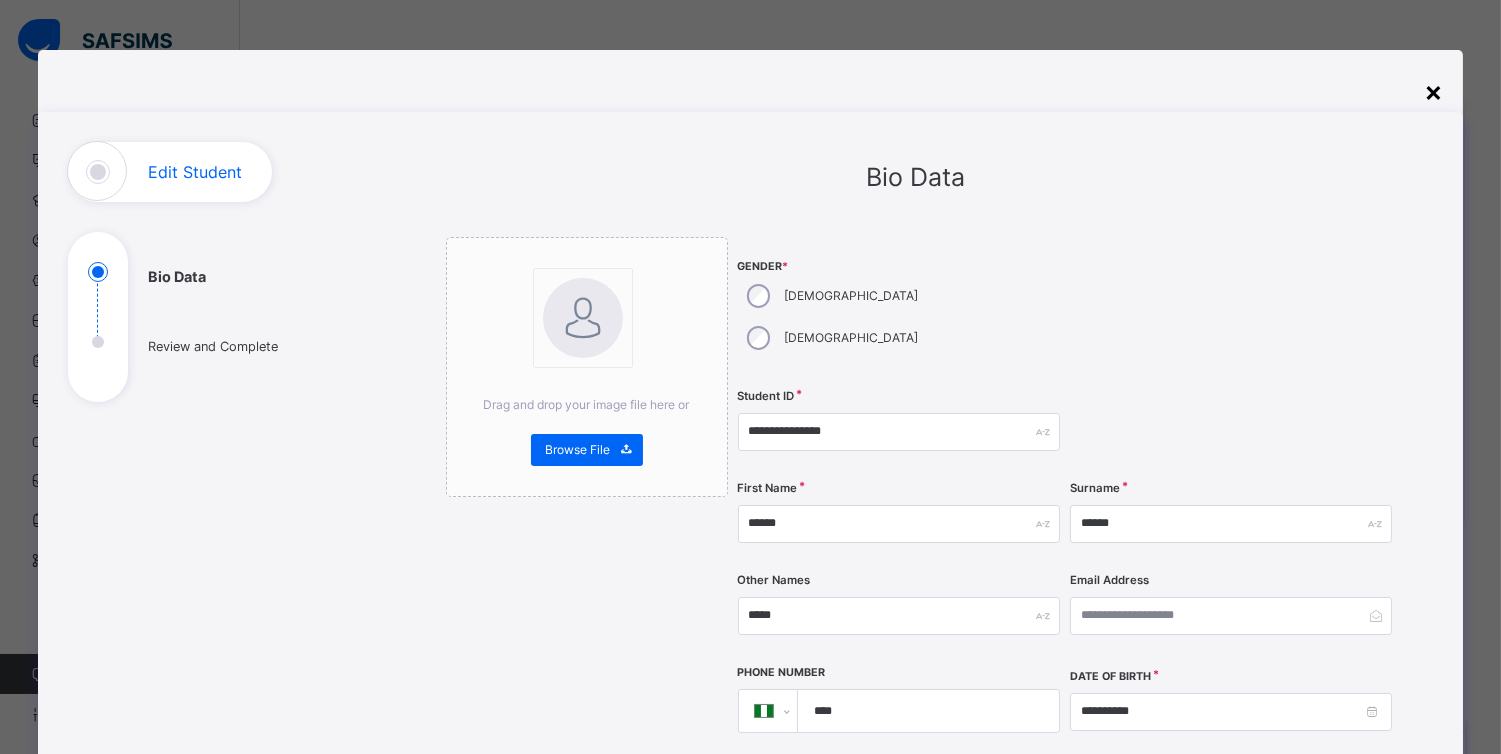 click on "×" at bounding box center [1433, 91] 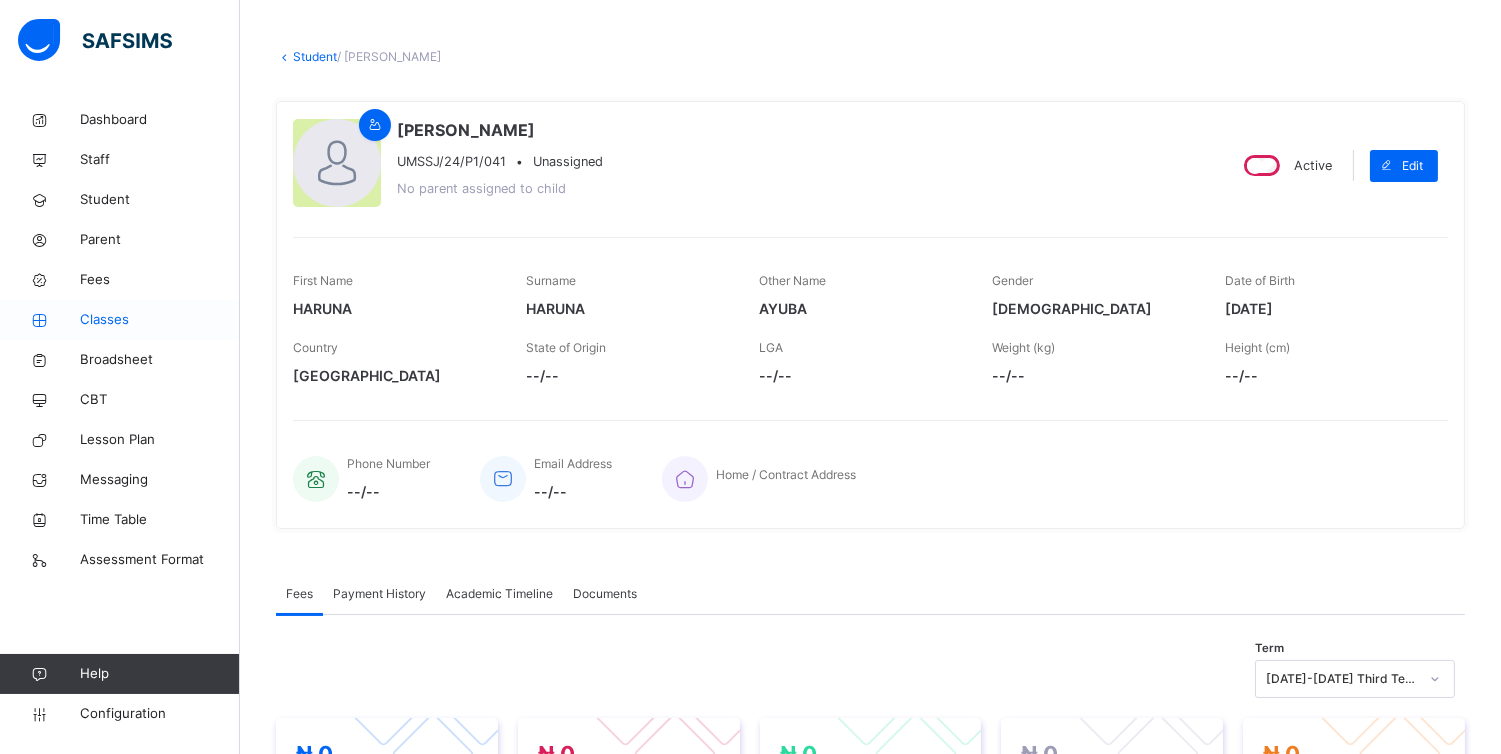 click on "Classes" at bounding box center (160, 320) 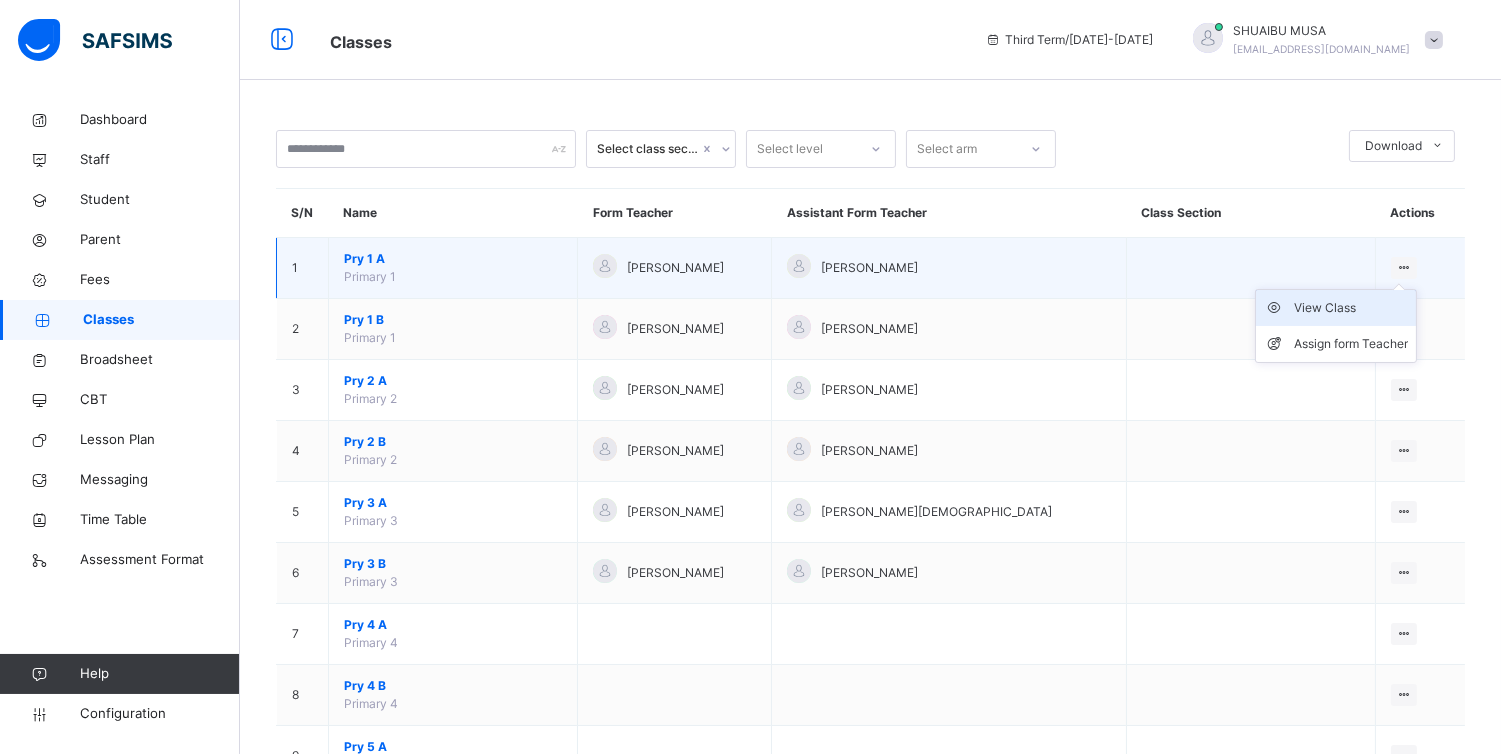click on "View Class" at bounding box center (1351, 308) 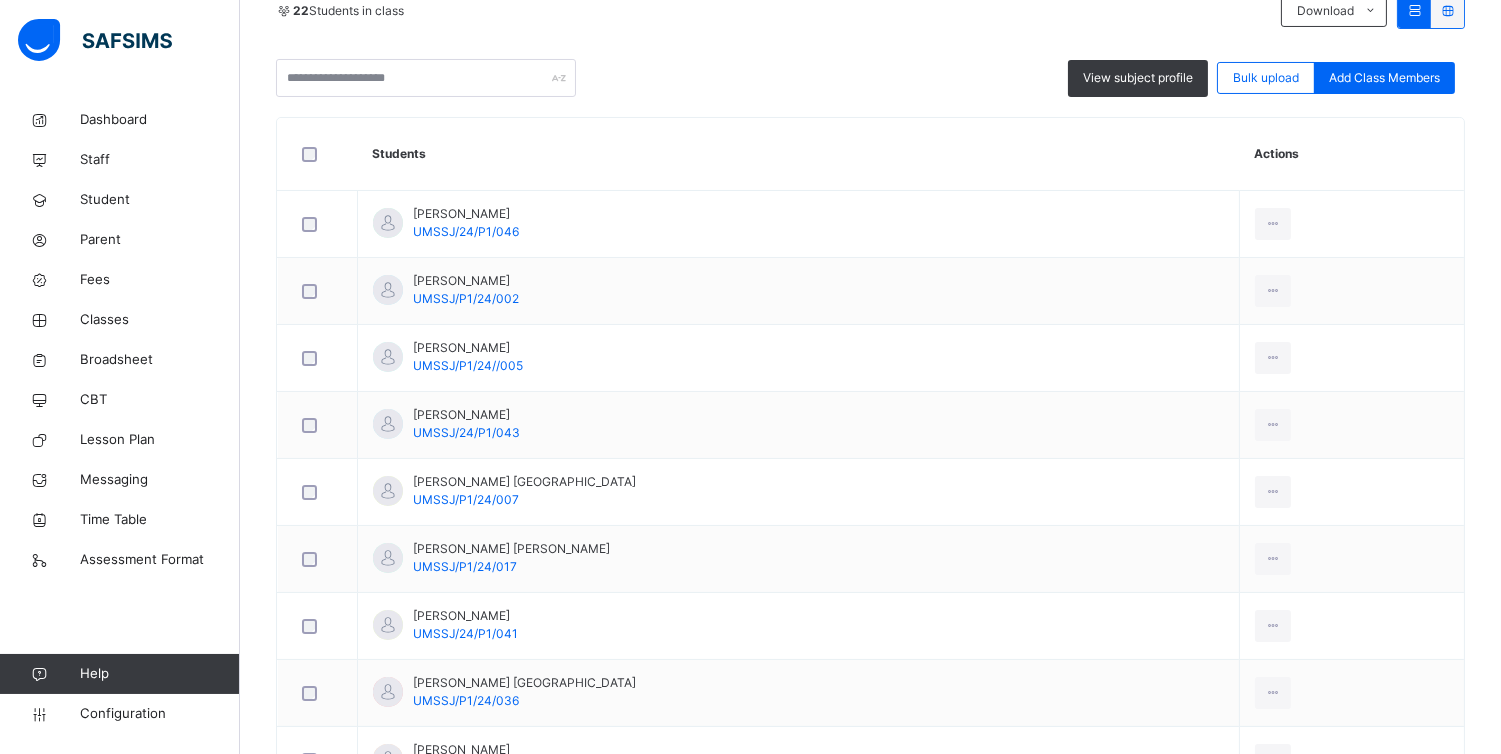 scroll, scrollTop: 420, scrollLeft: 0, axis: vertical 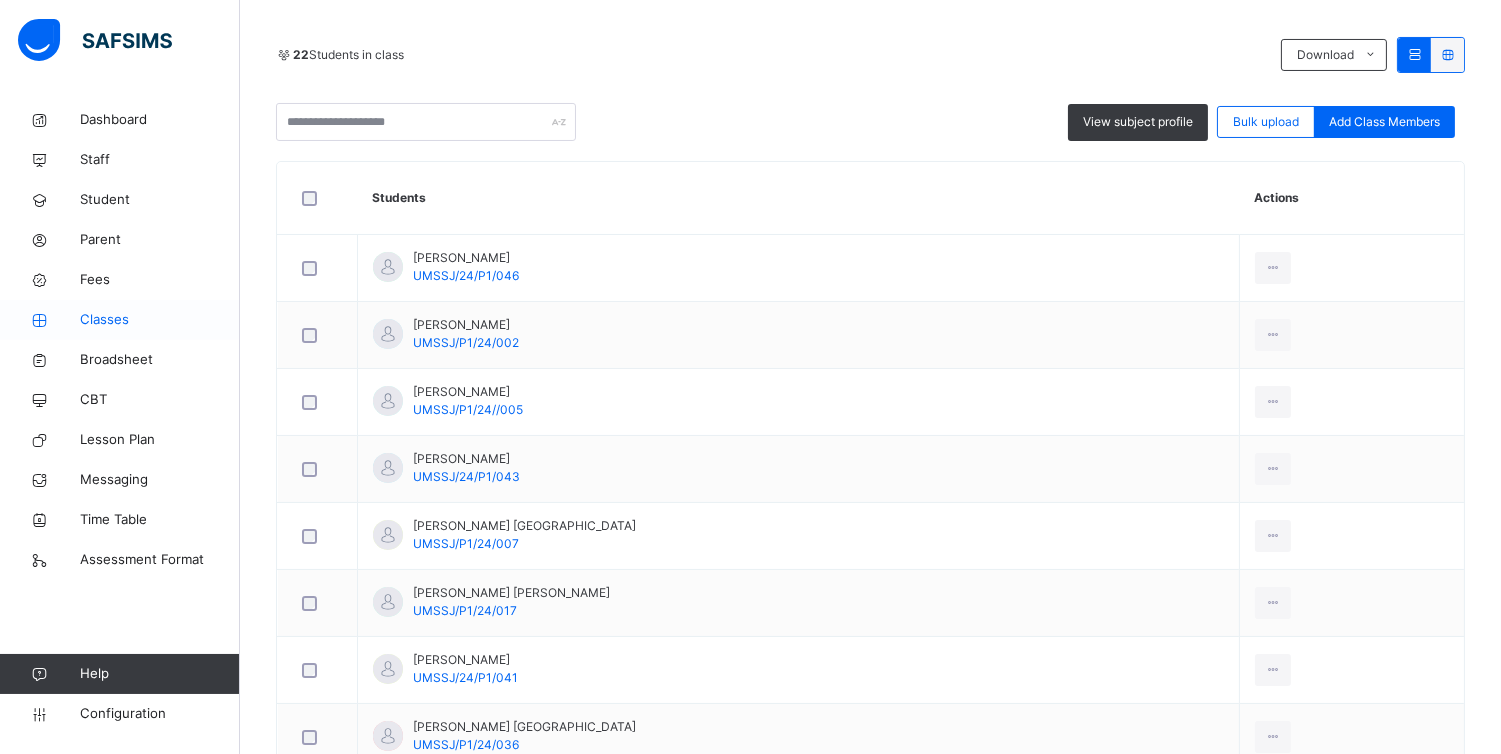 click on "Classes" at bounding box center [160, 320] 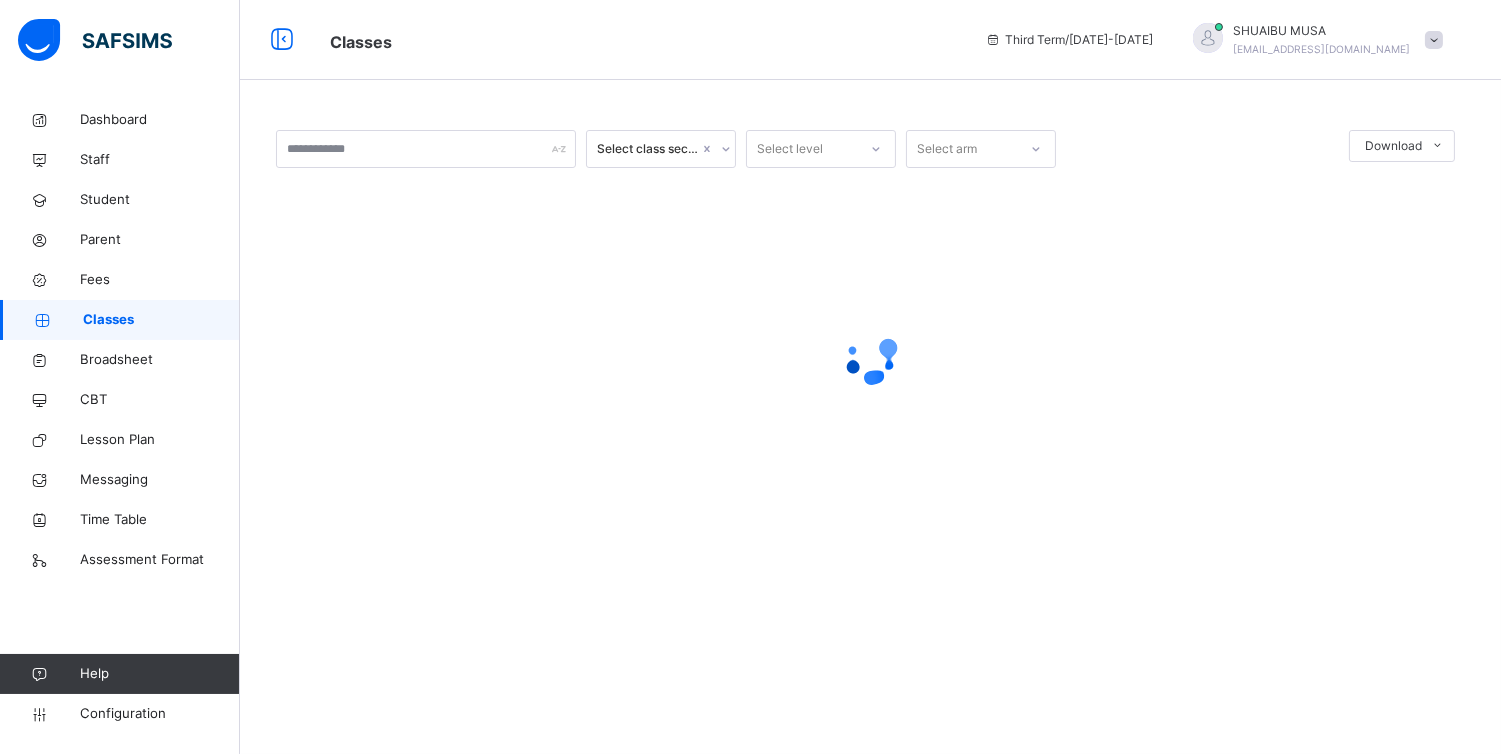 scroll, scrollTop: 0, scrollLeft: 0, axis: both 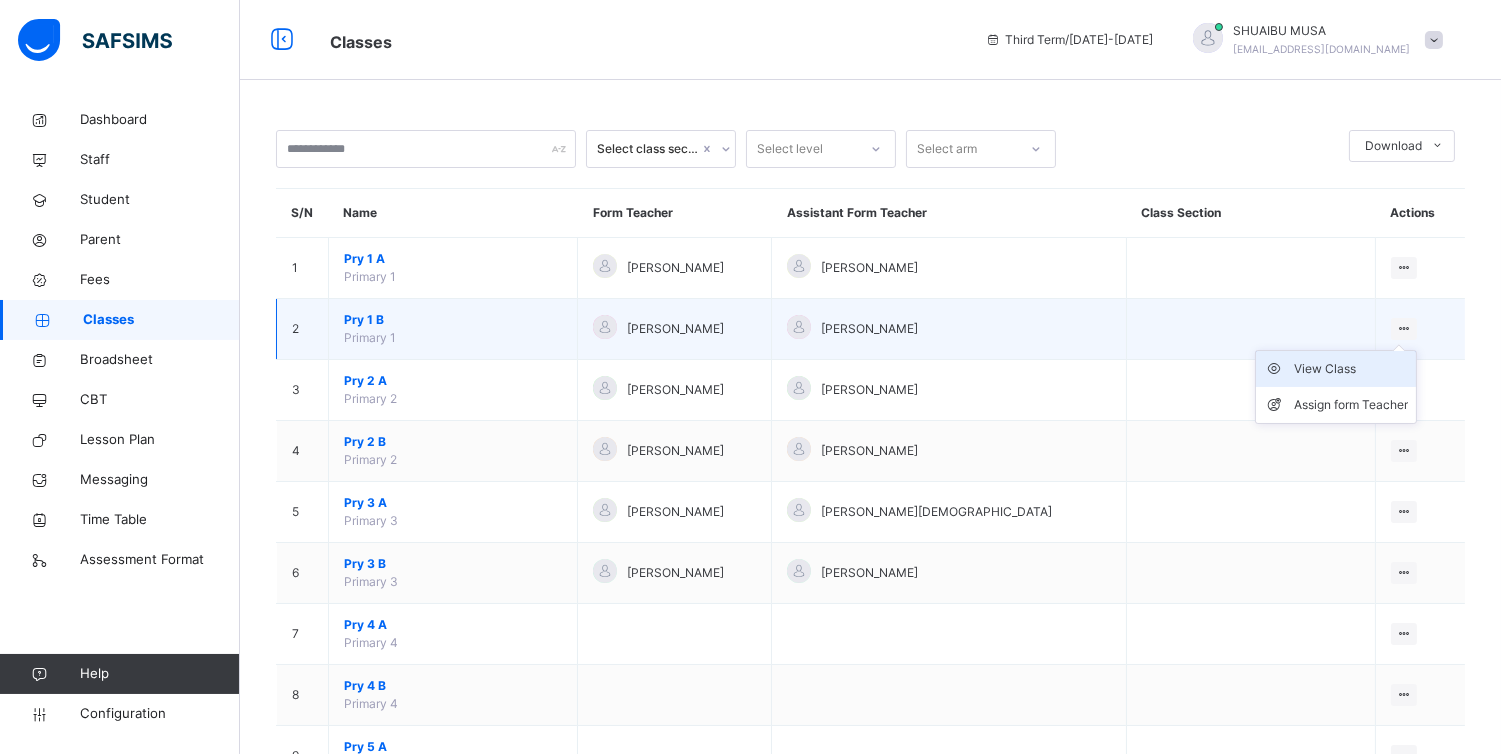 click on "View Class" at bounding box center (1351, 369) 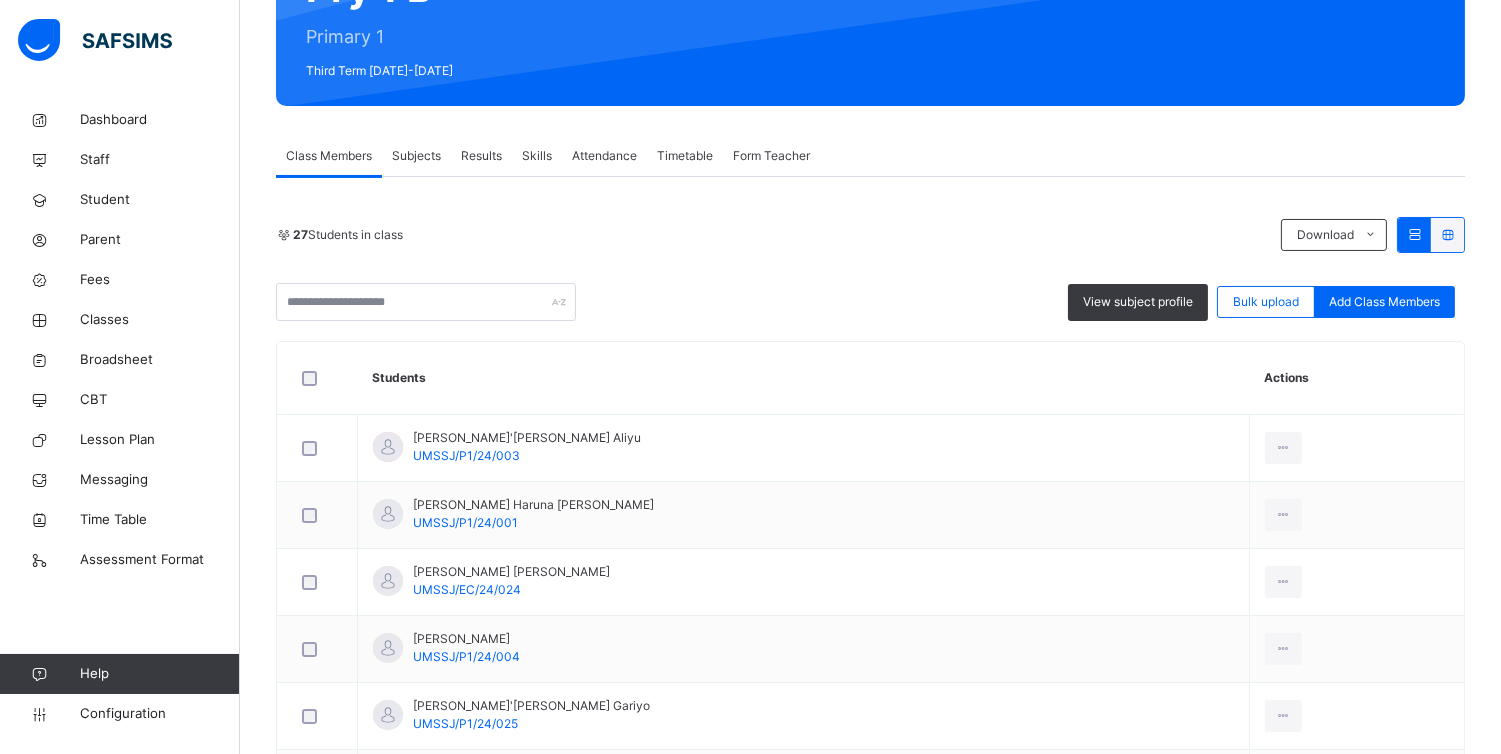 scroll, scrollTop: 252, scrollLeft: 0, axis: vertical 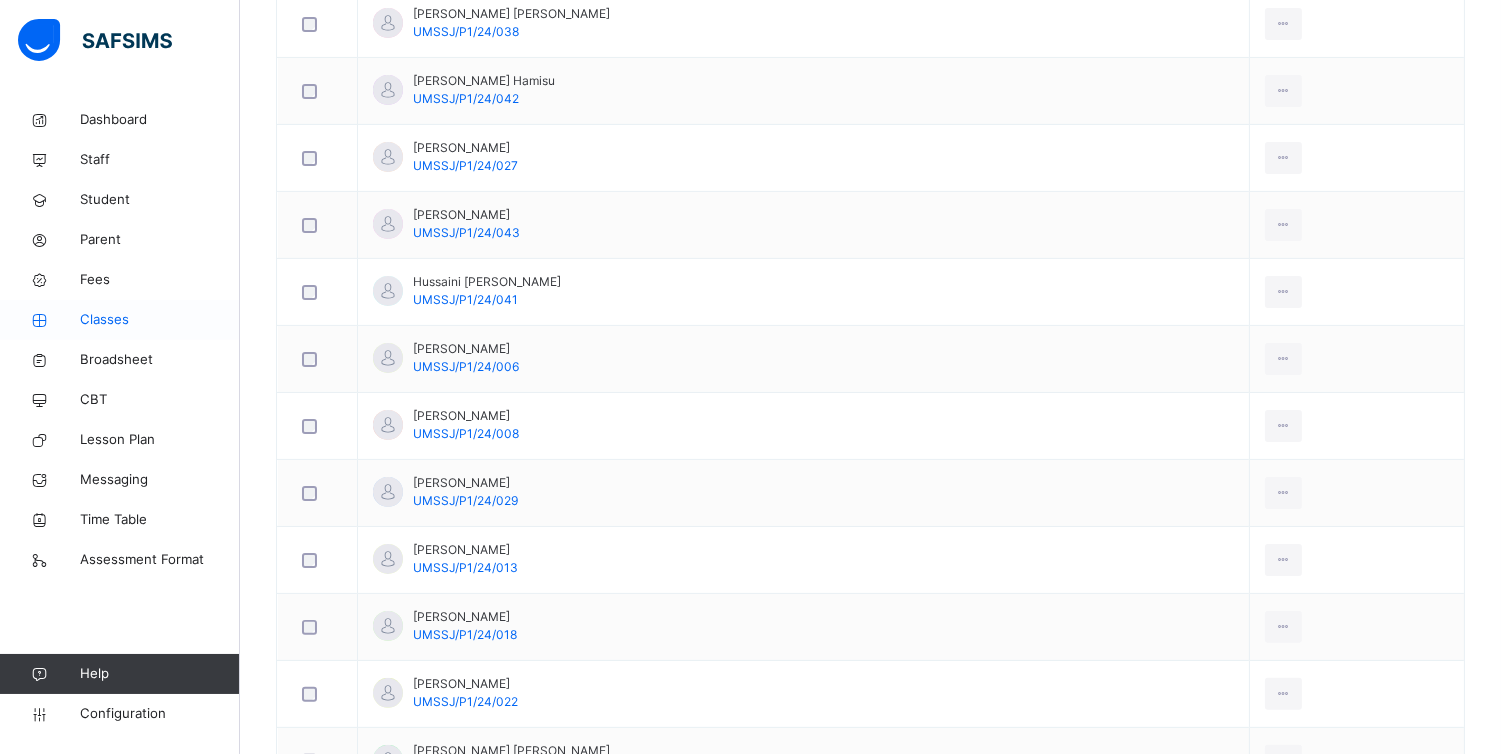 click on "Classes" at bounding box center [160, 320] 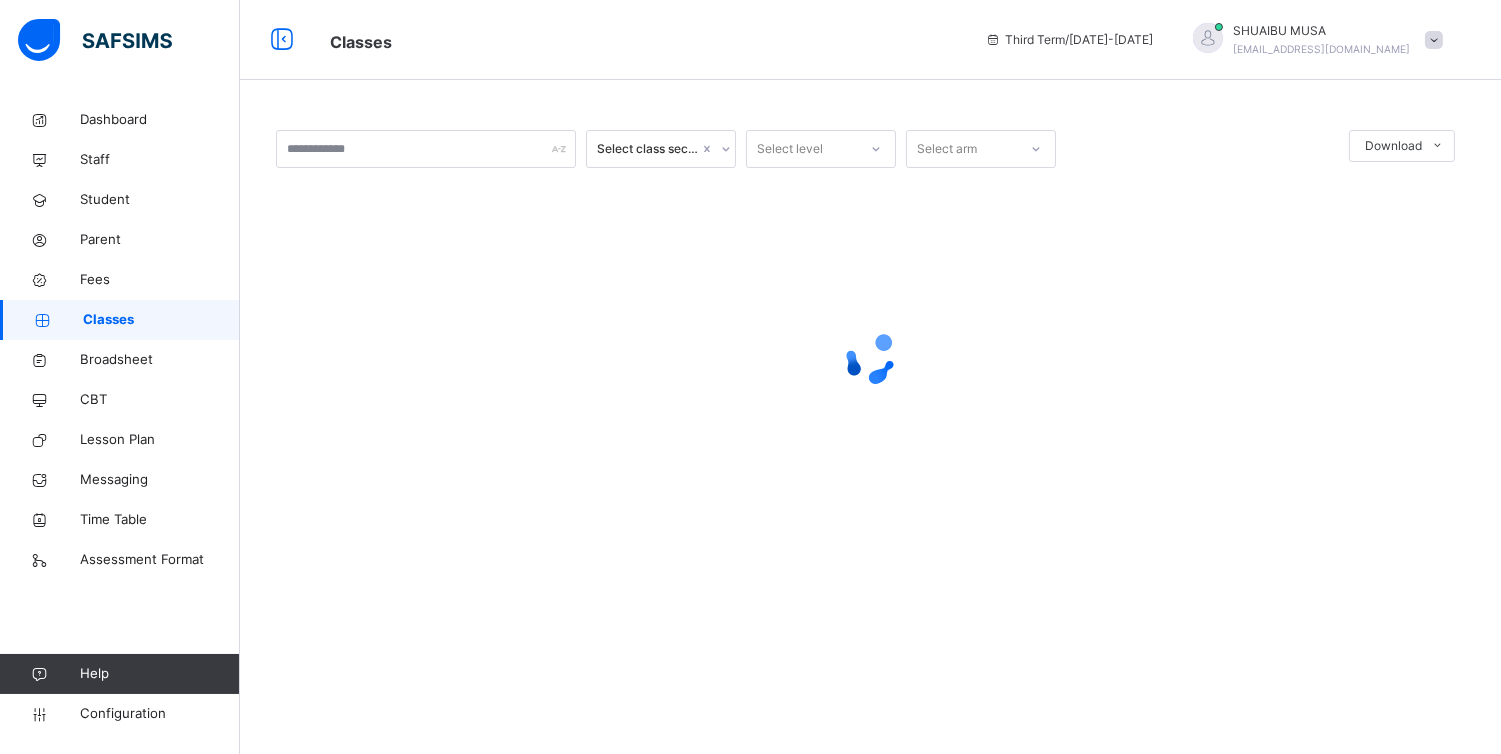 scroll, scrollTop: 0, scrollLeft: 0, axis: both 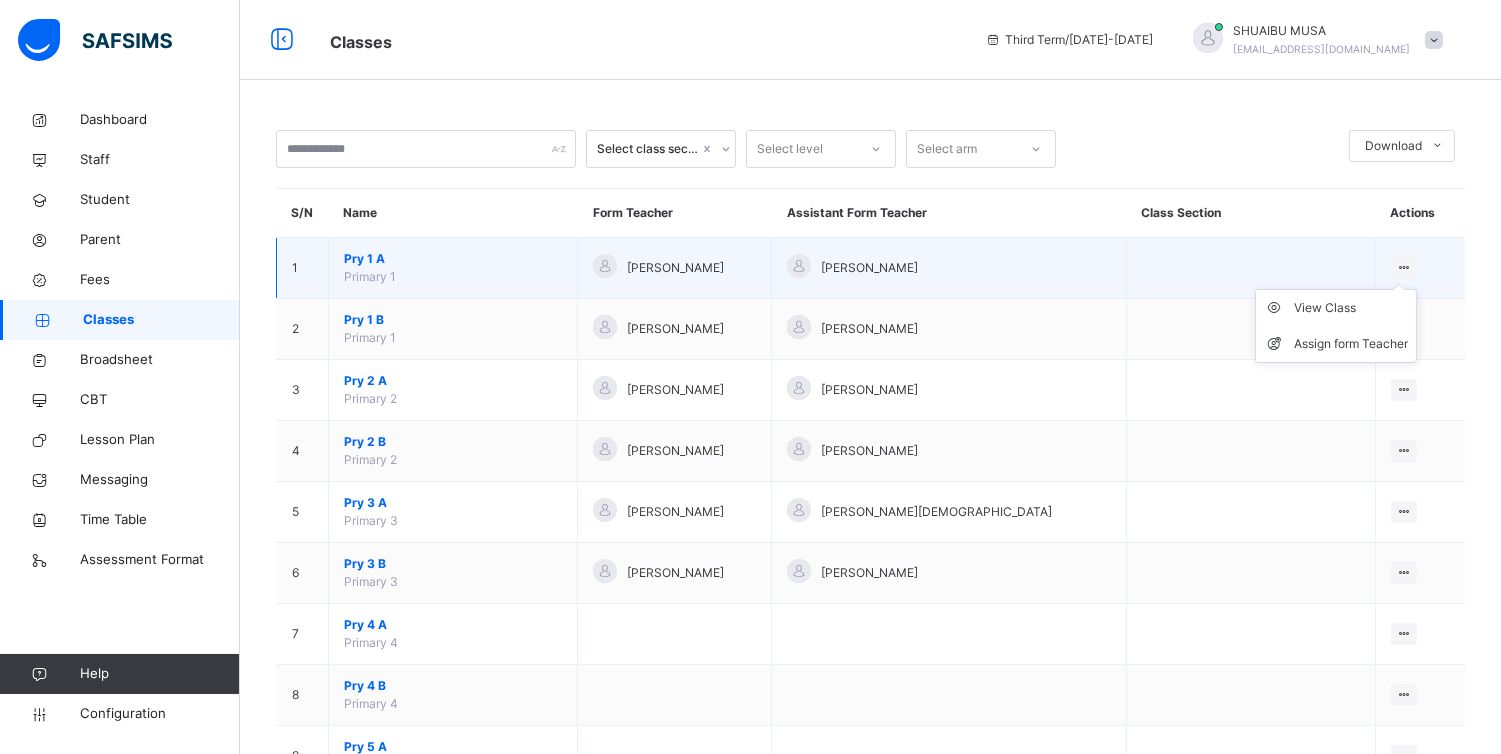 click at bounding box center (1404, 267) 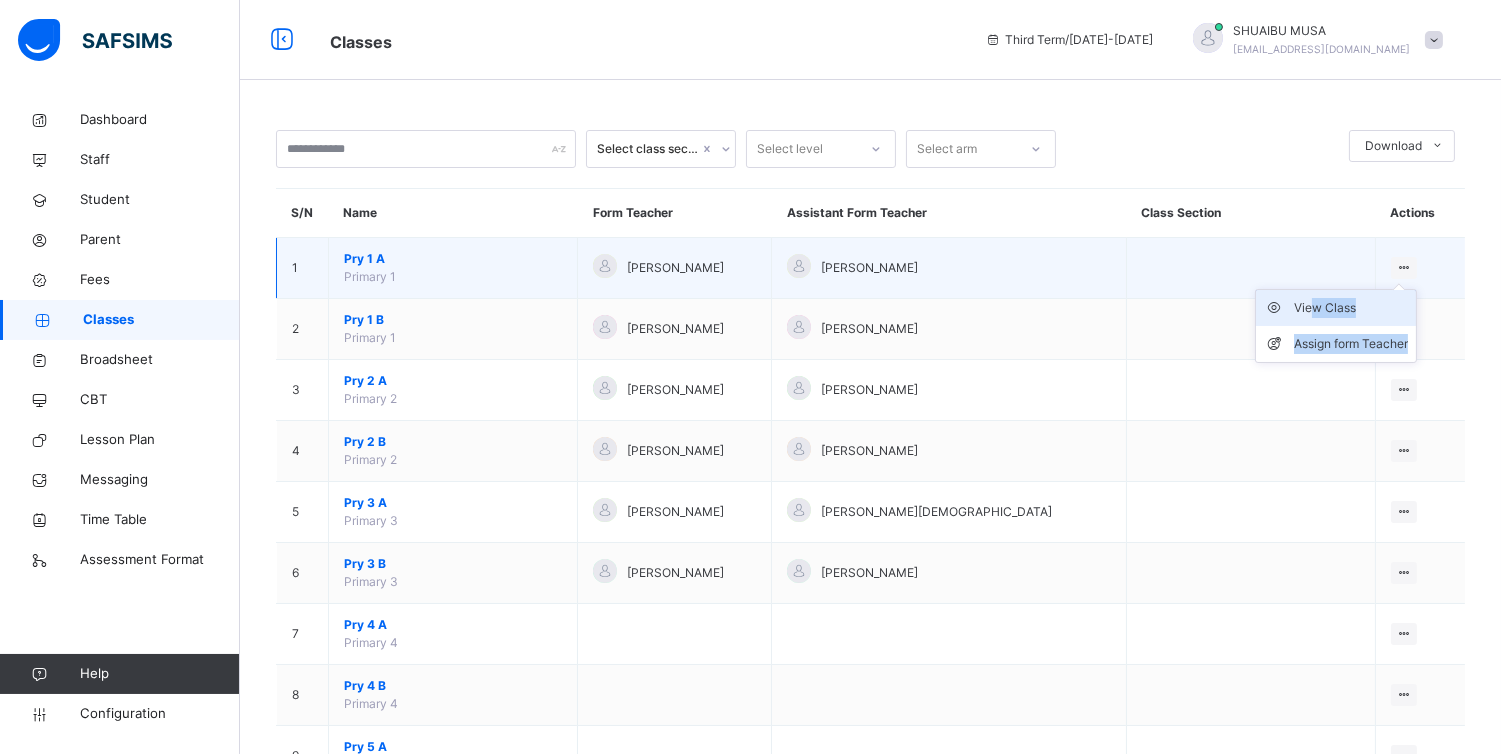 drag, startPoint x: 1335, startPoint y: 295, endPoint x: 1325, endPoint y: 310, distance: 18.027756 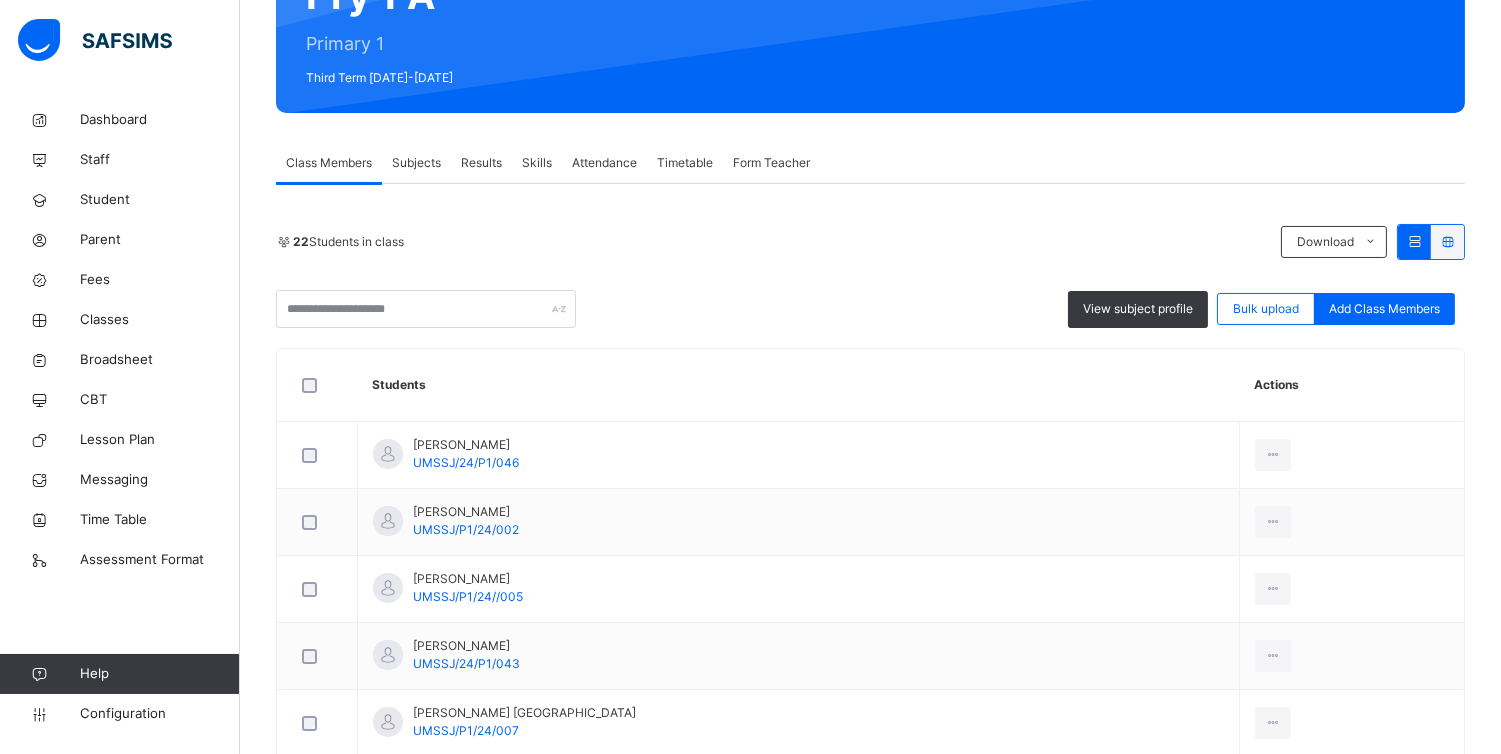 scroll, scrollTop: 240, scrollLeft: 0, axis: vertical 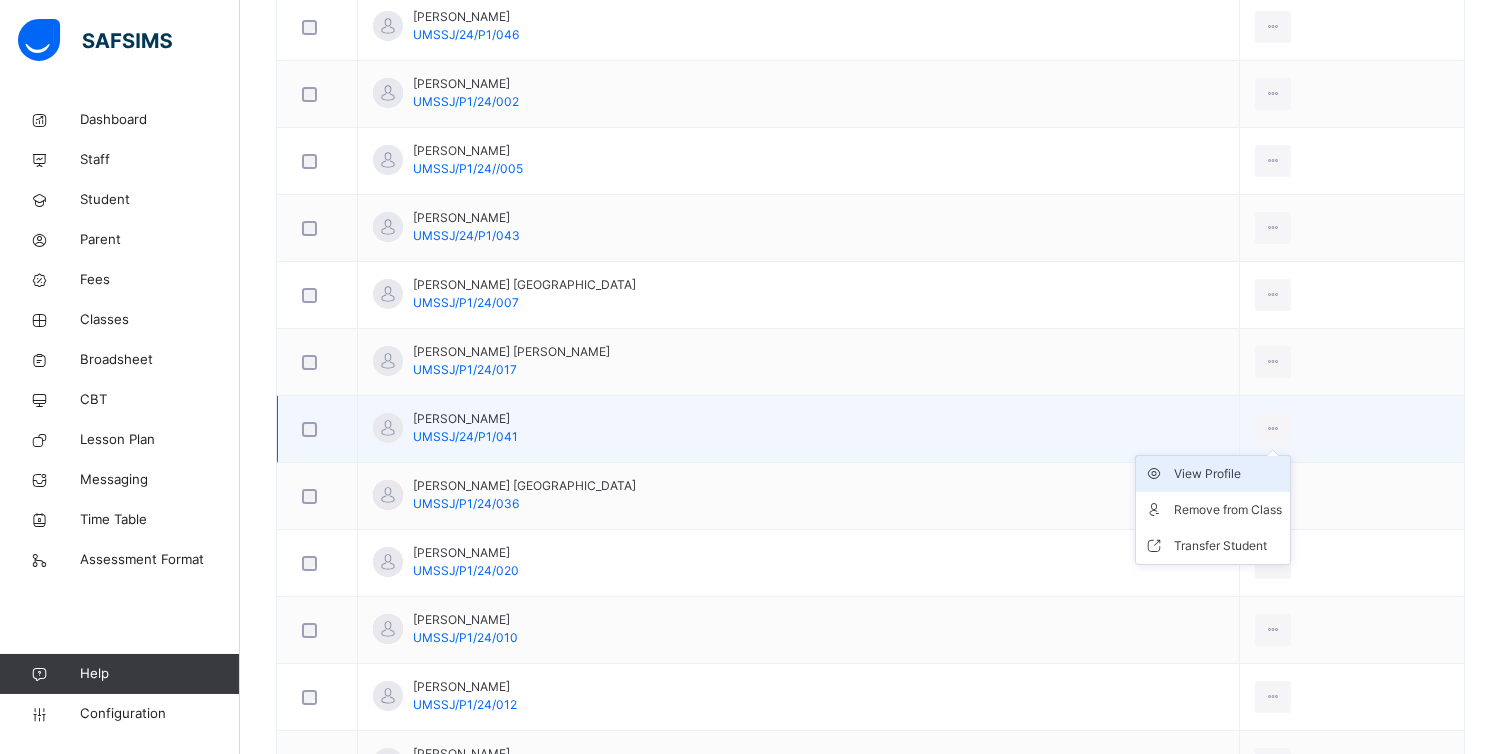 click on "View Profile" at bounding box center (1228, 474) 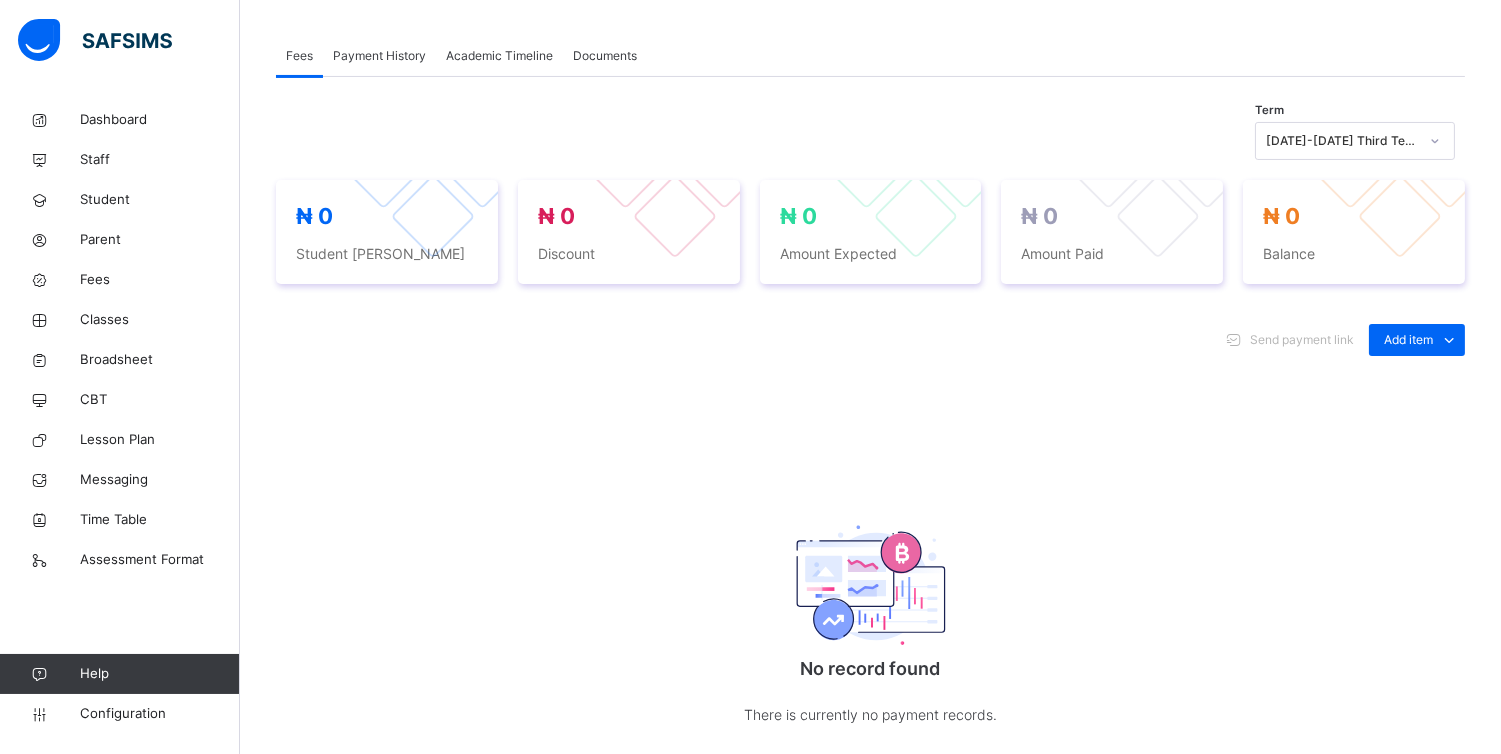 scroll, scrollTop: 661, scrollLeft: 0, axis: vertical 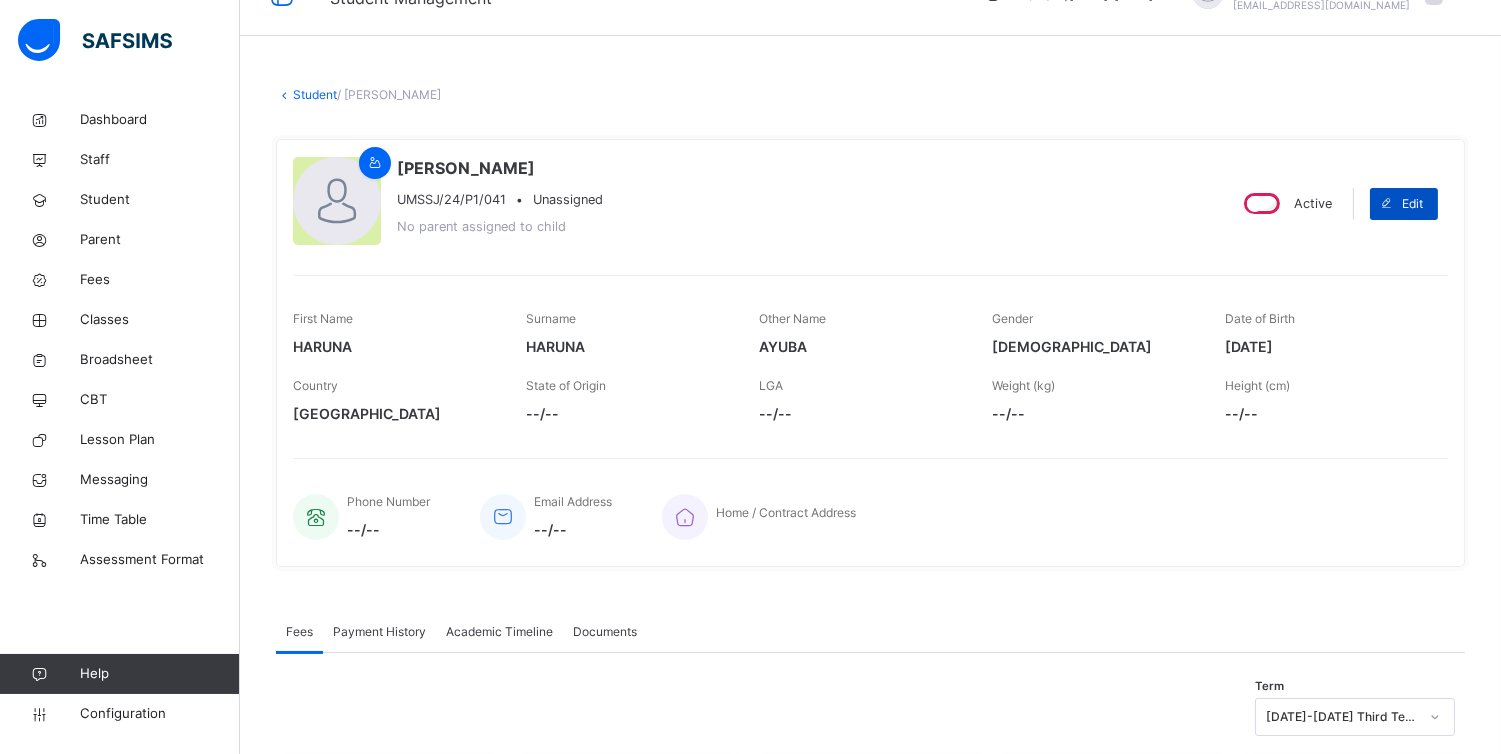 click on "Edit" at bounding box center [1412, 204] 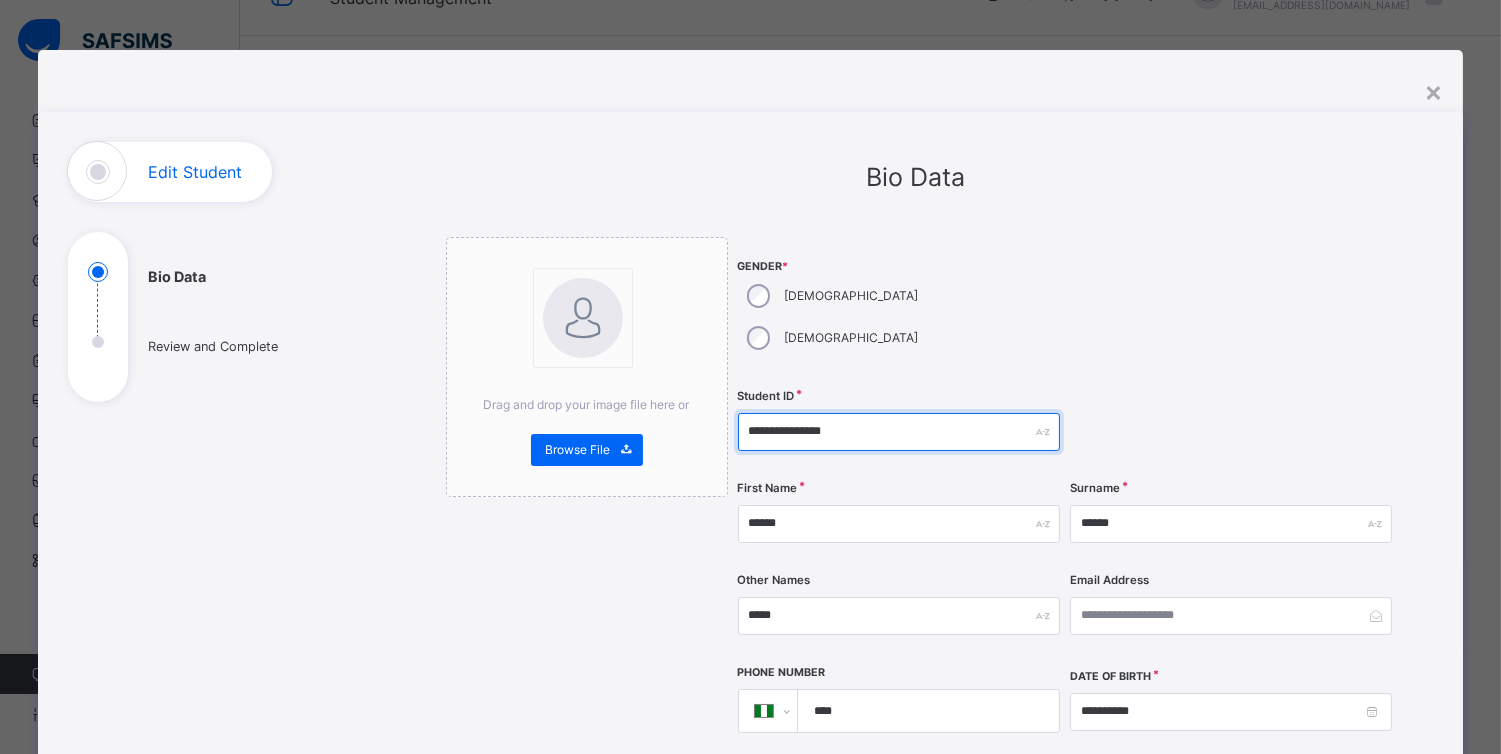 click on "**********" at bounding box center [899, 432] 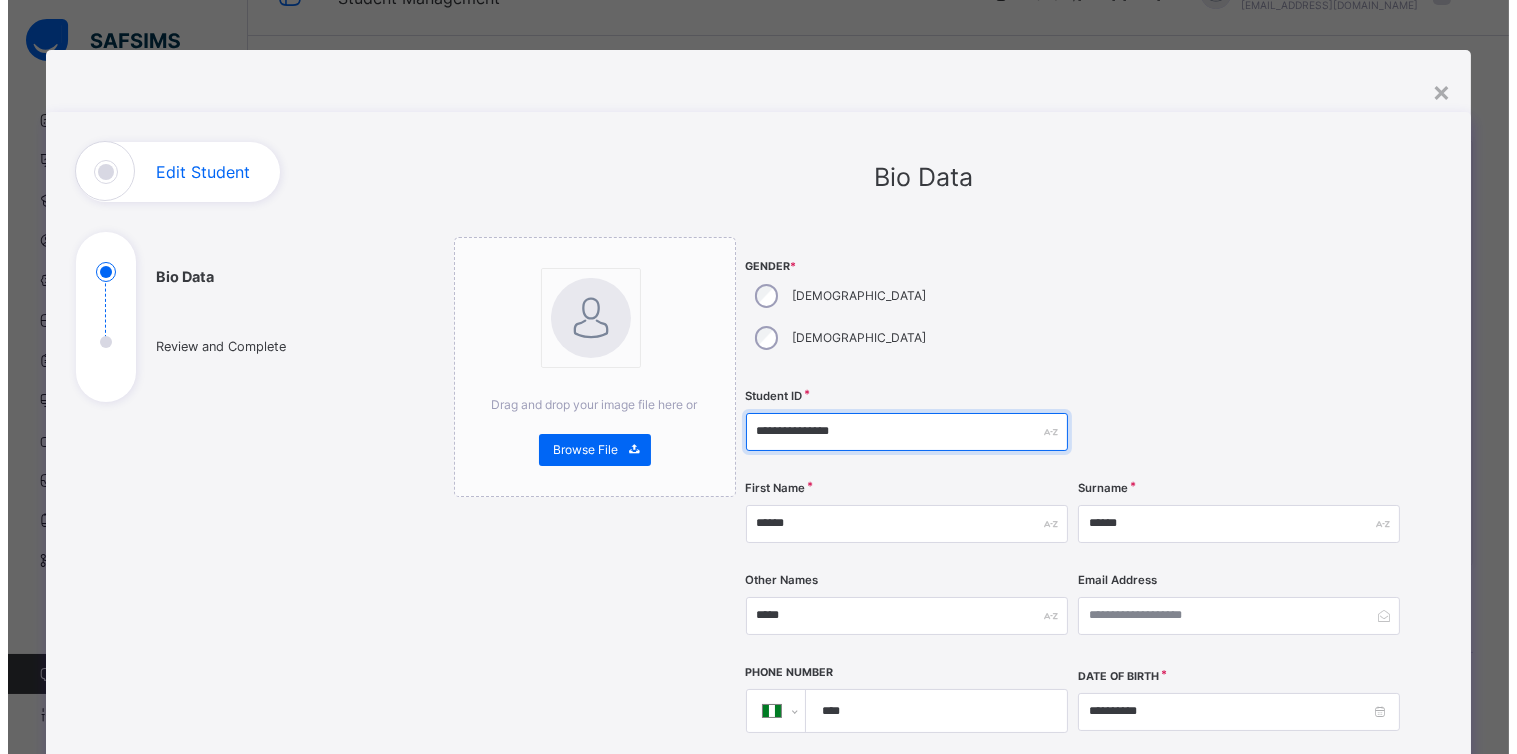 scroll, scrollTop: 778, scrollLeft: 0, axis: vertical 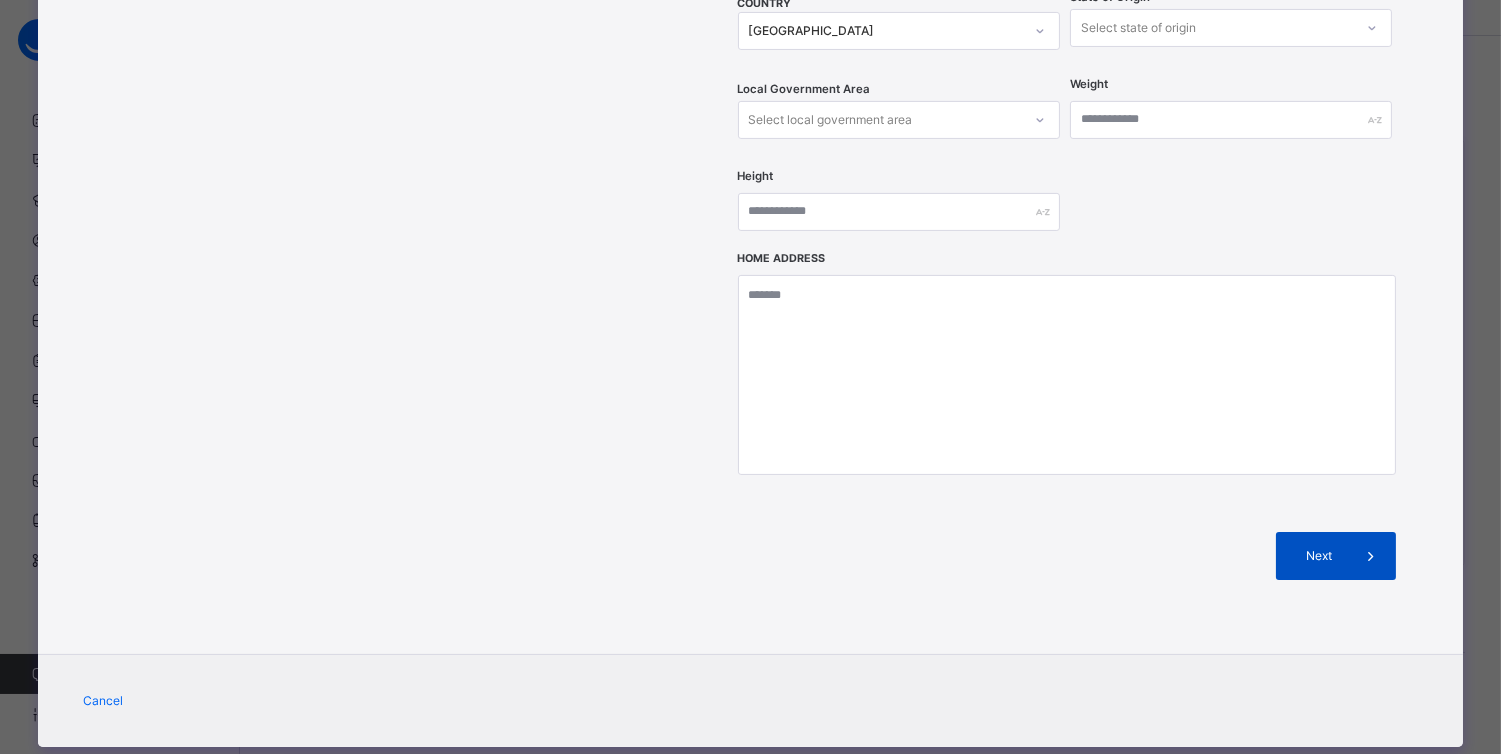 type on "**********" 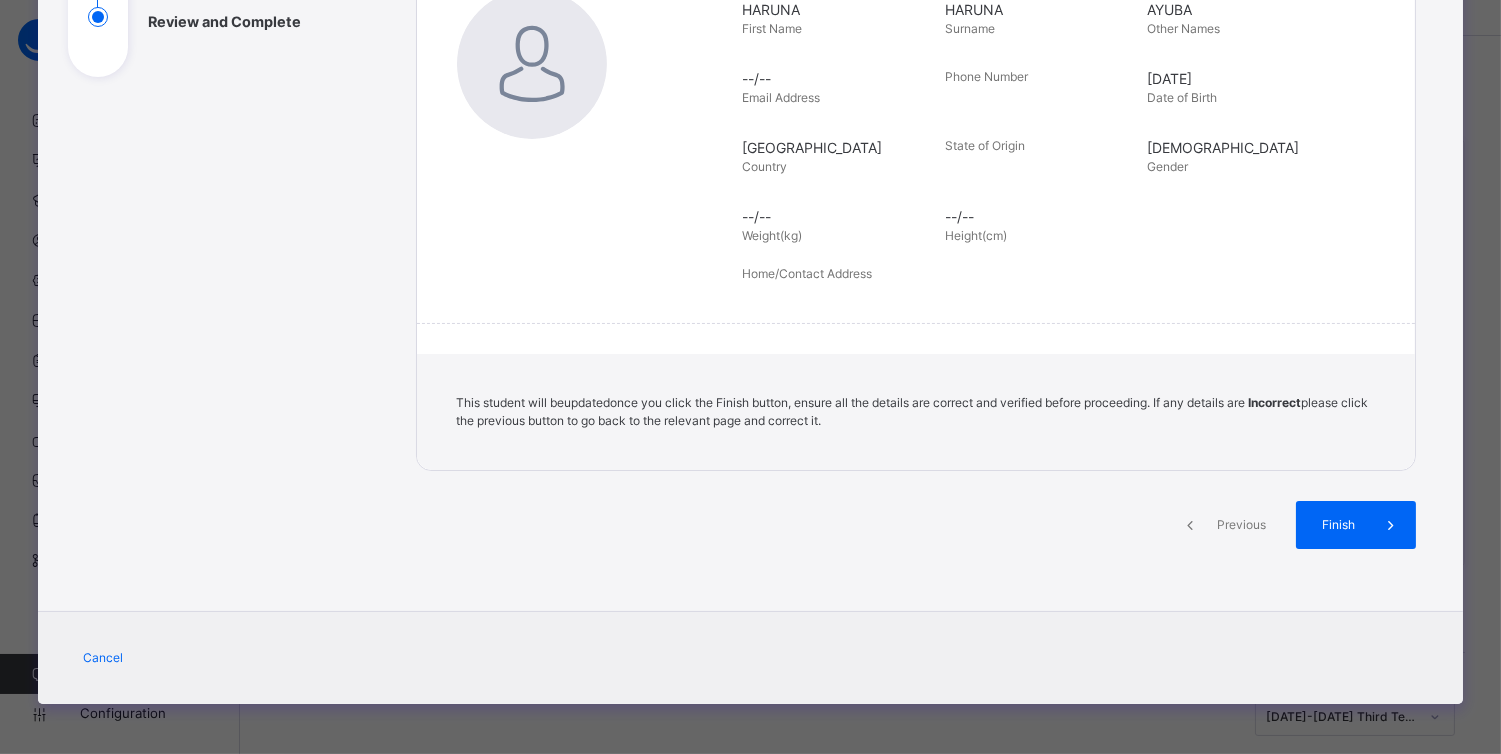 scroll, scrollTop: 324, scrollLeft: 0, axis: vertical 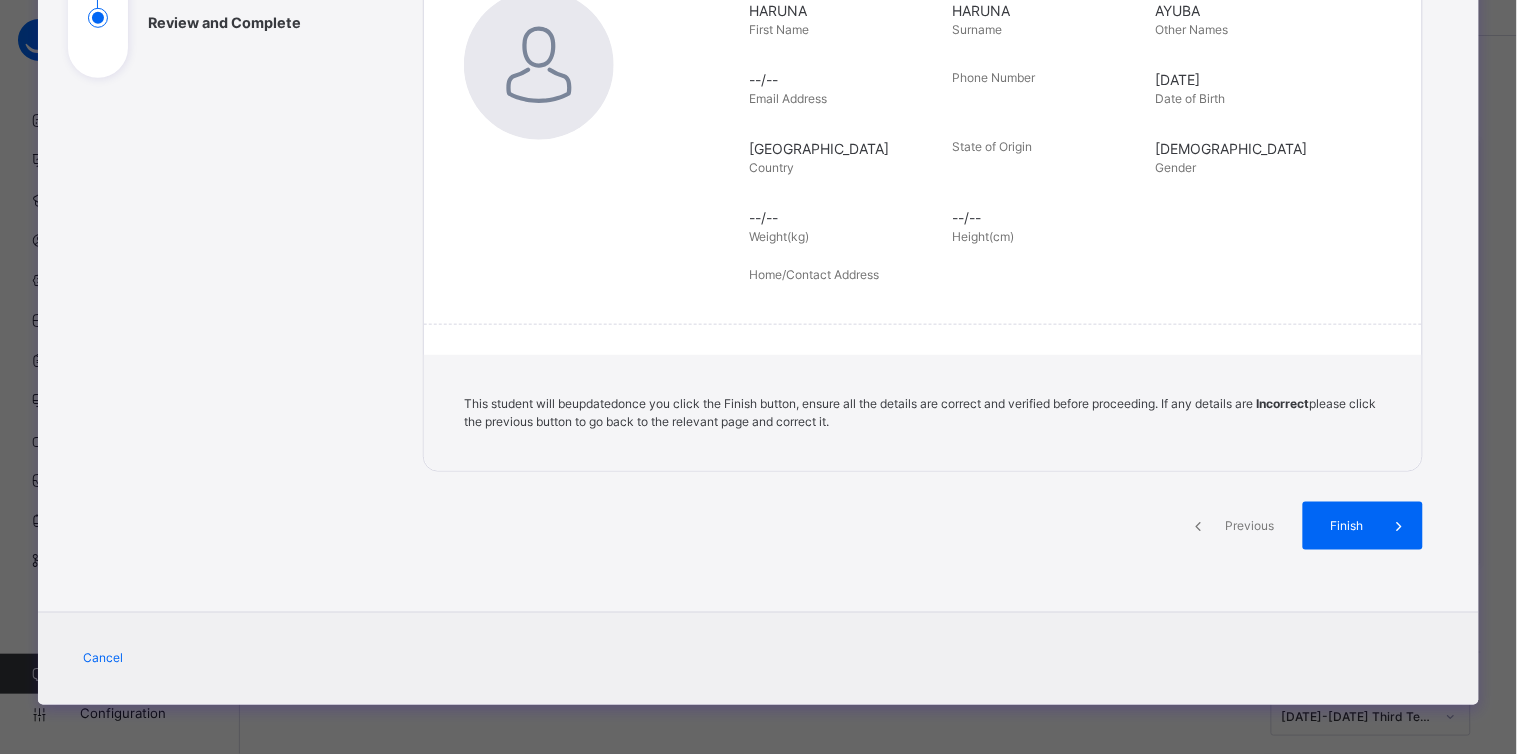 click on "Finish" at bounding box center (1346, 526) 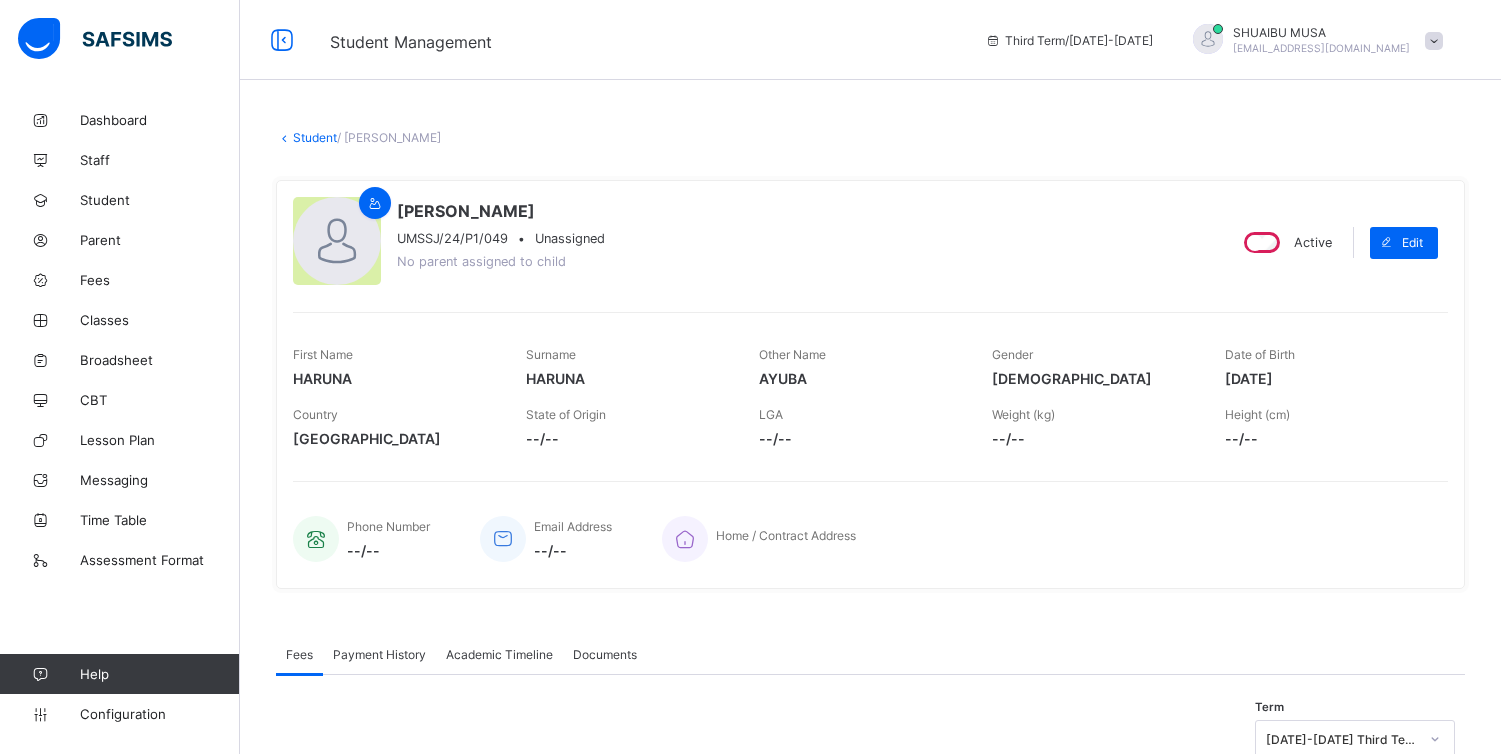 scroll, scrollTop: 44, scrollLeft: 0, axis: vertical 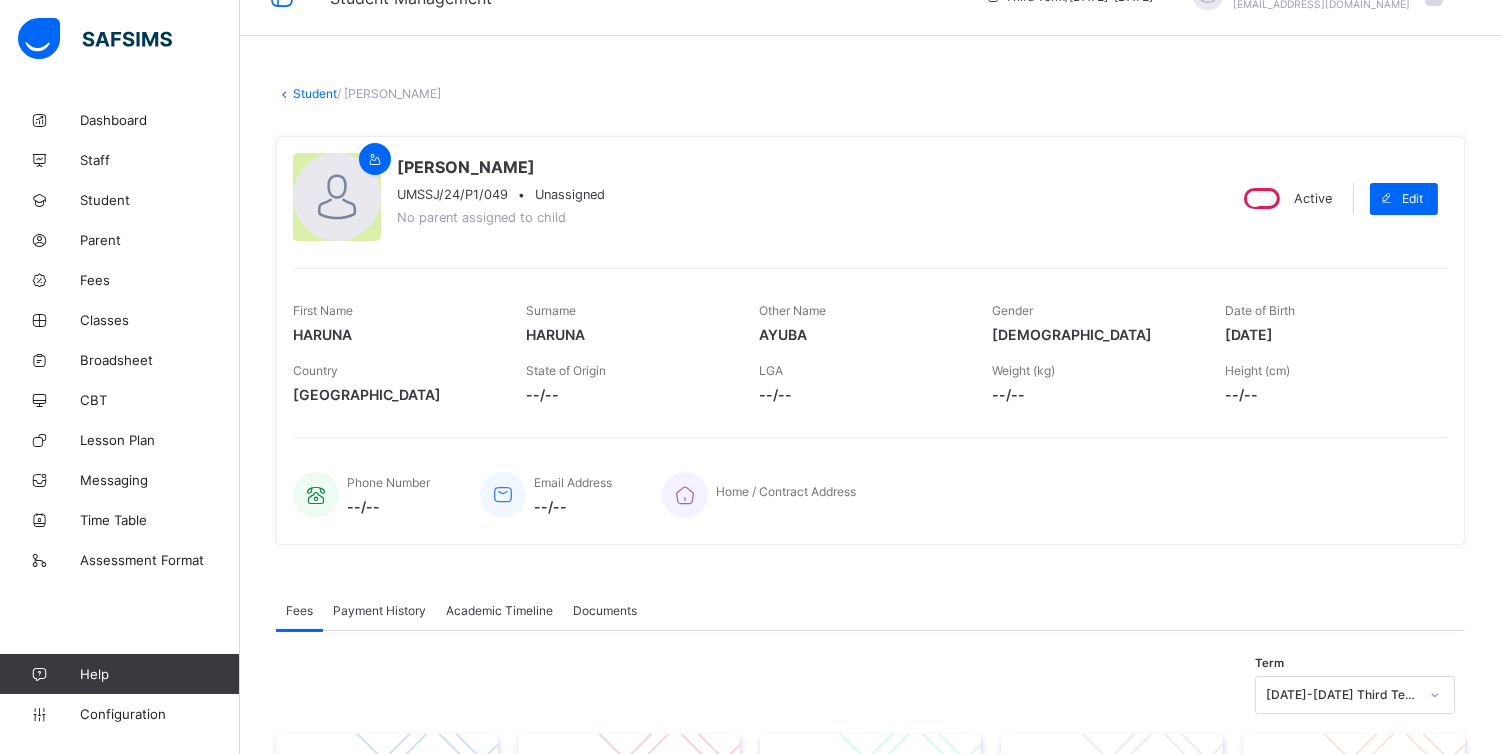 click on "UMSSJ/24/P1/049" at bounding box center [452, 194] 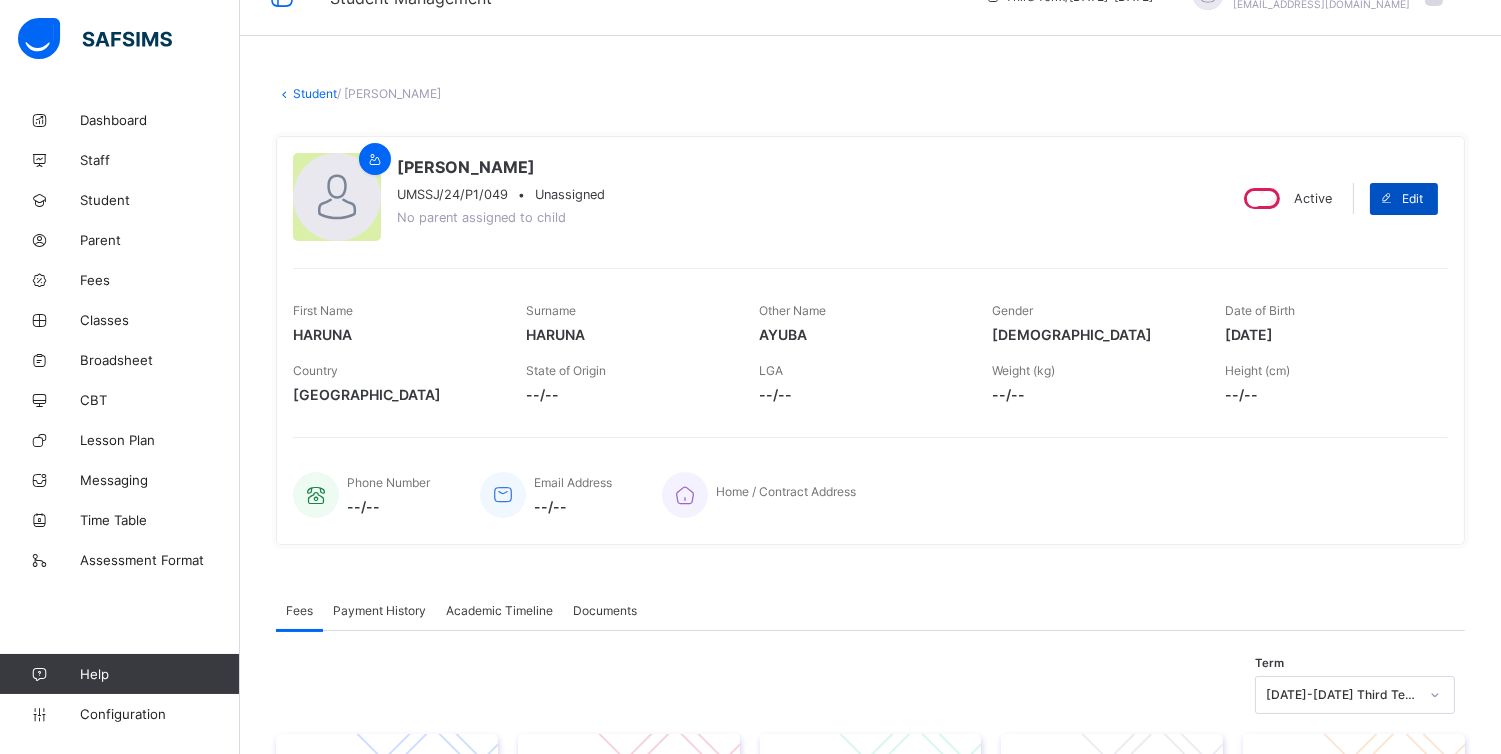 click at bounding box center (1386, 198) 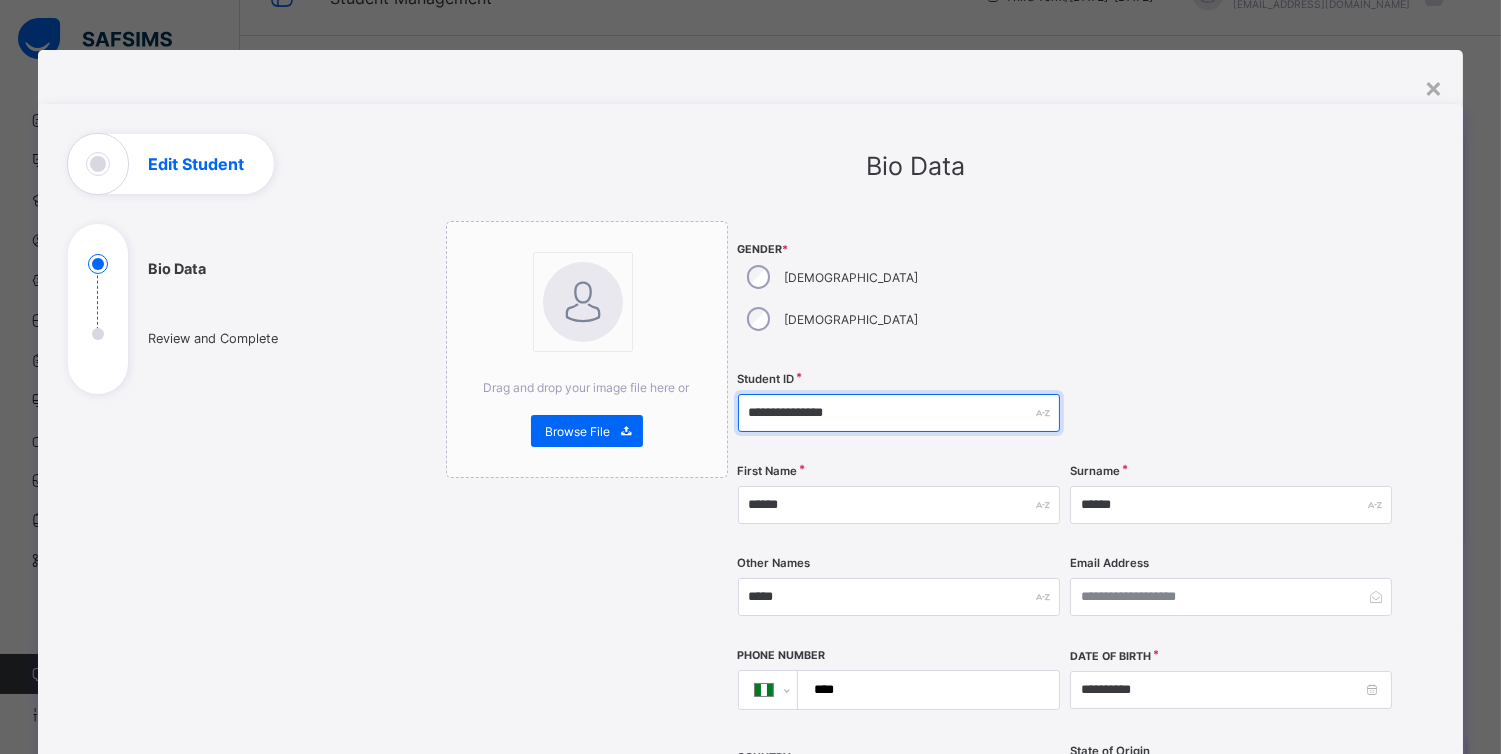 click on "**********" at bounding box center [899, 413] 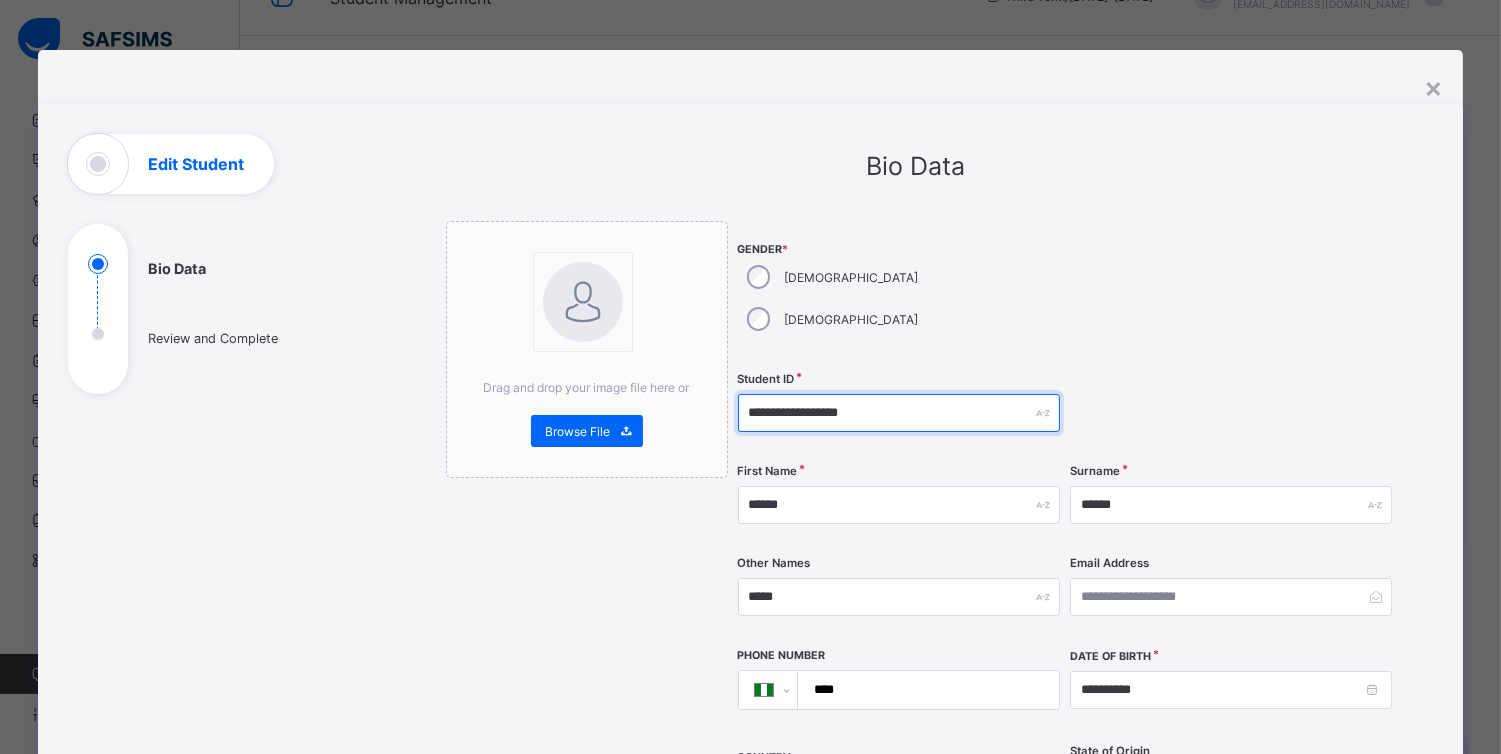 click on "**********" at bounding box center (899, 413) 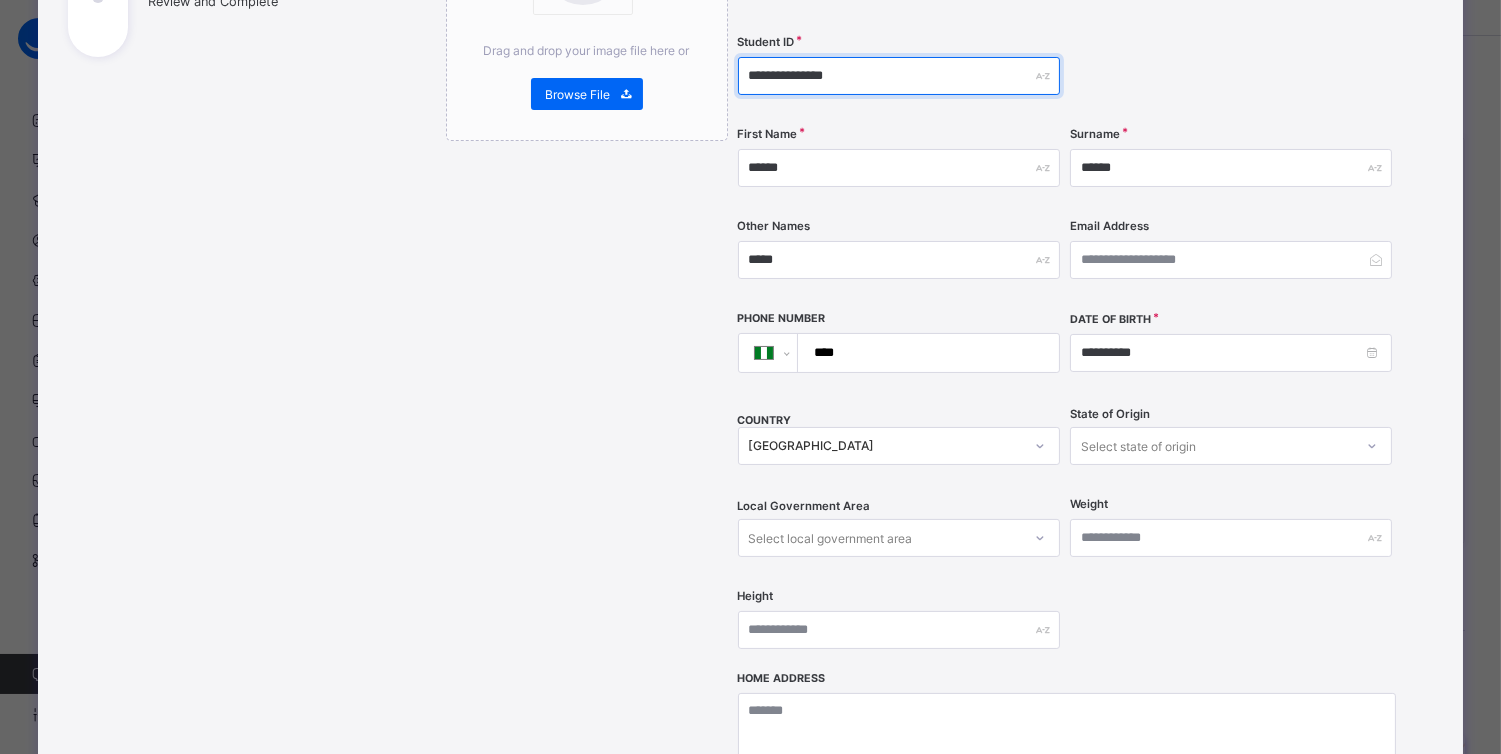 scroll, scrollTop: 355, scrollLeft: 0, axis: vertical 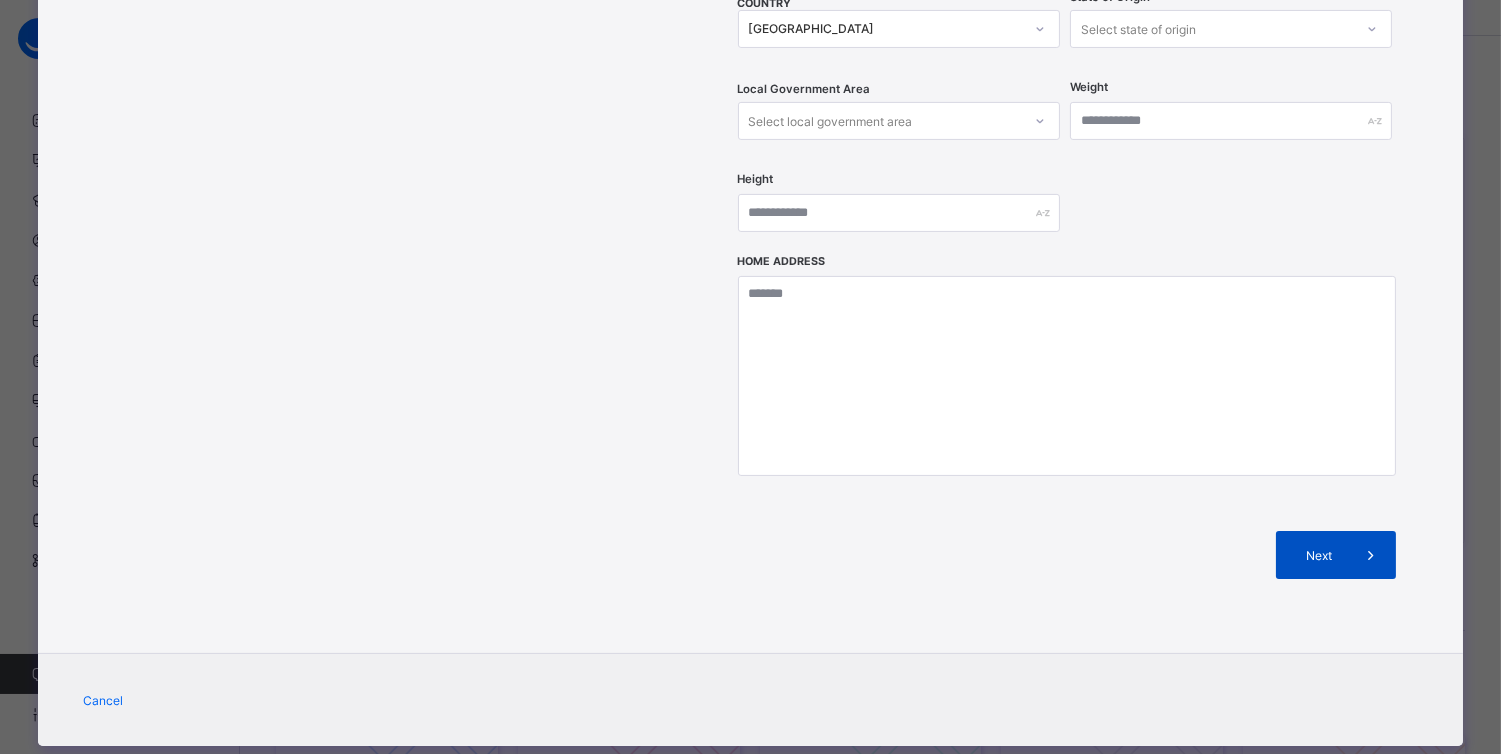 type on "**********" 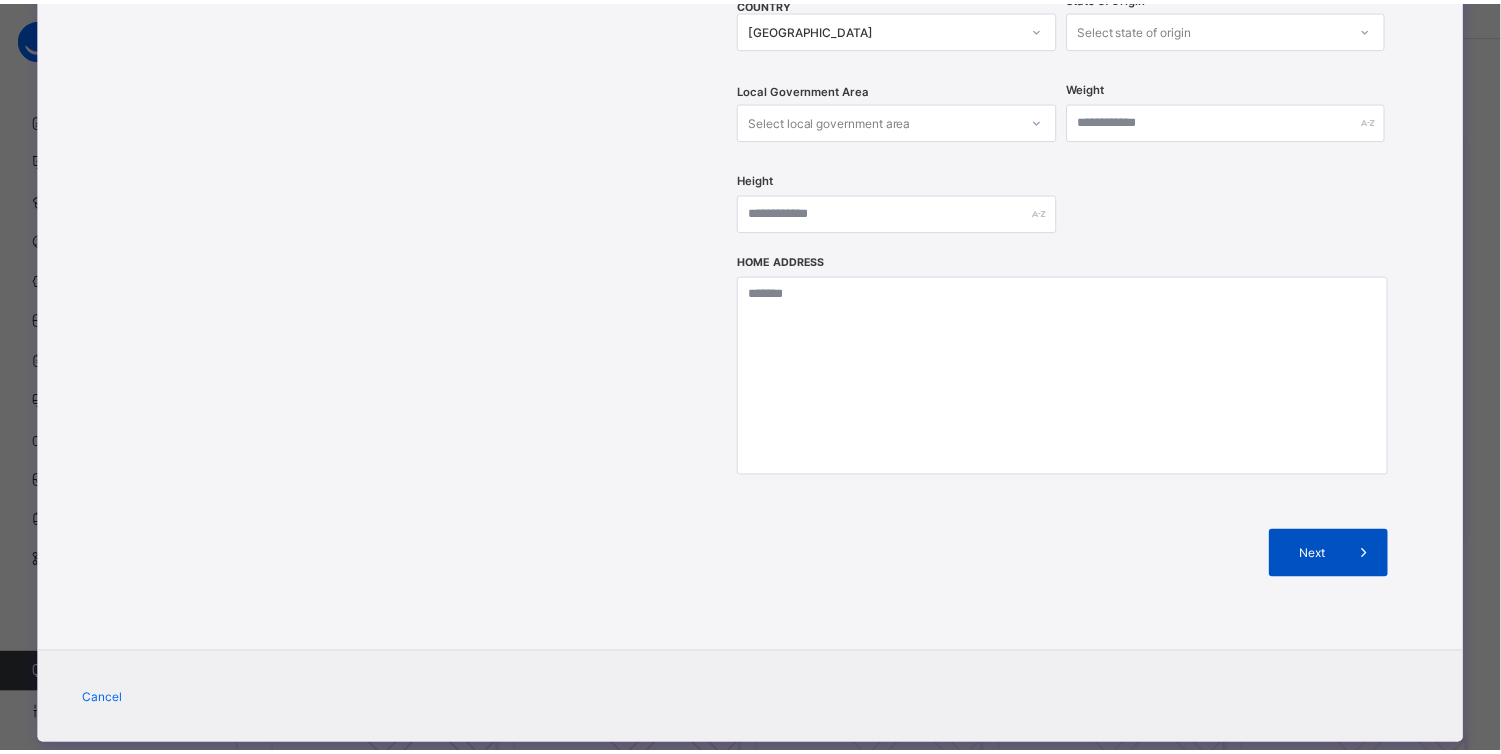 scroll, scrollTop: 256, scrollLeft: 0, axis: vertical 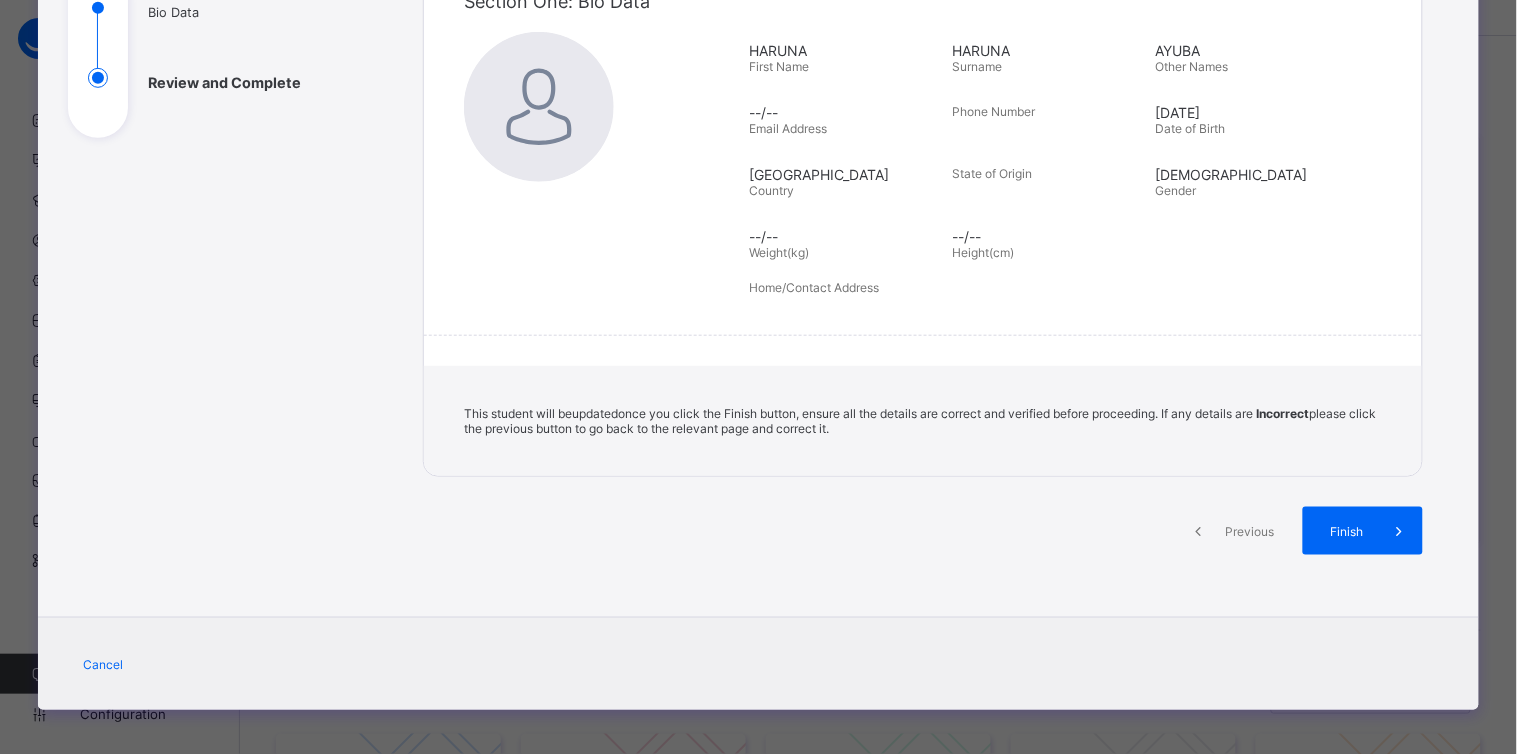 click on "Finish" at bounding box center (1363, 531) 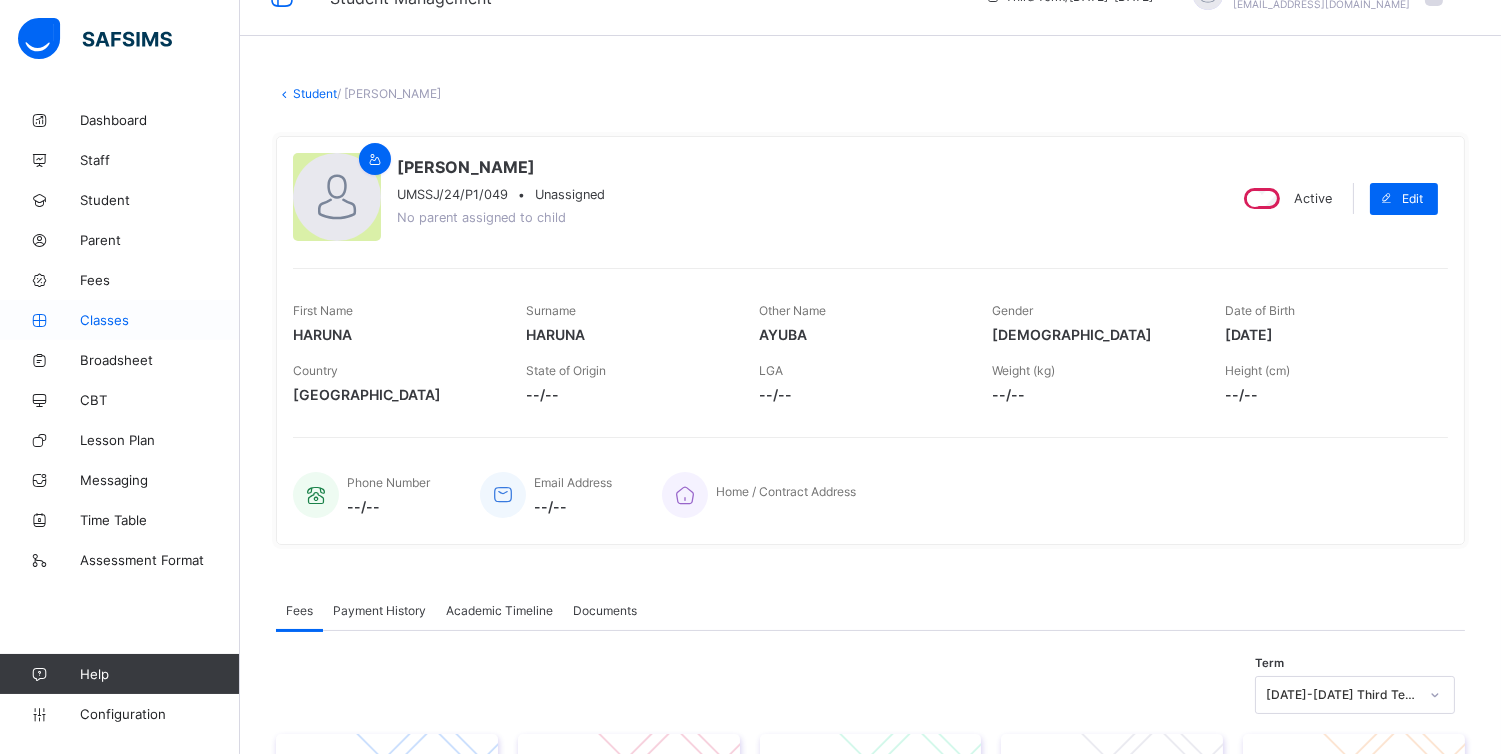 click on "Classes" at bounding box center (160, 320) 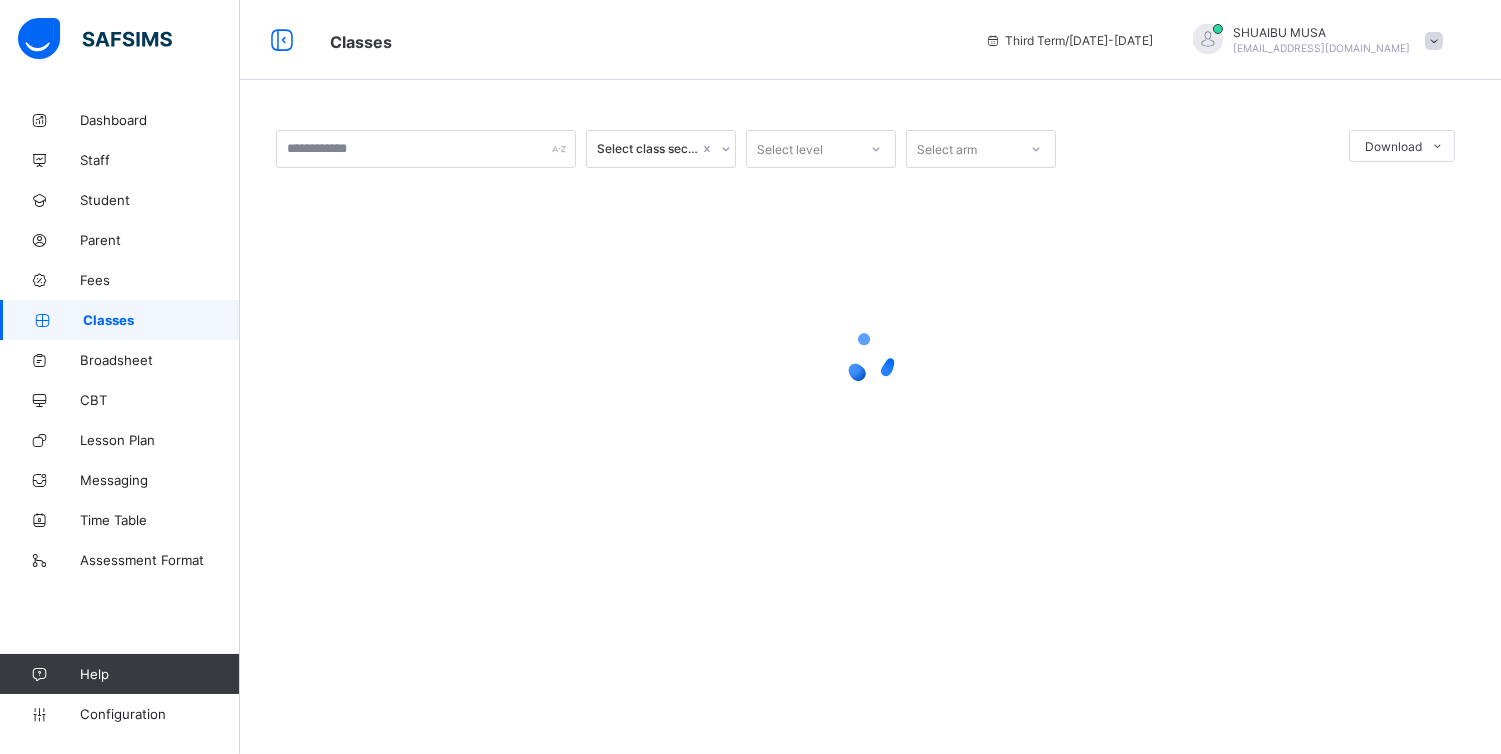 scroll, scrollTop: 0, scrollLeft: 0, axis: both 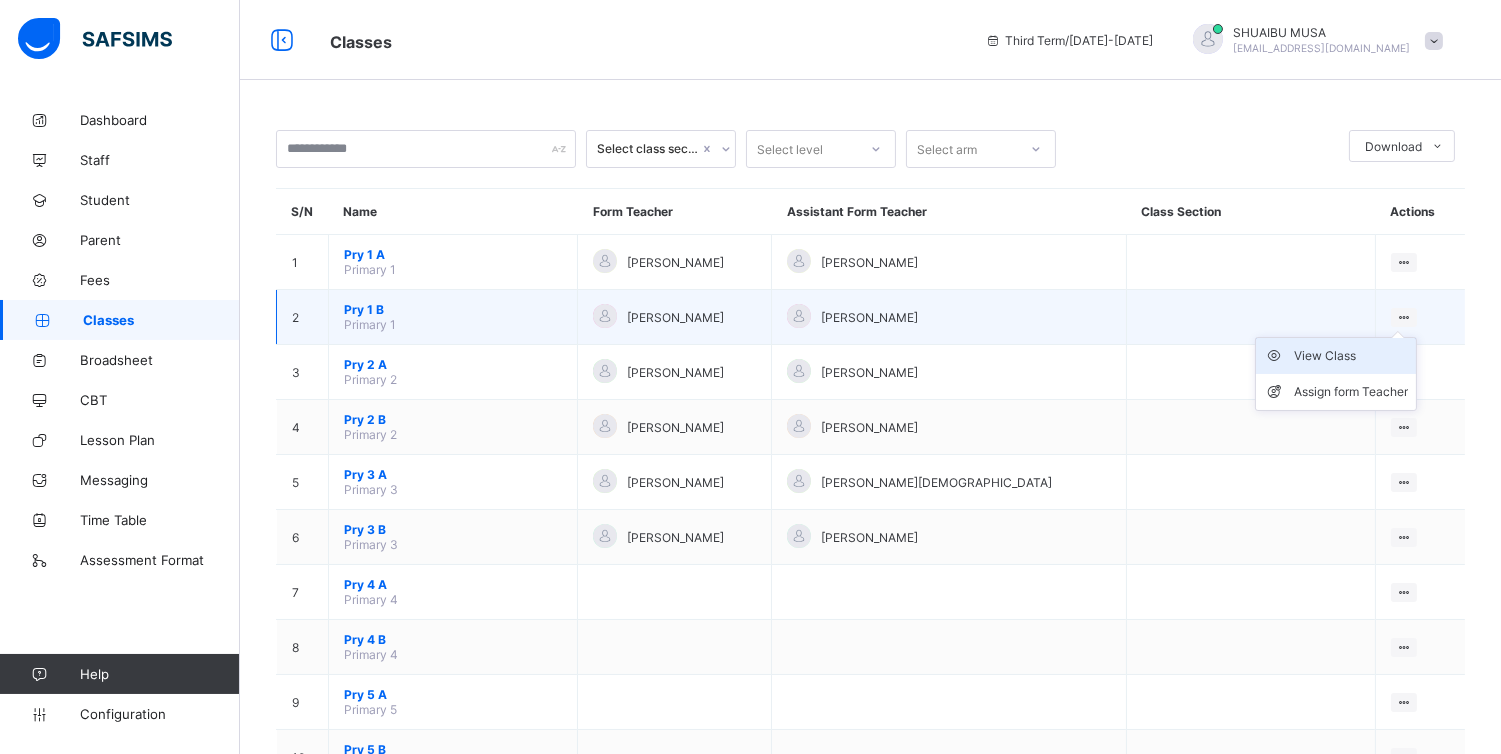 click on "View Class" at bounding box center [1351, 356] 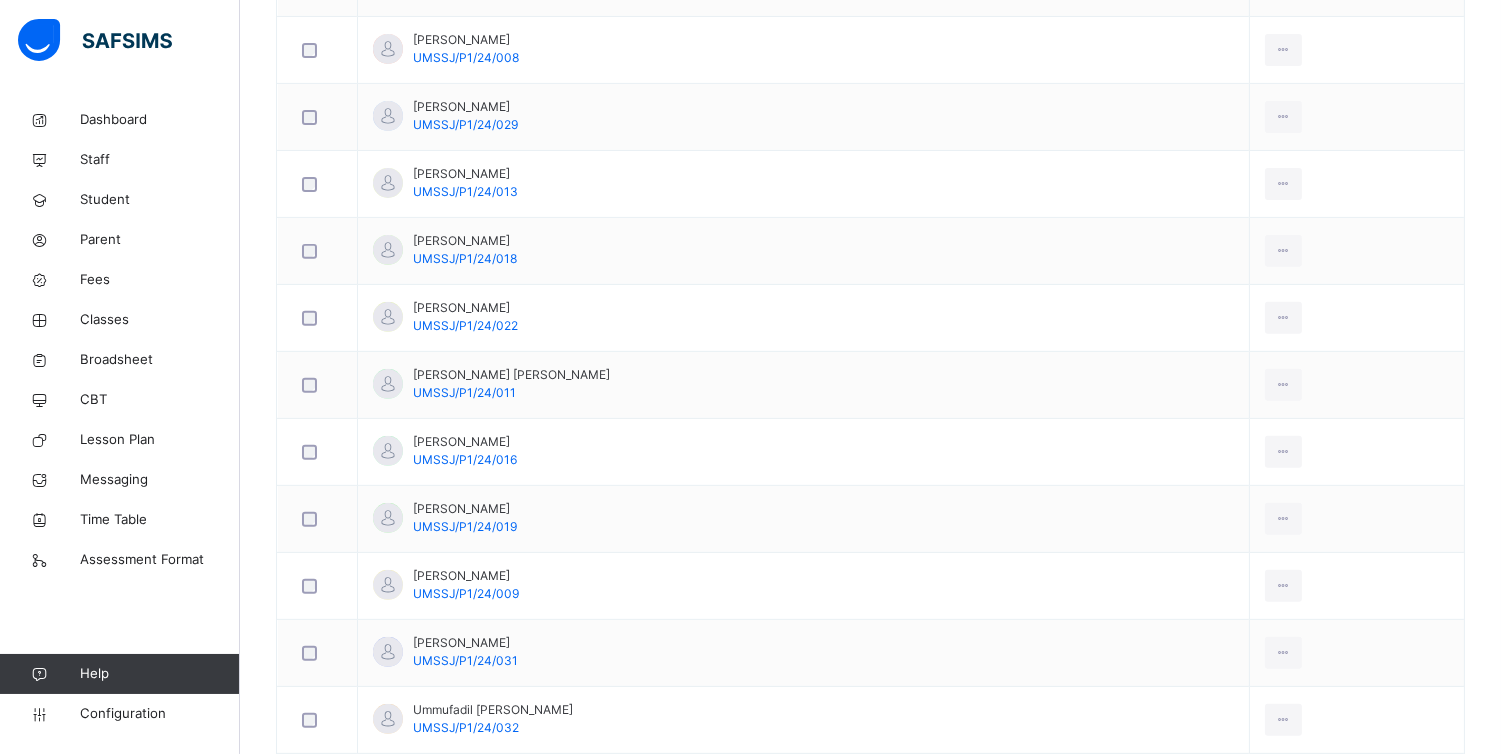 scroll, scrollTop: 1468, scrollLeft: 0, axis: vertical 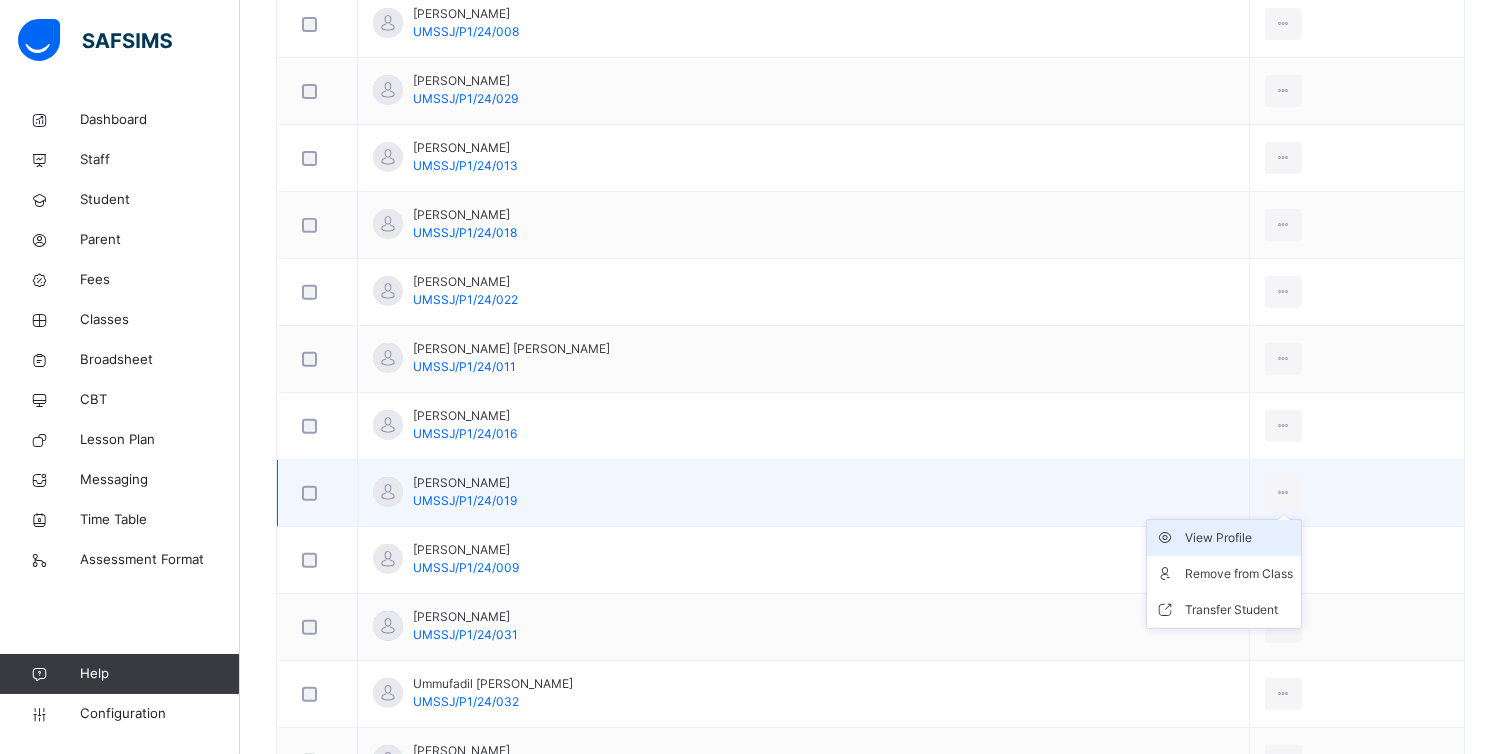 click on "View Profile" at bounding box center (1239, 538) 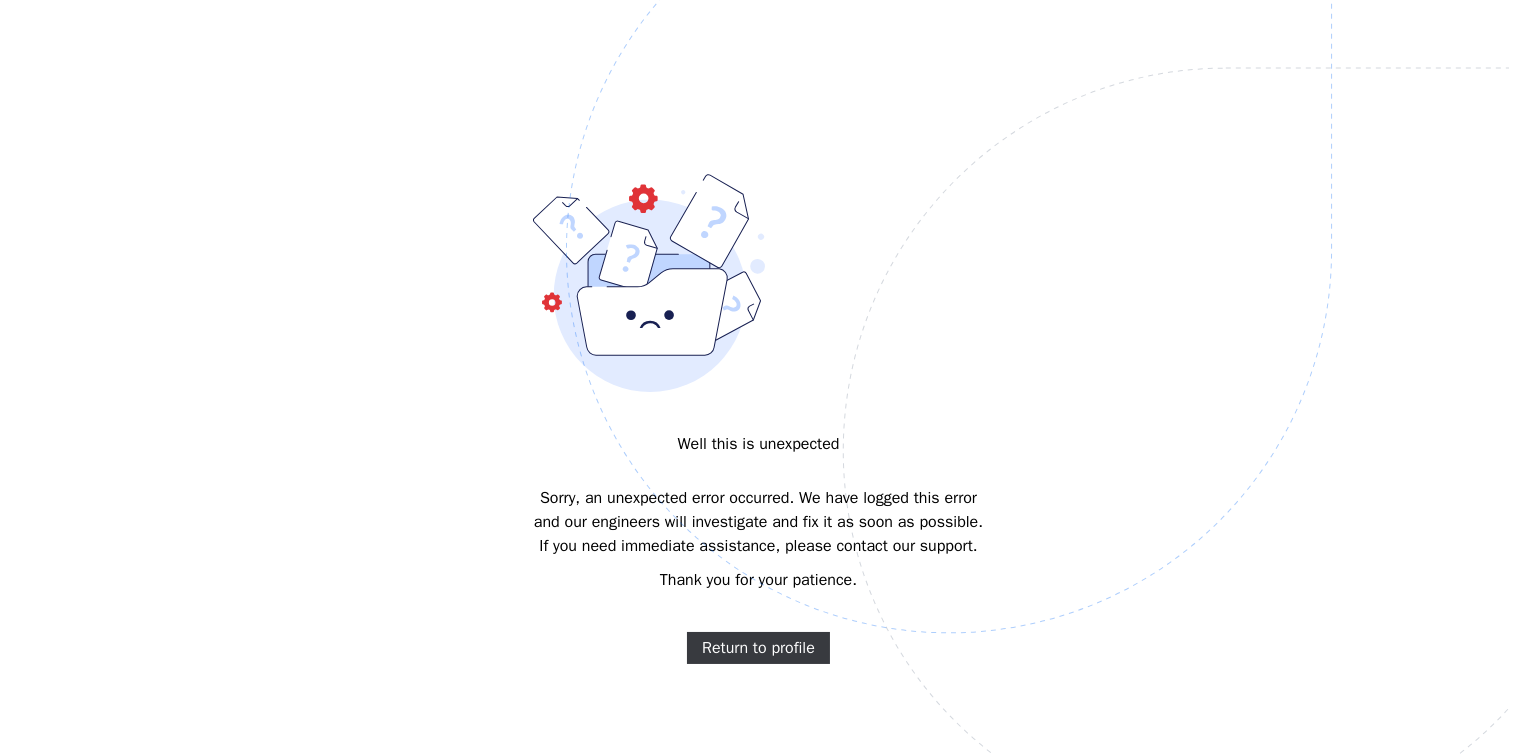 scroll, scrollTop: 0, scrollLeft: 0, axis: both 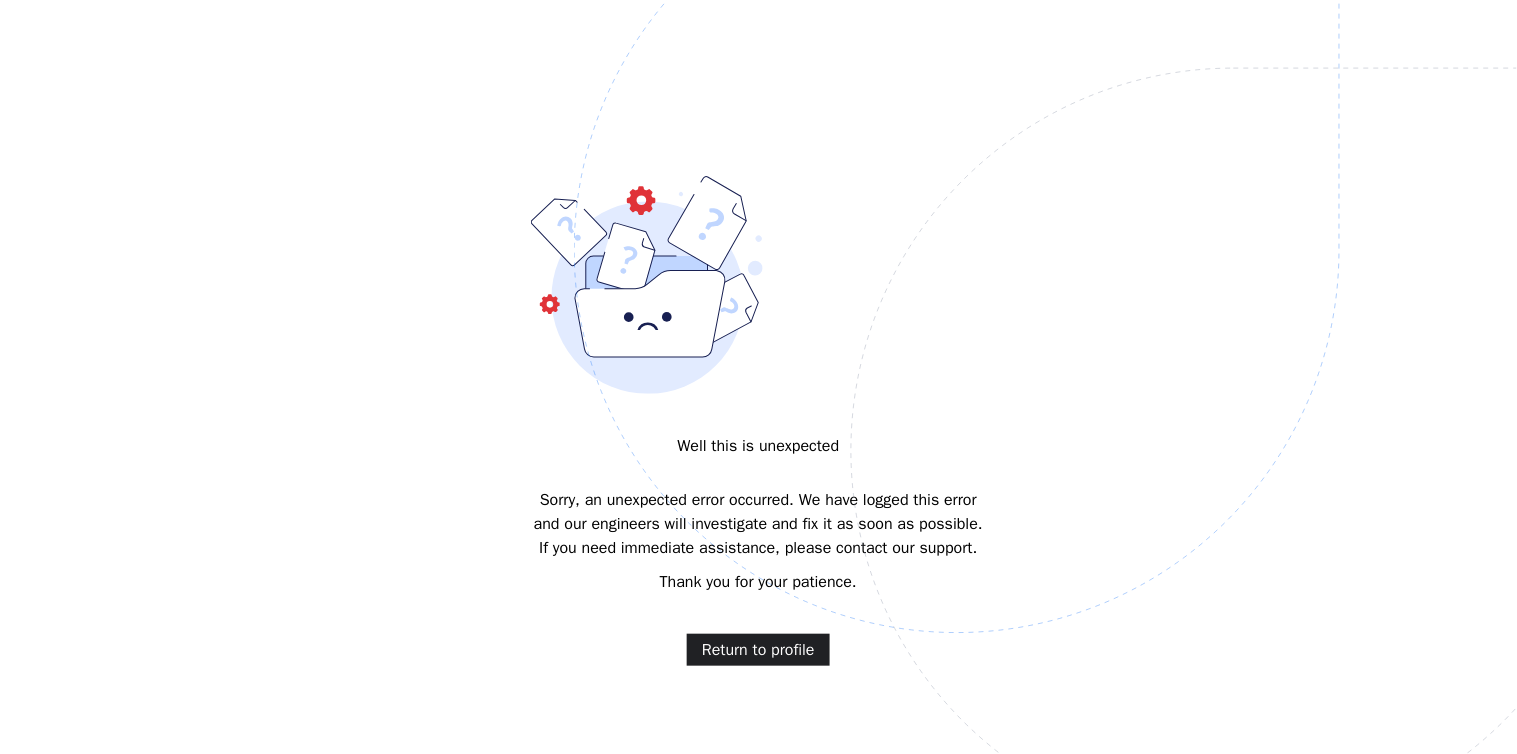 click on "Return to profile" at bounding box center (758, 650) 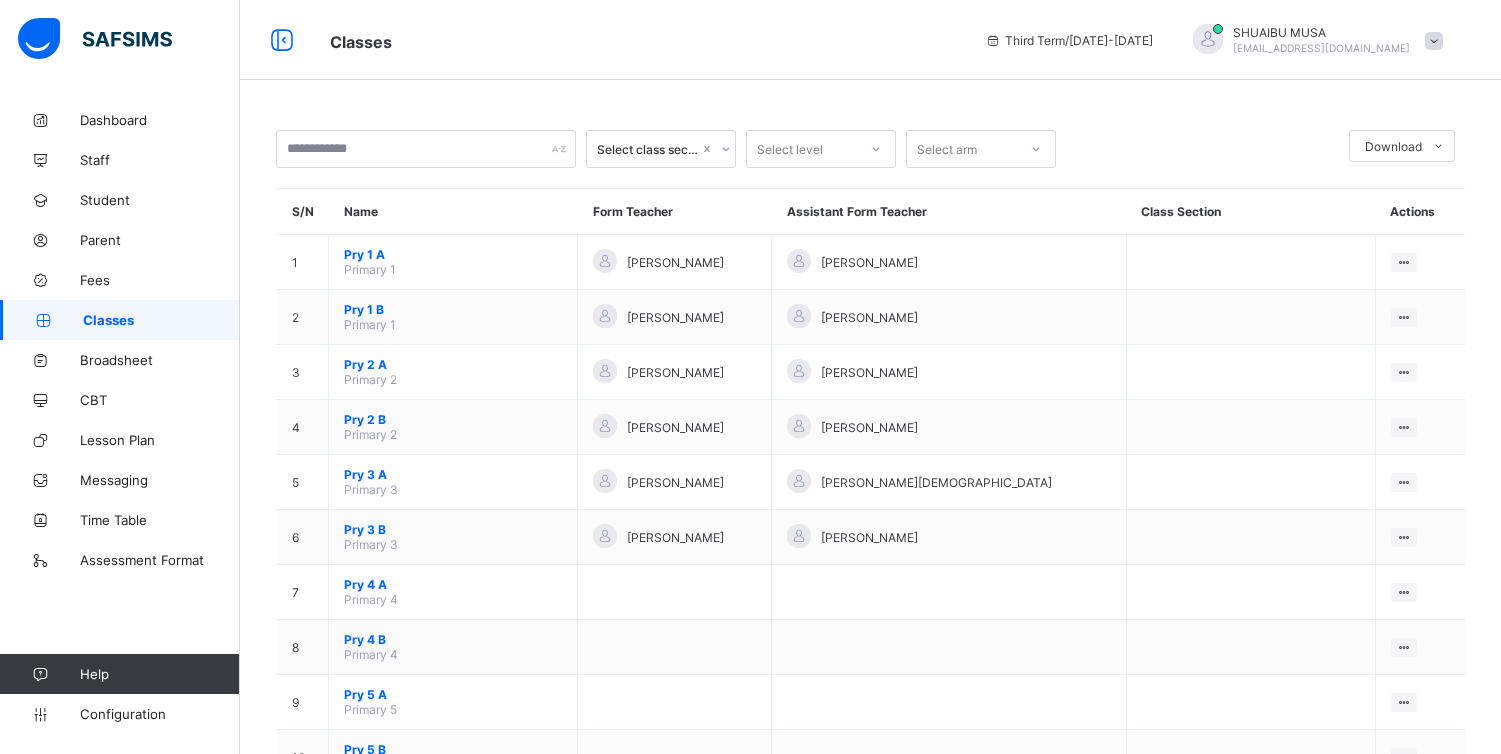 scroll, scrollTop: 0, scrollLeft: 0, axis: both 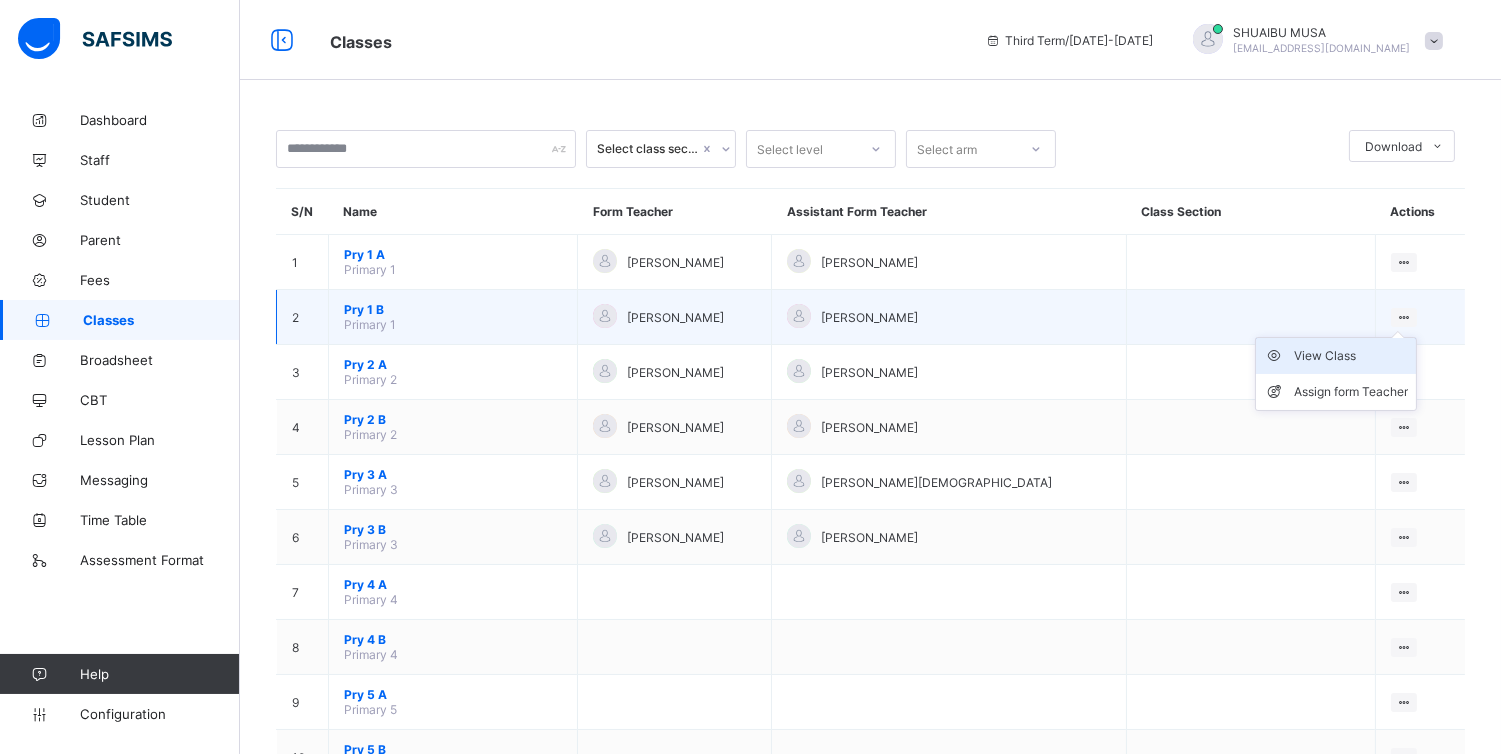 click on "View Class" at bounding box center (1351, 356) 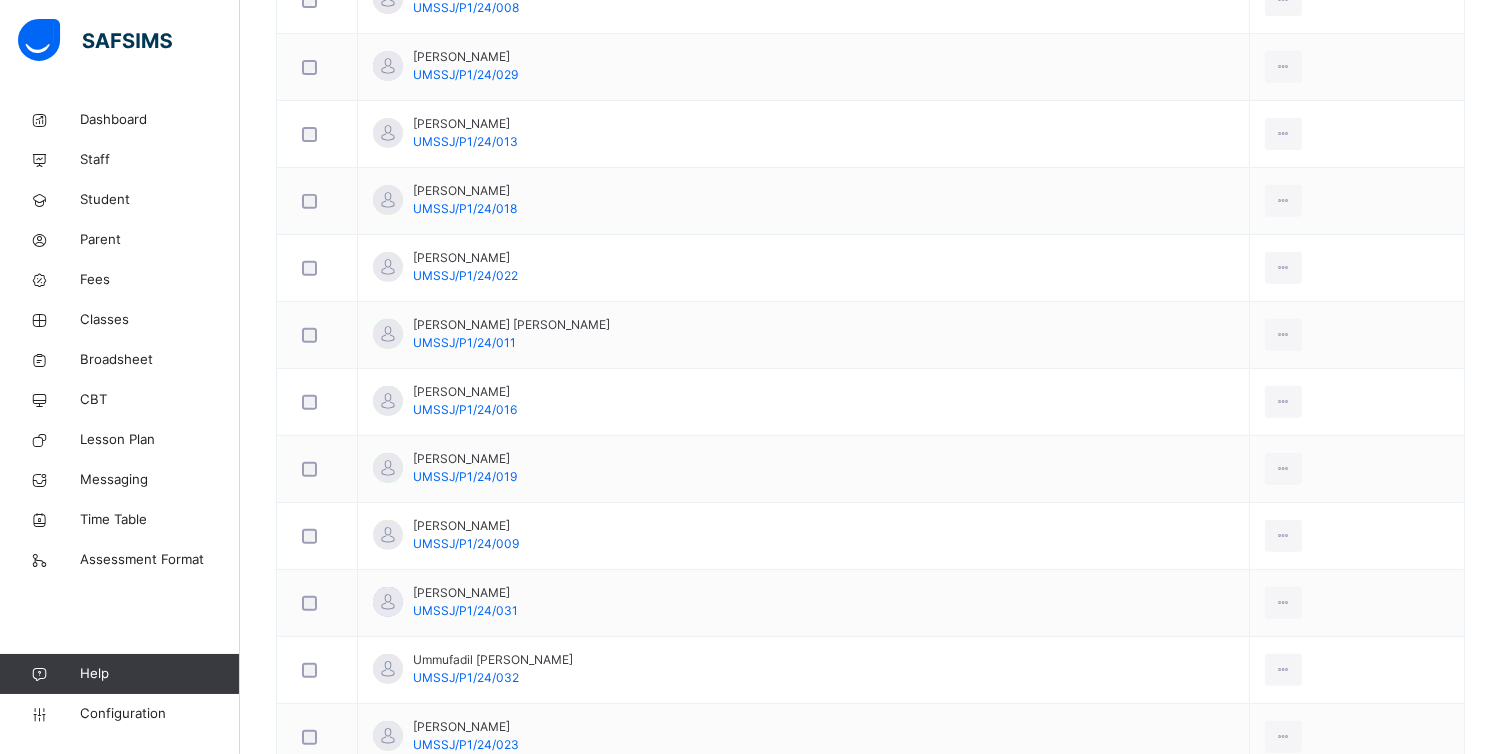 scroll, scrollTop: 1508, scrollLeft: 0, axis: vertical 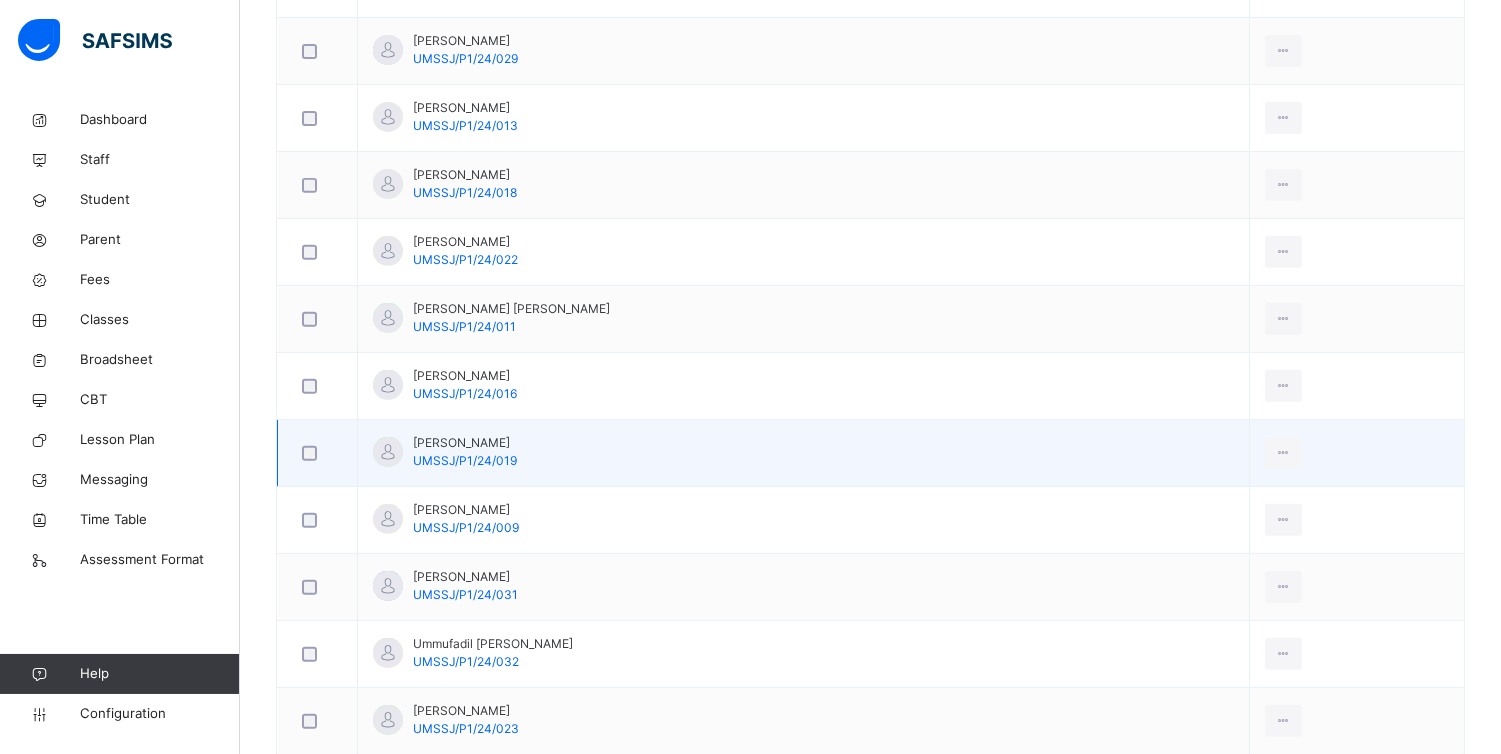 click on "Muhammad Umar Haruna UMSSJ/P1/24/019" at bounding box center [804, 453] 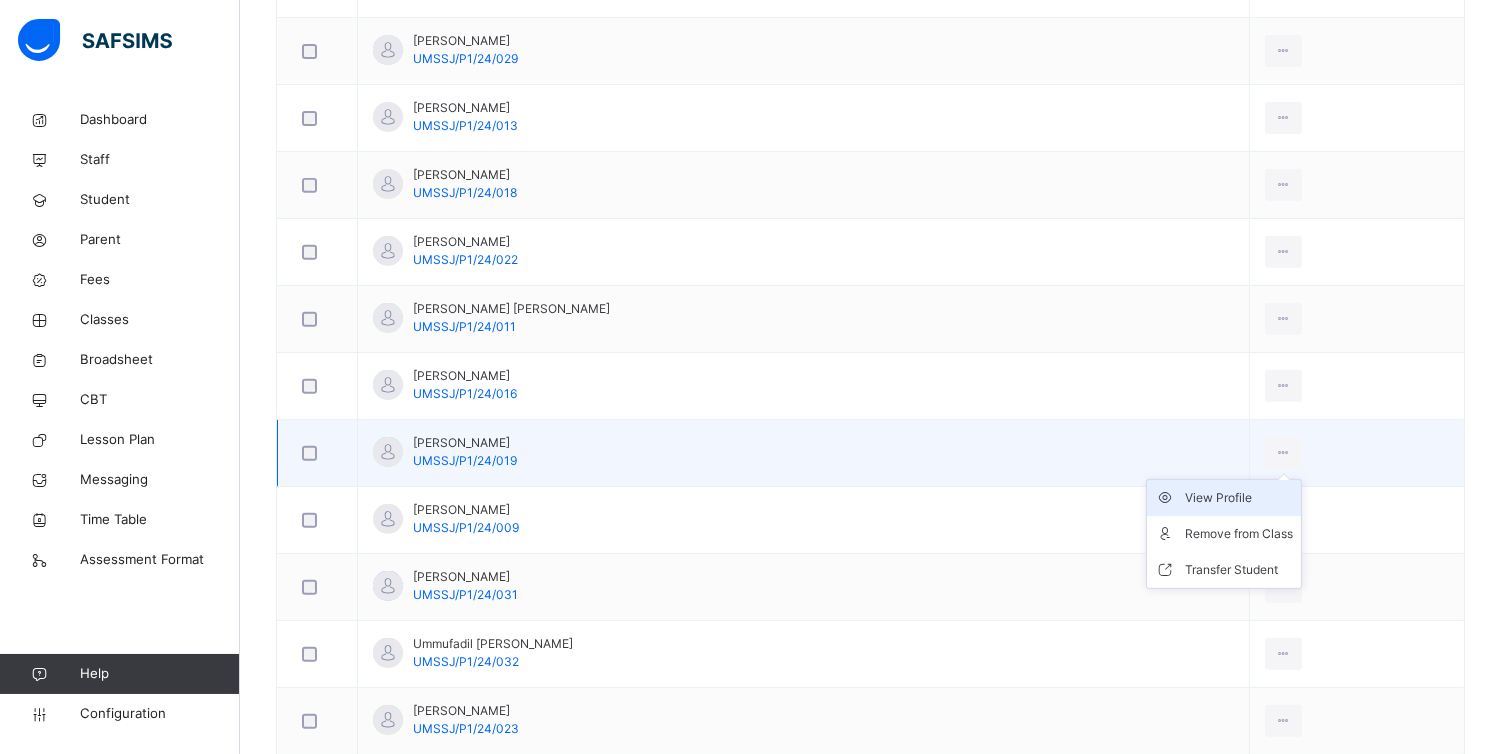 click on "View Profile" at bounding box center [1239, 498] 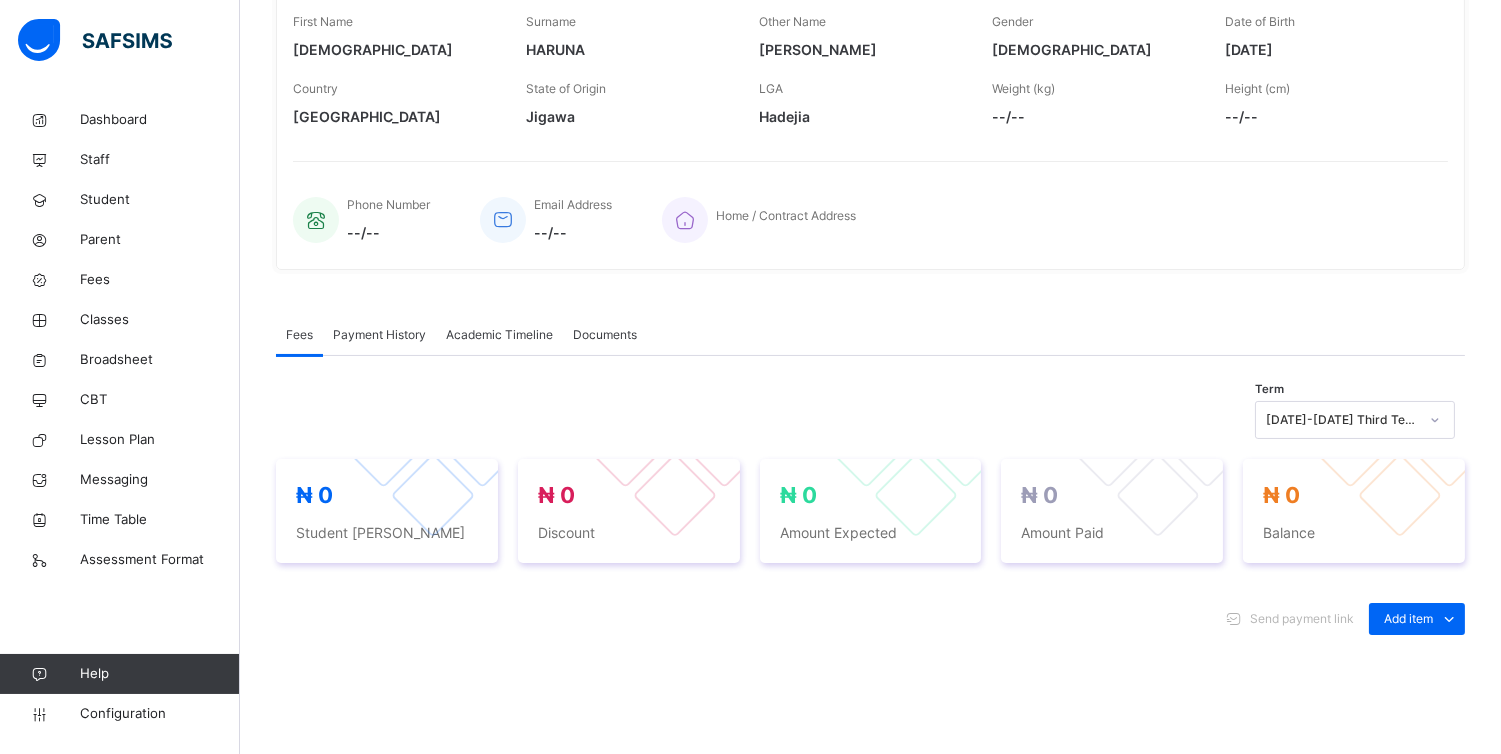 scroll, scrollTop: 724, scrollLeft: 0, axis: vertical 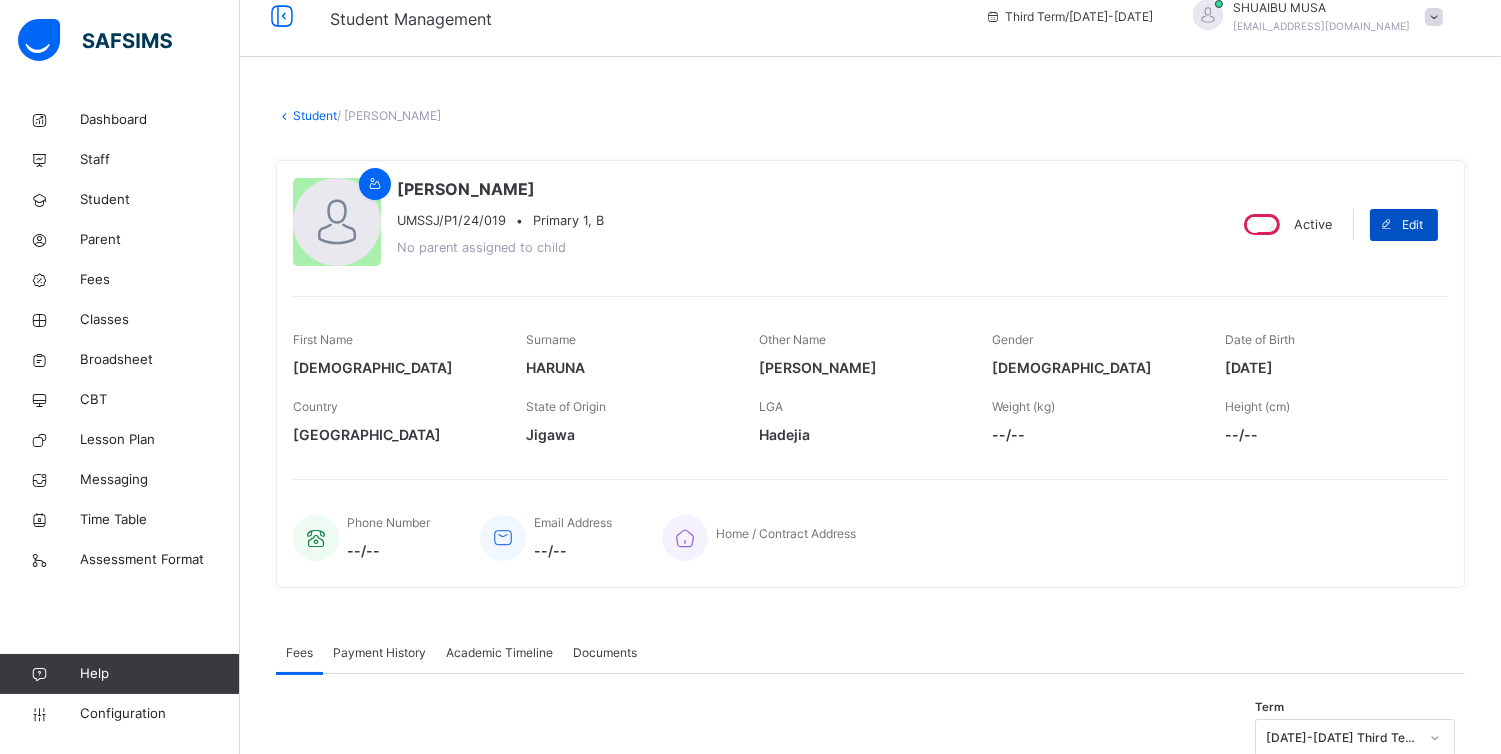 click at bounding box center [1386, 225] 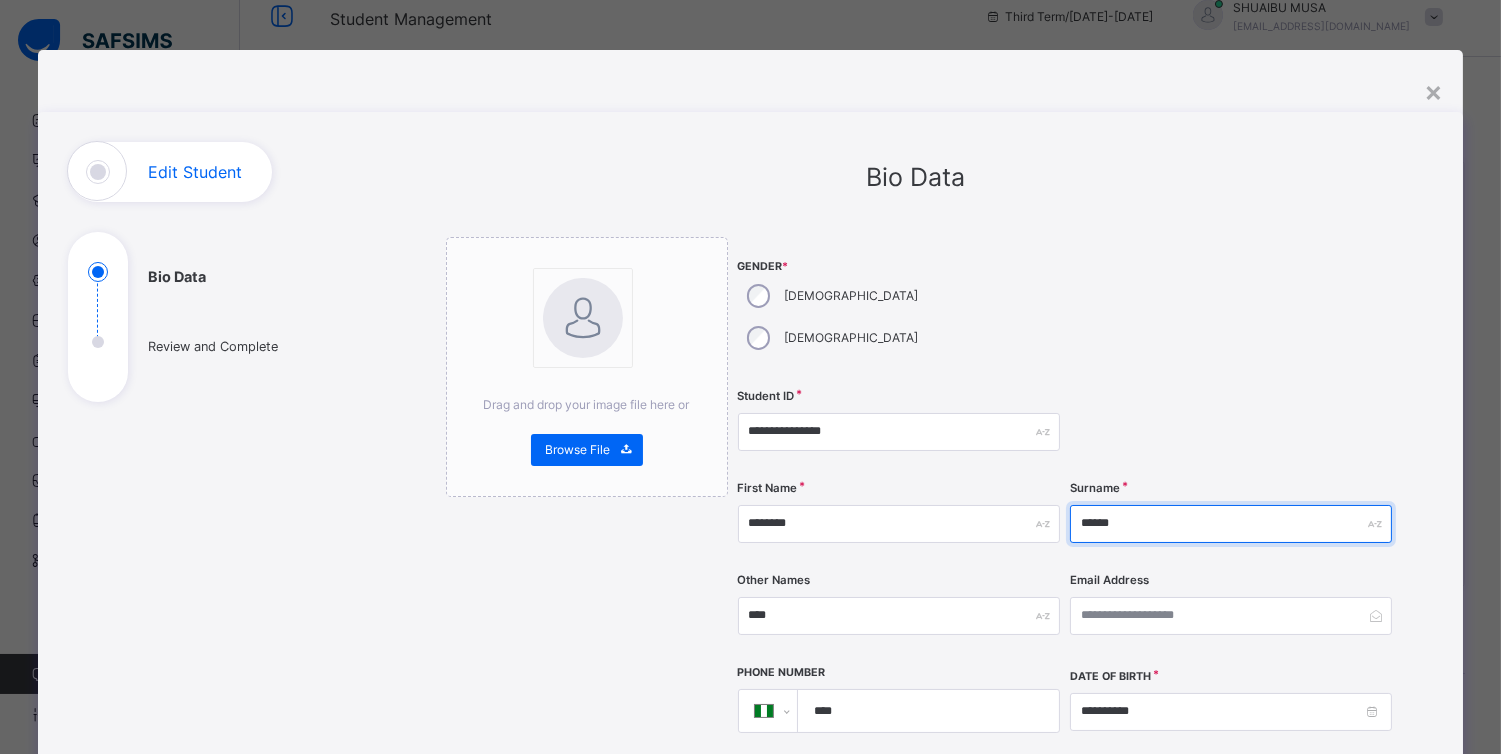 click on "******" at bounding box center (1231, 524) 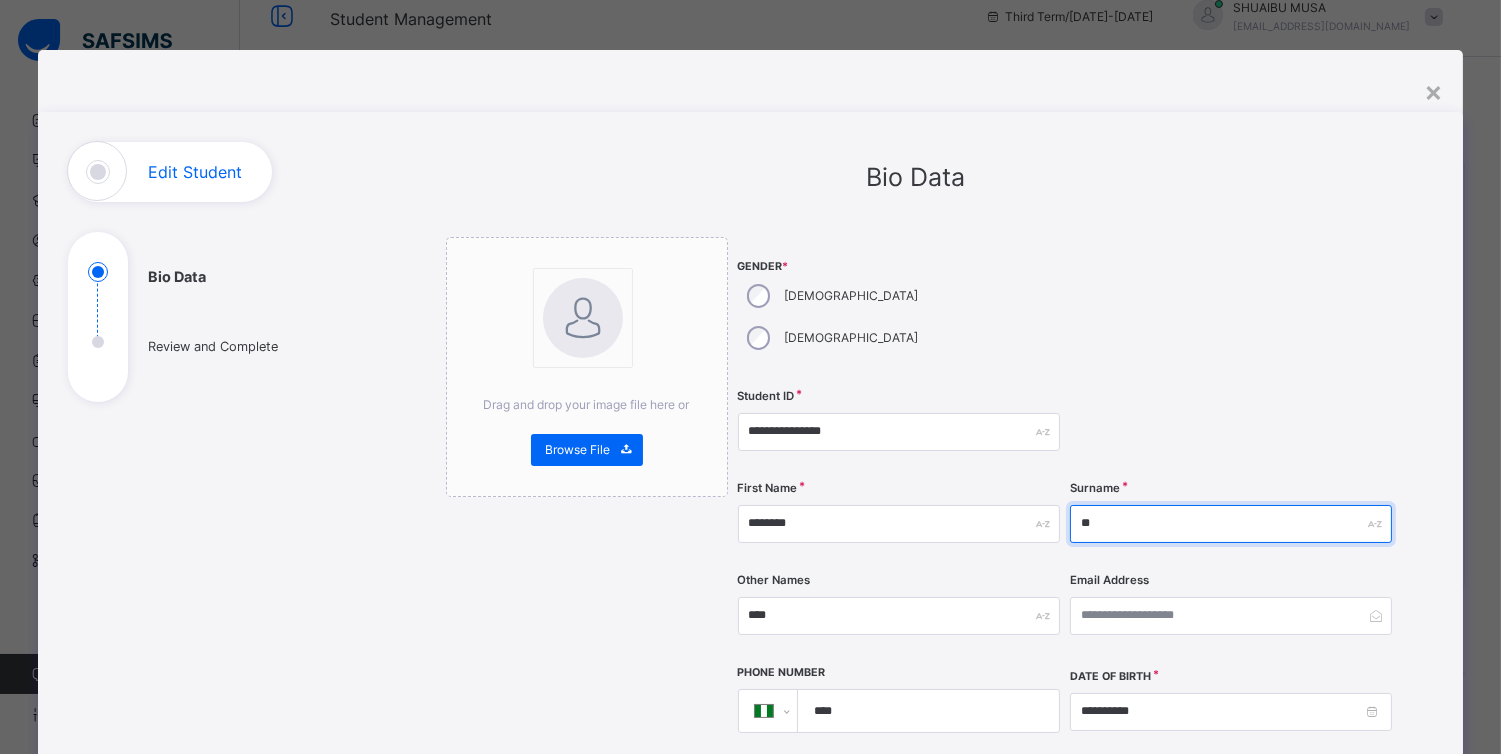 type on "*" 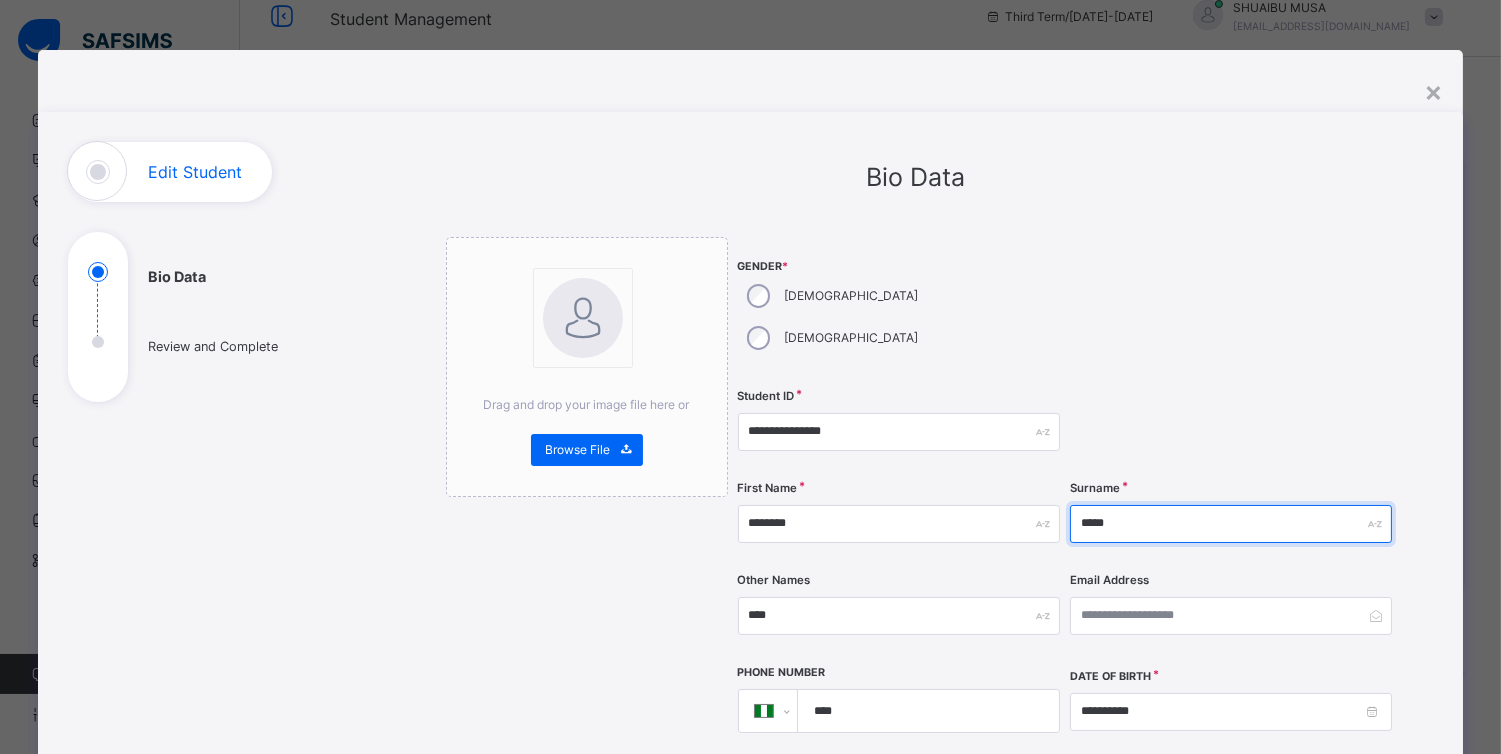 type on "*****" 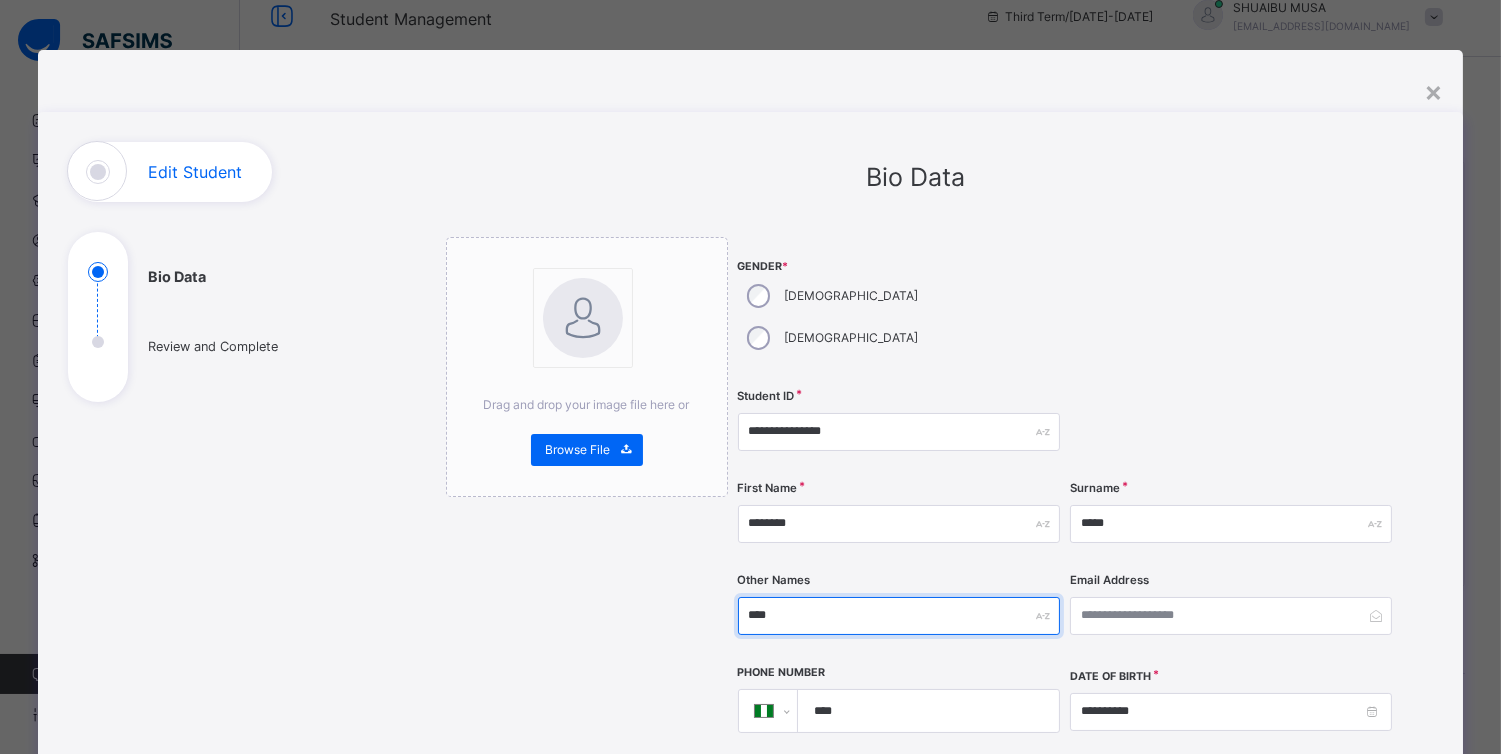 click on "****" at bounding box center (899, 616) 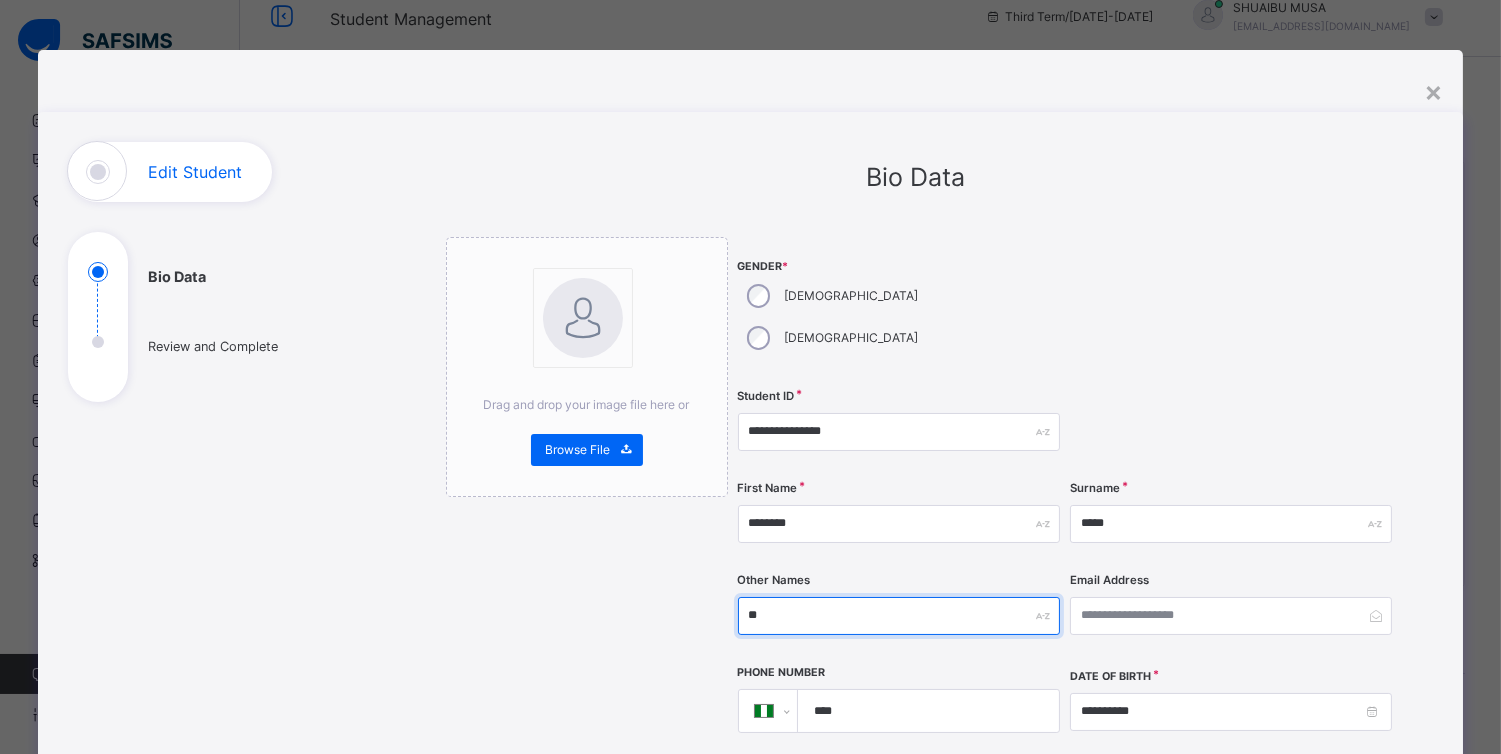 type on "*" 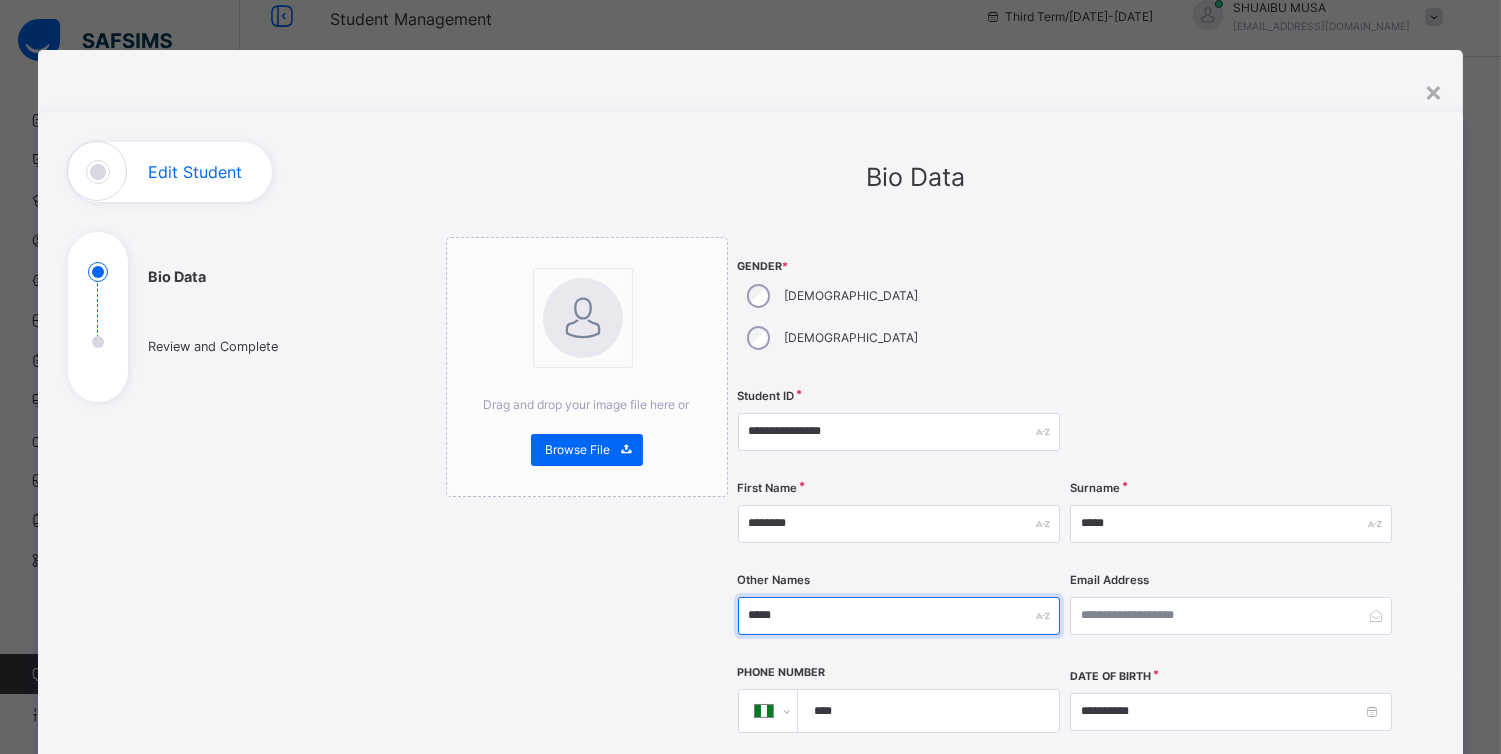scroll, scrollTop: 478, scrollLeft: 0, axis: vertical 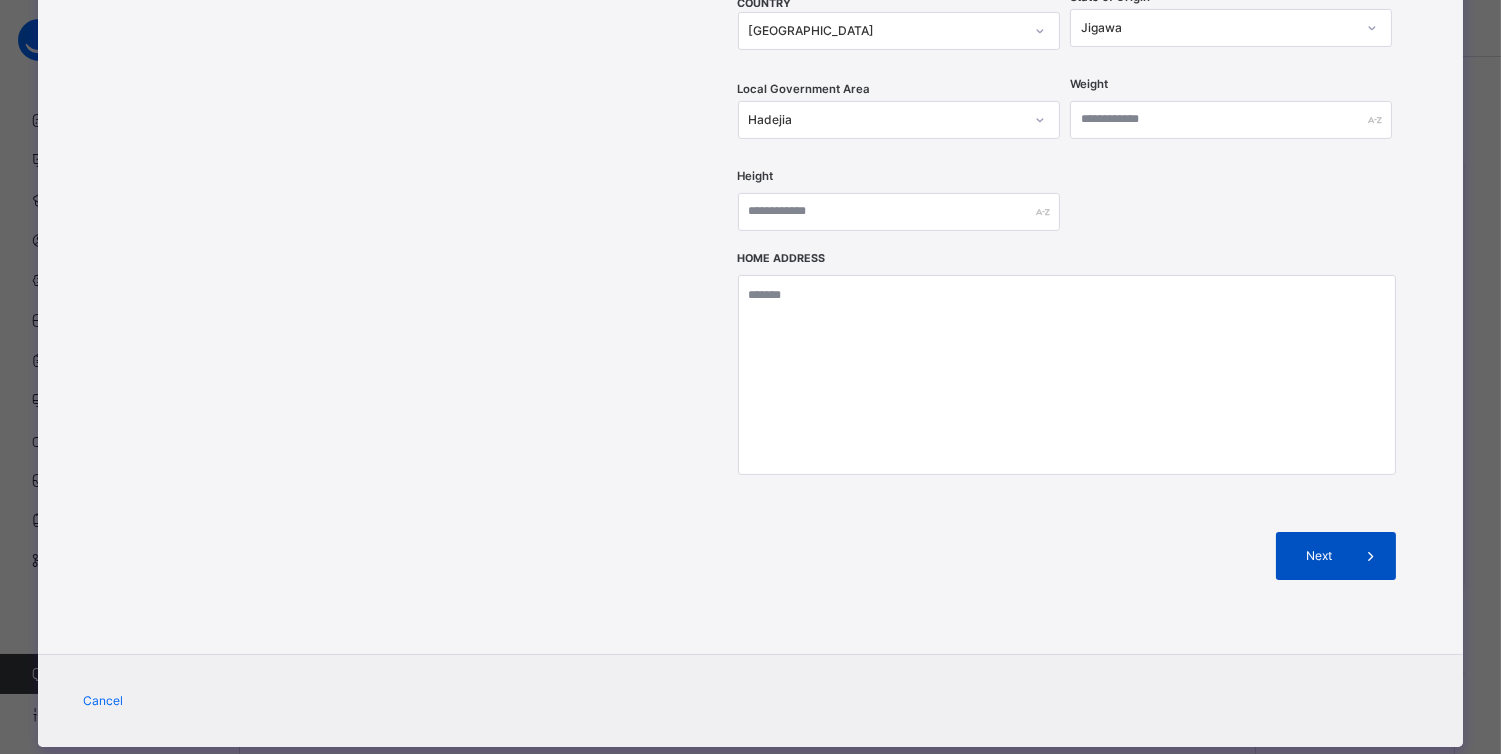 type on "*****" 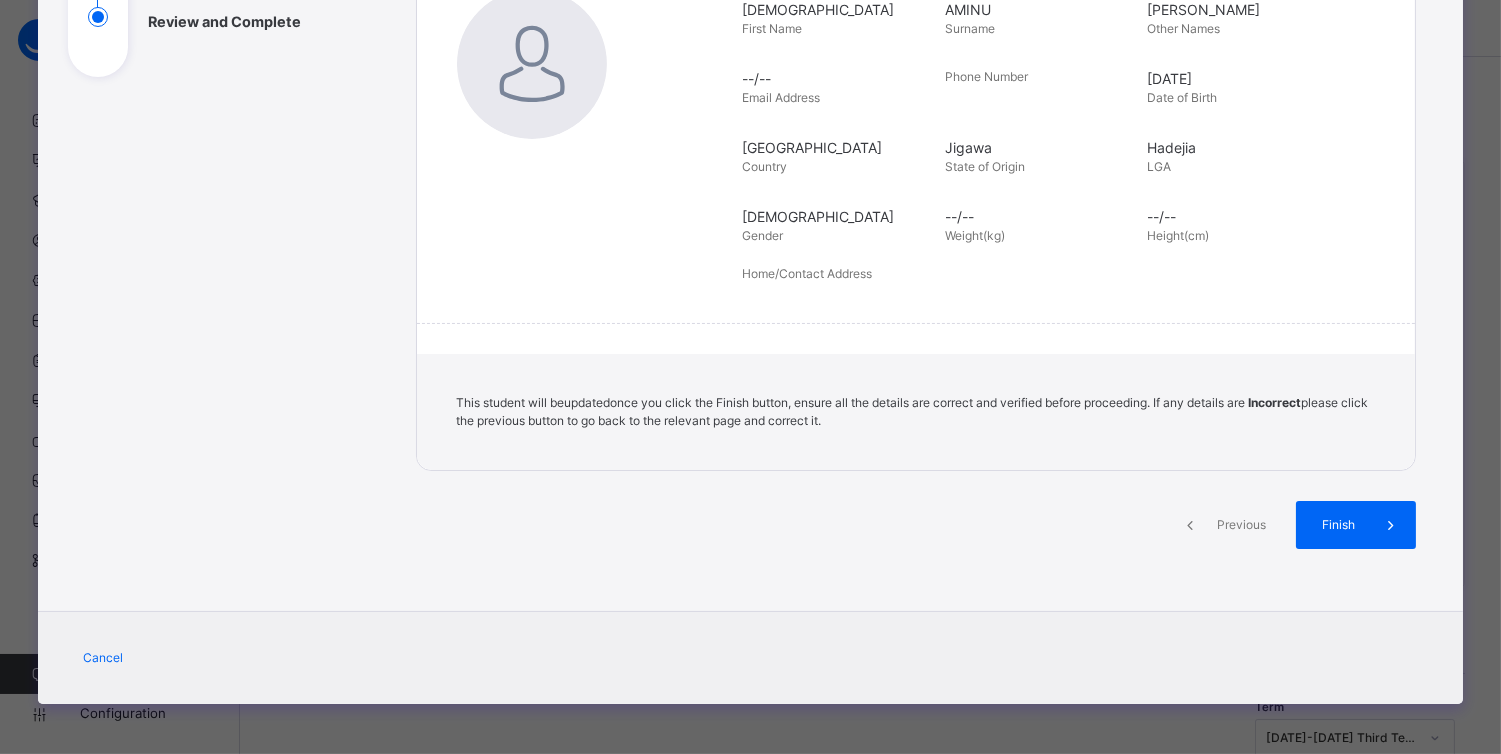 scroll, scrollTop: 324, scrollLeft: 0, axis: vertical 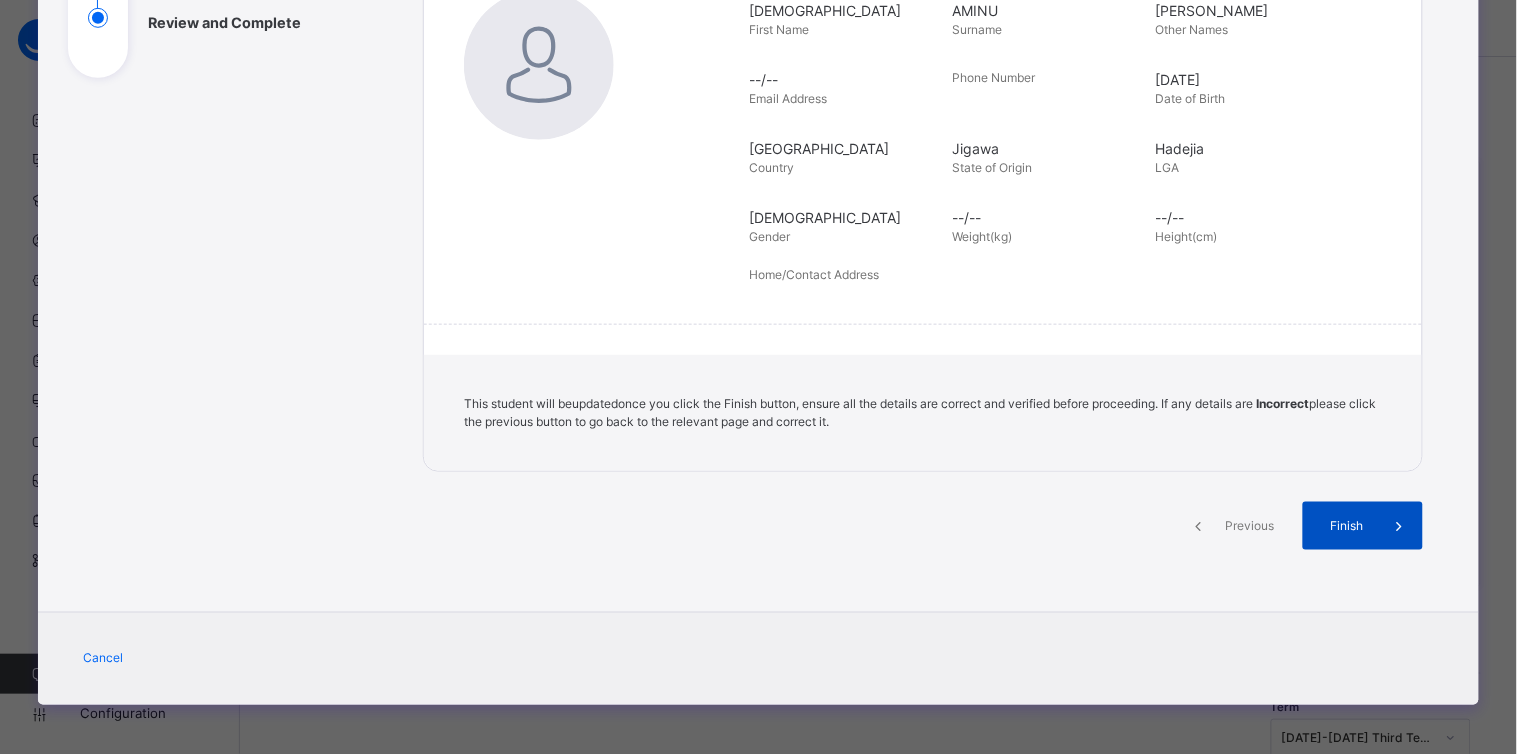 click on "Finish" at bounding box center (1346, 526) 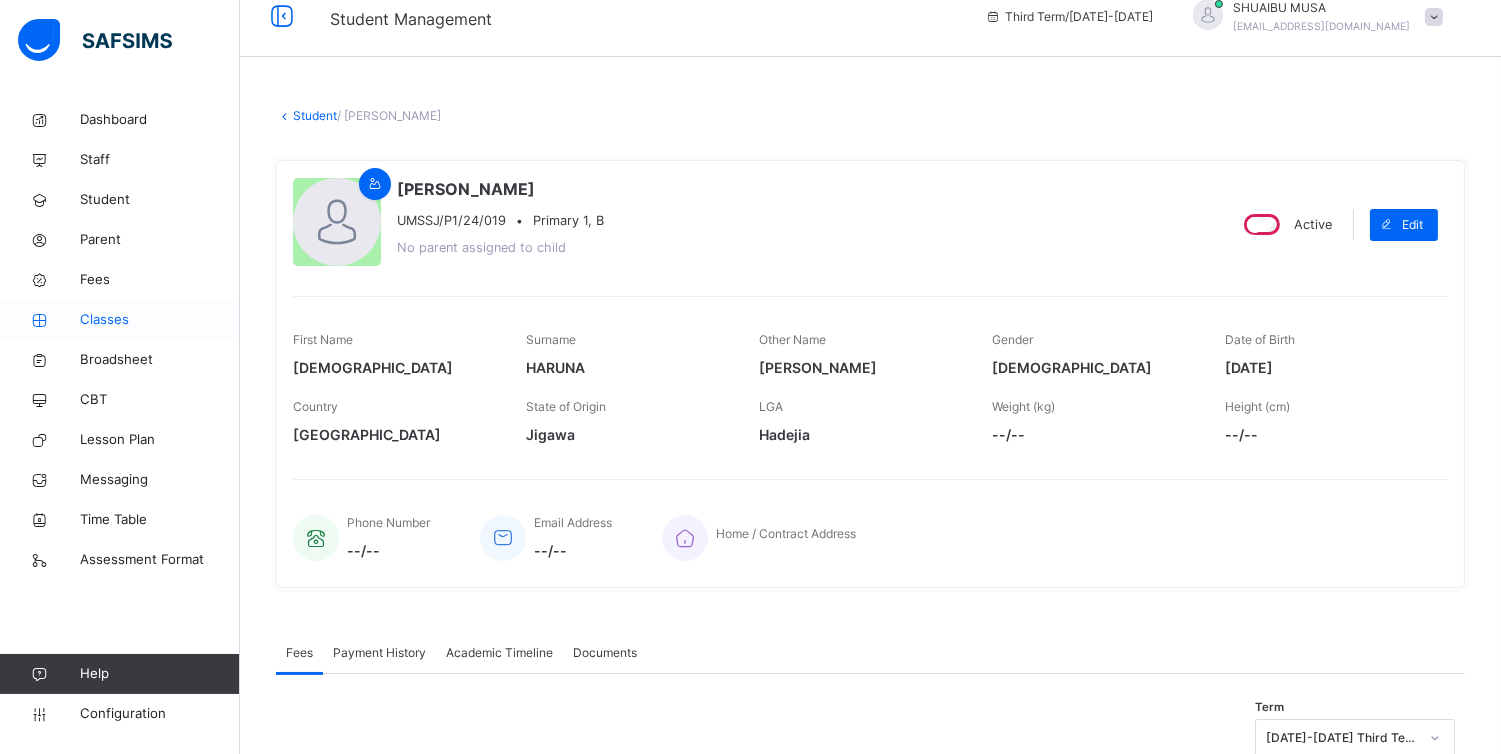click on "Classes" at bounding box center [160, 320] 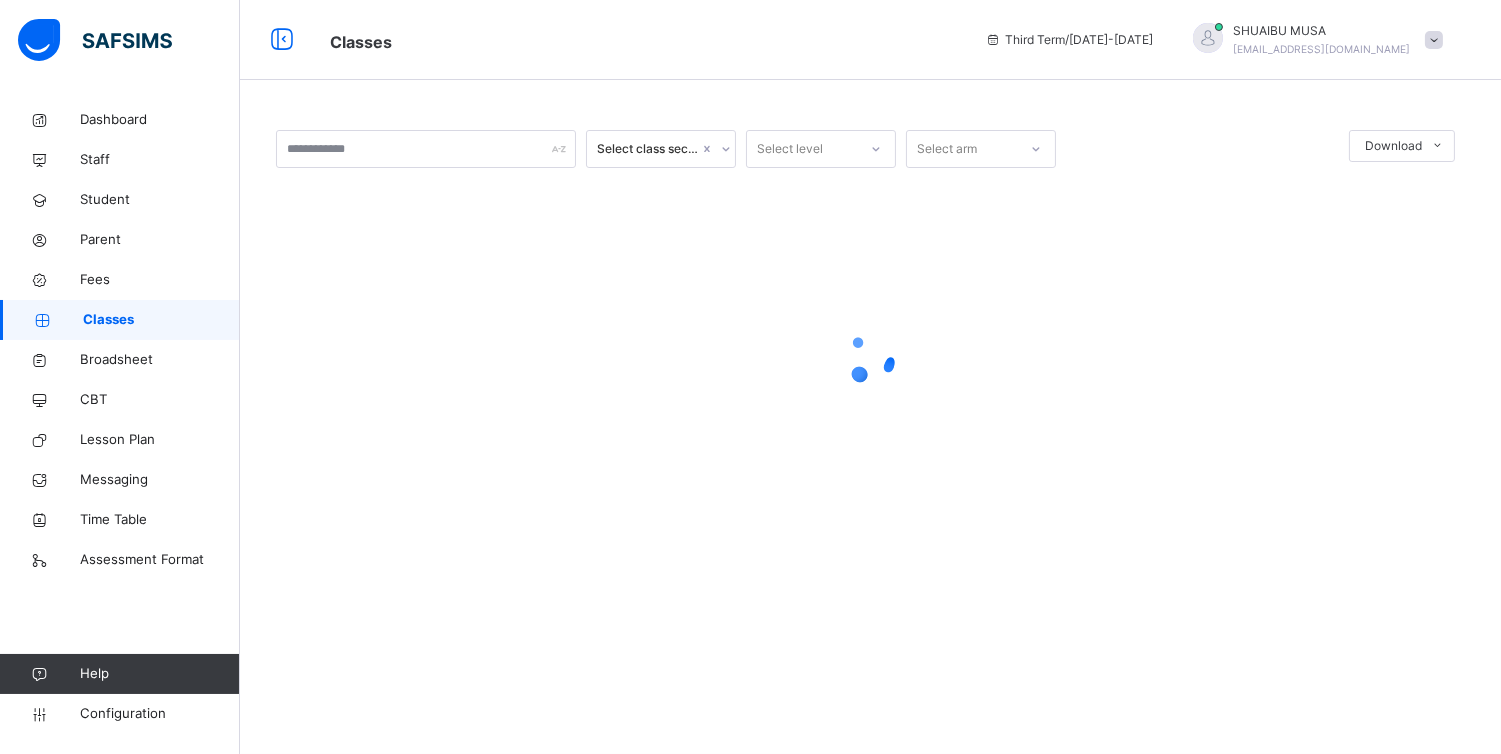 scroll, scrollTop: 0, scrollLeft: 0, axis: both 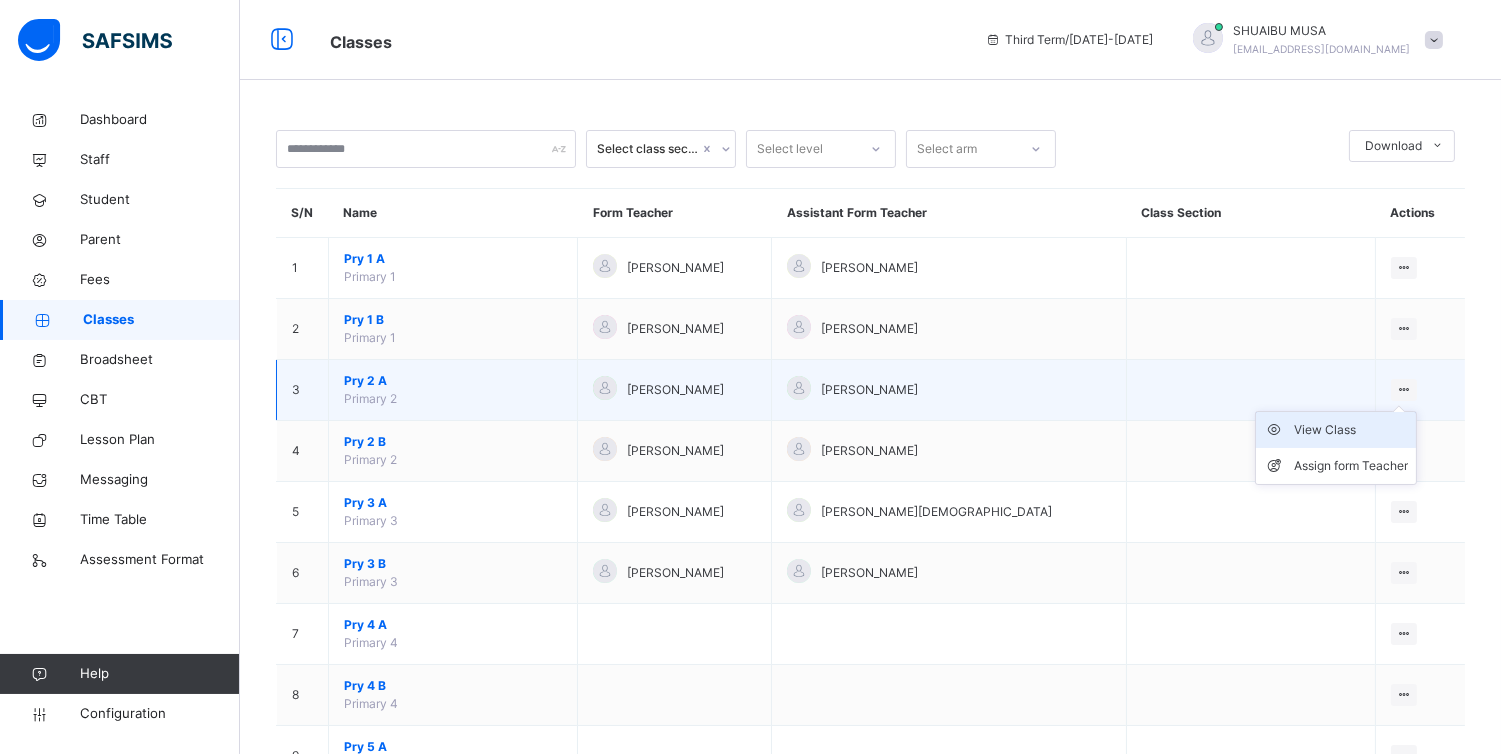 click on "View Class" at bounding box center (1351, 430) 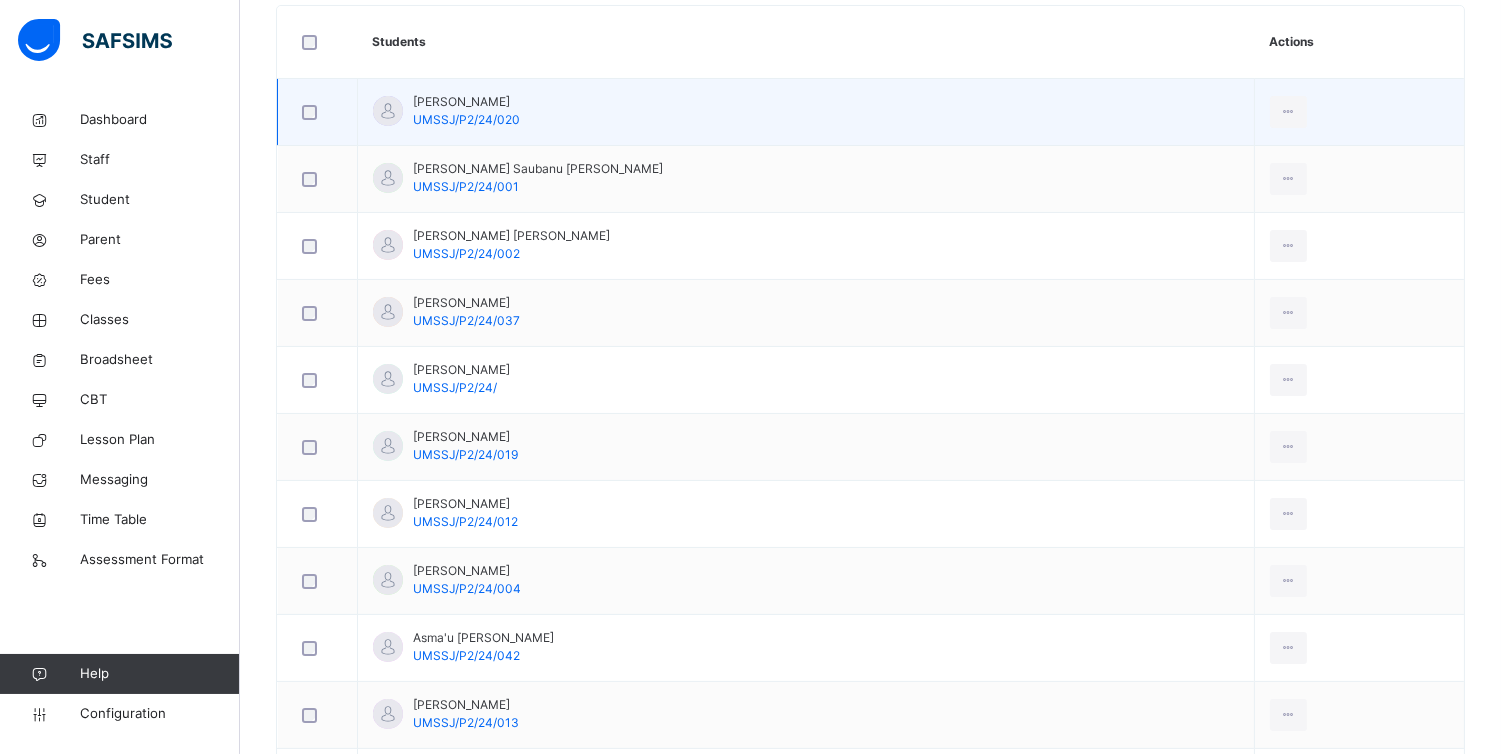 scroll, scrollTop: 577, scrollLeft: 0, axis: vertical 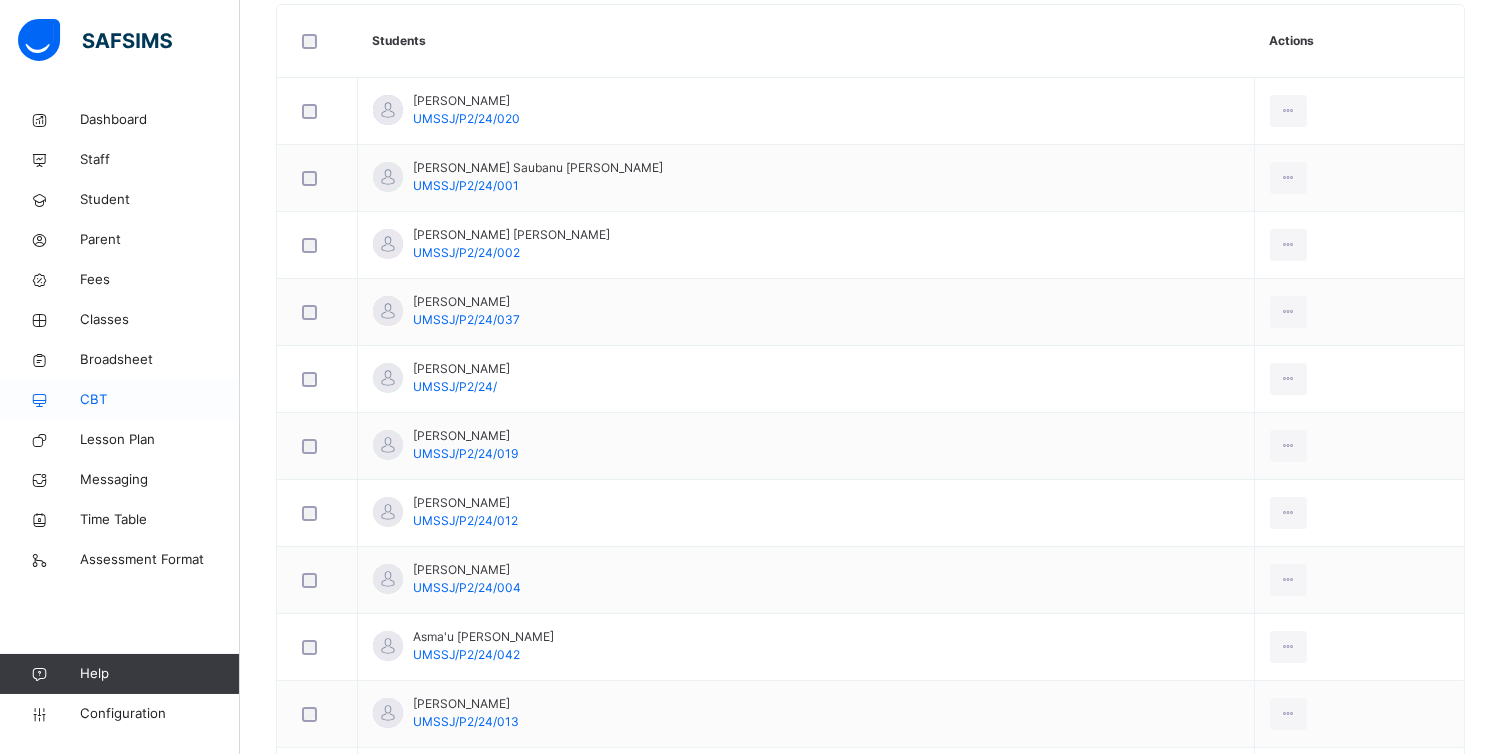 click on "CBT" at bounding box center (160, 400) 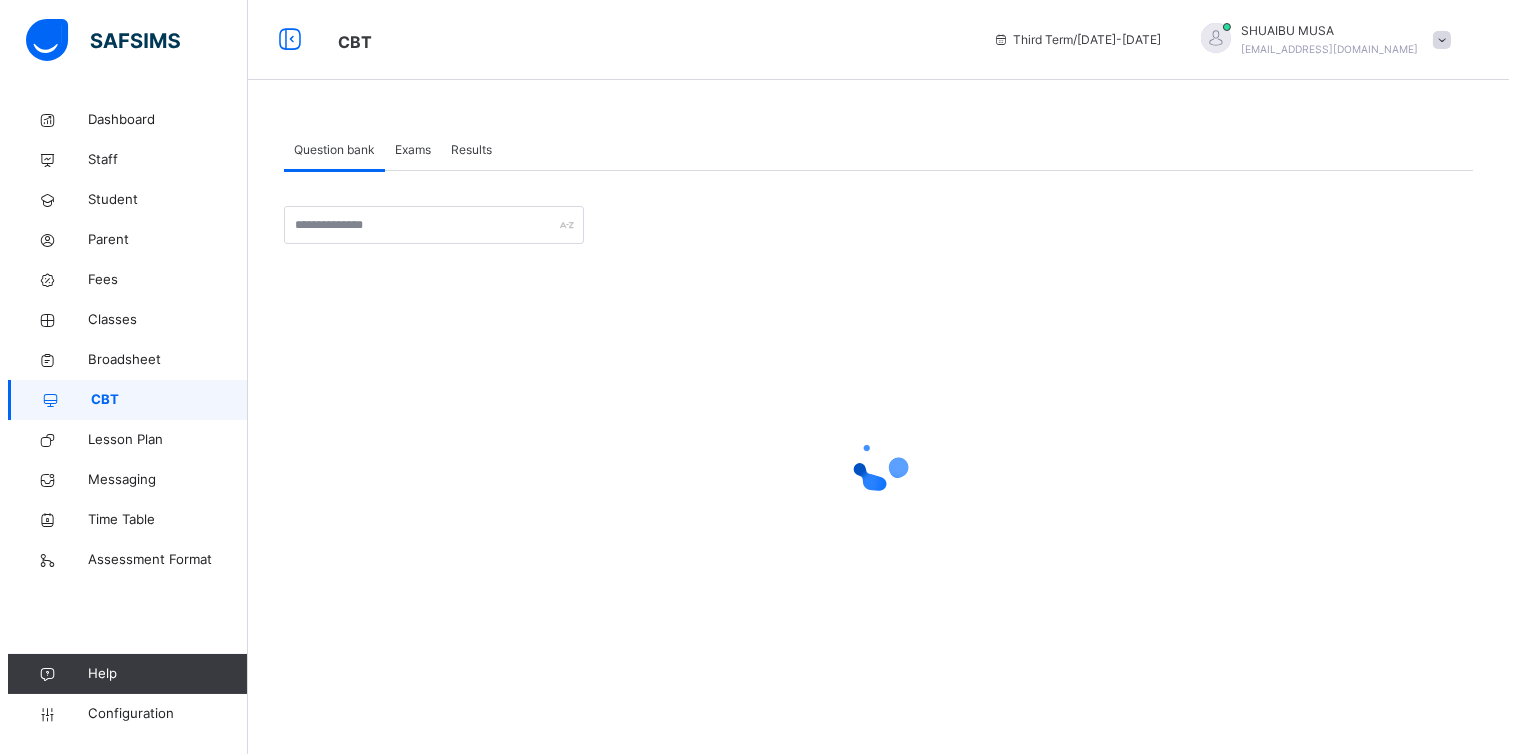scroll, scrollTop: 0, scrollLeft: 0, axis: both 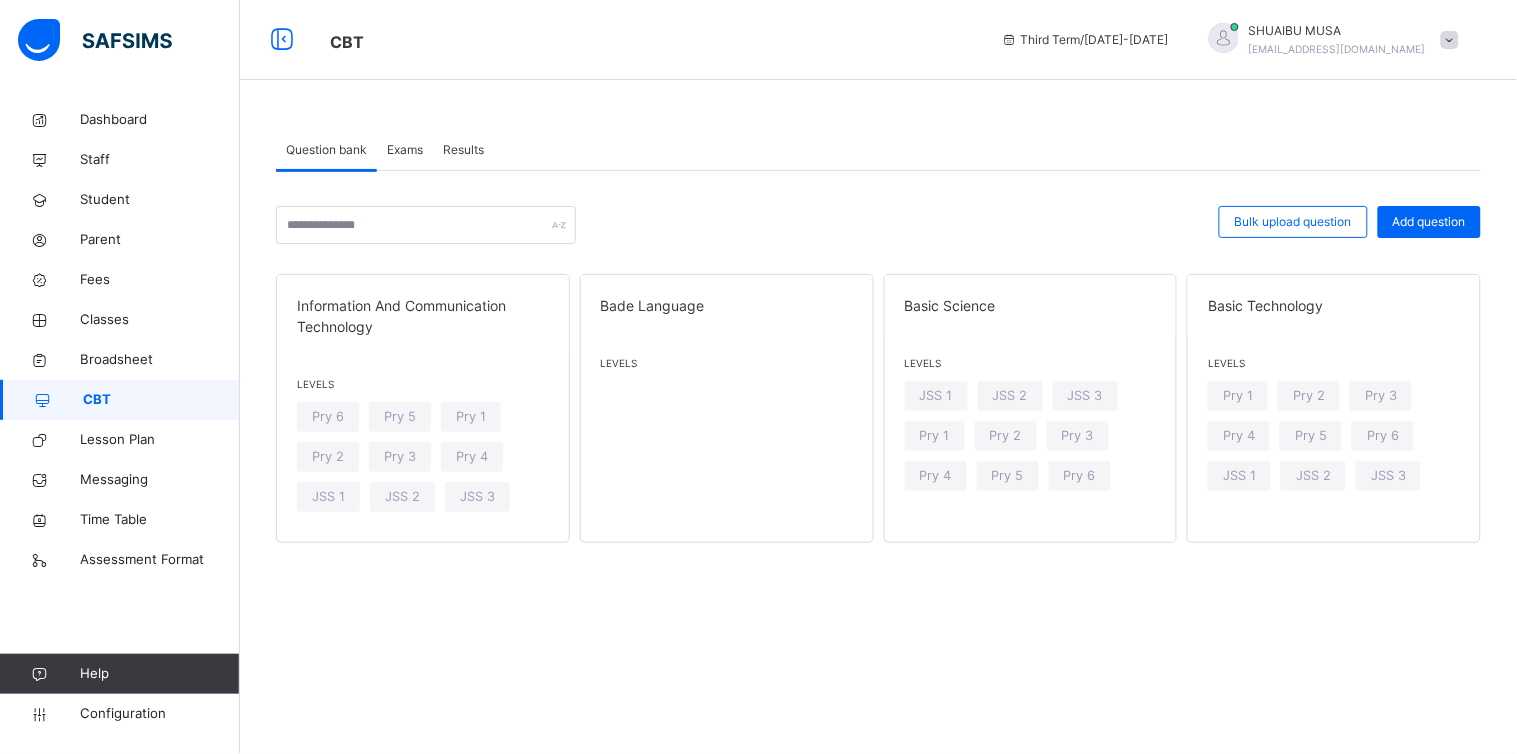 click on "Exams" at bounding box center (405, 150) 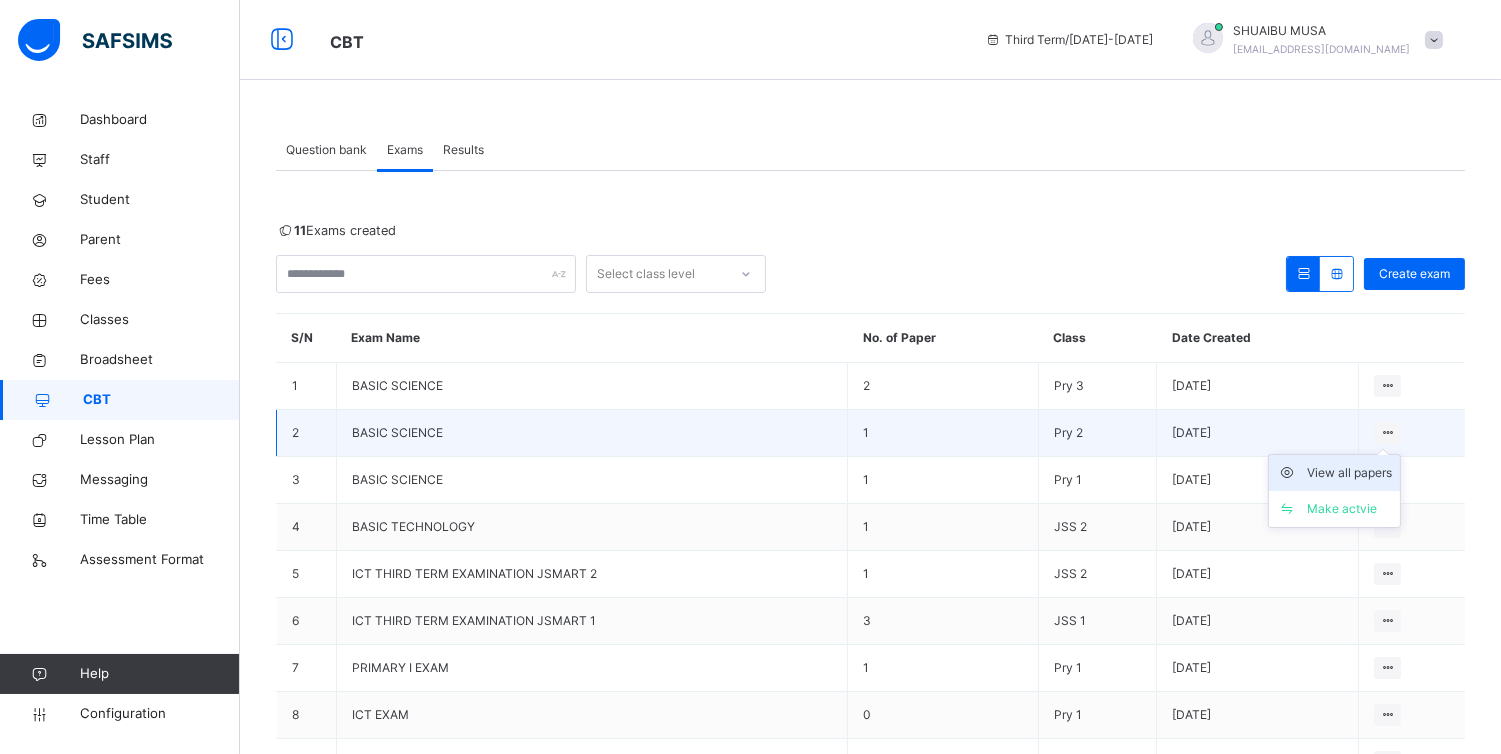 click on "View all papers" at bounding box center (1349, 473) 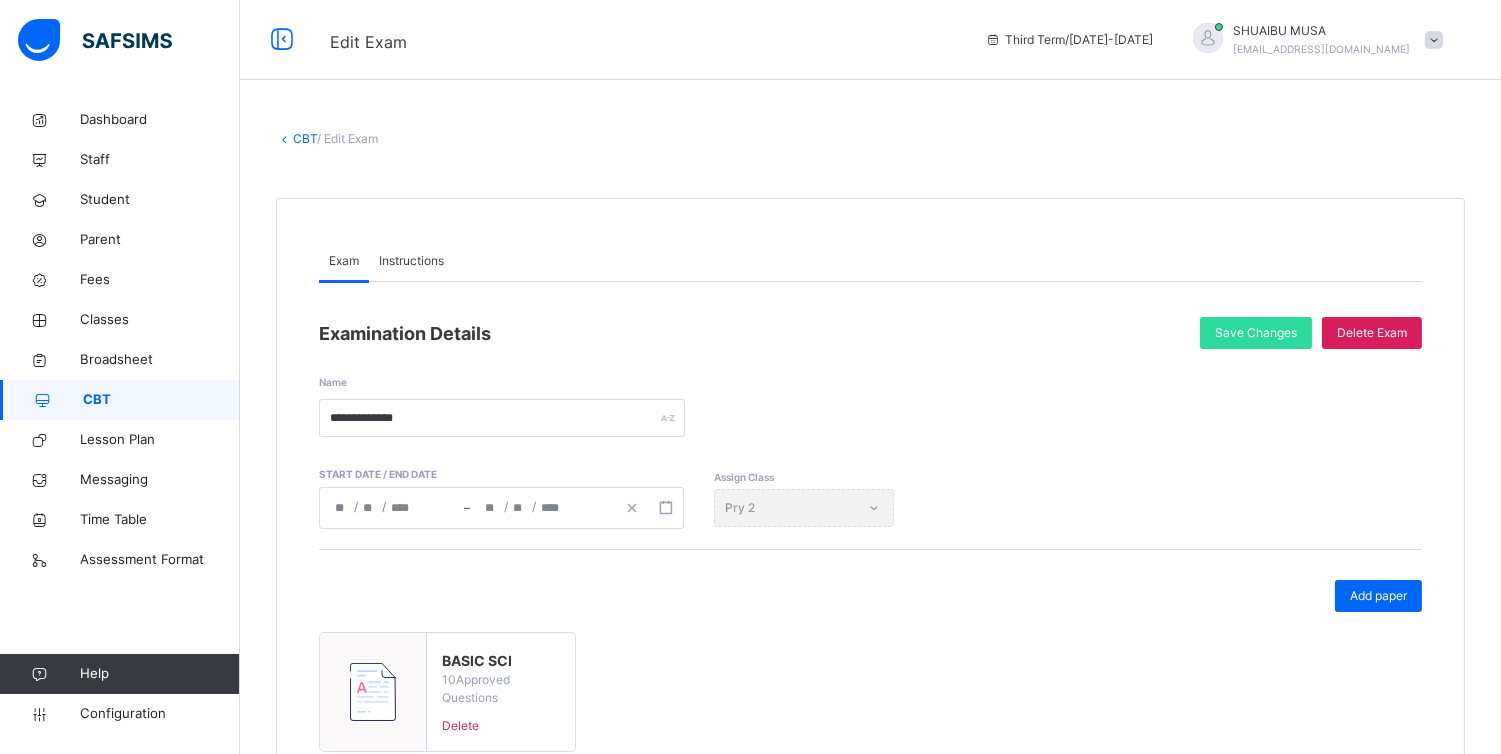 click at bounding box center [373, 692] 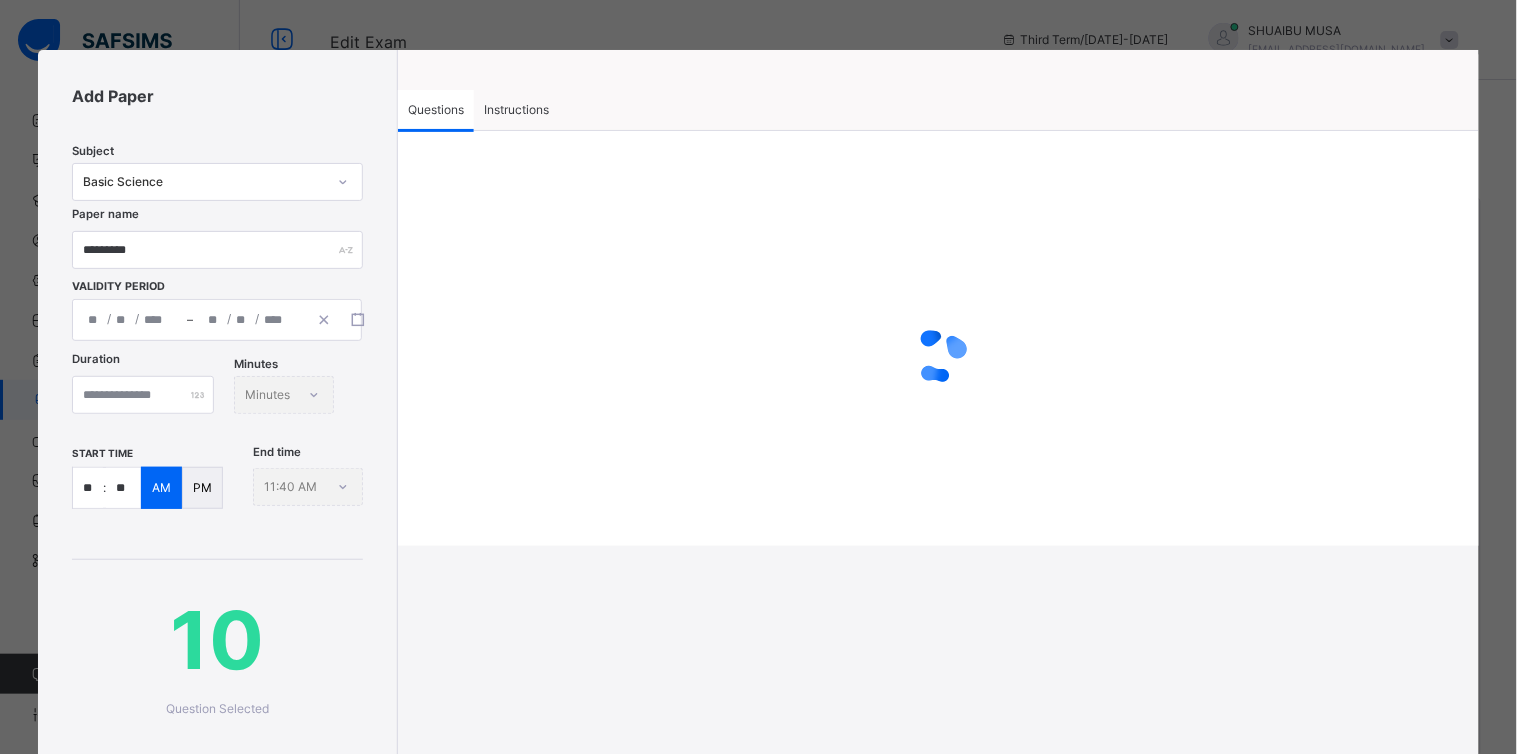 click on "**********" at bounding box center [218, 492] 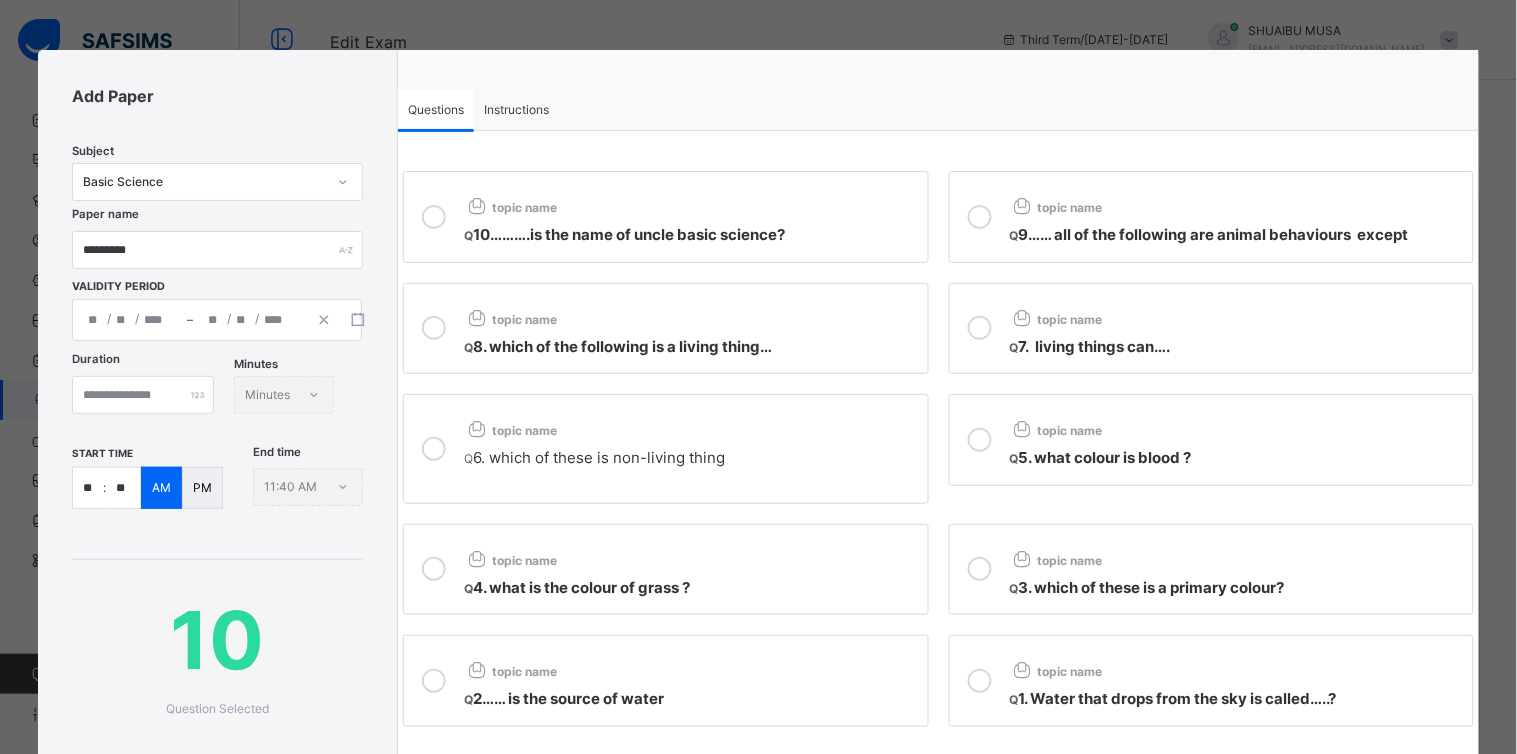 click on "**" at bounding box center [88, 488] 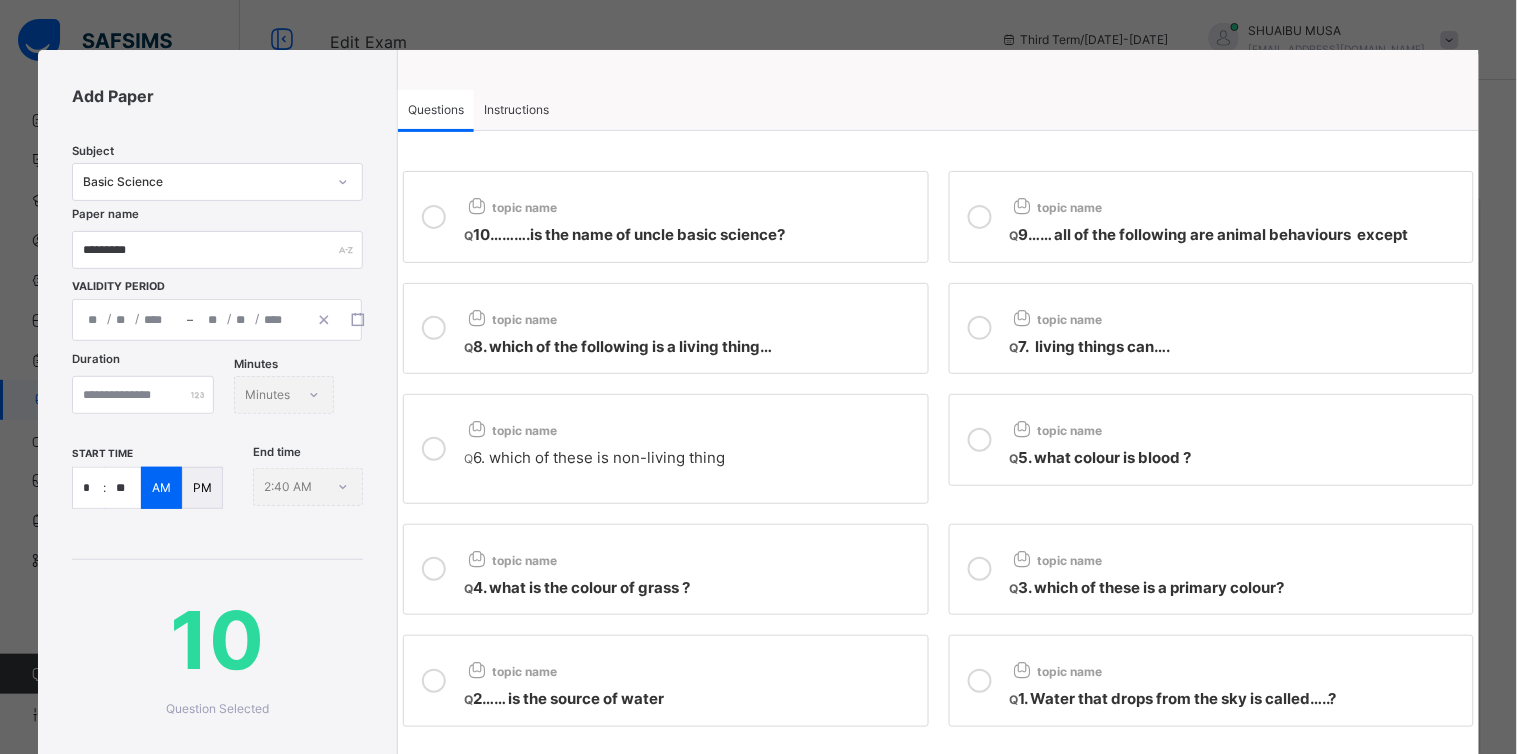 type on "**" 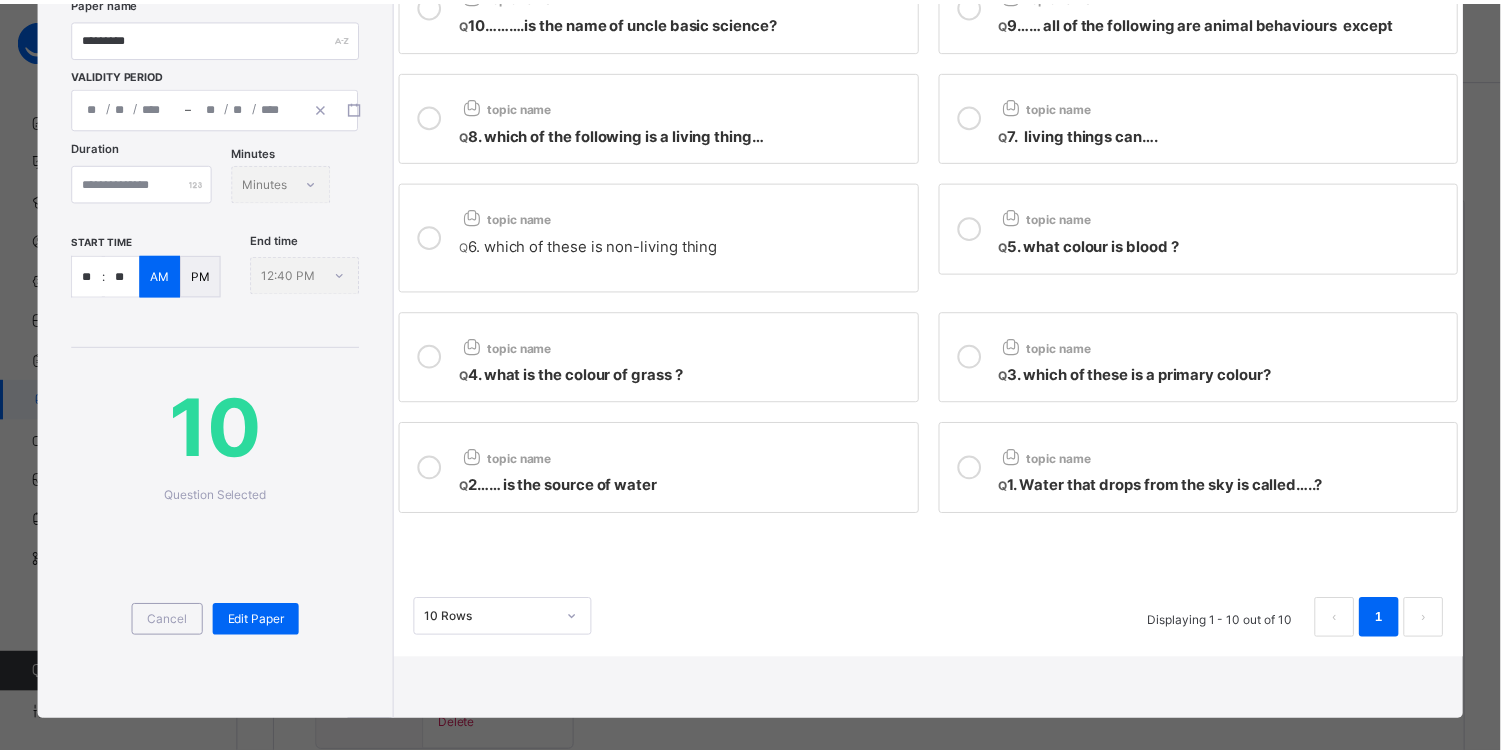scroll, scrollTop: 295, scrollLeft: 0, axis: vertical 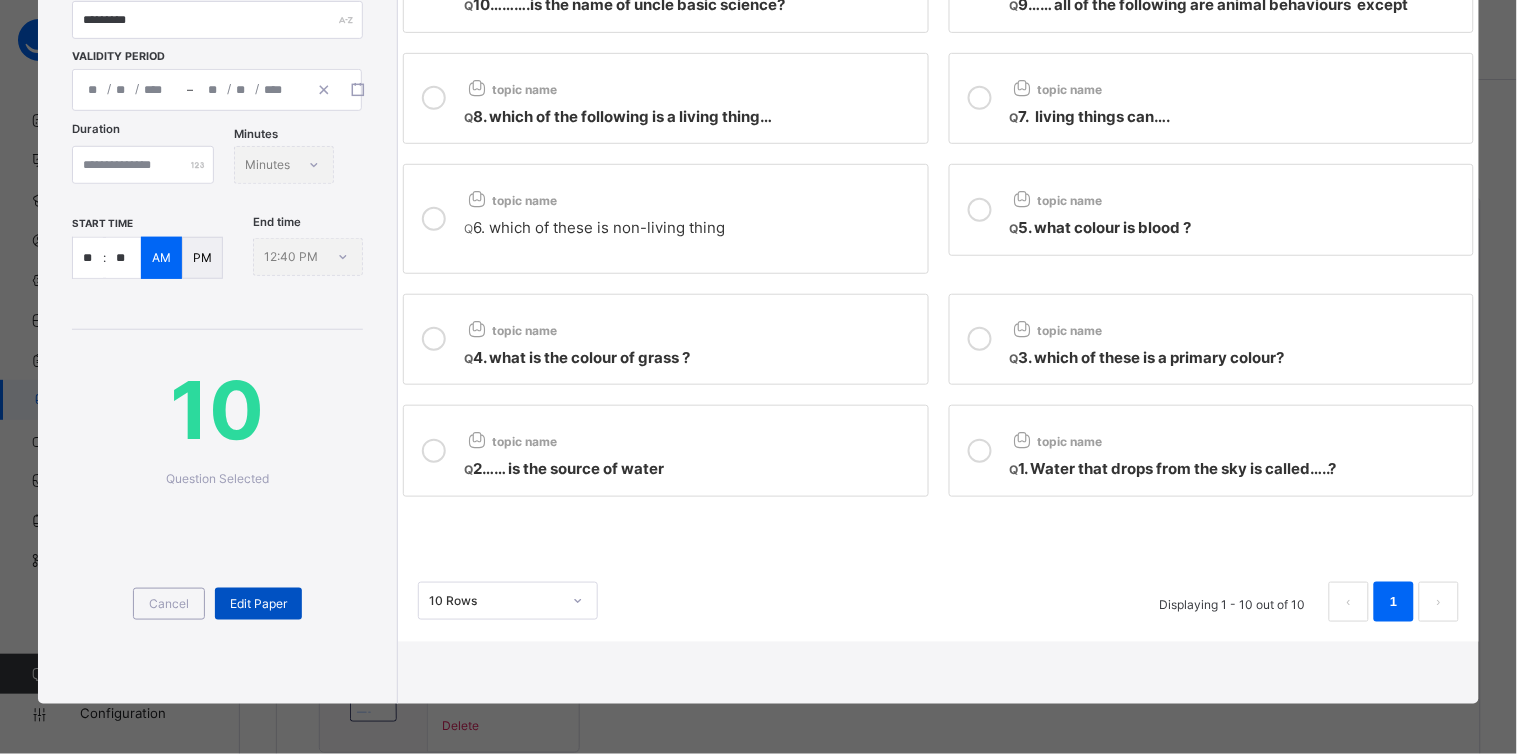 click on "Edit Paper" at bounding box center (258, 604) 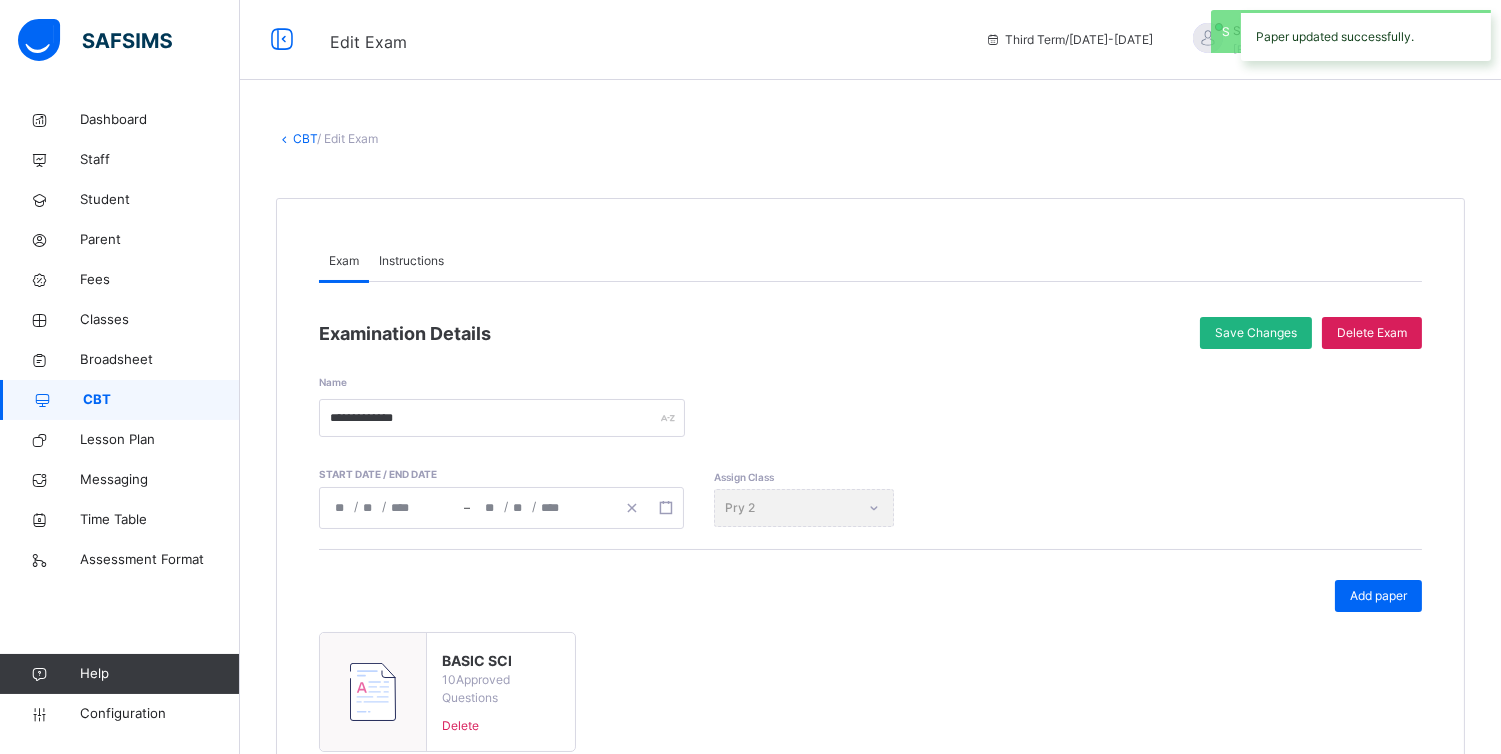 click on "Save Changes" at bounding box center [1256, 333] 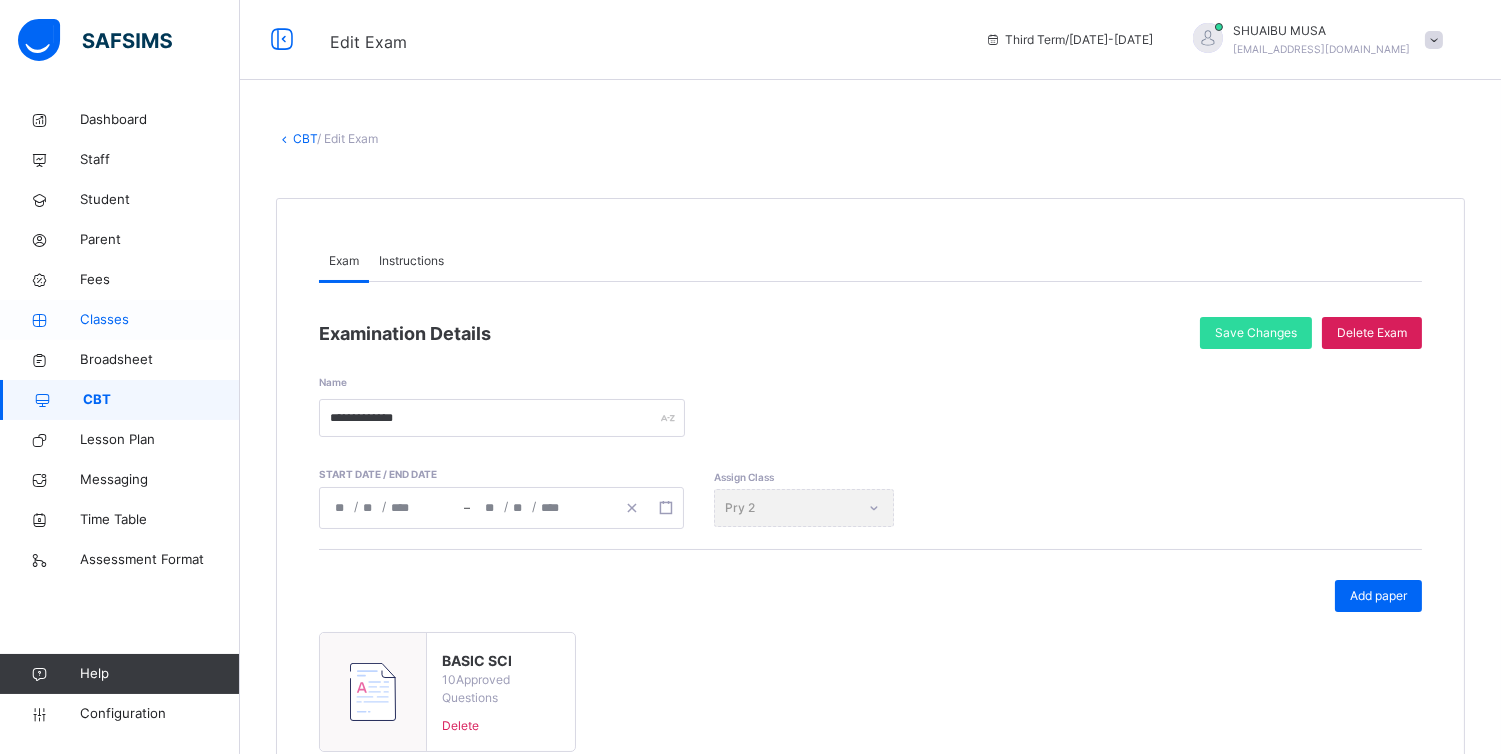 click on "Classes" at bounding box center [120, 320] 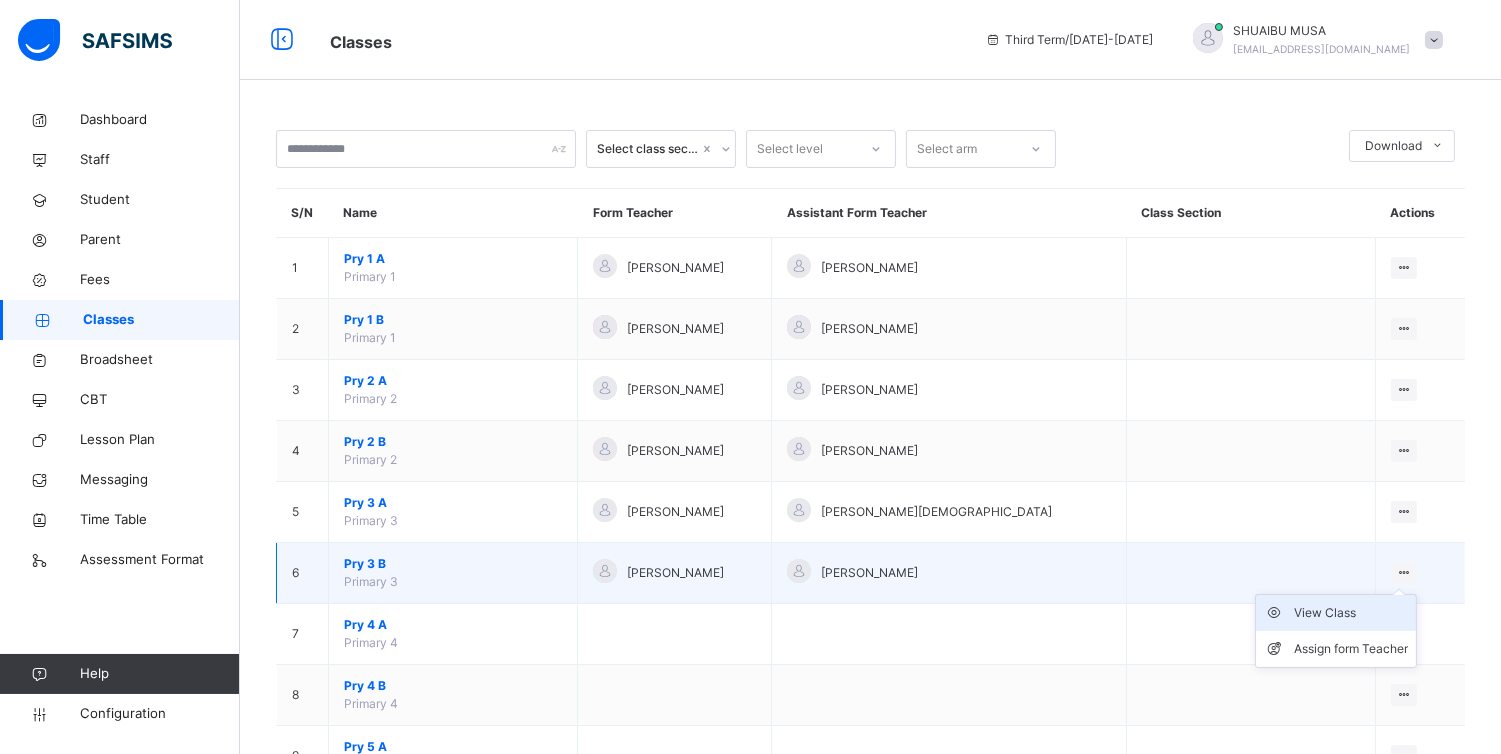 click on "View Class" at bounding box center [1351, 613] 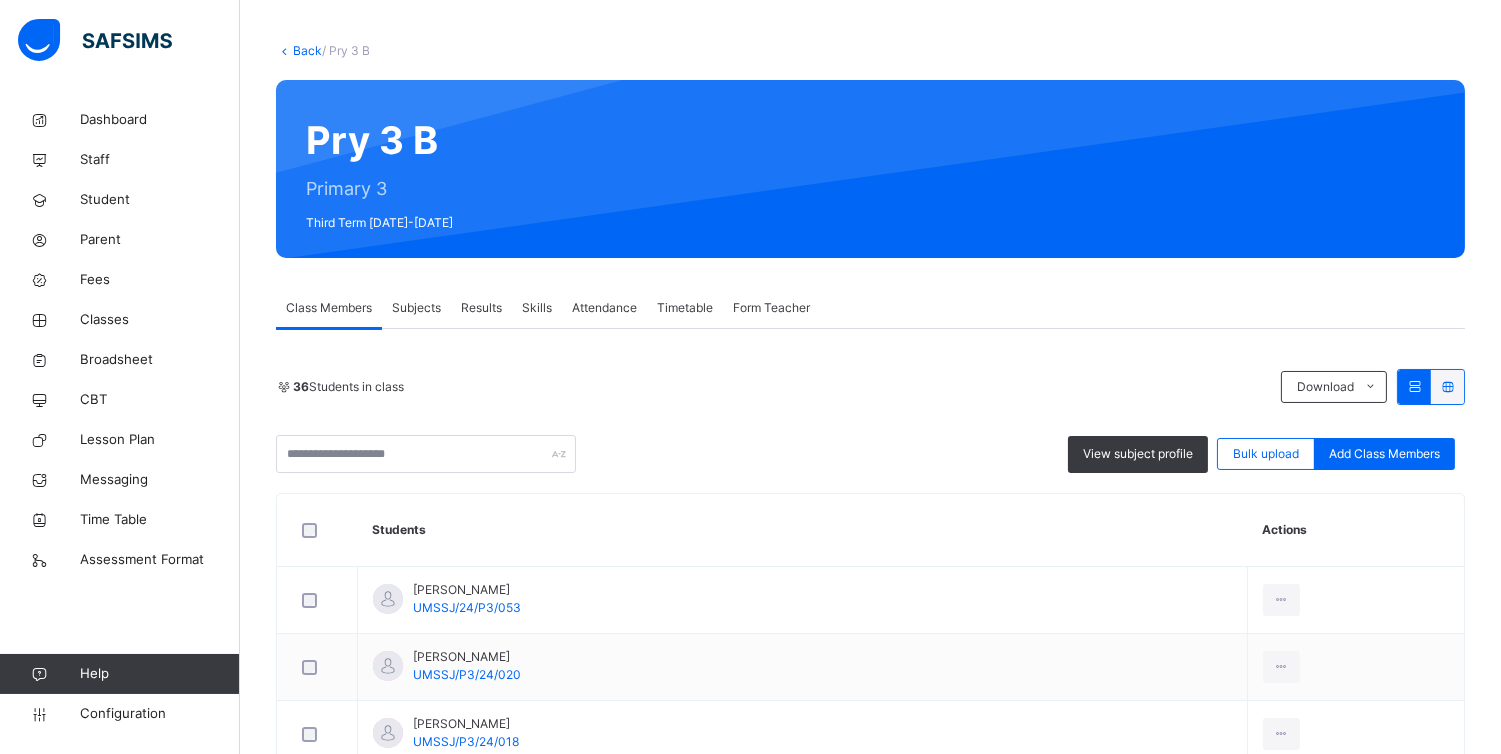 scroll, scrollTop: 103, scrollLeft: 0, axis: vertical 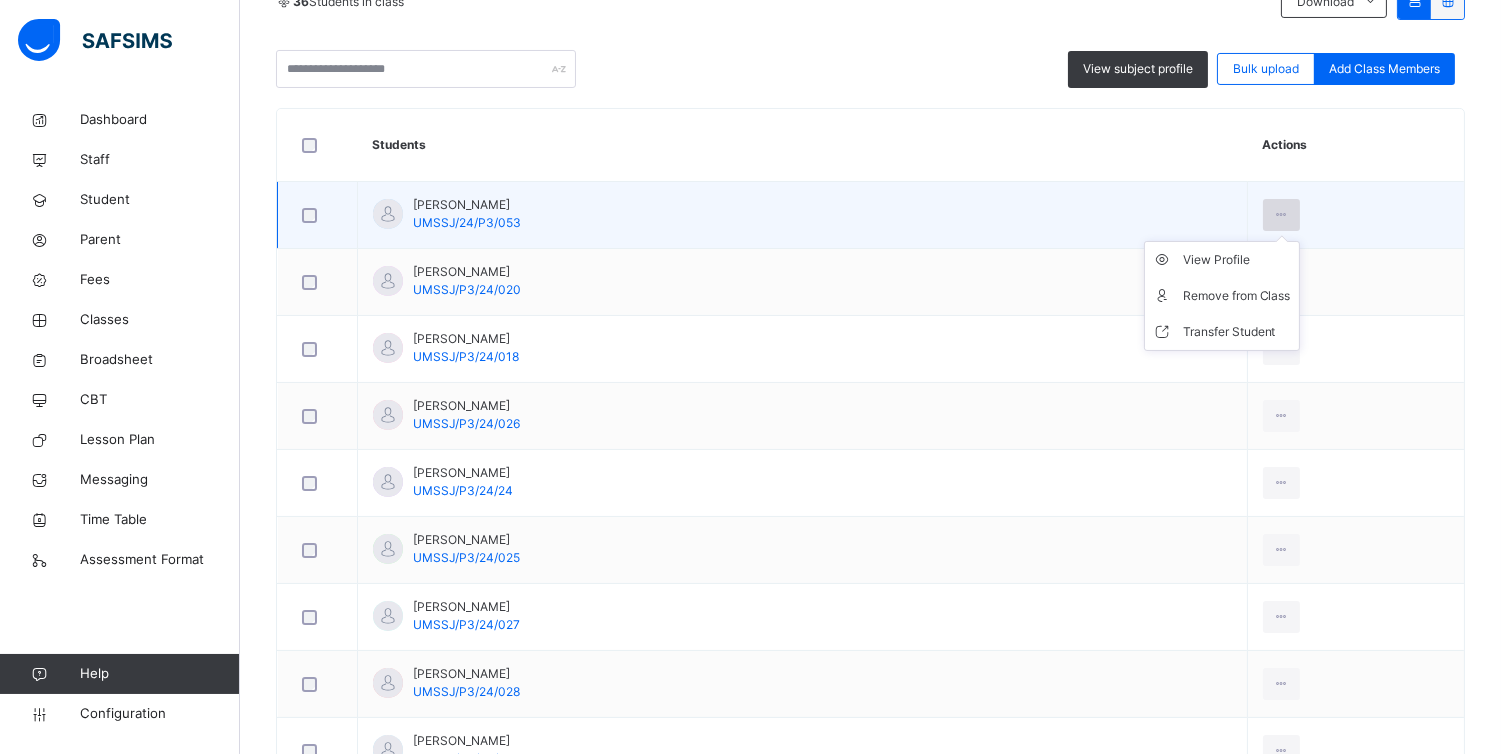 click at bounding box center (1281, 215) 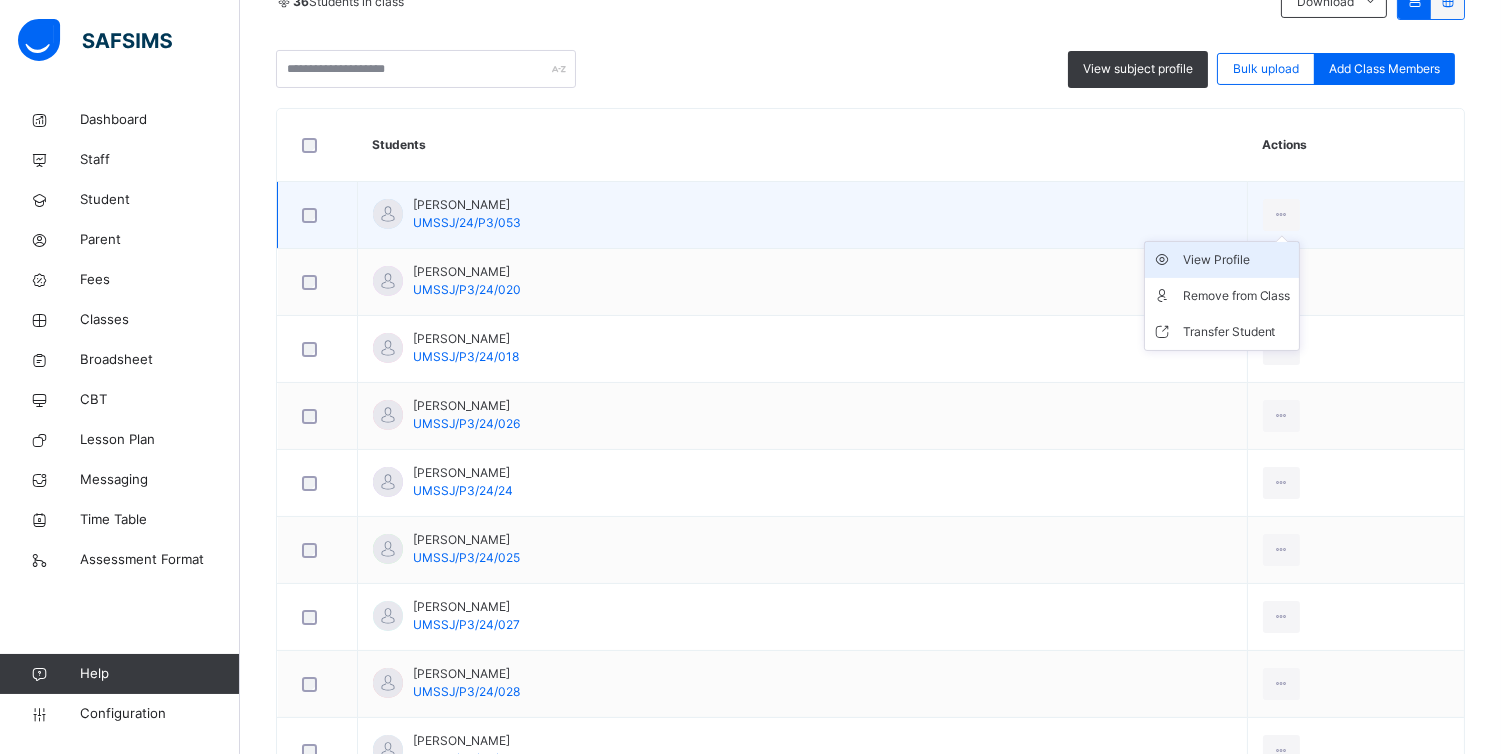 click on "View Profile" at bounding box center [1237, 260] 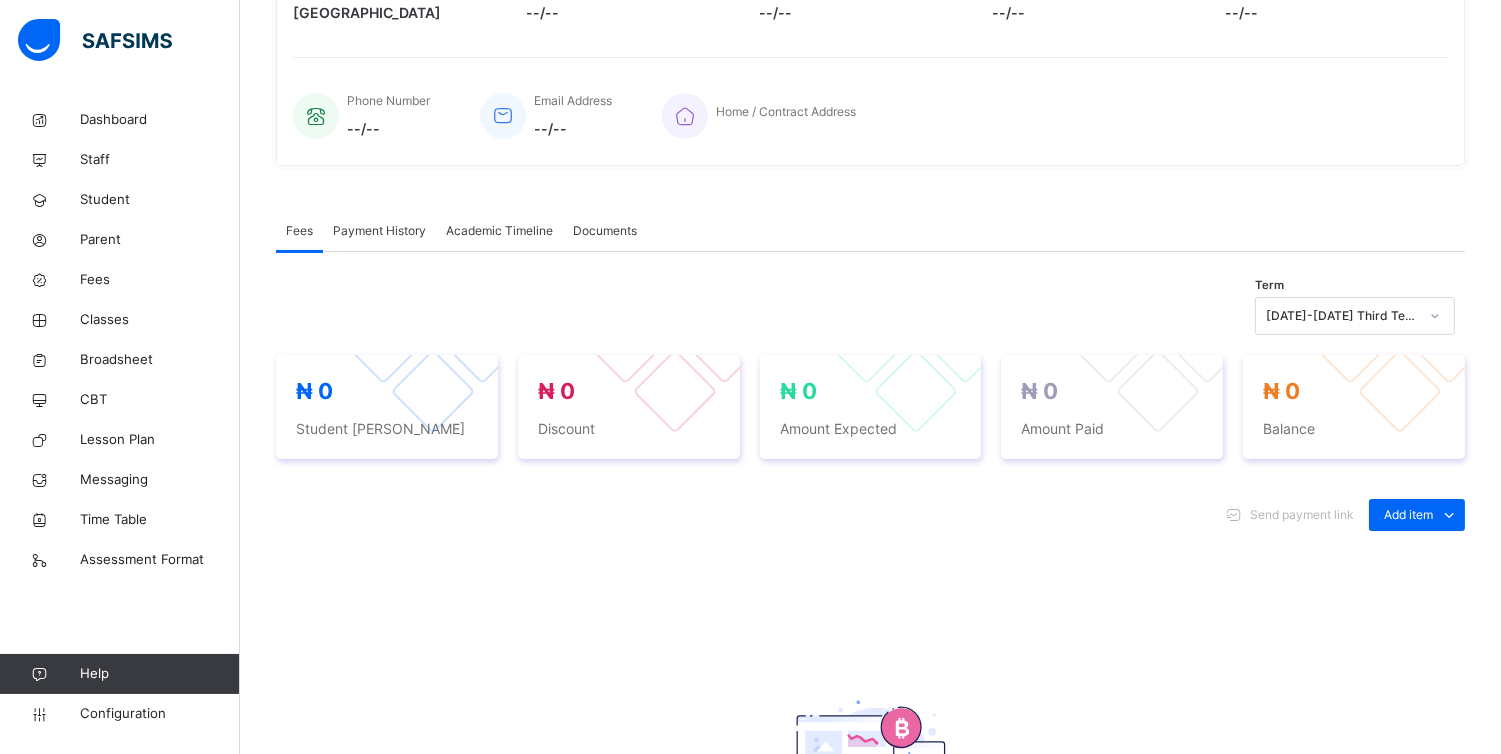 scroll, scrollTop: 473, scrollLeft: 0, axis: vertical 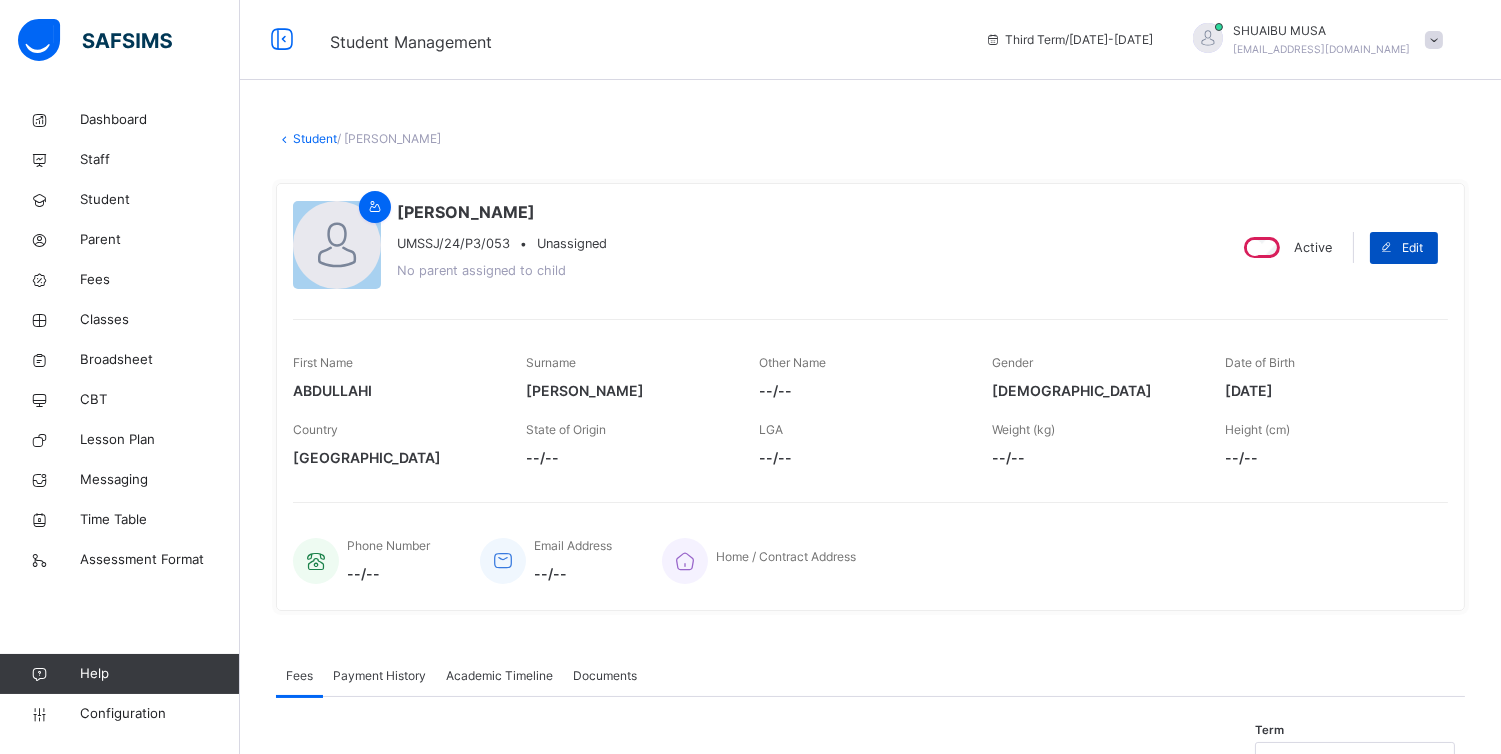 click at bounding box center [1386, 248] 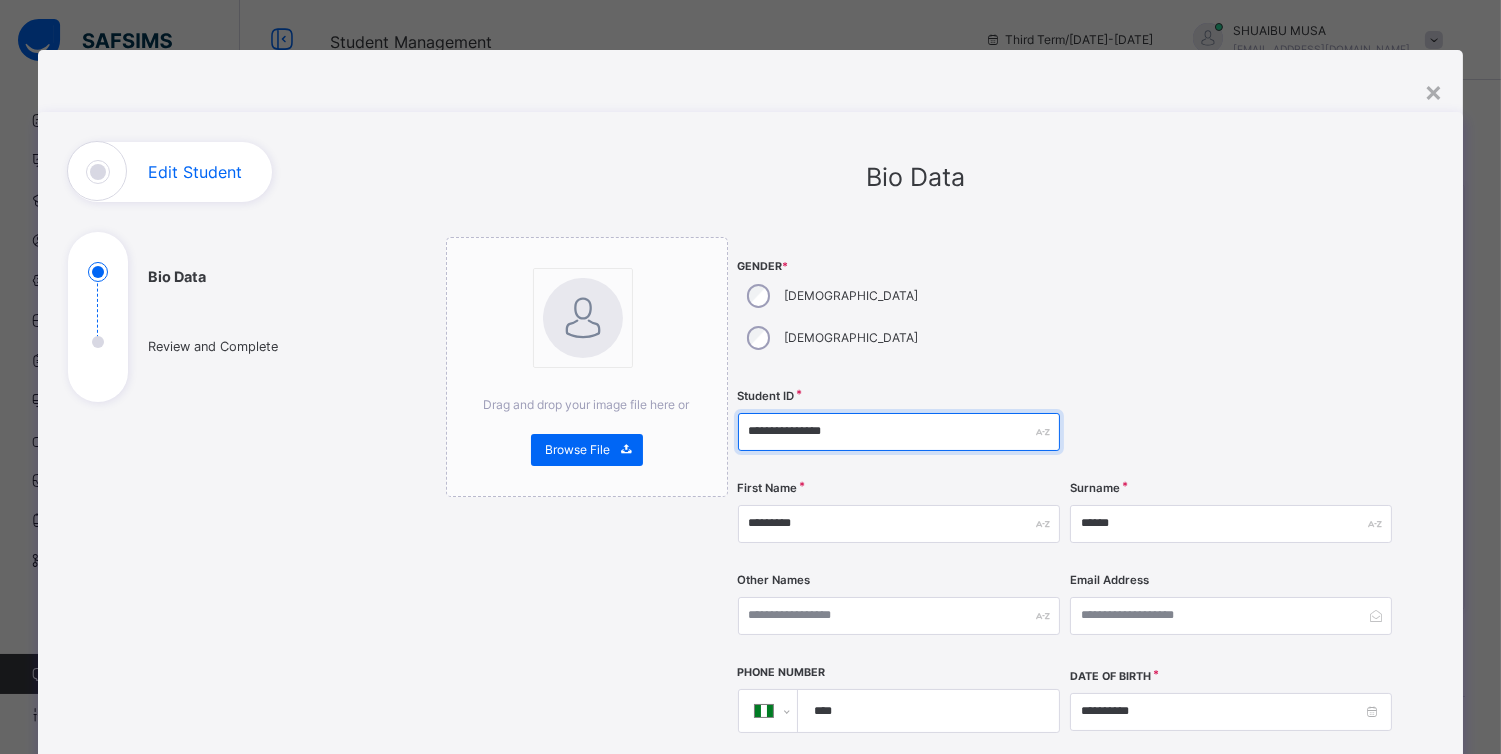 click on "**********" at bounding box center [899, 432] 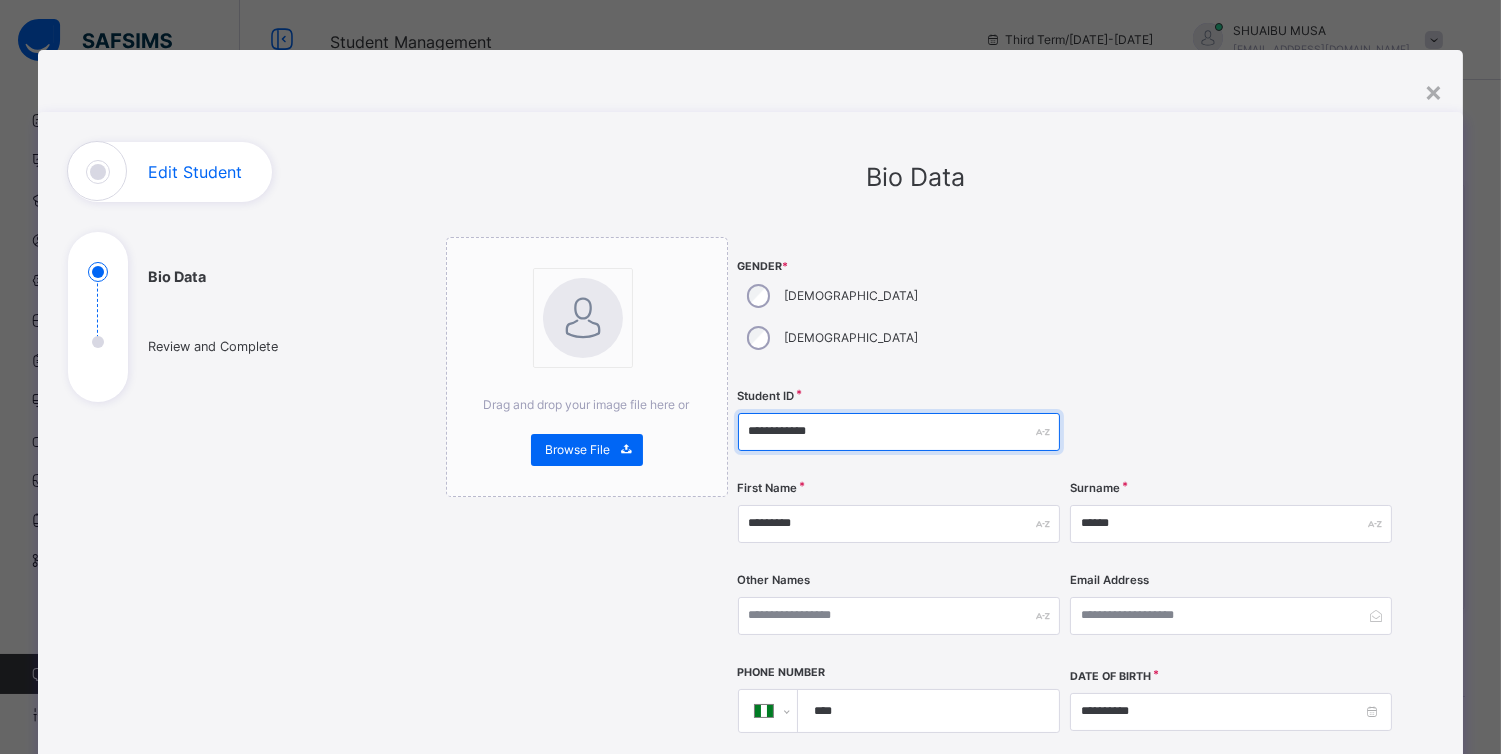 click on "**********" at bounding box center (899, 432) 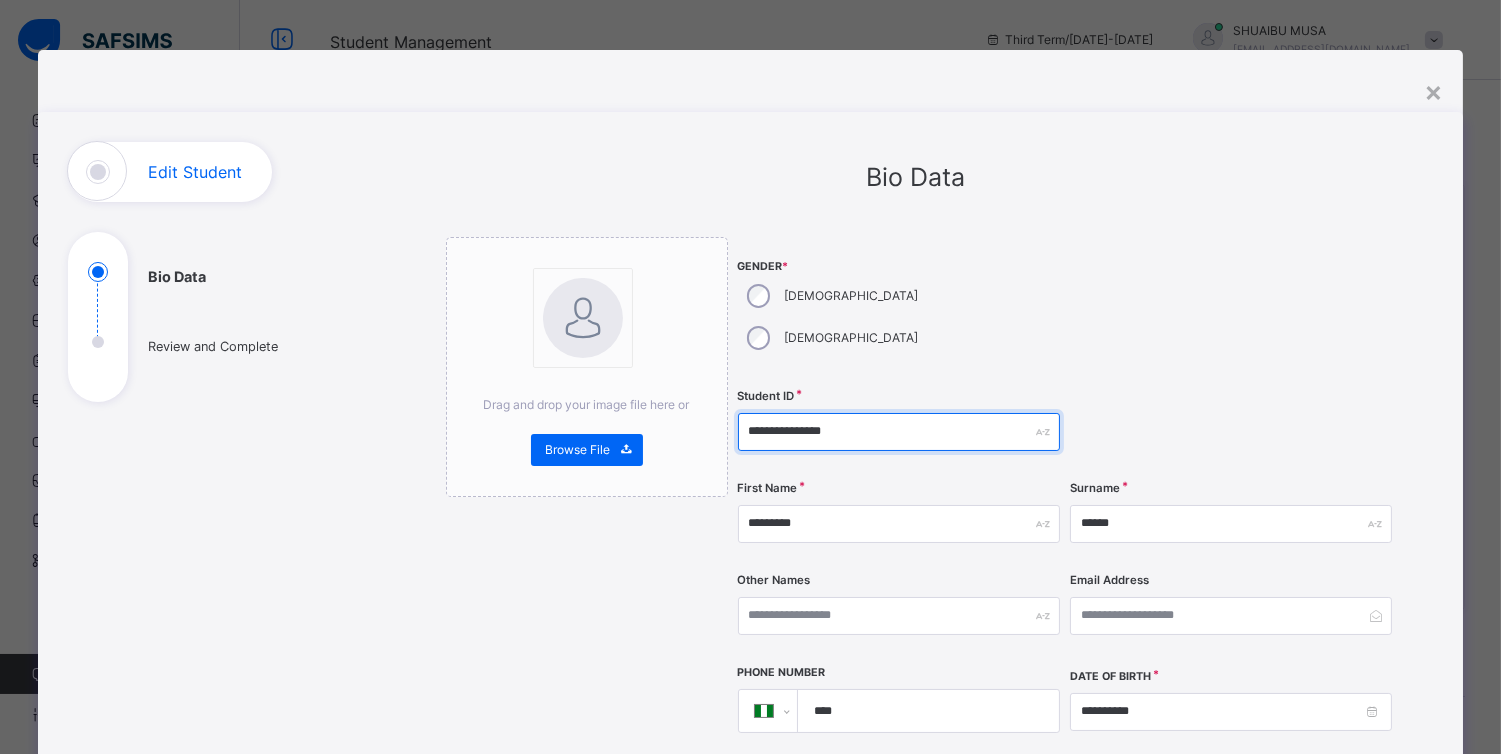 scroll, scrollTop: 778, scrollLeft: 0, axis: vertical 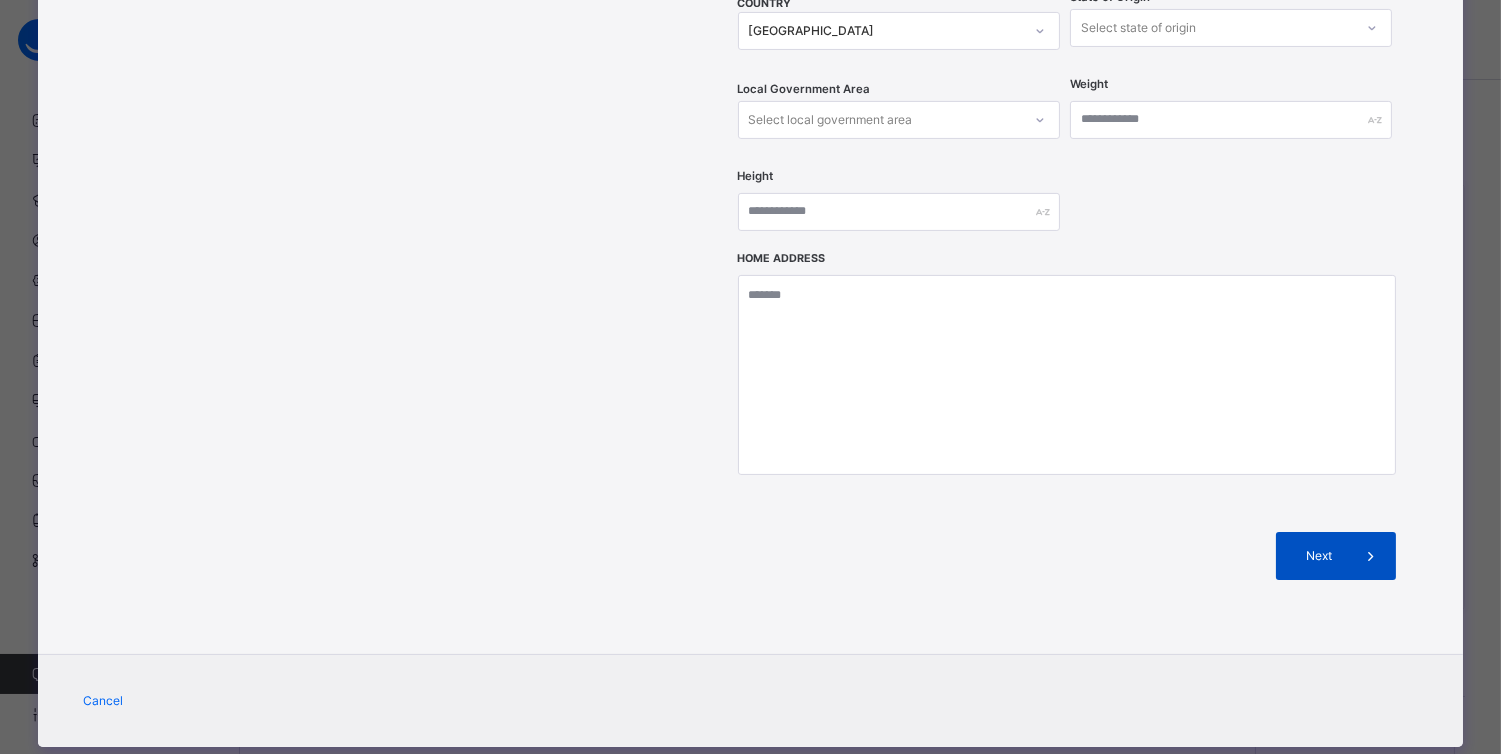 type on "**********" 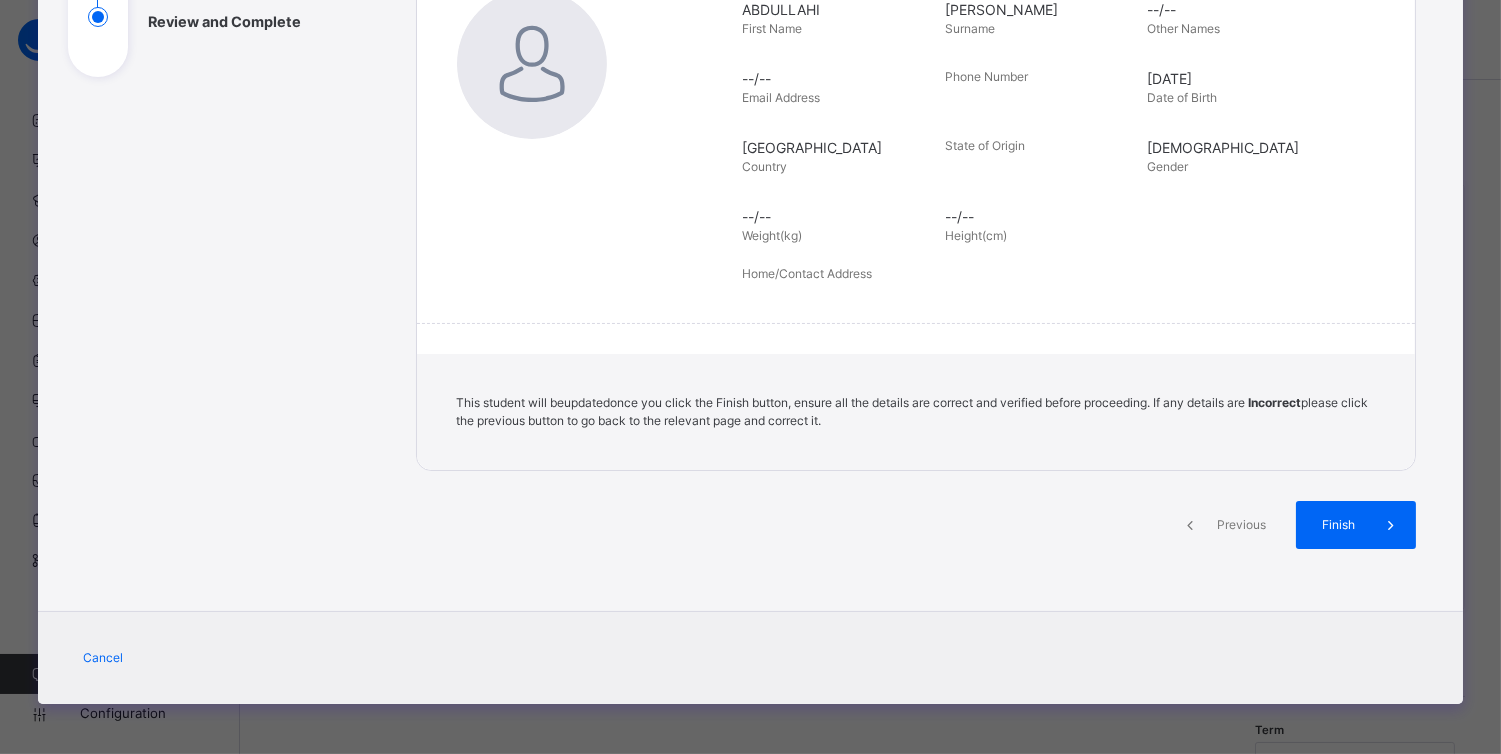 scroll, scrollTop: 324, scrollLeft: 0, axis: vertical 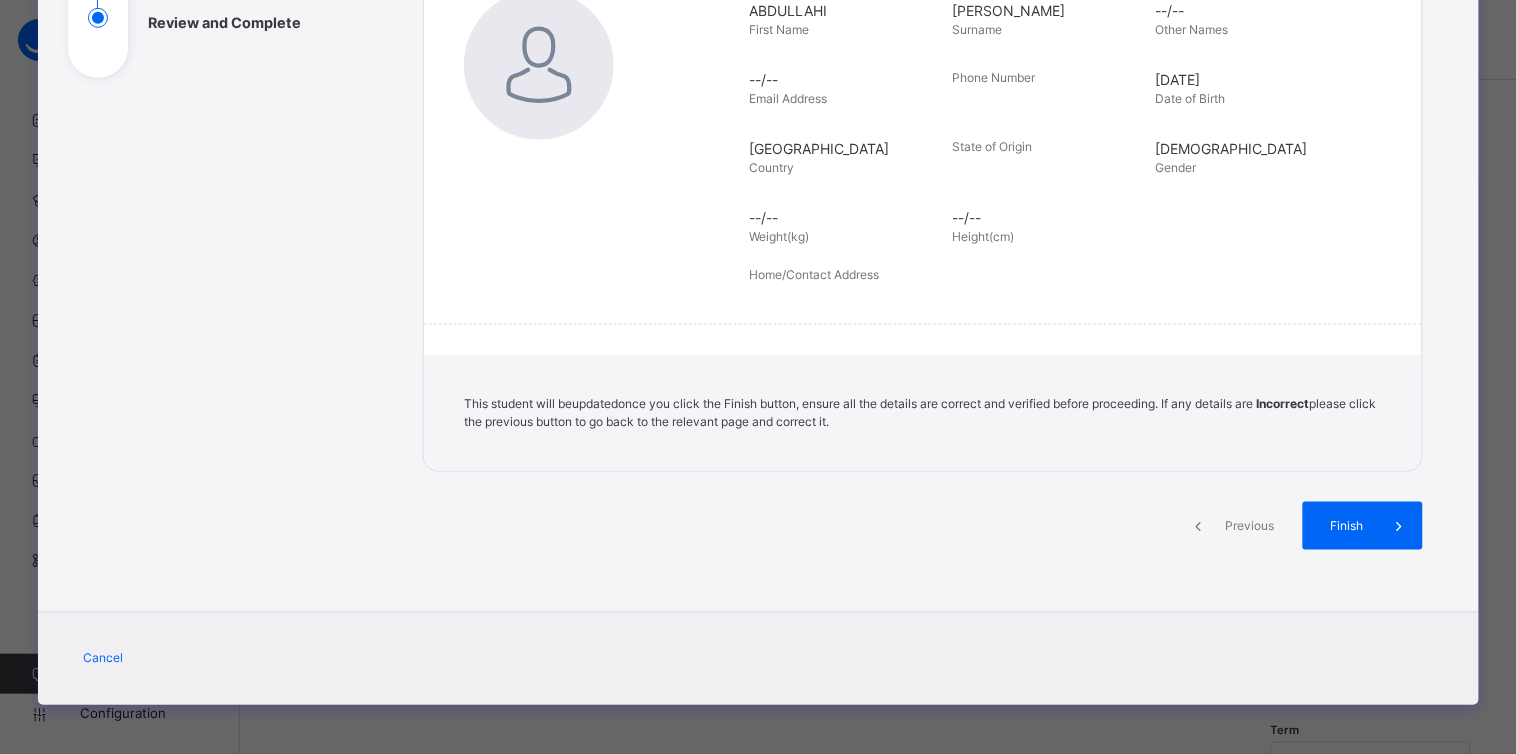 click on "Finish" at bounding box center (1363, 526) 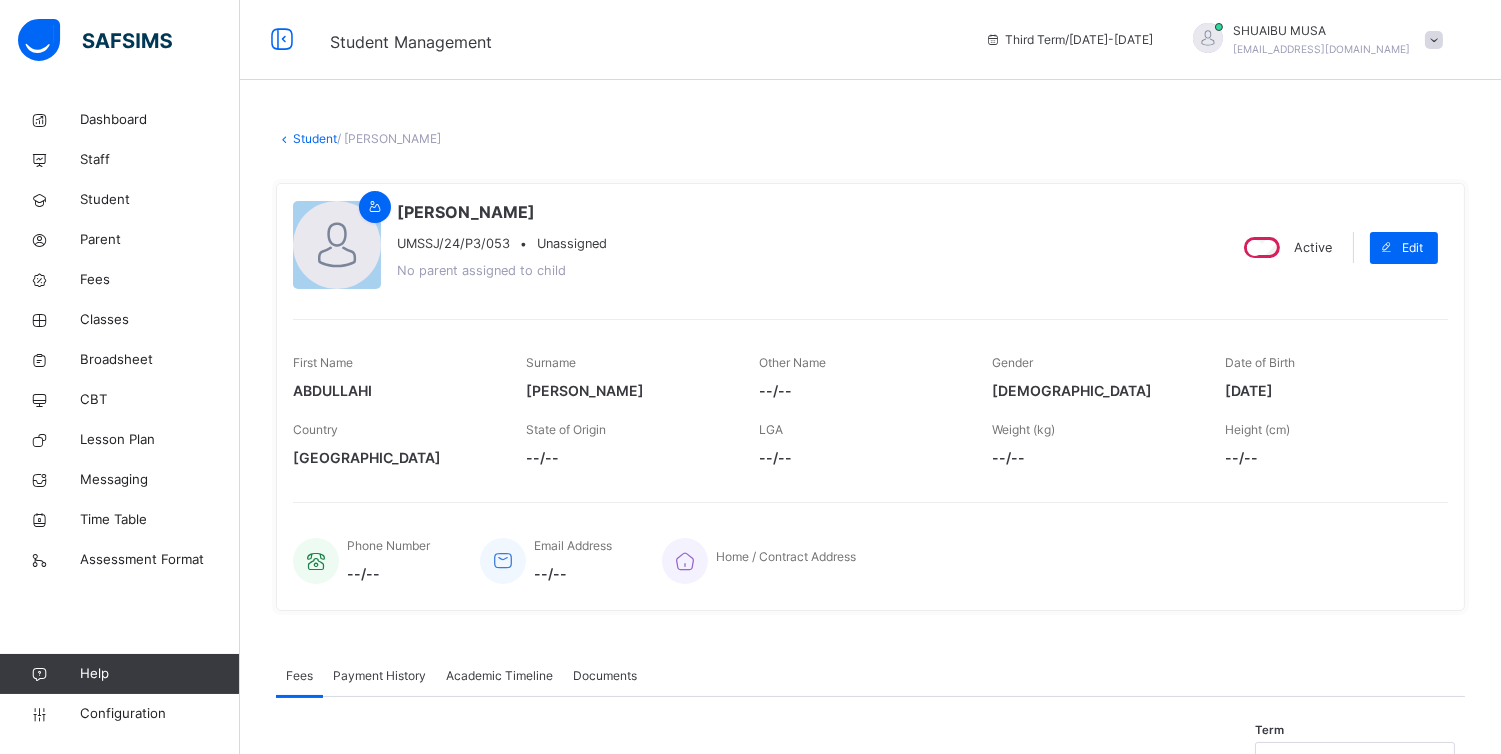 click on "Student" at bounding box center (315, 138) 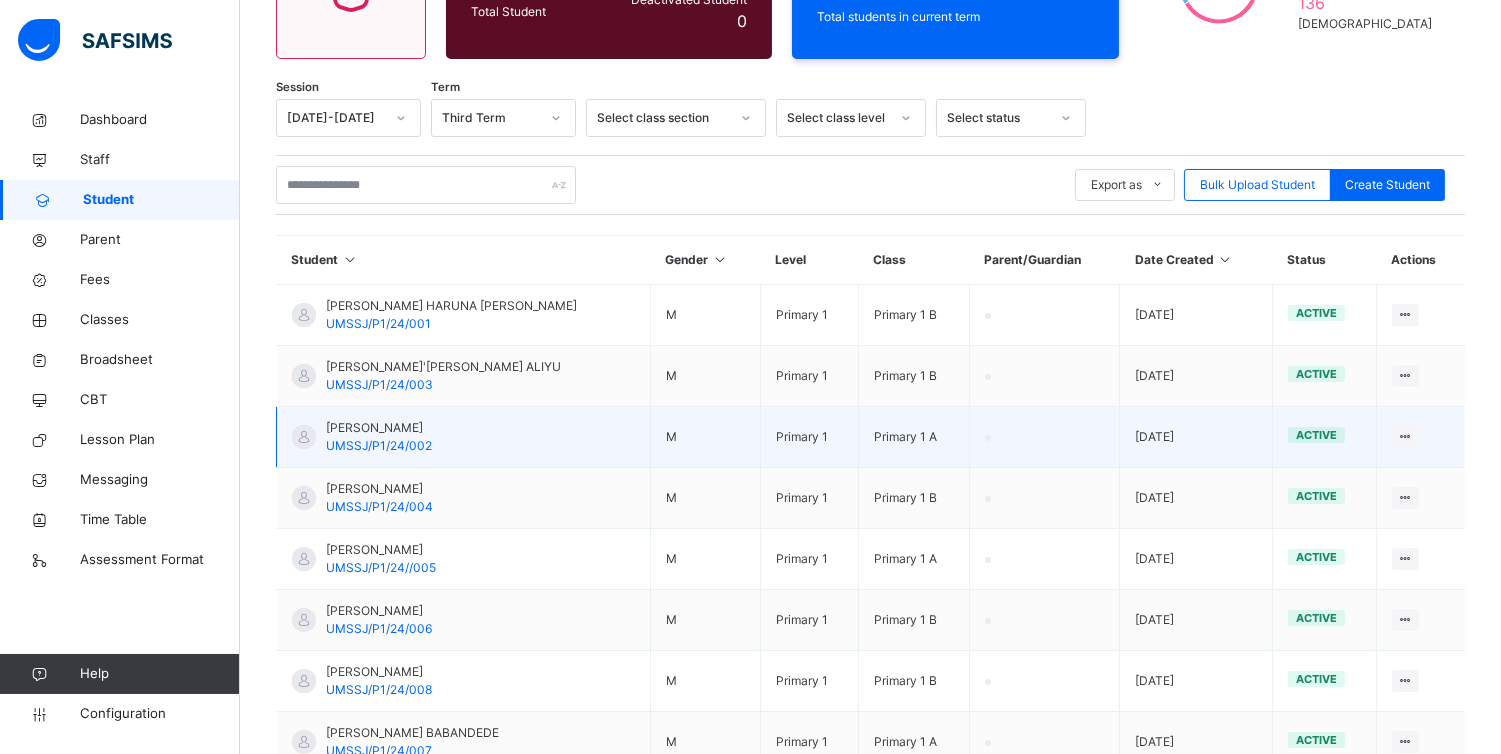 scroll, scrollTop: 0, scrollLeft: 0, axis: both 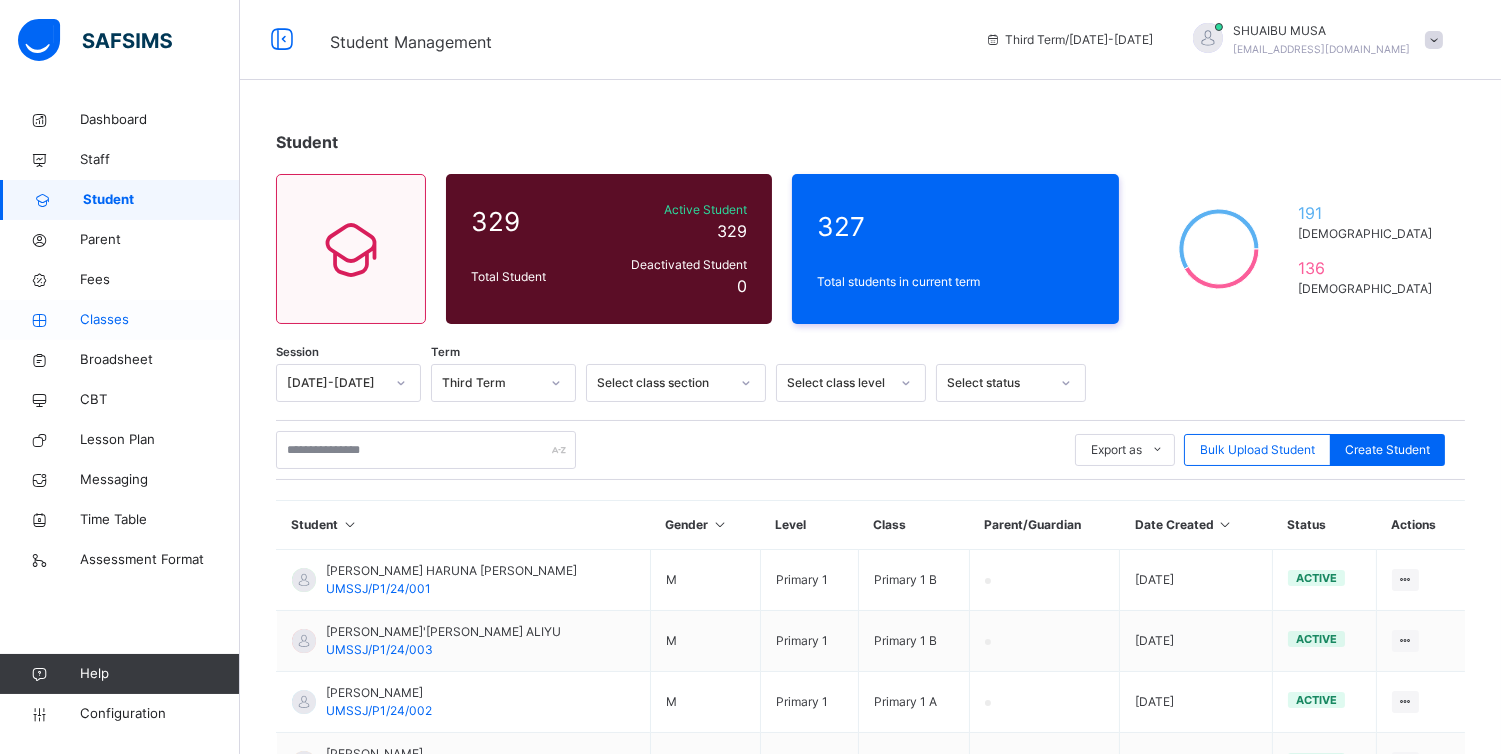 click on "Classes" at bounding box center (120, 320) 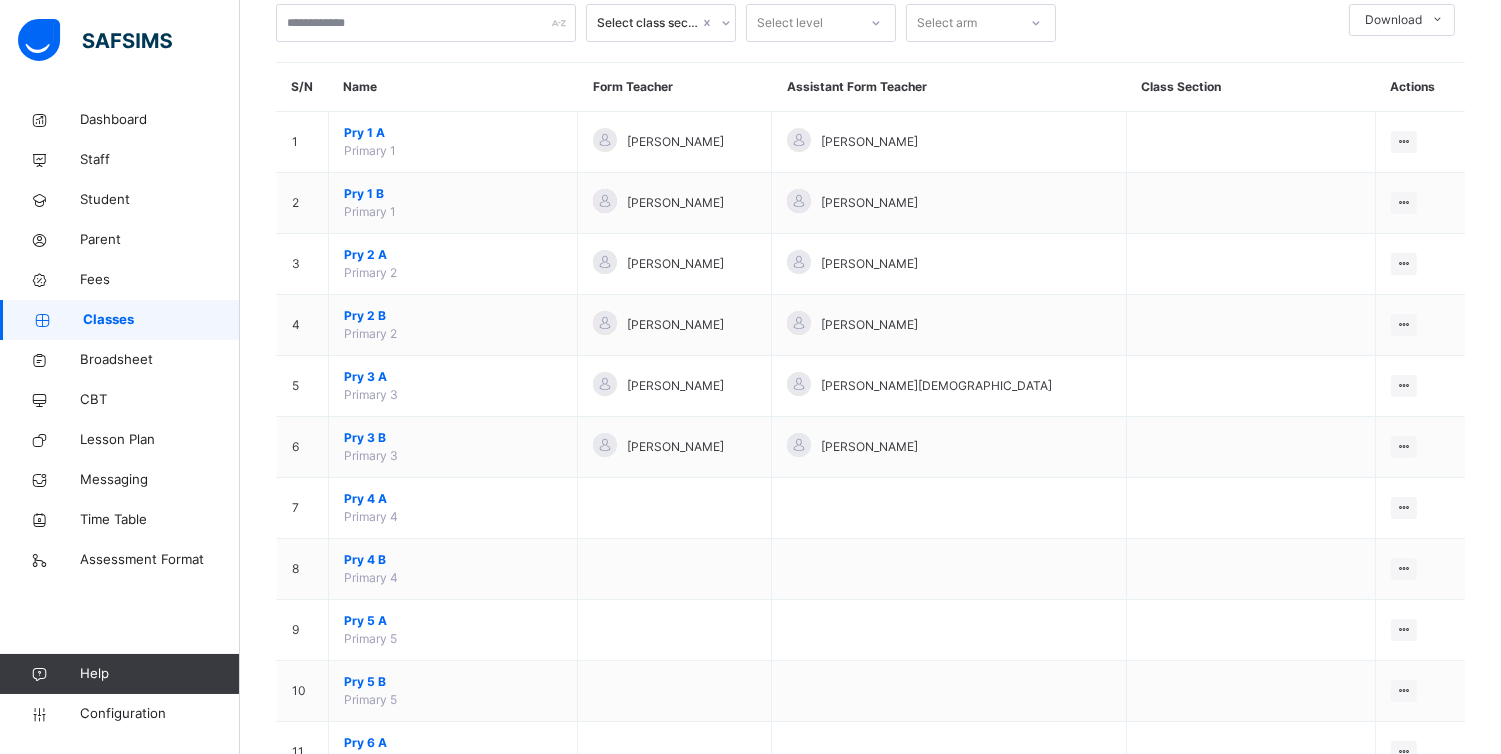 scroll, scrollTop: 144, scrollLeft: 0, axis: vertical 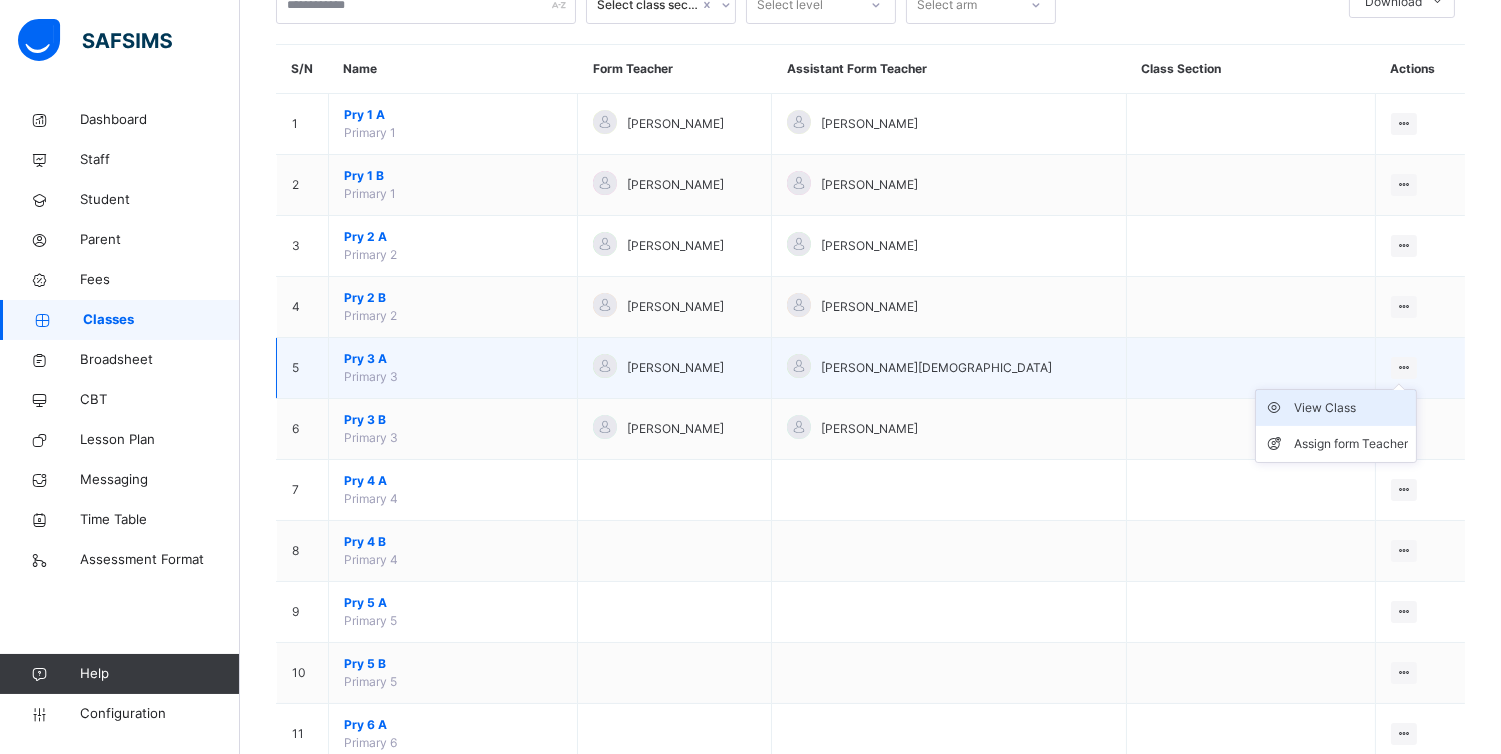 click on "View Class" at bounding box center [1351, 408] 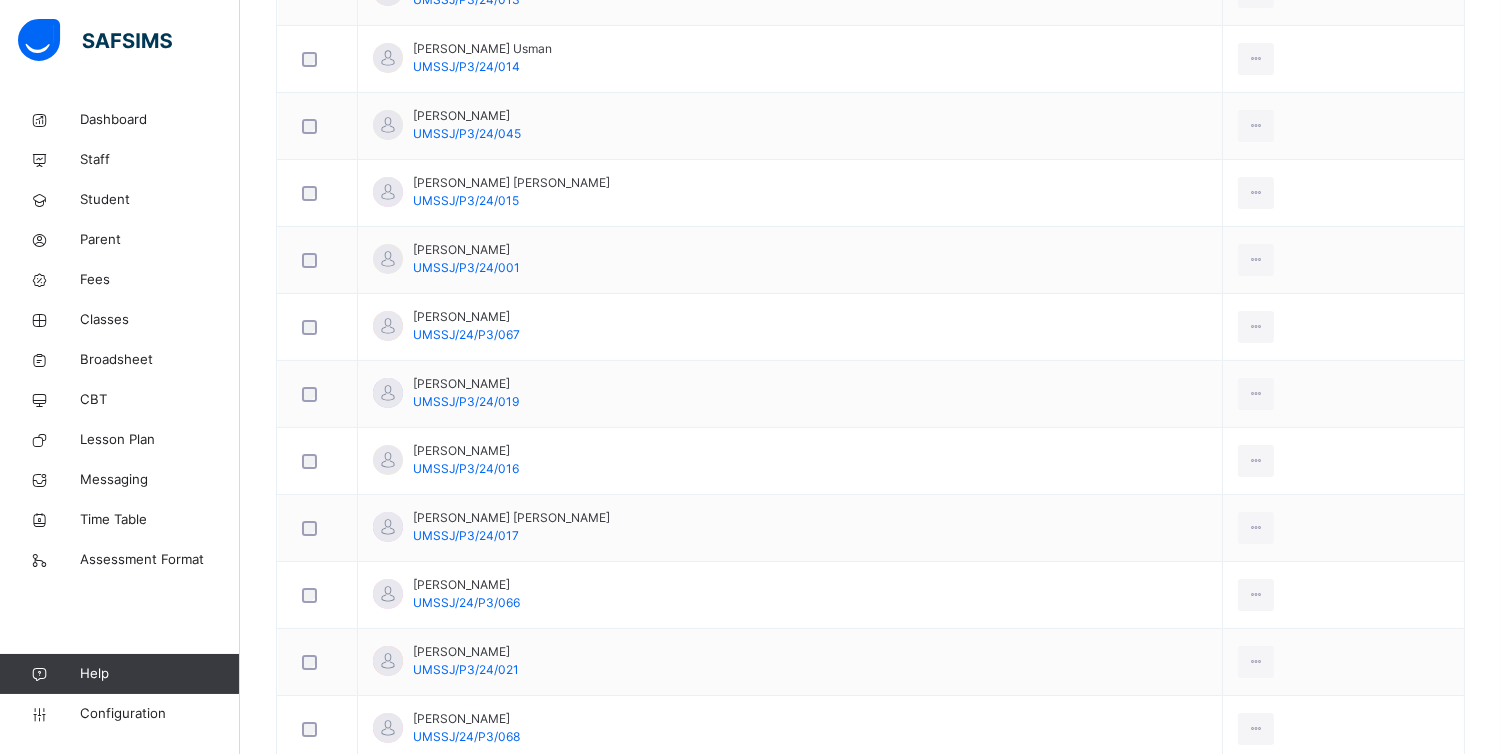 scroll, scrollTop: 933, scrollLeft: 0, axis: vertical 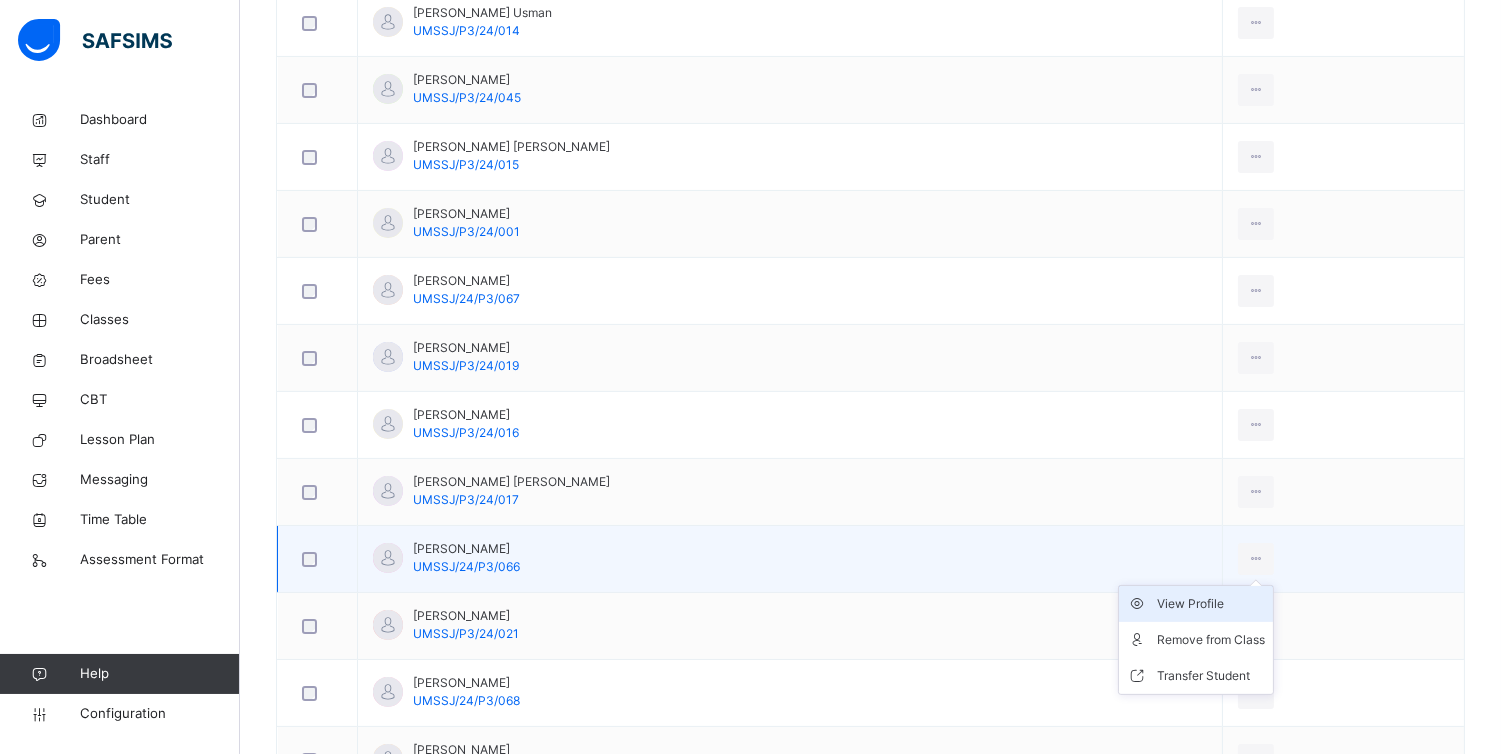 click on "View Profile" at bounding box center (1211, 604) 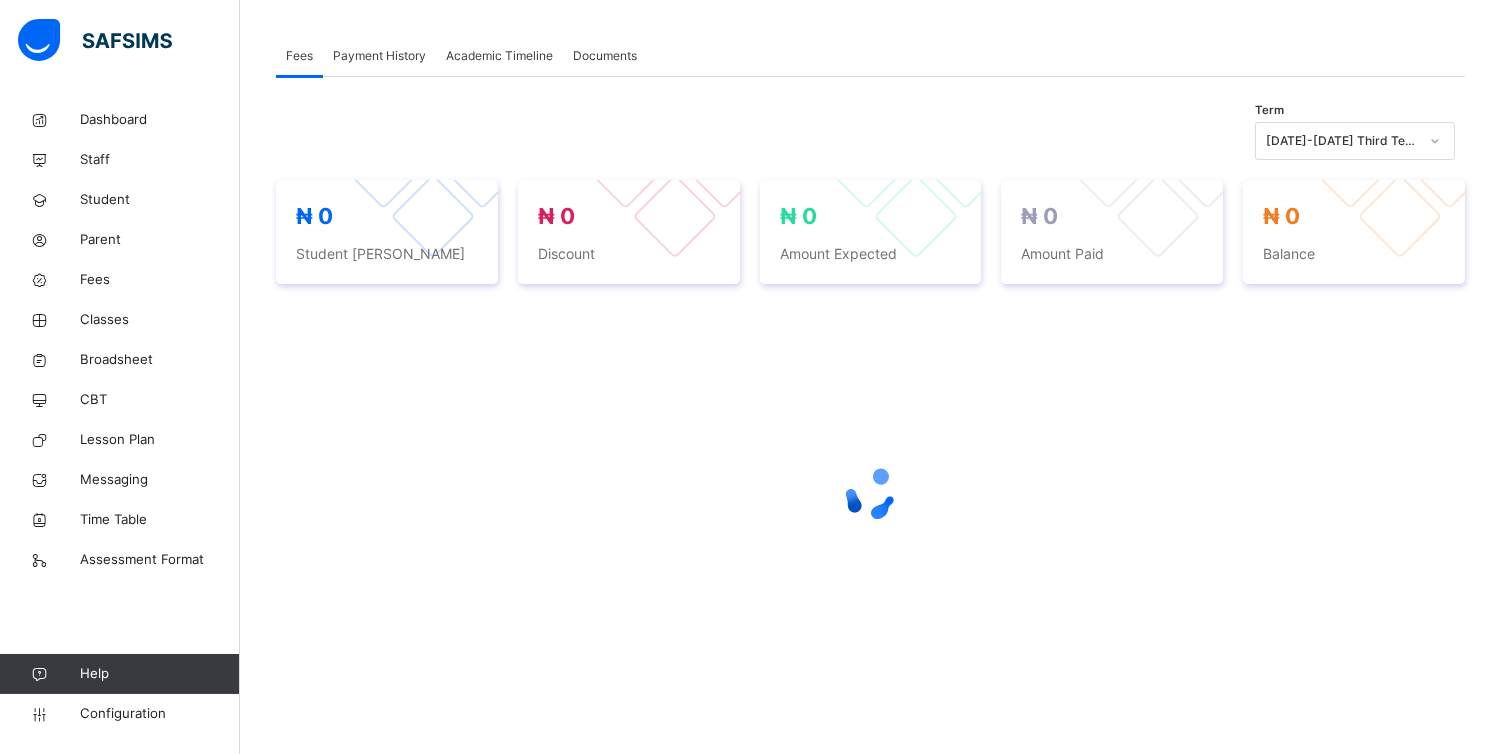 scroll, scrollTop: 341, scrollLeft: 0, axis: vertical 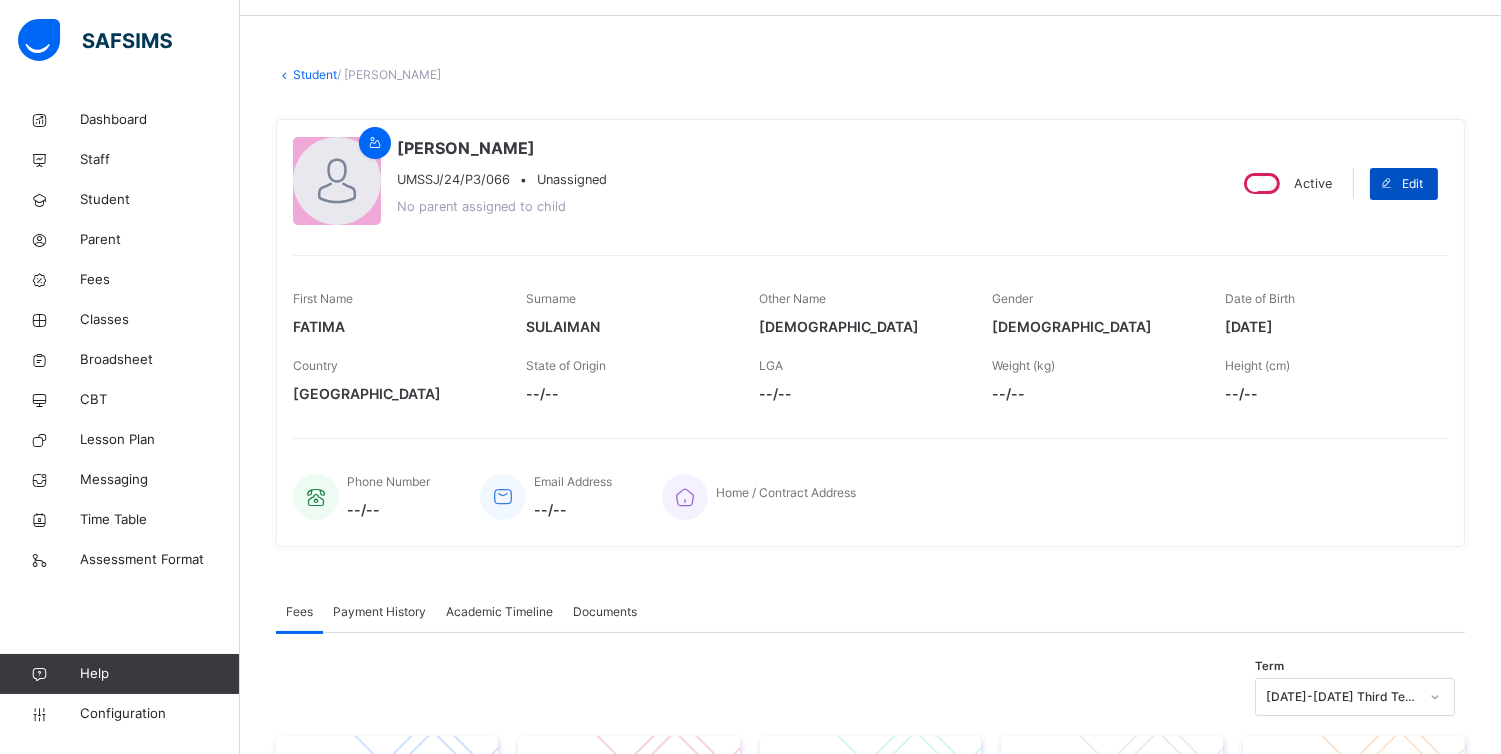 click on "Edit" at bounding box center (1412, 184) 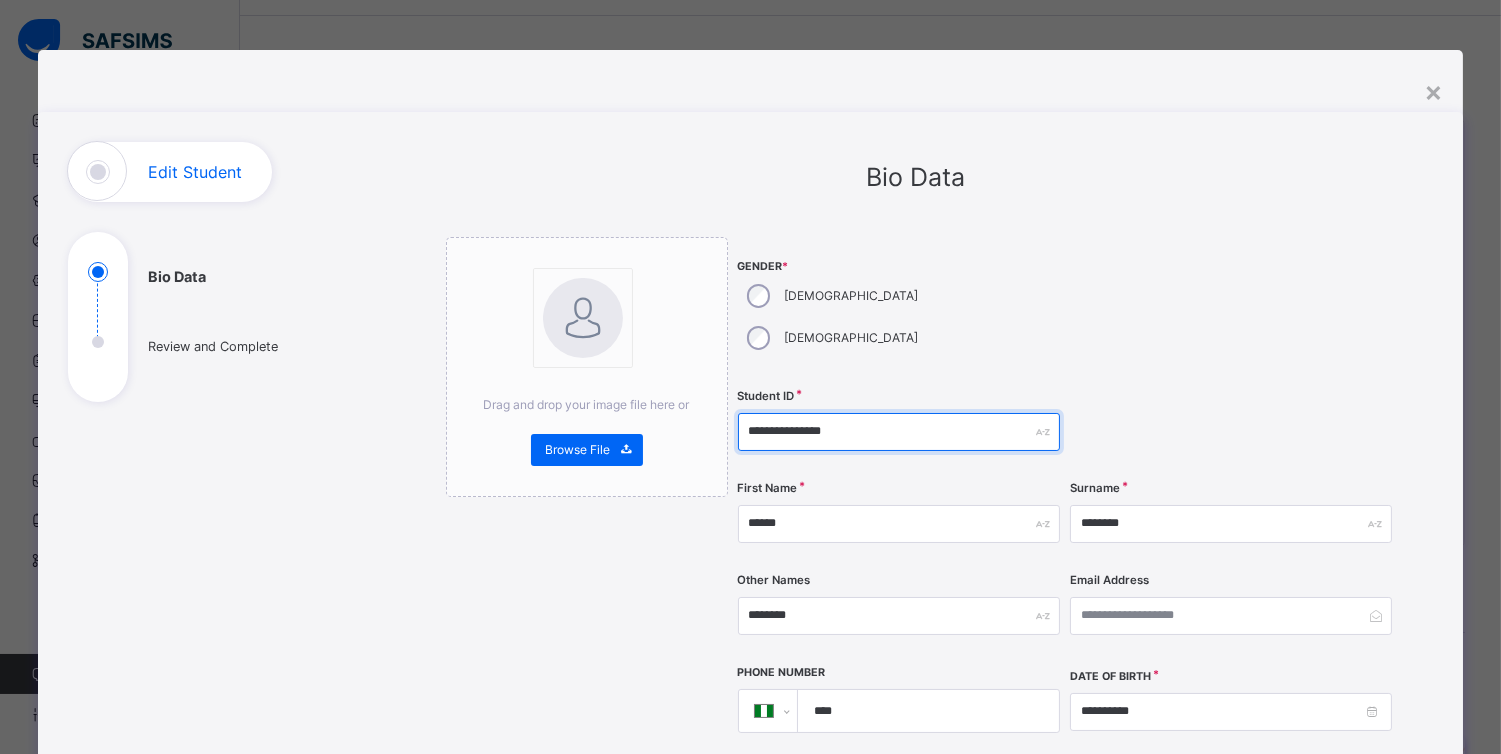 click on "**********" at bounding box center [899, 432] 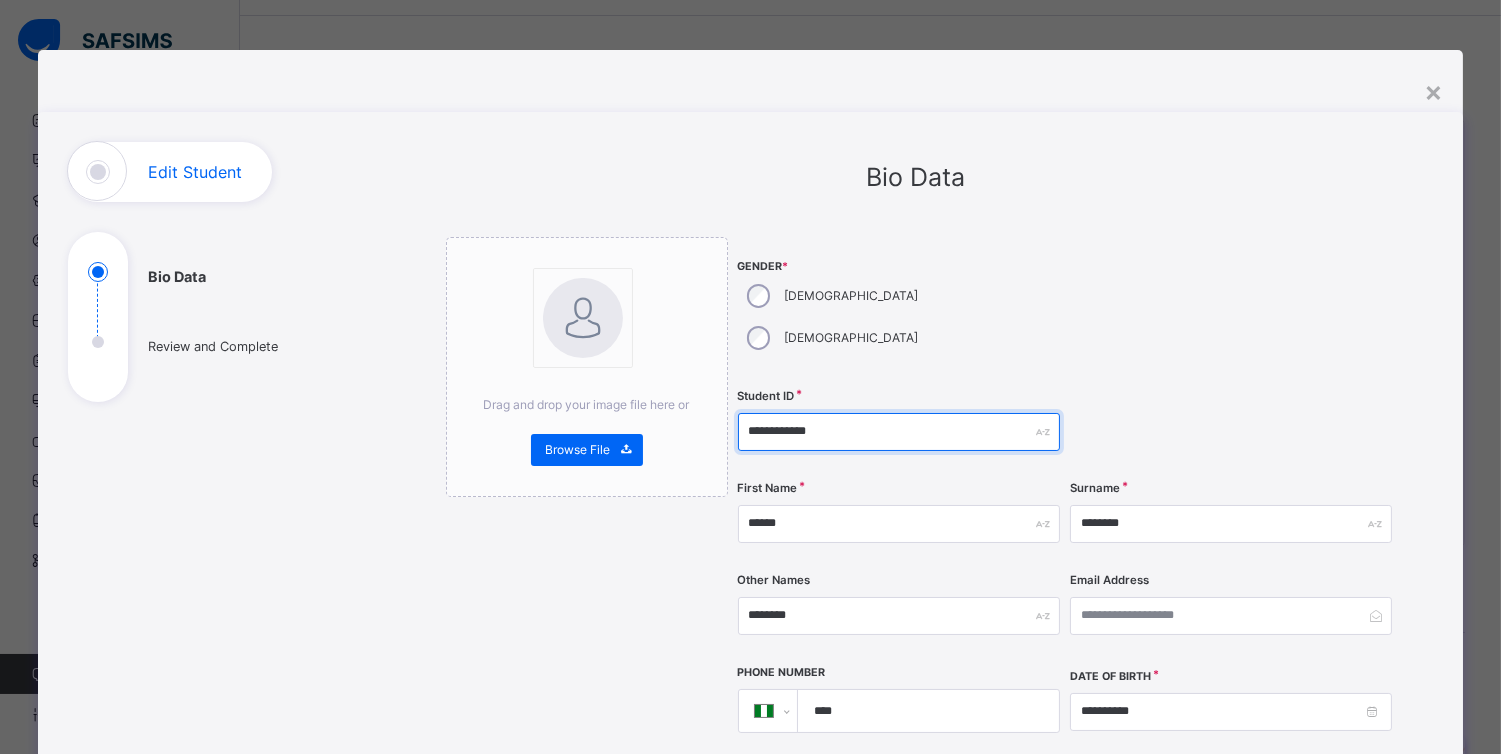click on "**********" at bounding box center [899, 432] 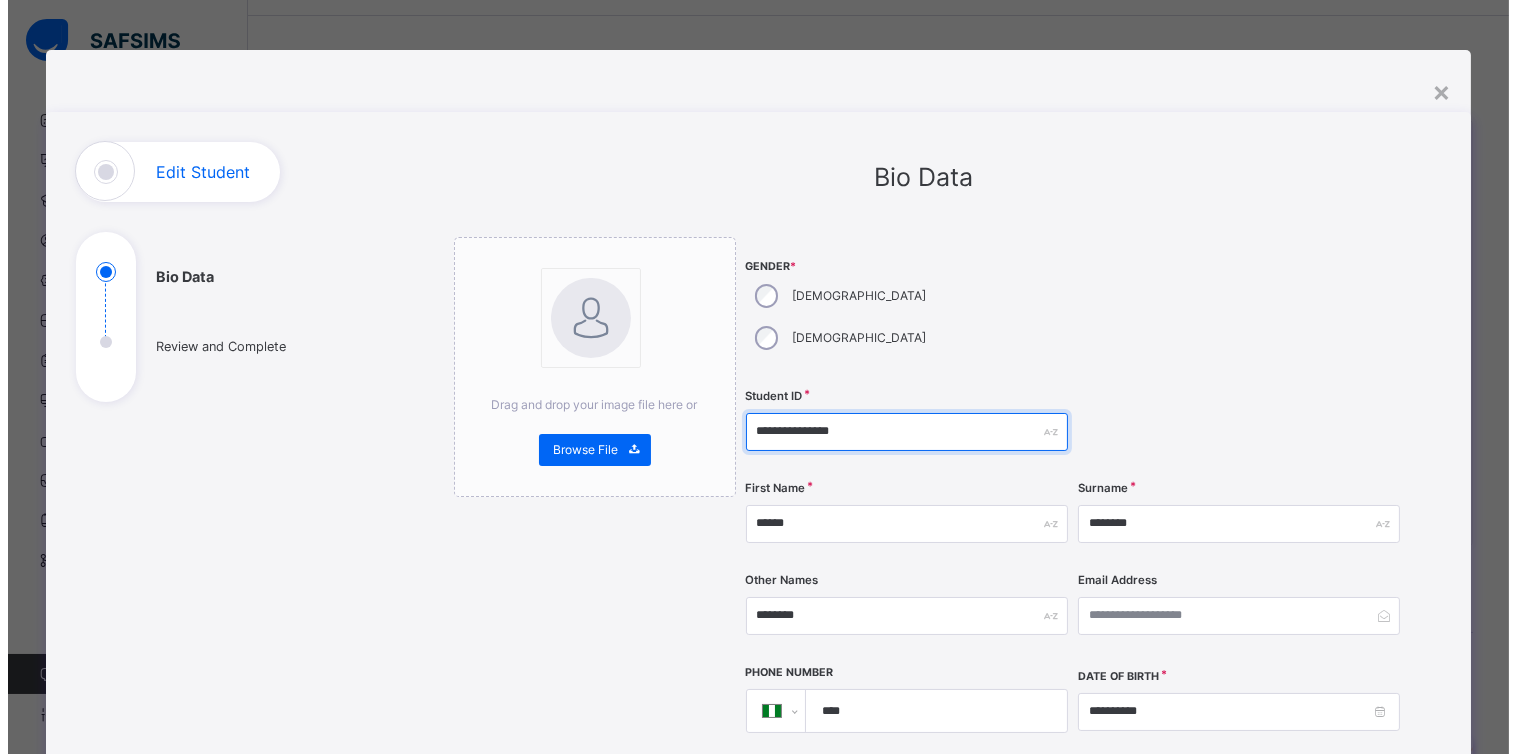 scroll, scrollTop: 621, scrollLeft: 0, axis: vertical 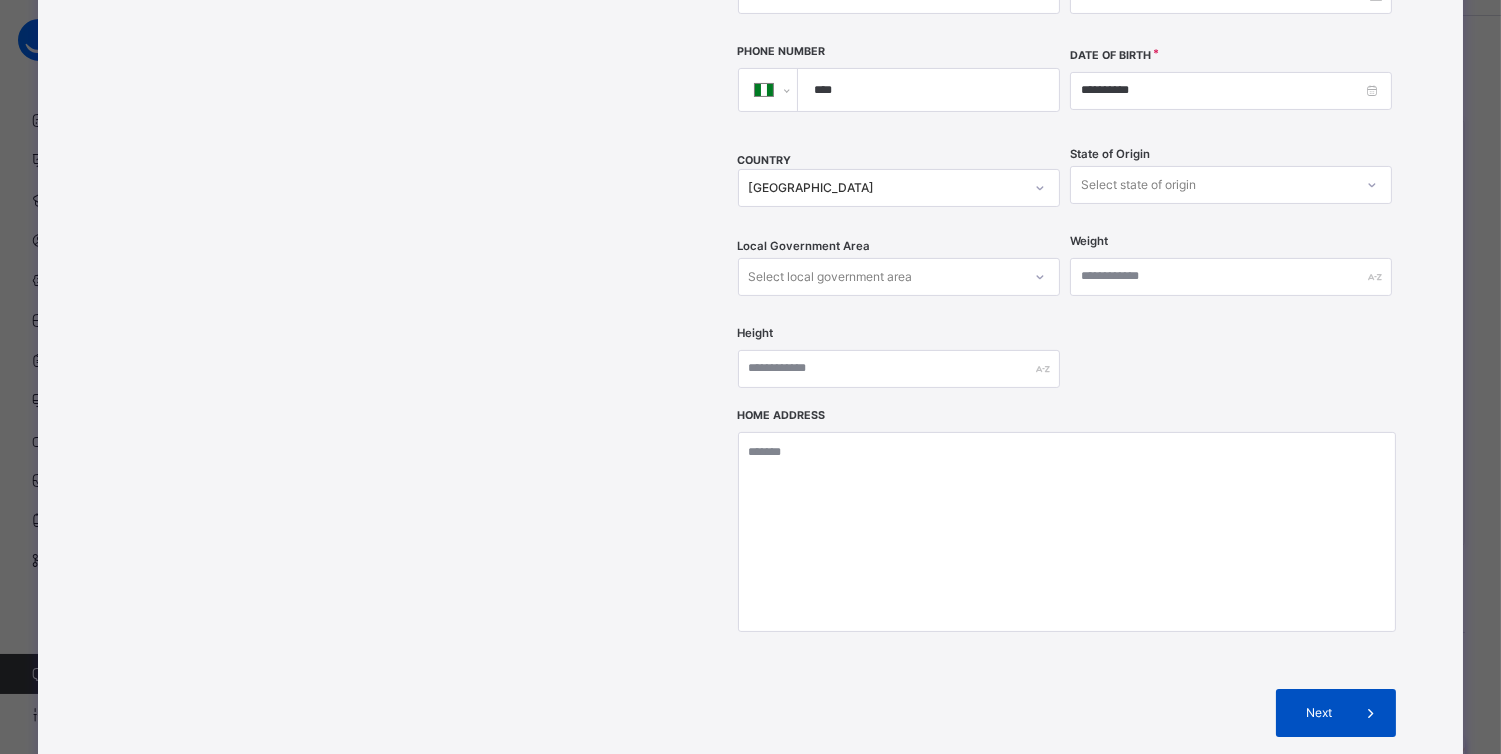 type on "**********" 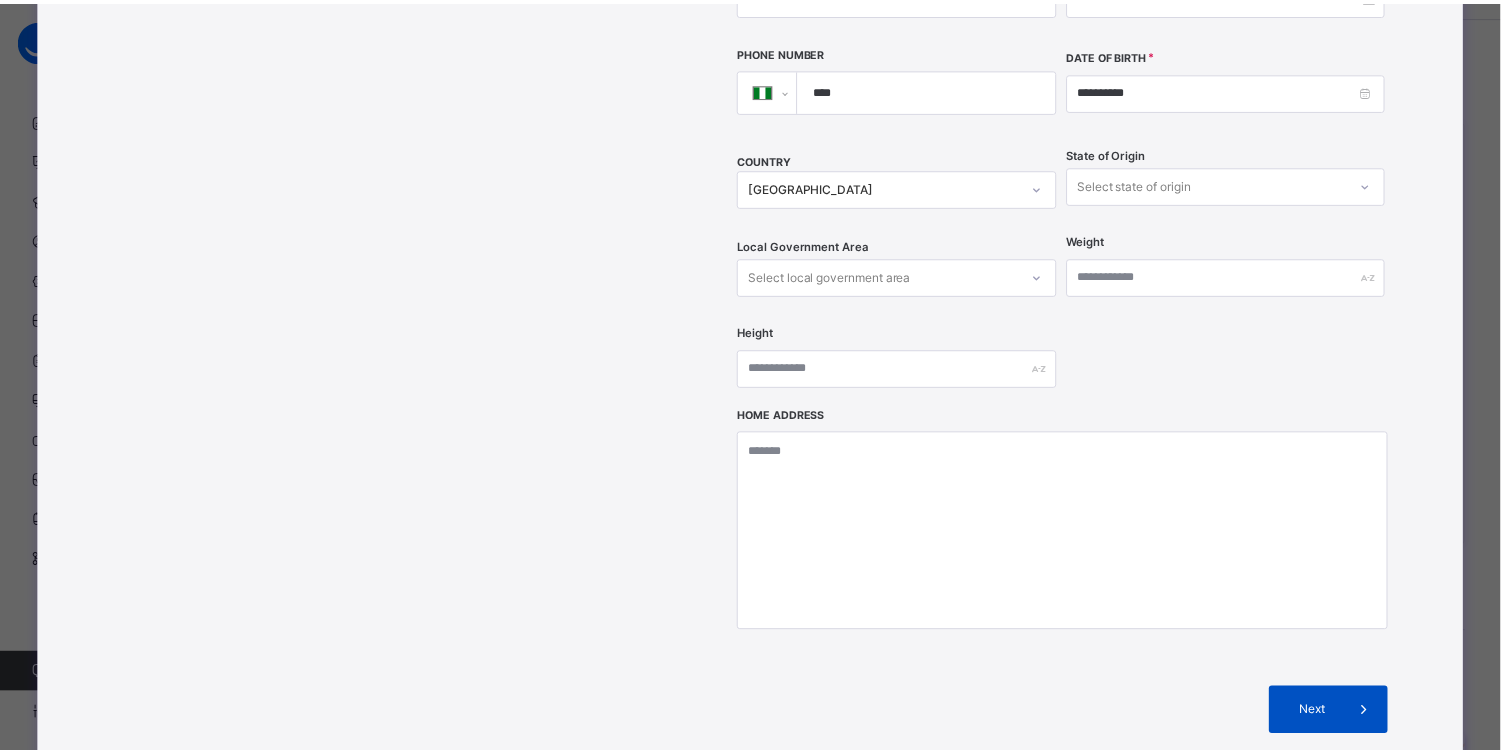 scroll, scrollTop: 324, scrollLeft: 0, axis: vertical 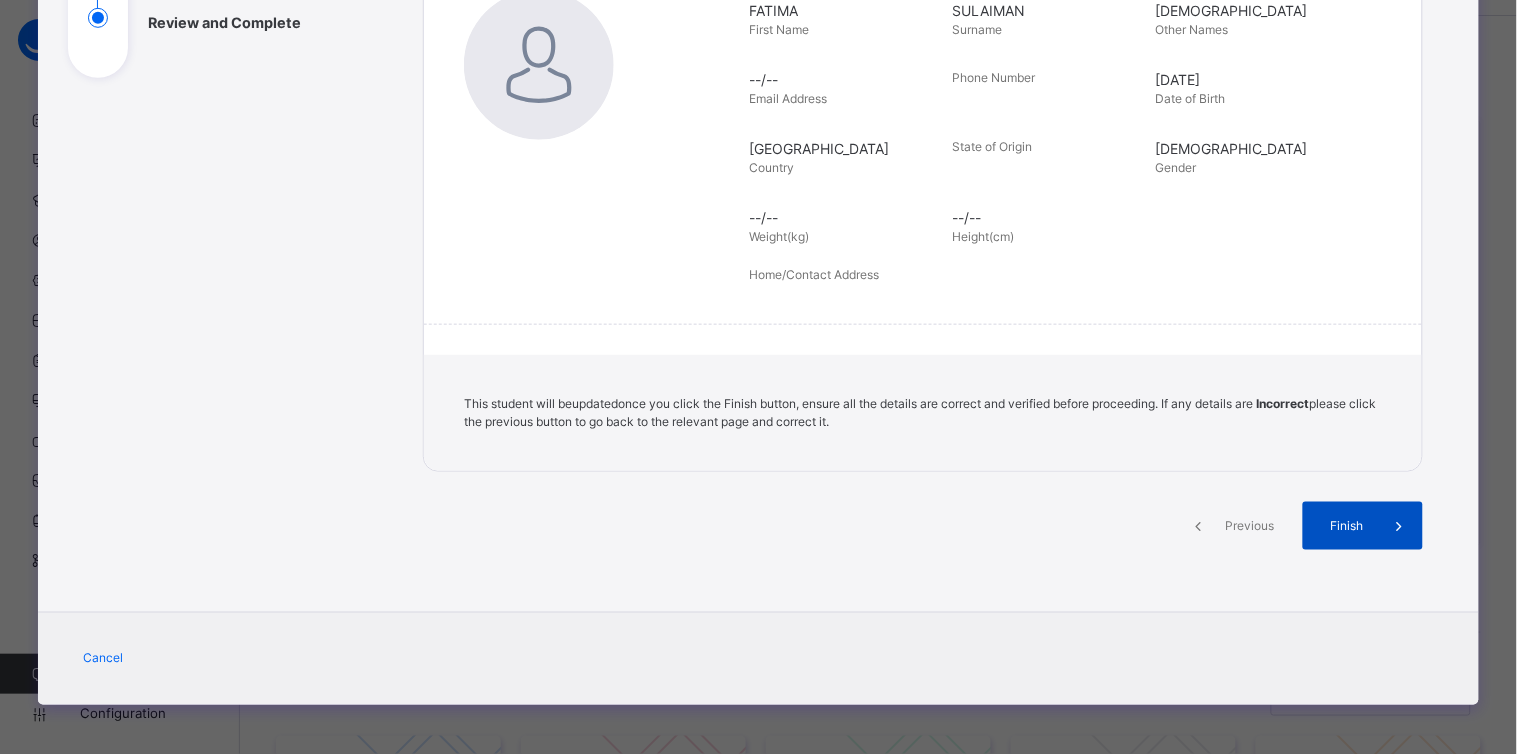 click on "Finish" at bounding box center (1346, 526) 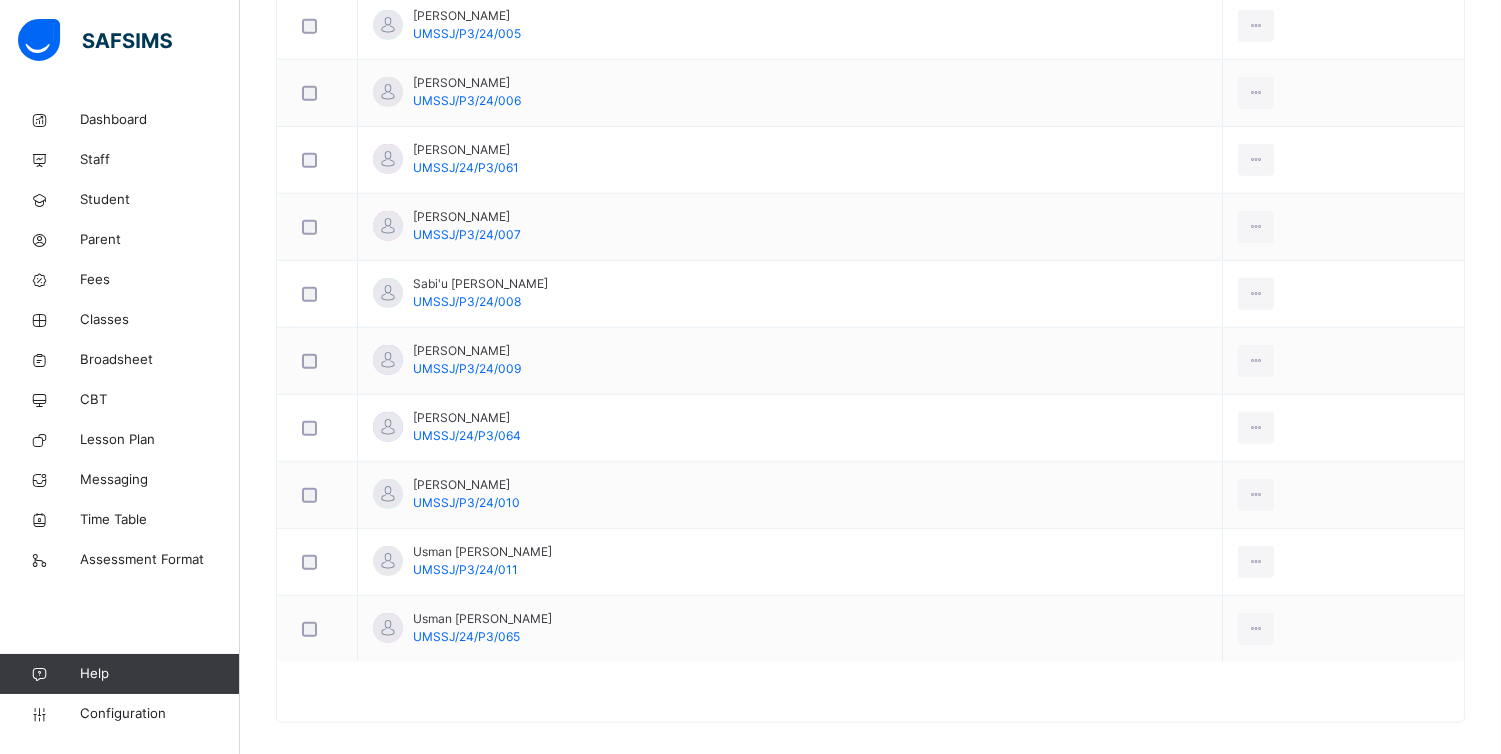 scroll, scrollTop: 2426, scrollLeft: 0, axis: vertical 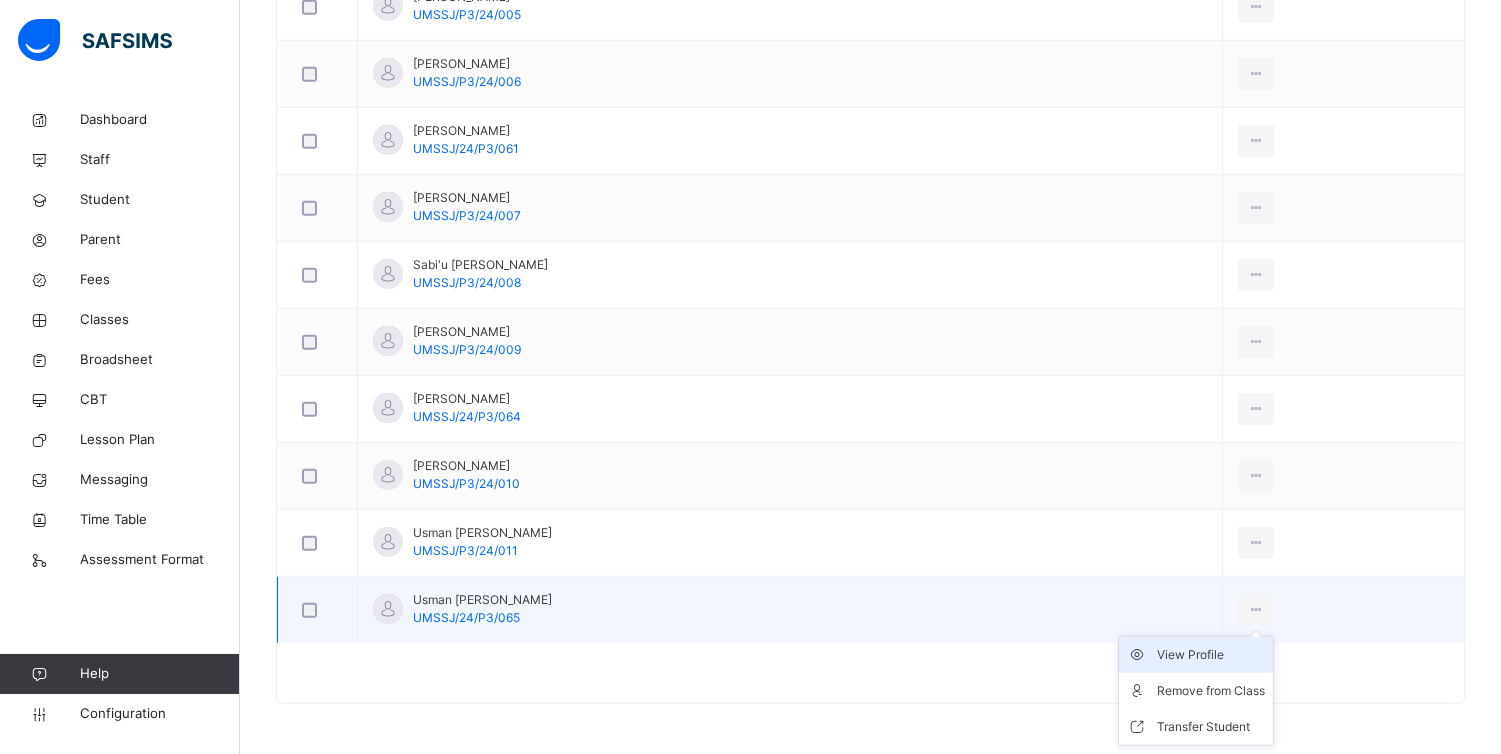 click on "View Profile" at bounding box center [1211, 655] 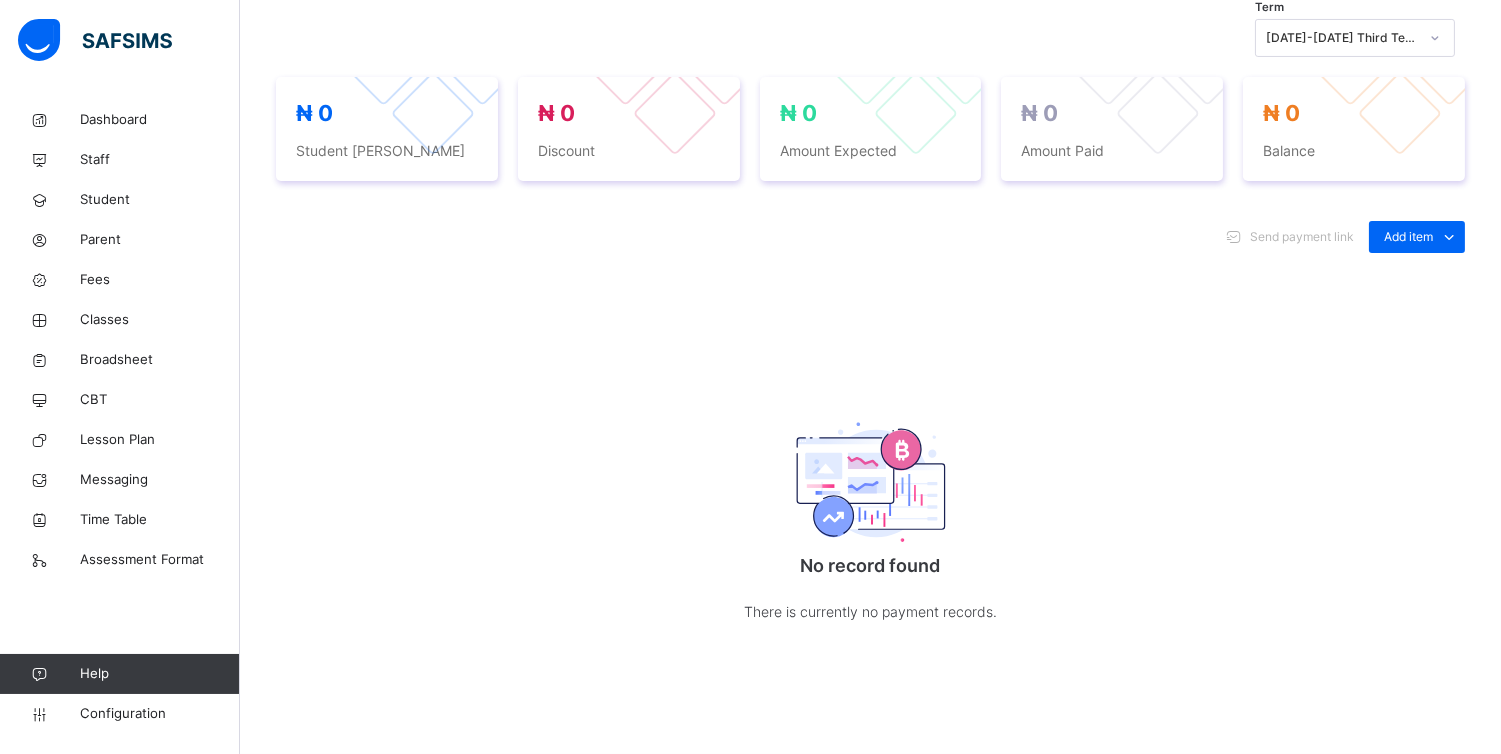 scroll, scrollTop: 64, scrollLeft: 0, axis: vertical 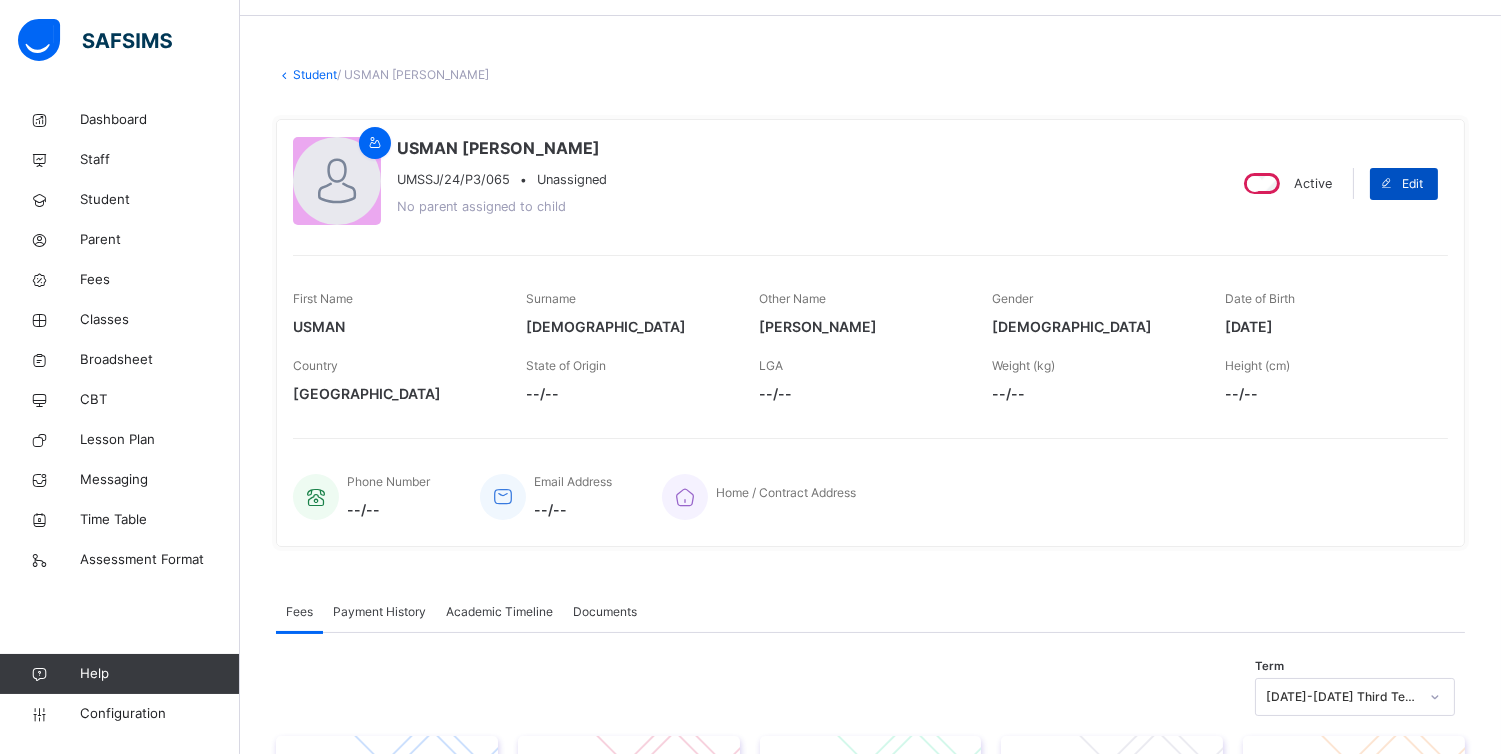 click at bounding box center (1386, 184) 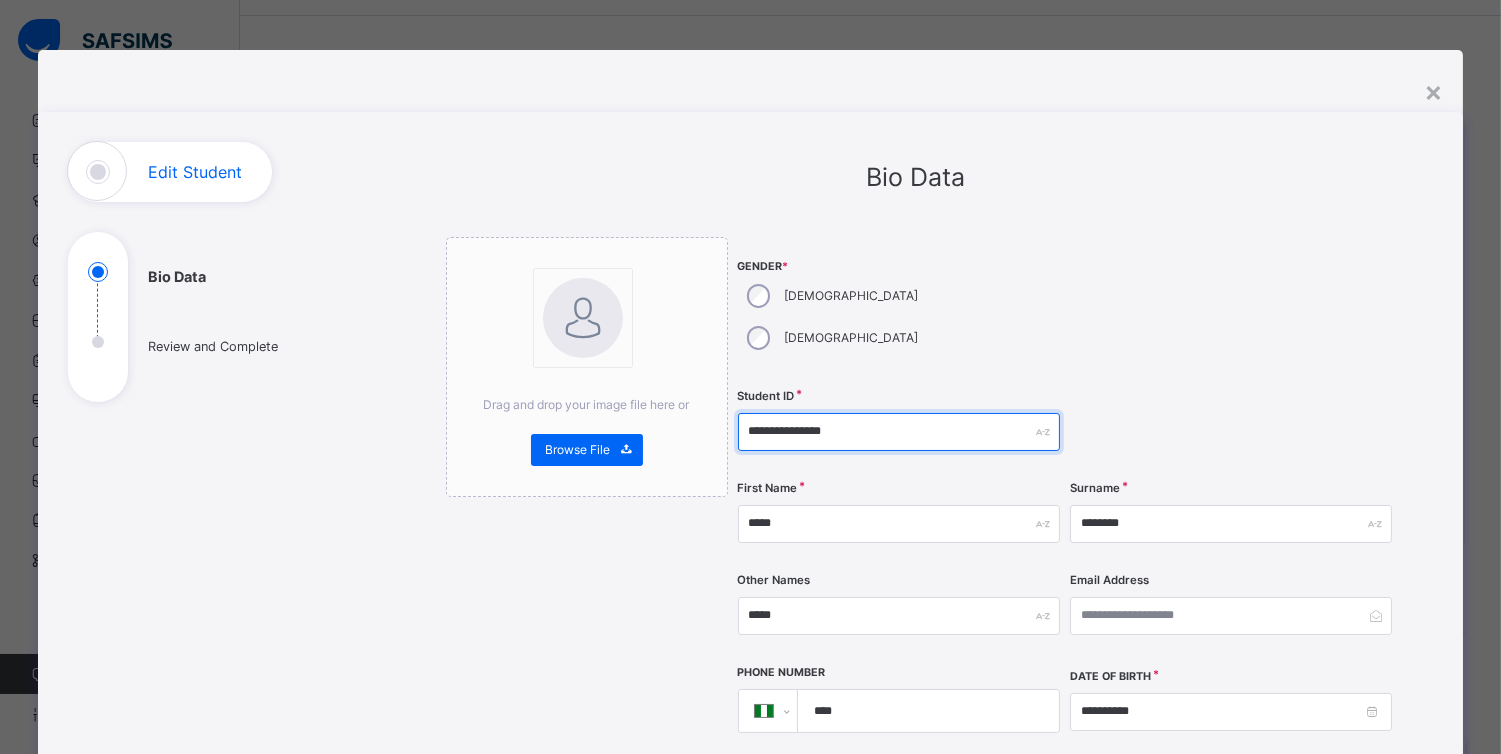 drag, startPoint x: 803, startPoint y: 390, endPoint x: 790, endPoint y: 386, distance: 13.601471 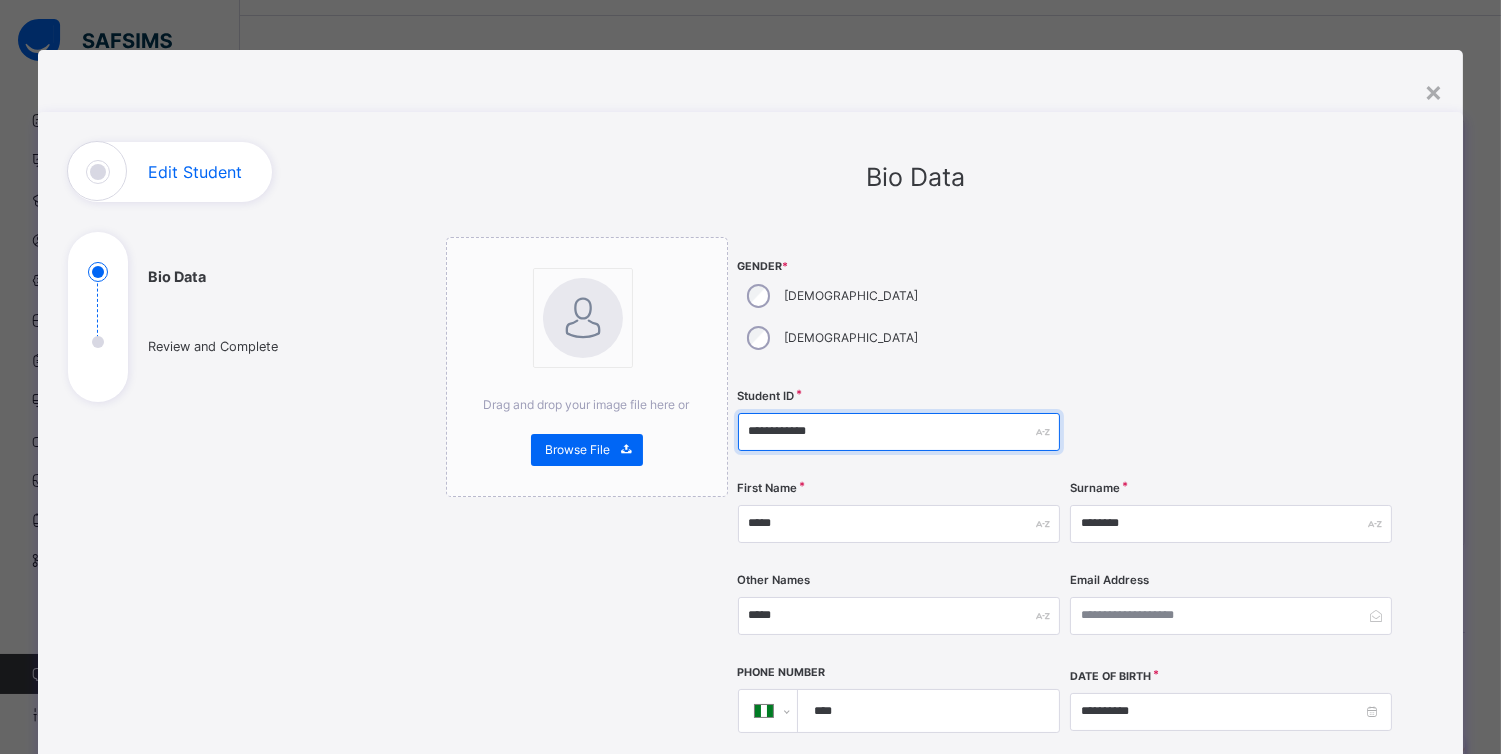 click on "**********" at bounding box center [899, 432] 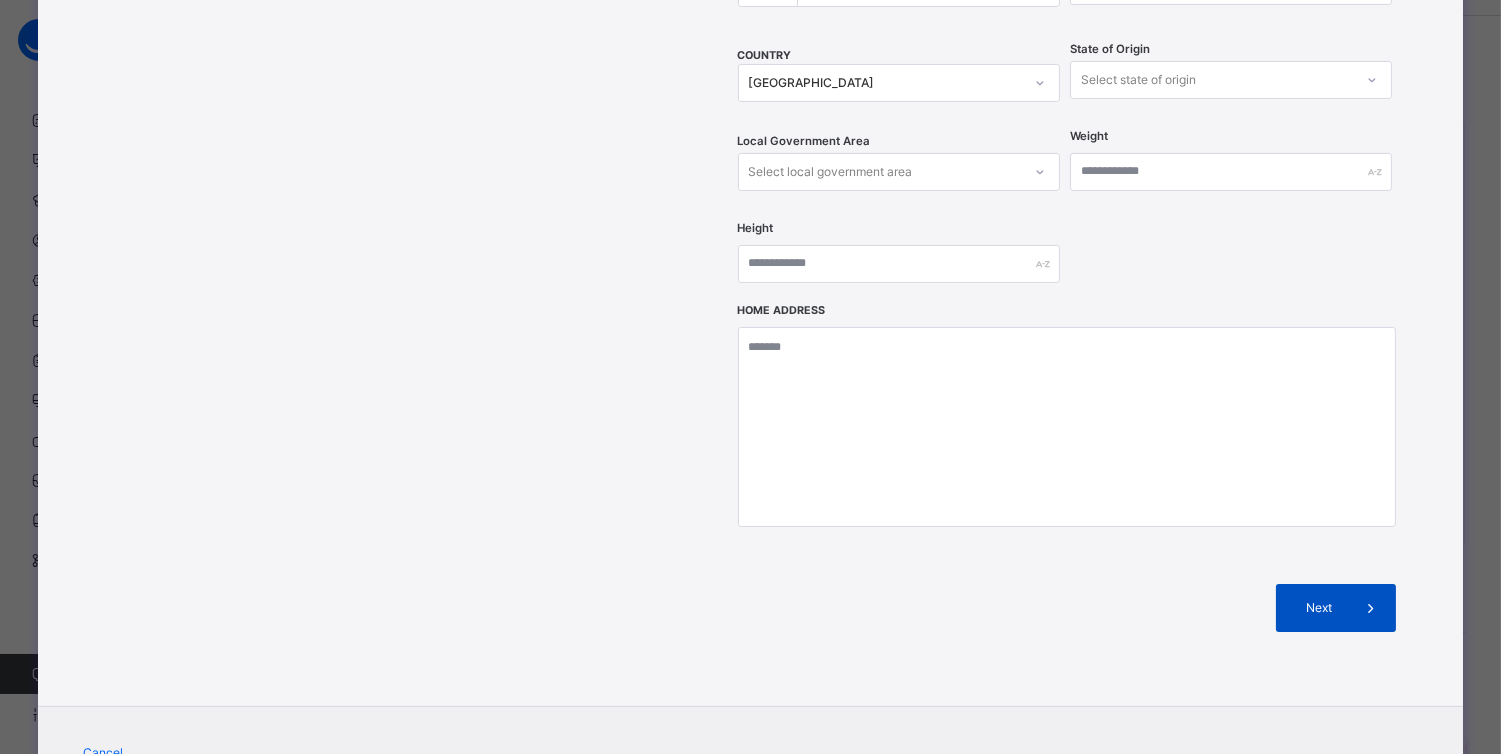 type on "**********" 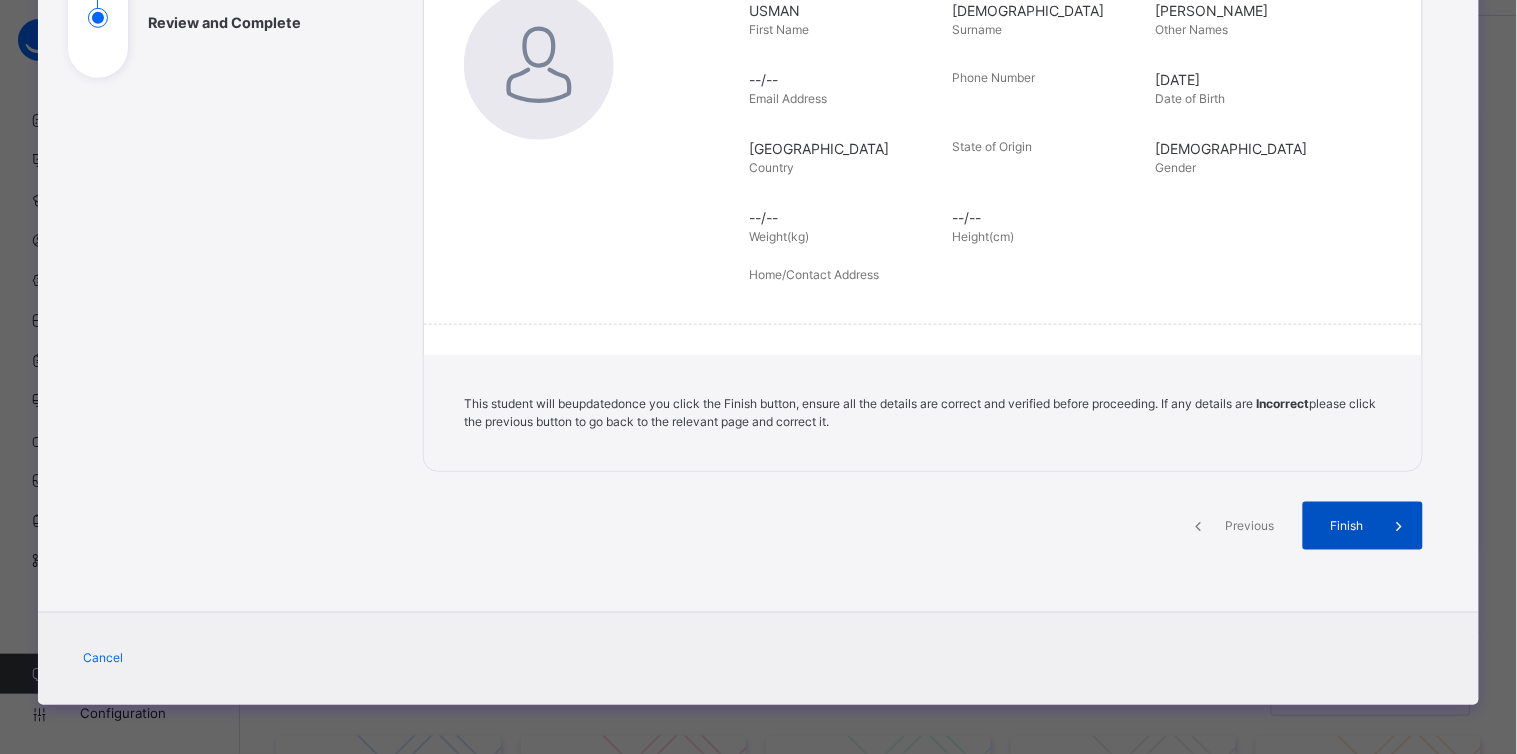 click on "Finish" at bounding box center [1363, 526] 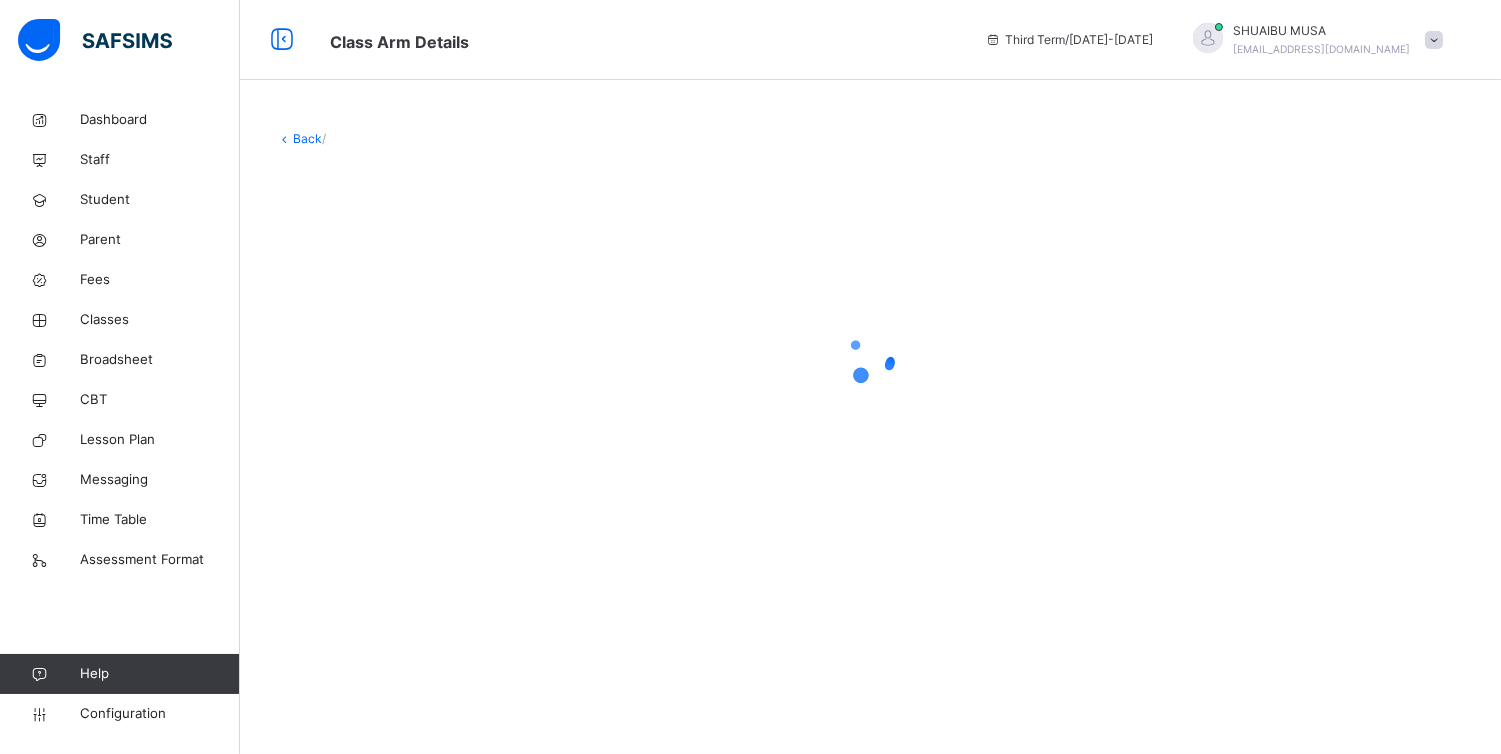 scroll, scrollTop: 0, scrollLeft: 0, axis: both 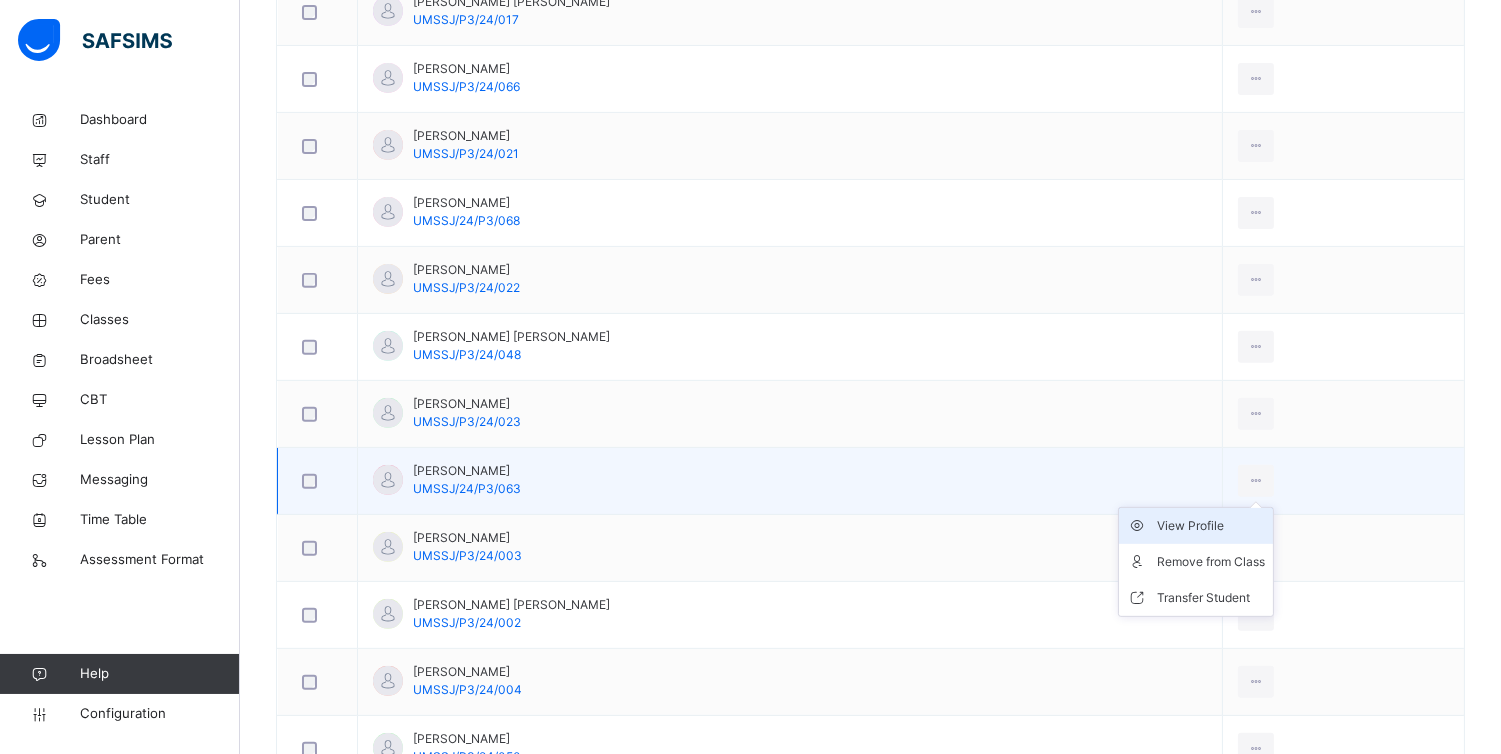 click on "View Profile" at bounding box center (1211, 526) 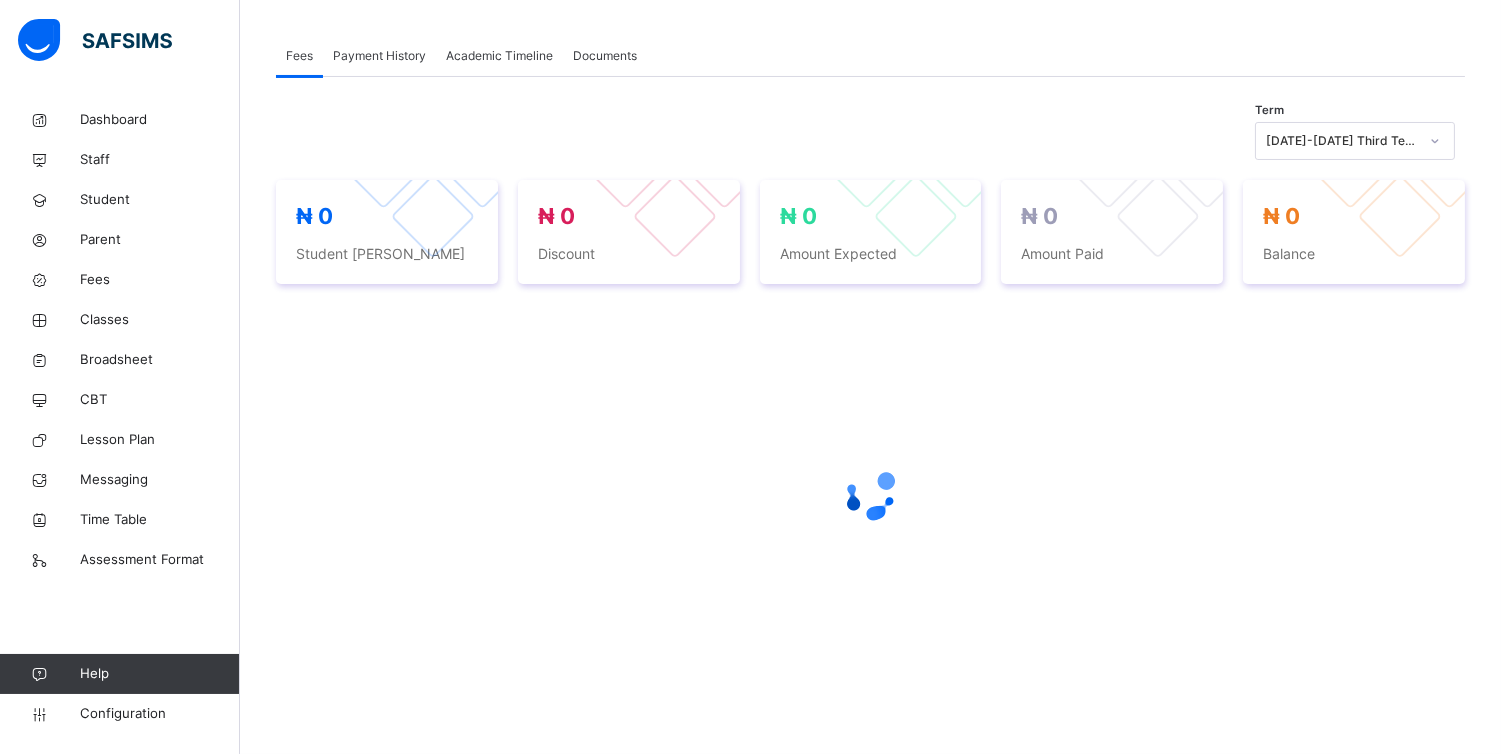 scroll, scrollTop: 341, scrollLeft: 0, axis: vertical 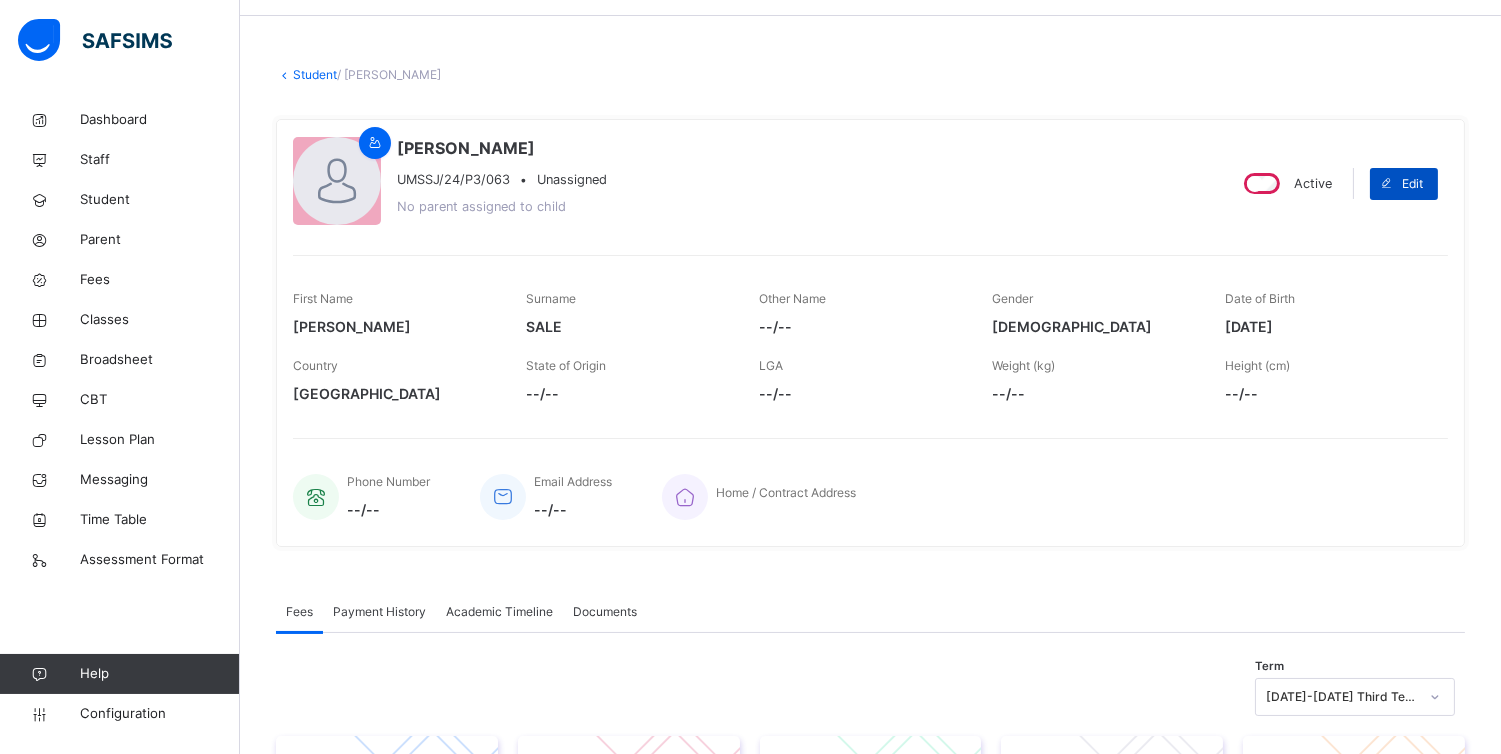 click on "Edit" at bounding box center [1412, 184] 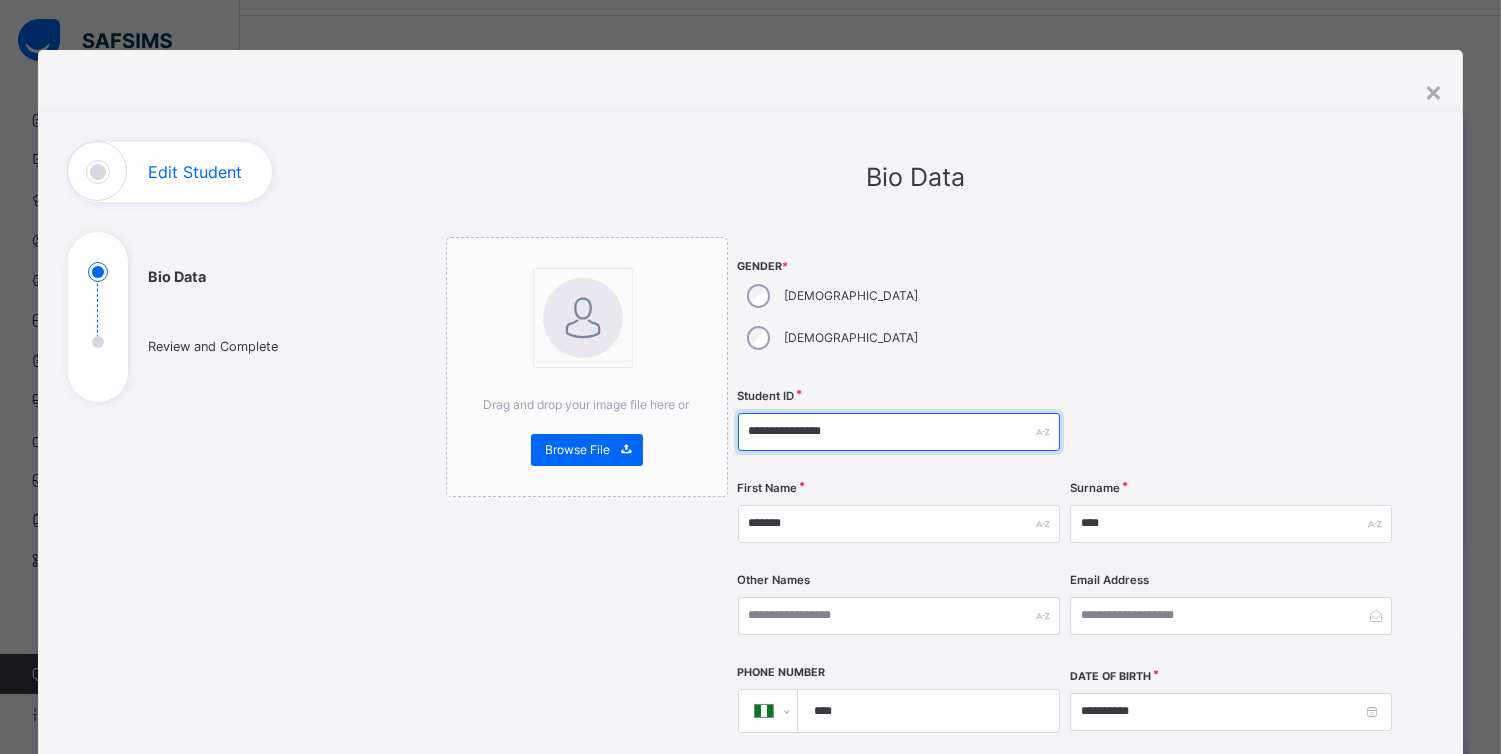 click on "**********" at bounding box center [899, 432] 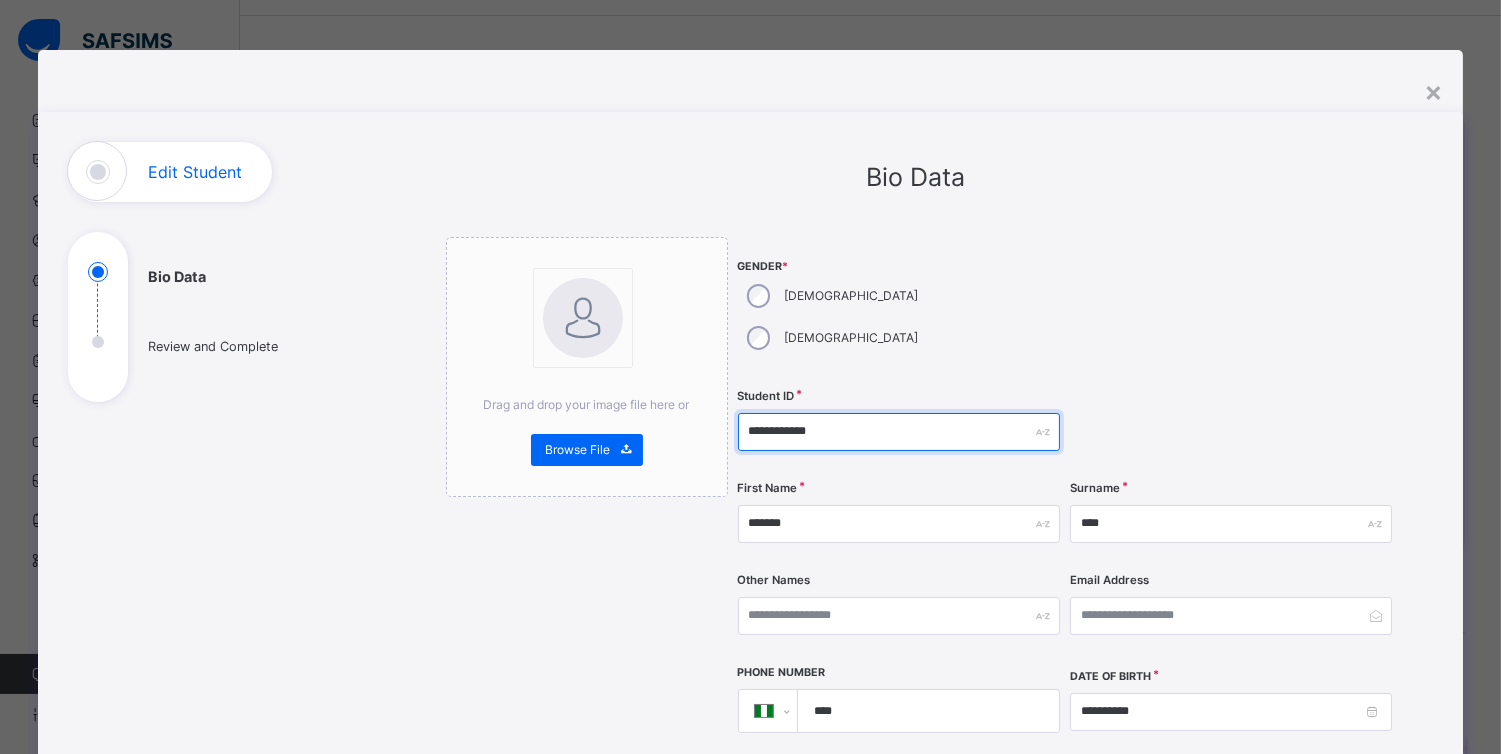 click on "**********" at bounding box center (899, 432) 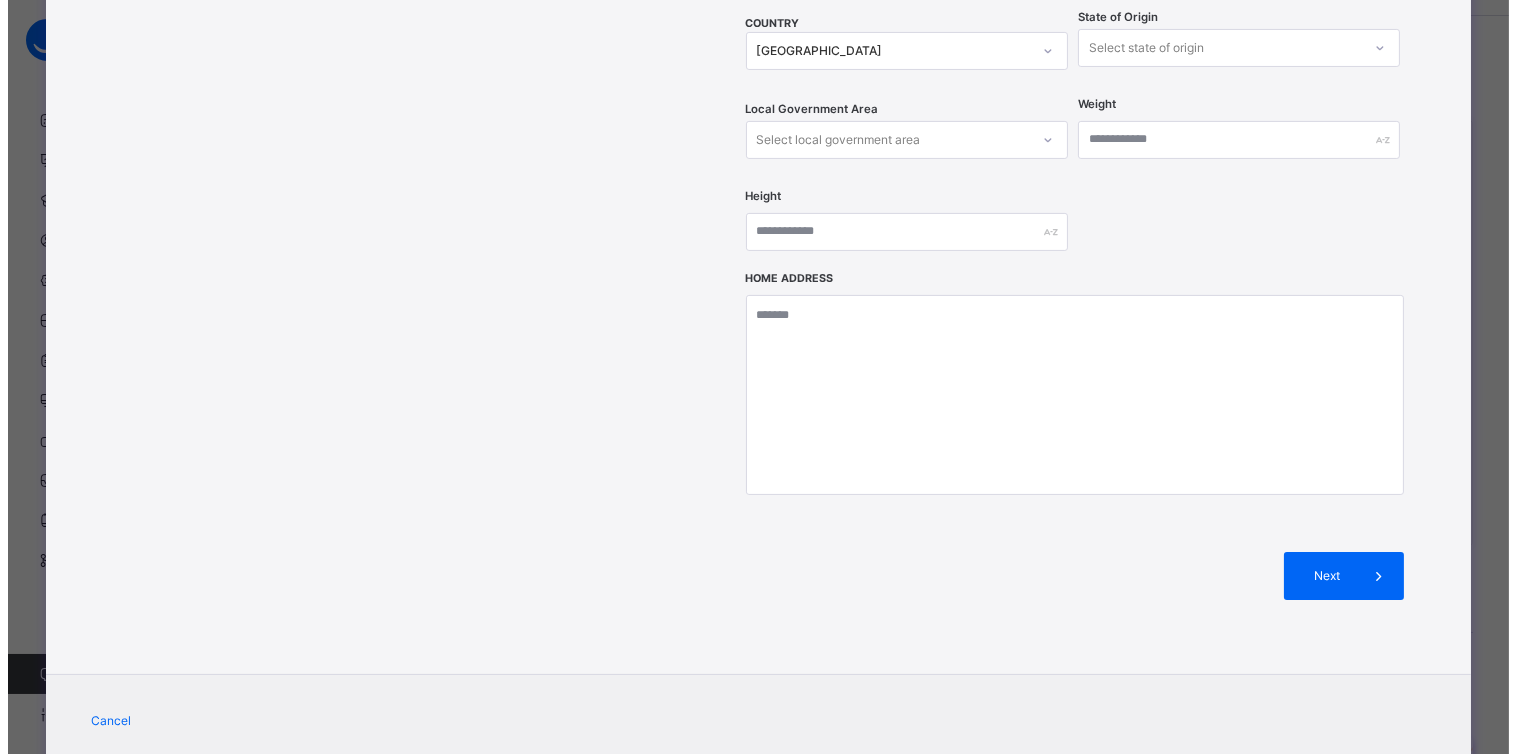 scroll, scrollTop: 778, scrollLeft: 0, axis: vertical 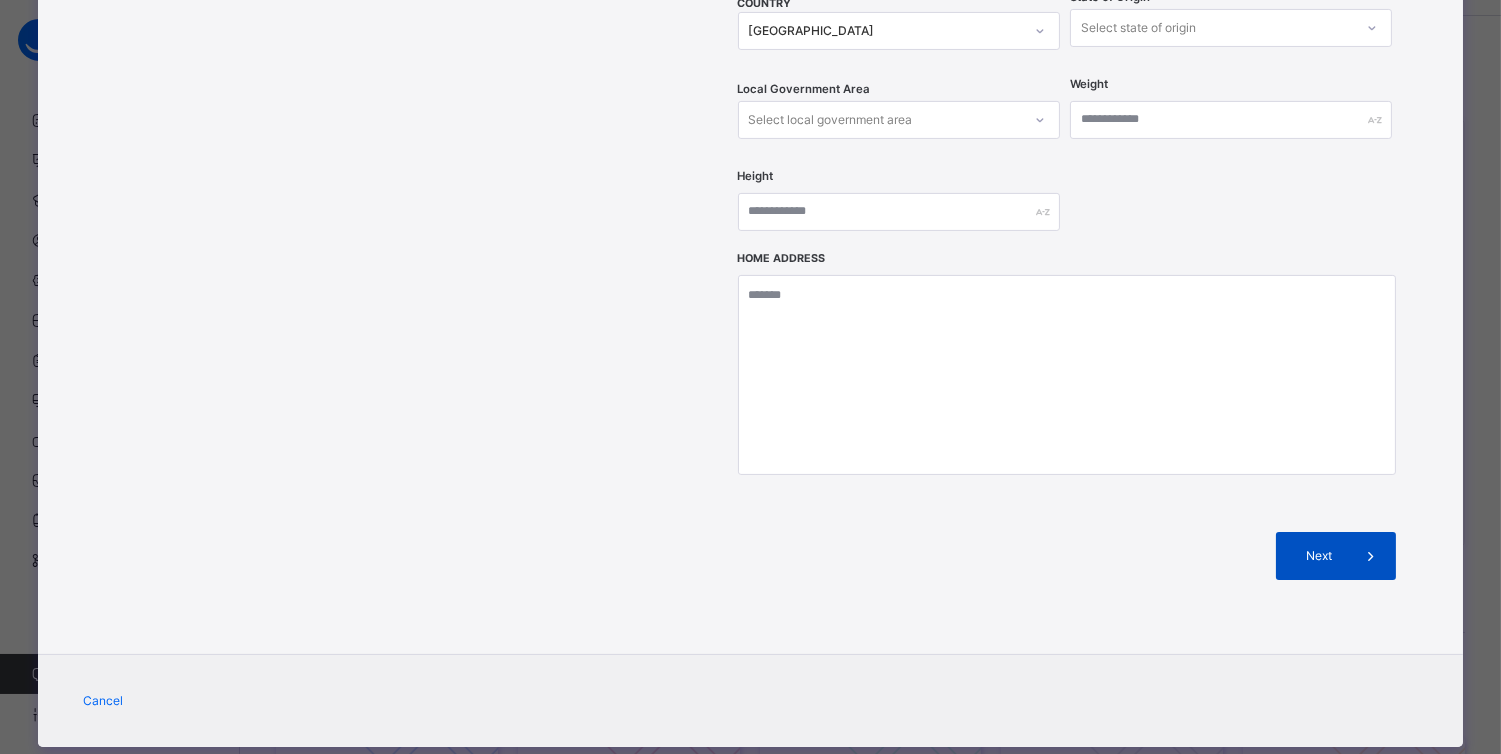type on "**********" 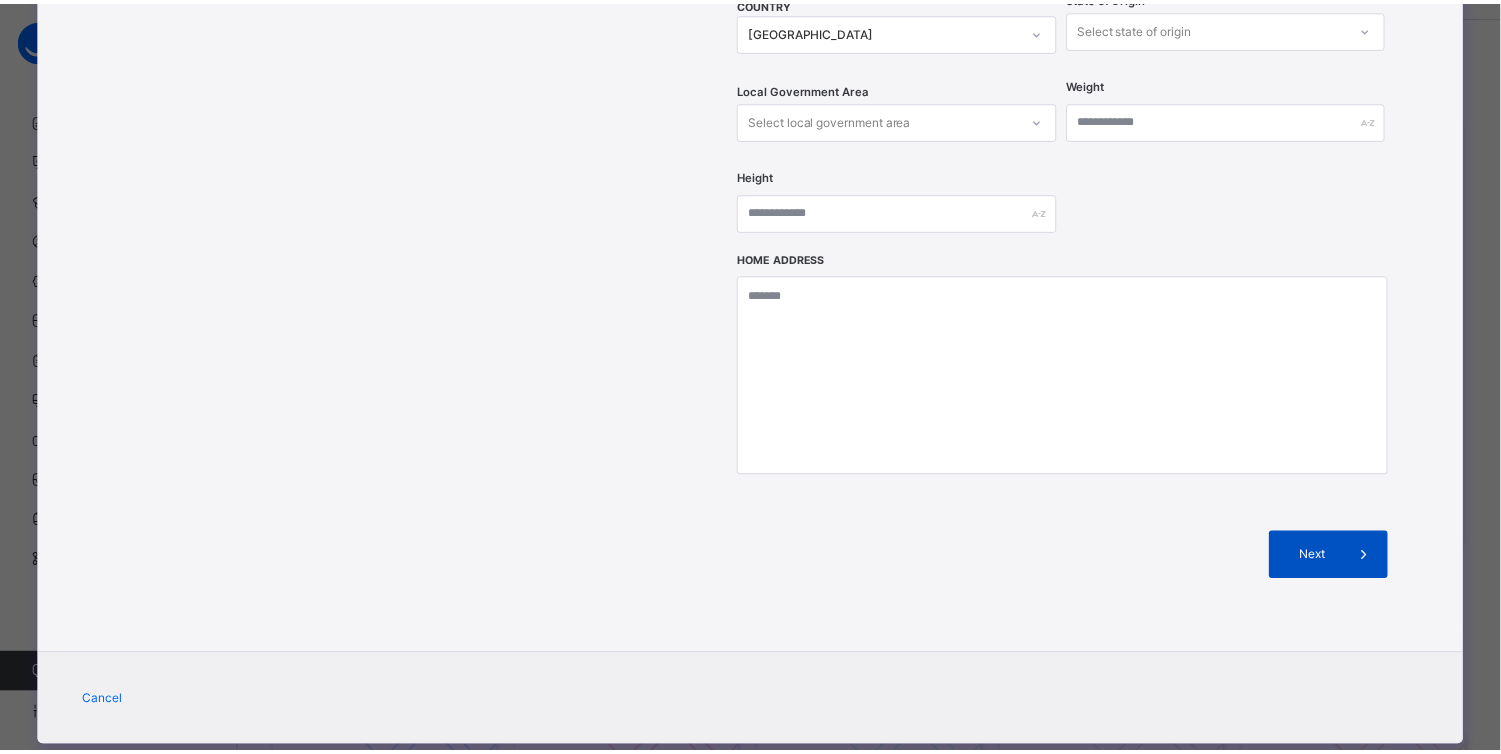 scroll, scrollTop: 324, scrollLeft: 0, axis: vertical 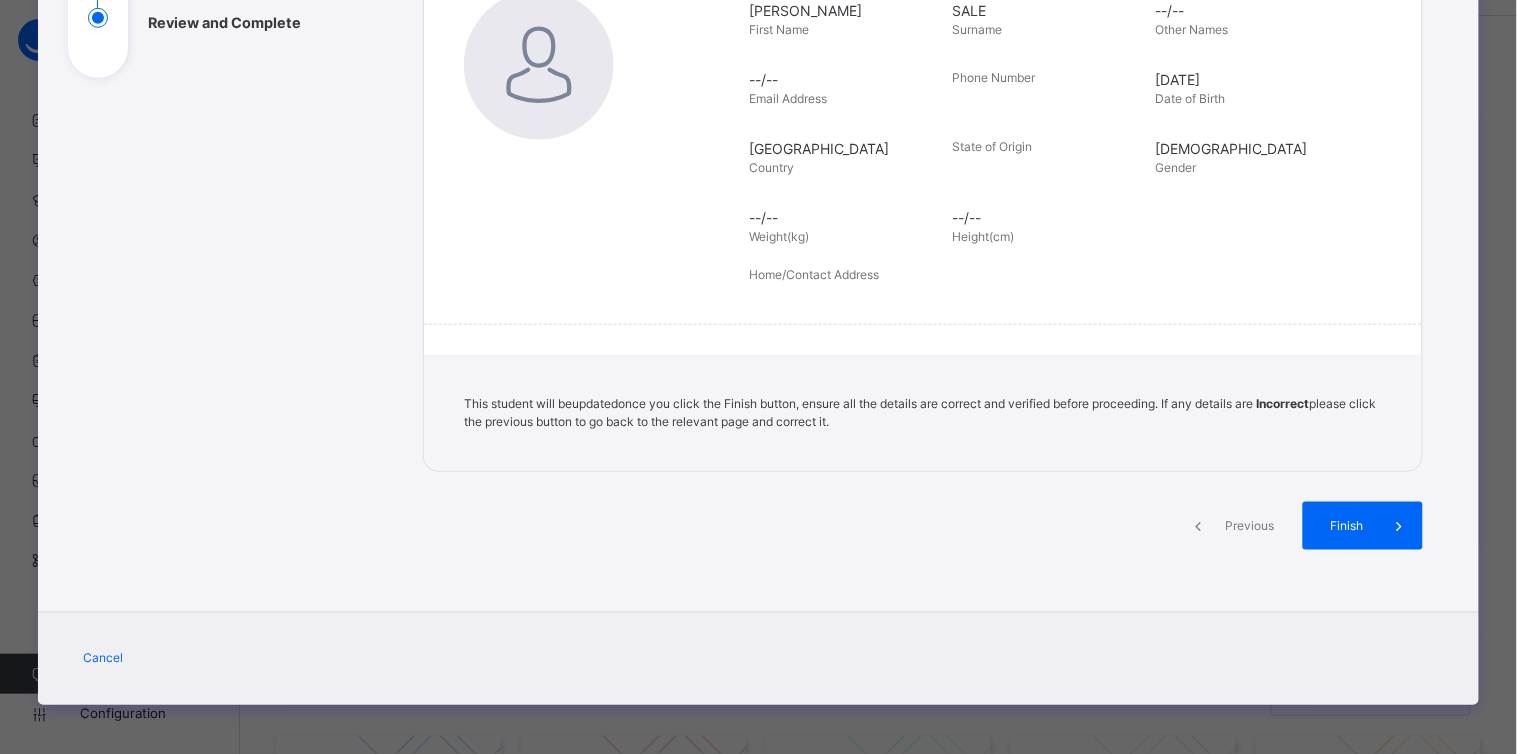 click on "Finish" at bounding box center [1363, 526] 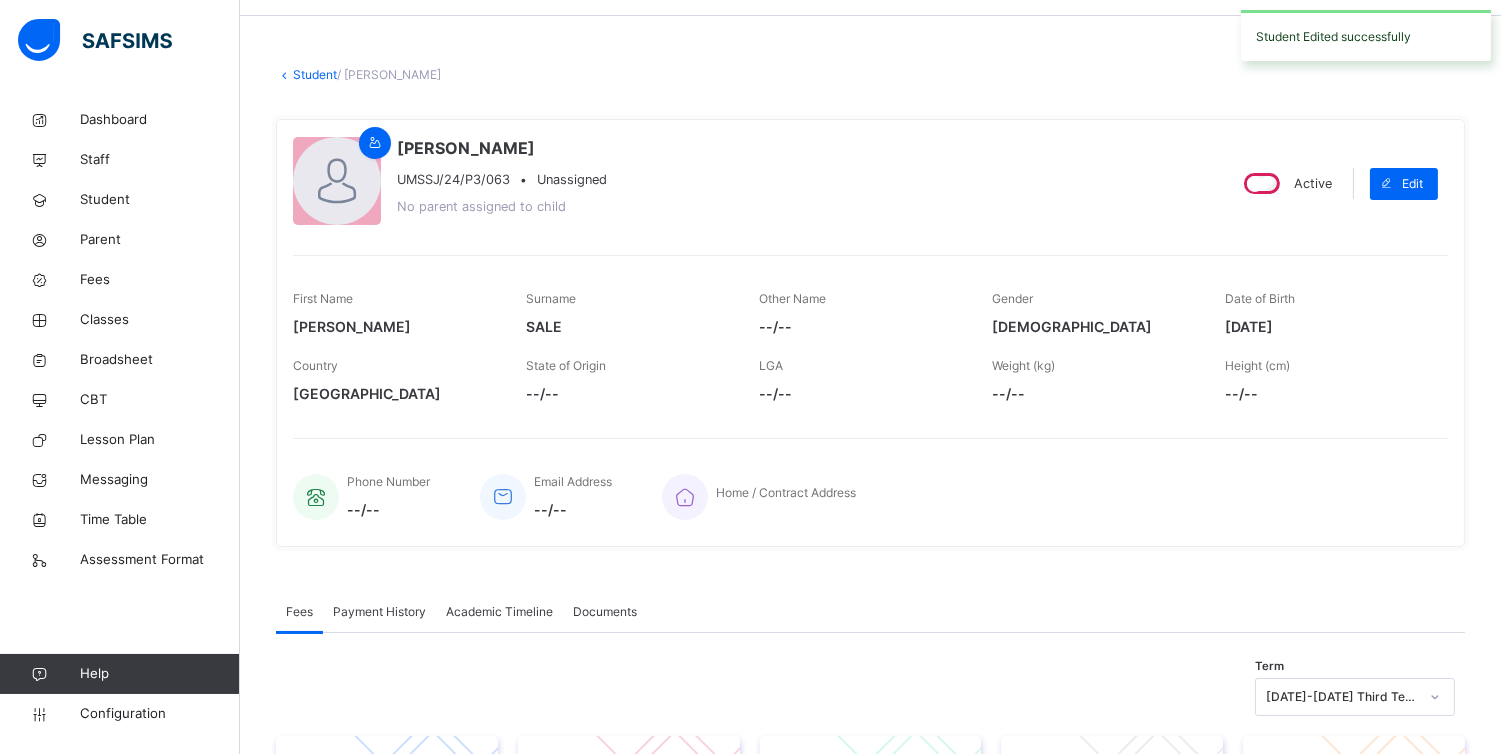 scroll, scrollTop: 0, scrollLeft: 0, axis: both 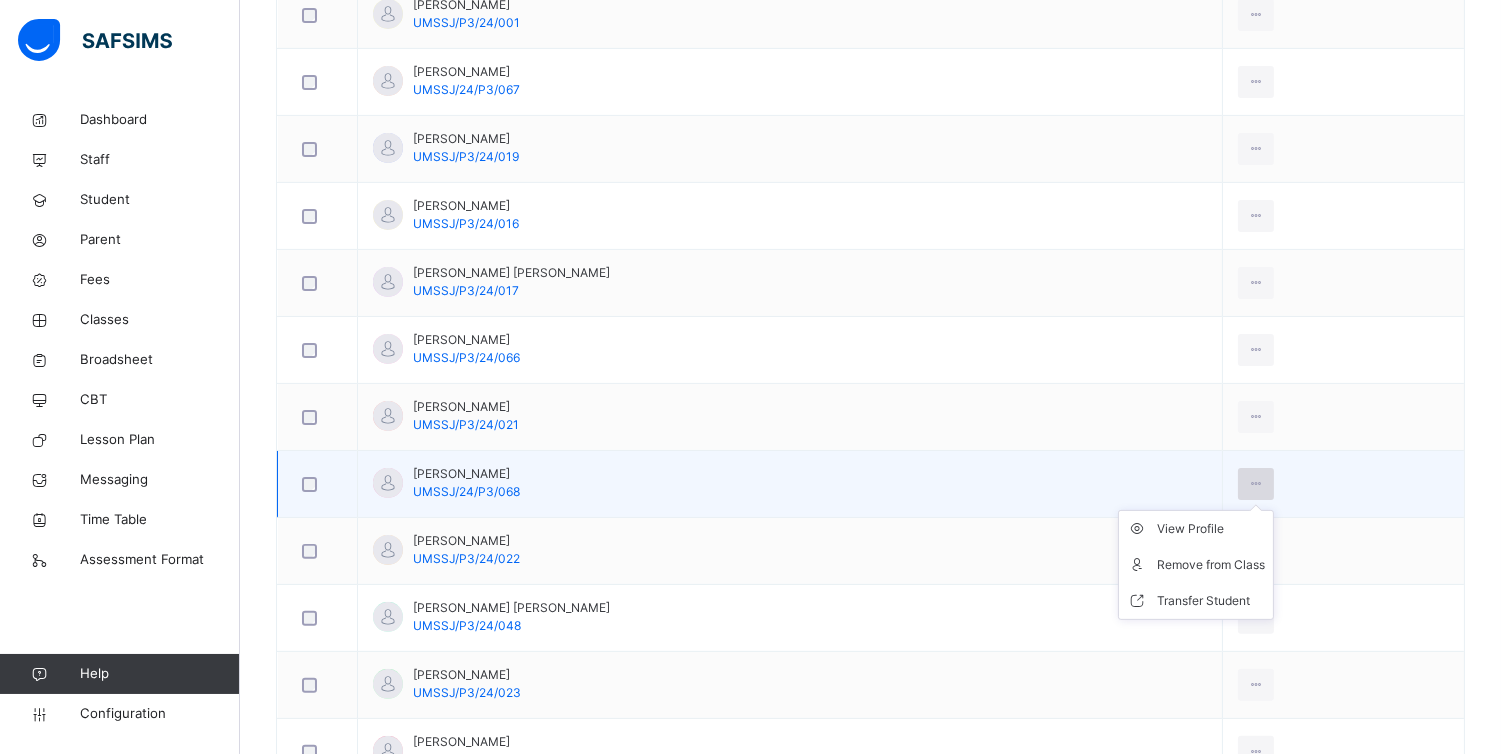 click at bounding box center [1256, 484] 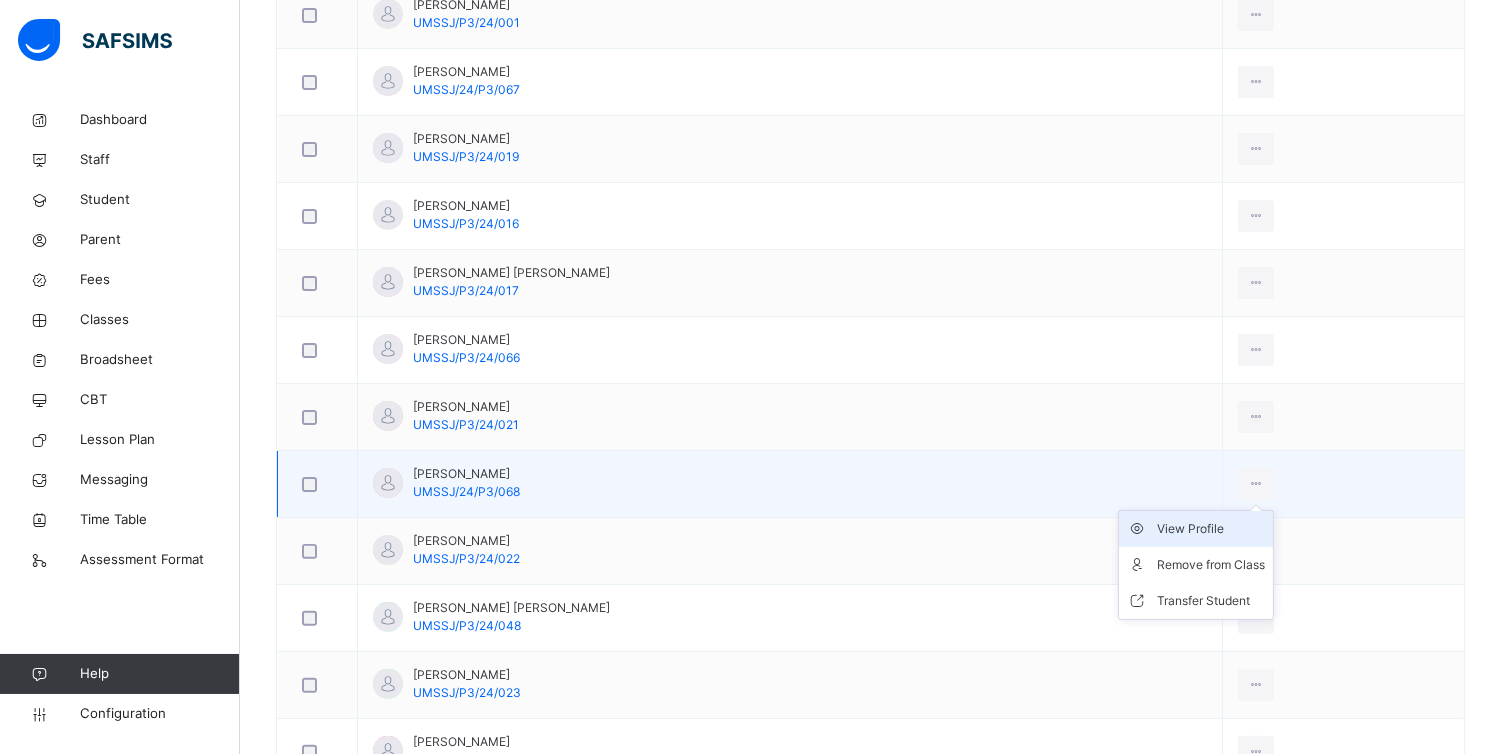 click on "View Profile" at bounding box center [1211, 529] 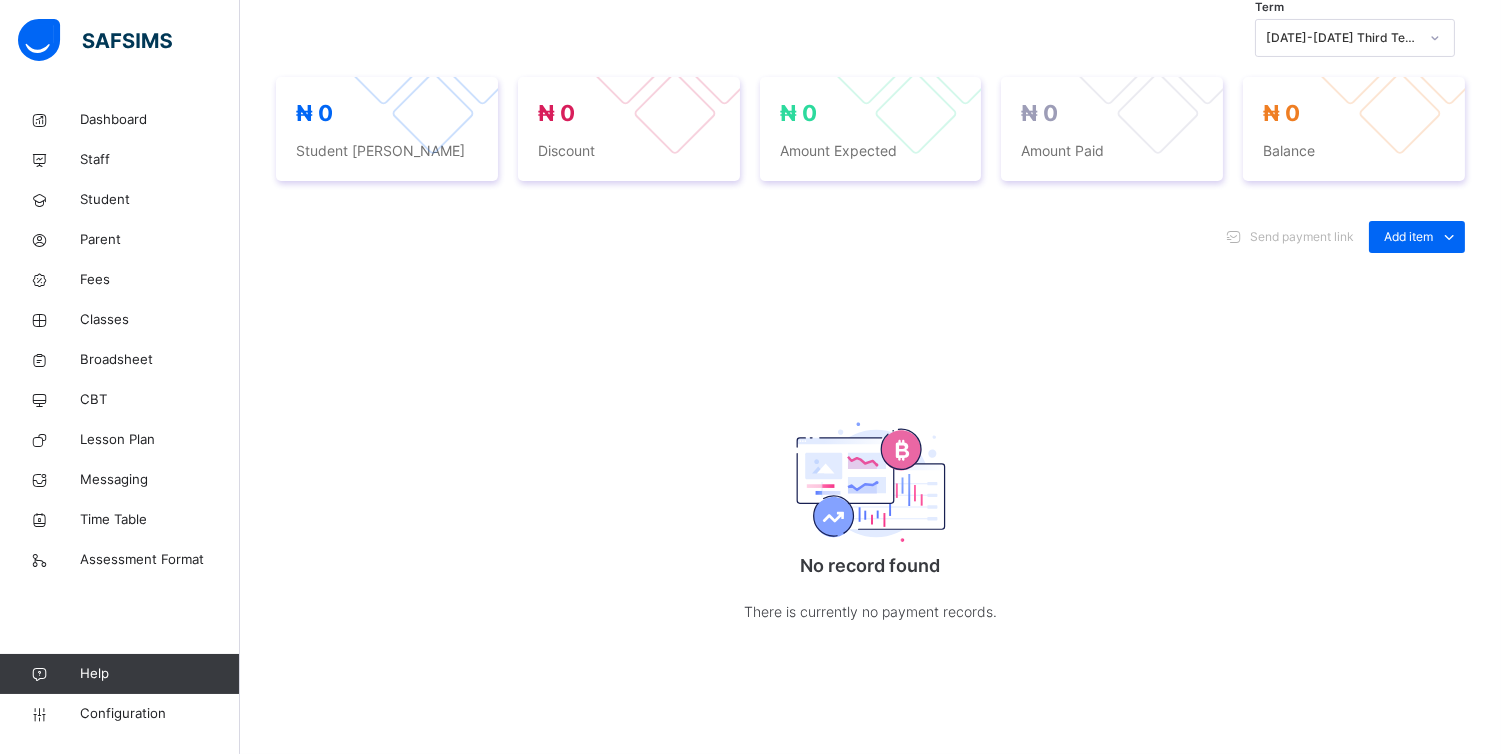 scroll, scrollTop: 64, scrollLeft: 0, axis: vertical 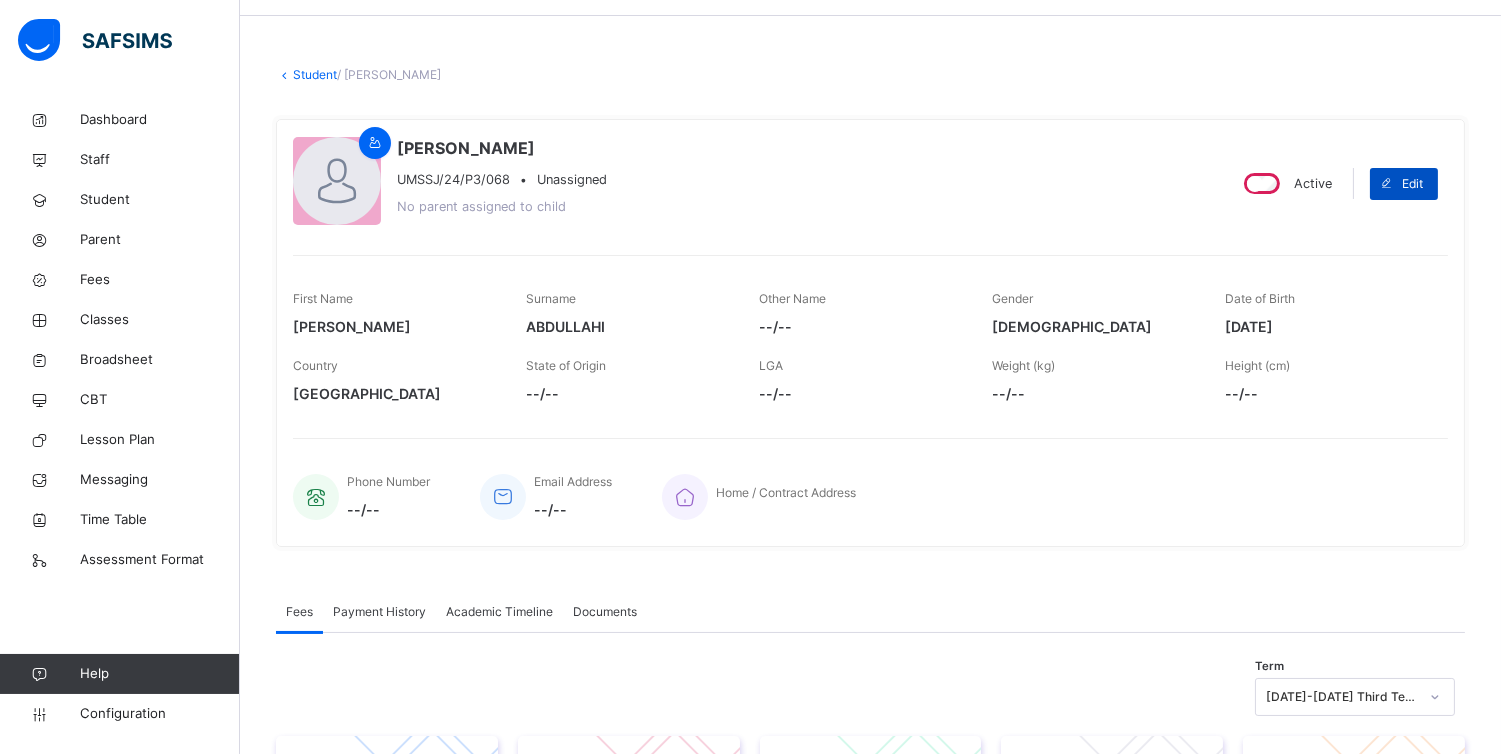 click on "Edit" at bounding box center (1412, 184) 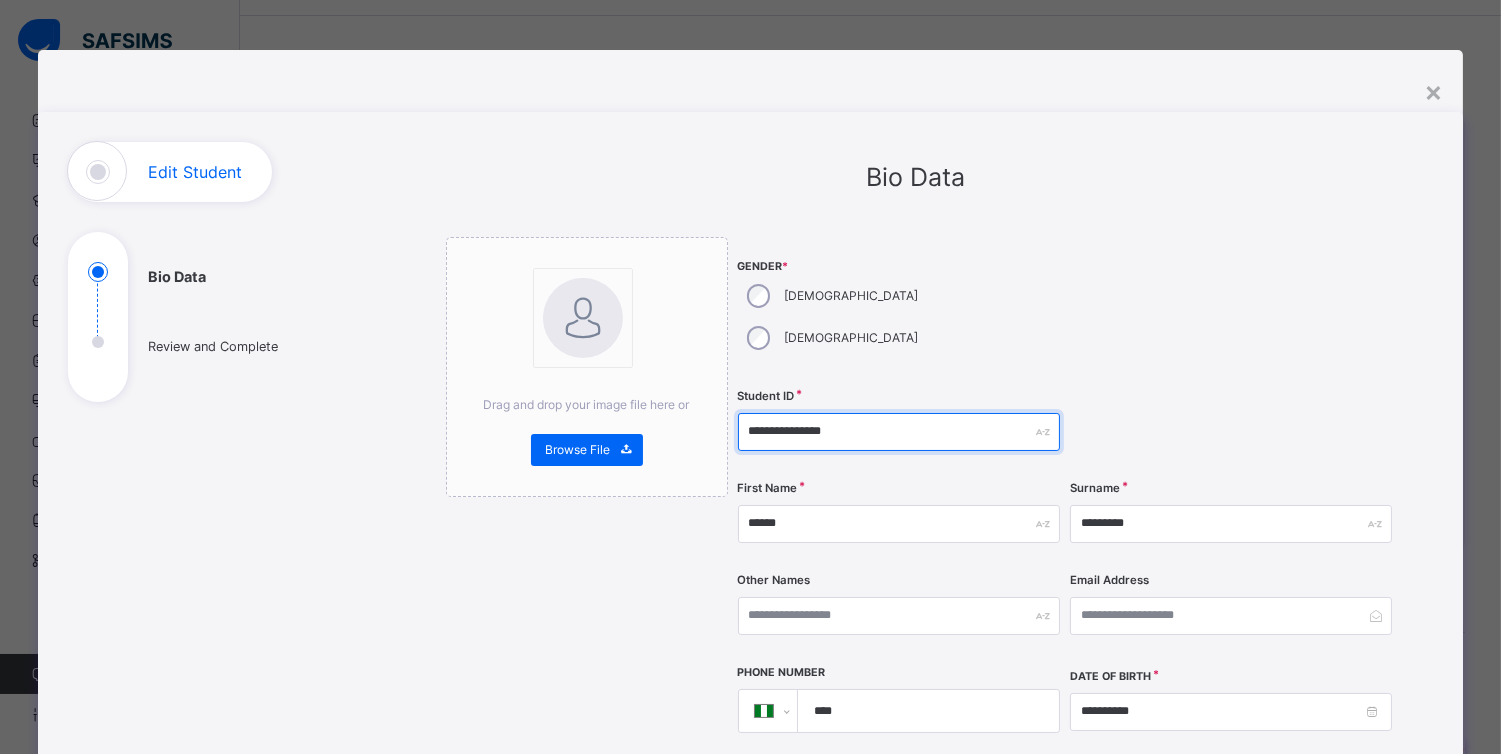 drag, startPoint x: 801, startPoint y: 388, endPoint x: 787, endPoint y: 387, distance: 14.035668 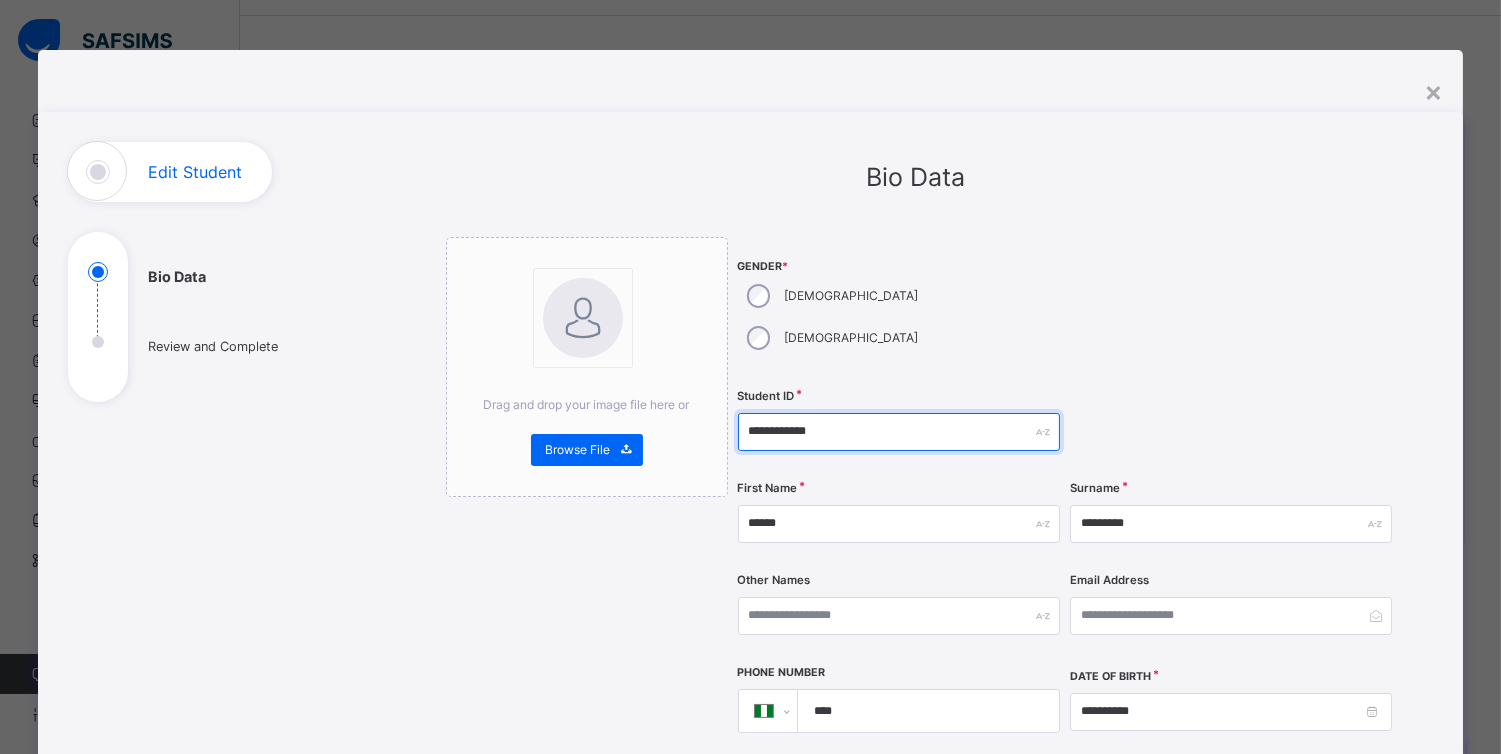 click on "**********" at bounding box center (899, 432) 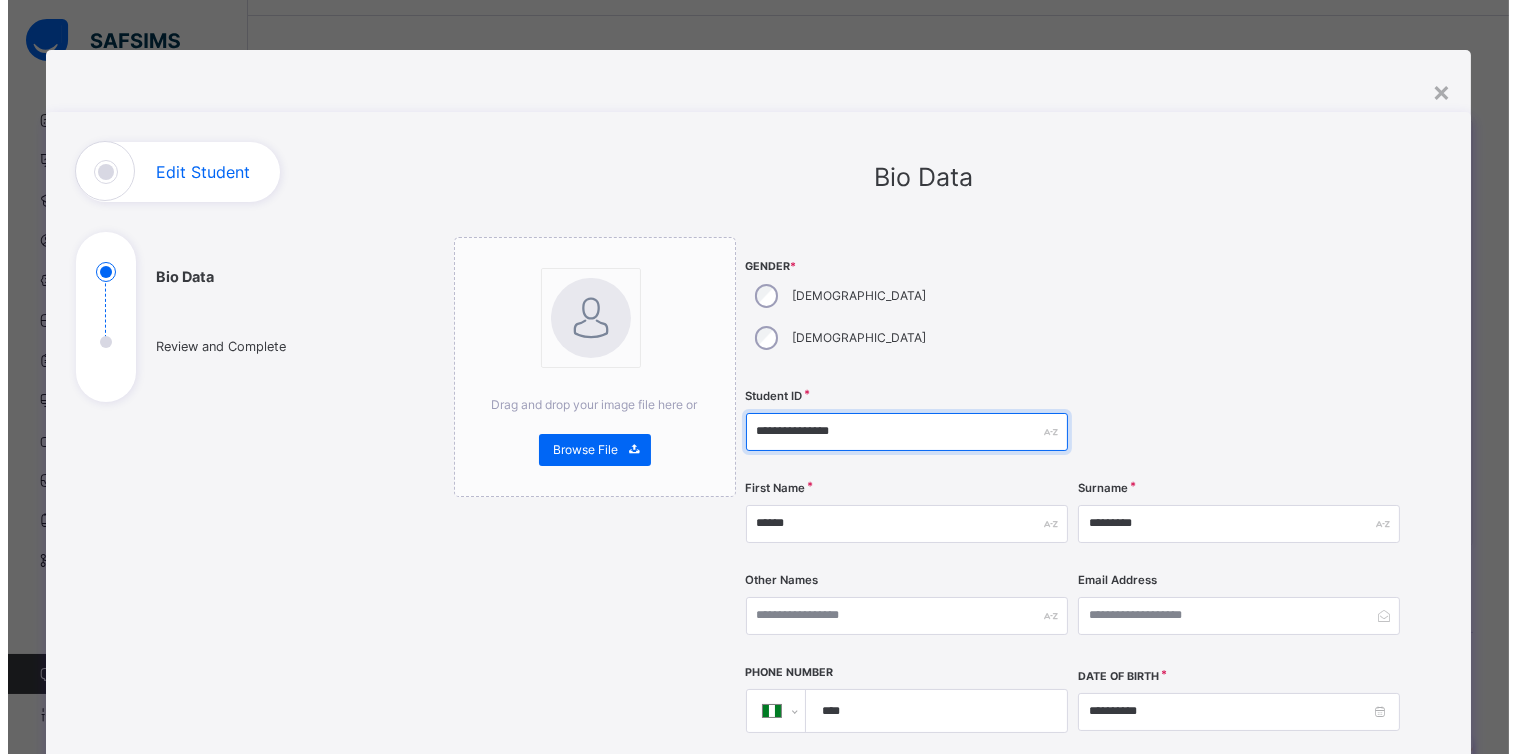 scroll, scrollTop: 533, scrollLeft: 0, axis: vertical 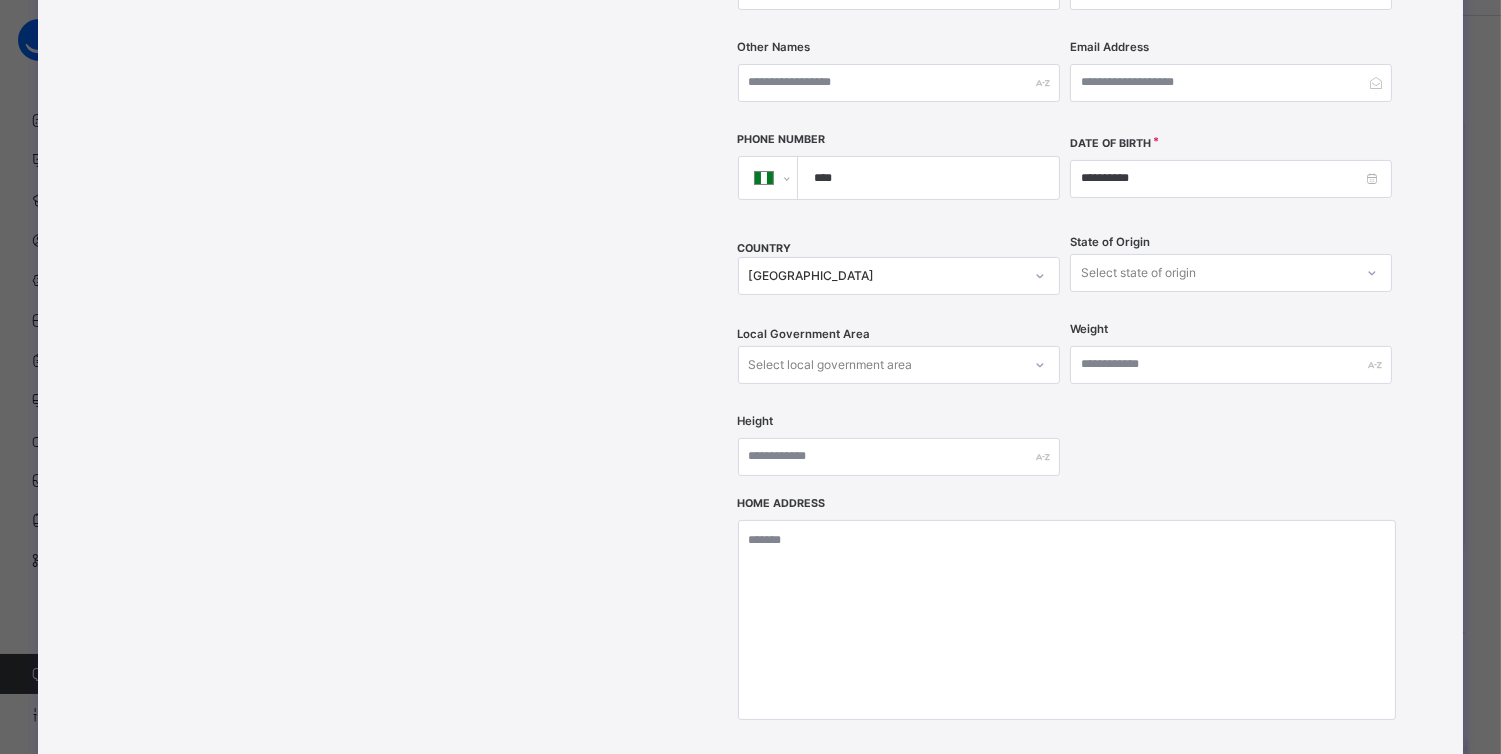 type on "**********" 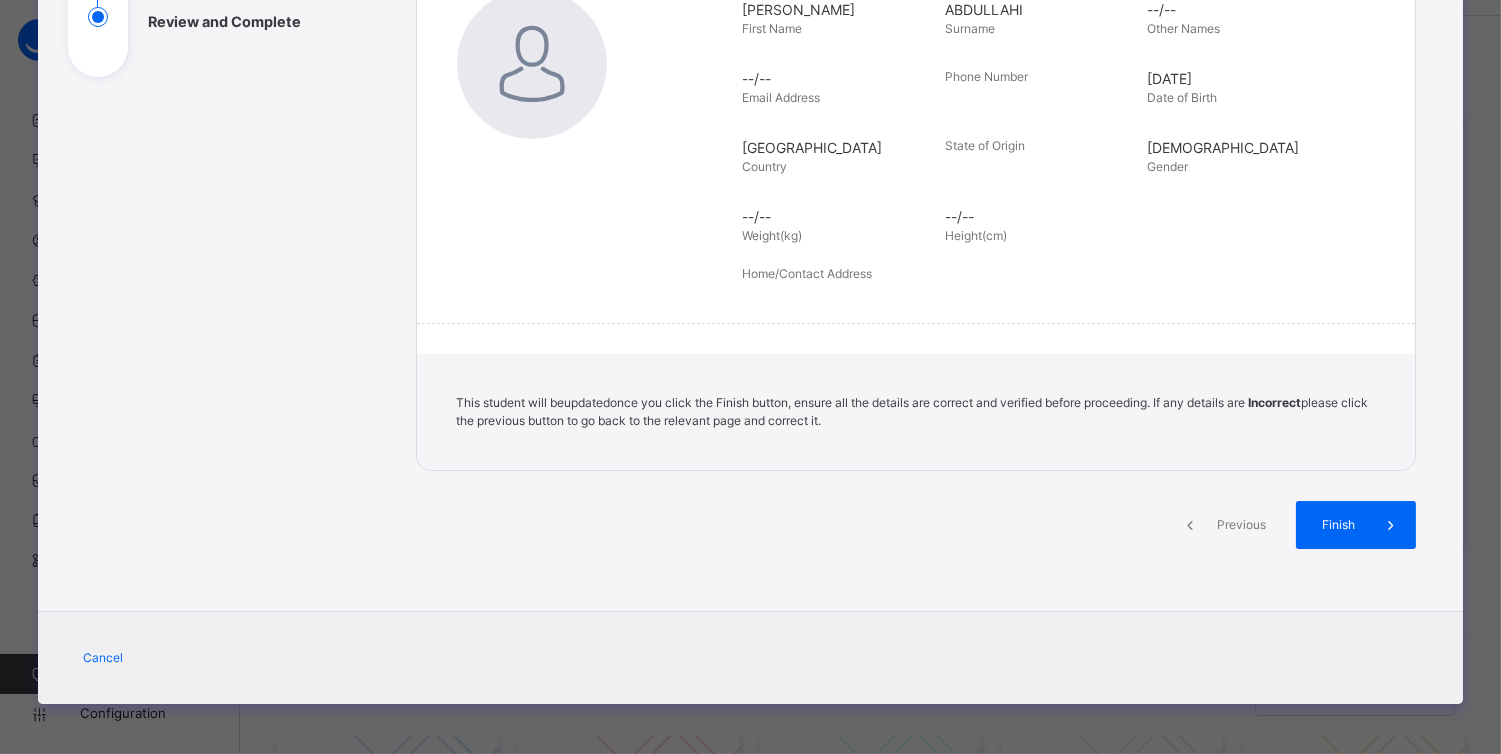scroll, scrollTop: 324, scrollLeft: 0, axis: vertical 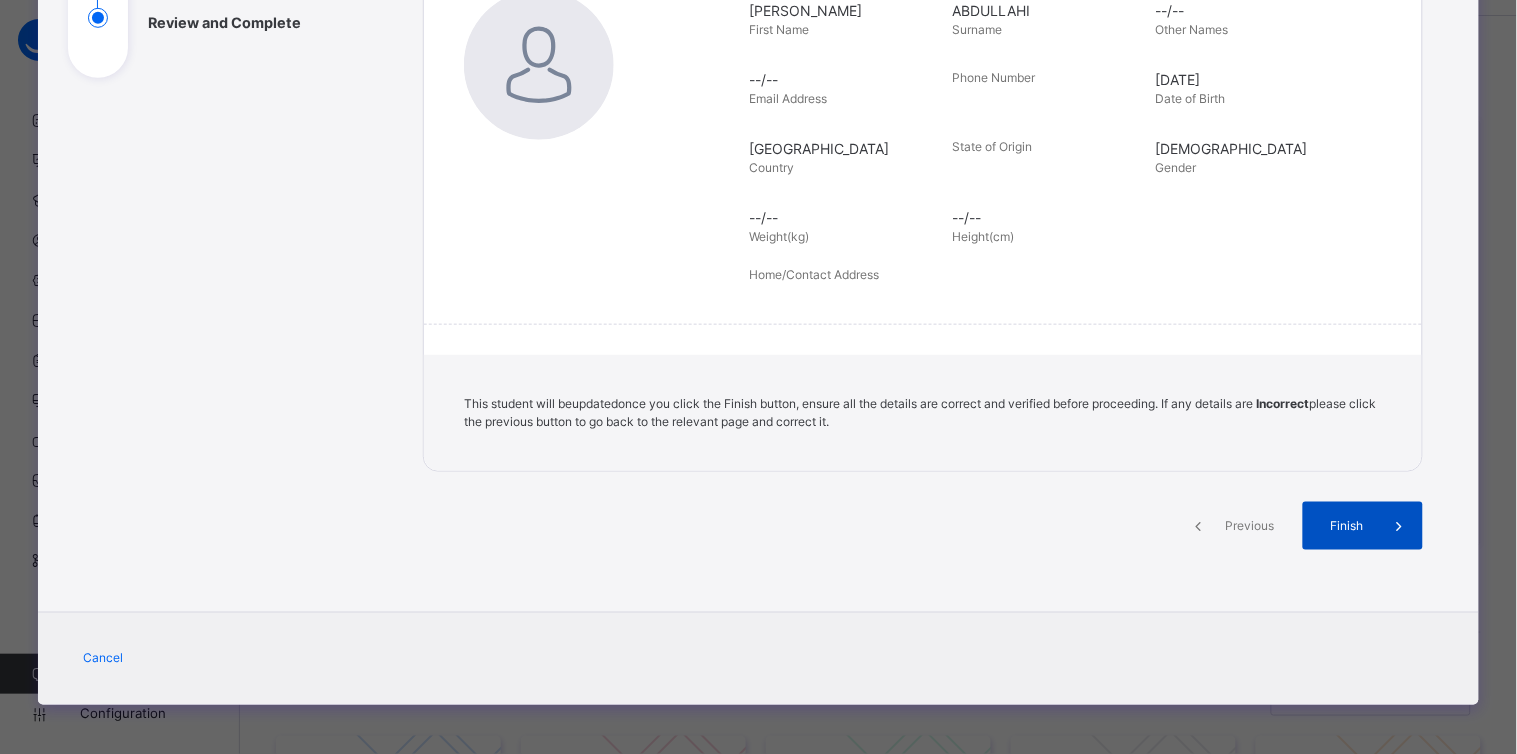 click on "Finish" at bounding box center [1363, 526] 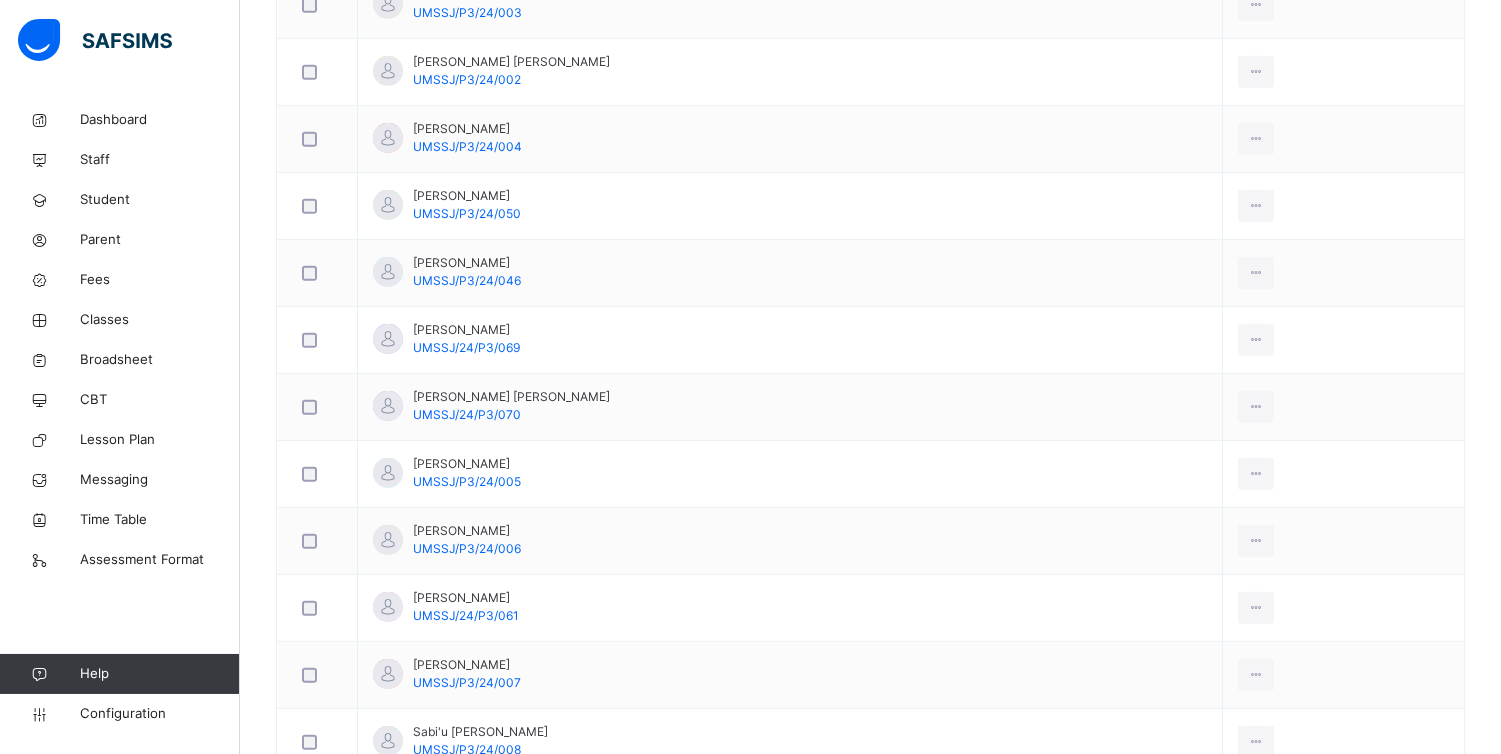 scroll, scrollTop: 1966, scrollLeft: 0, axis: vertical 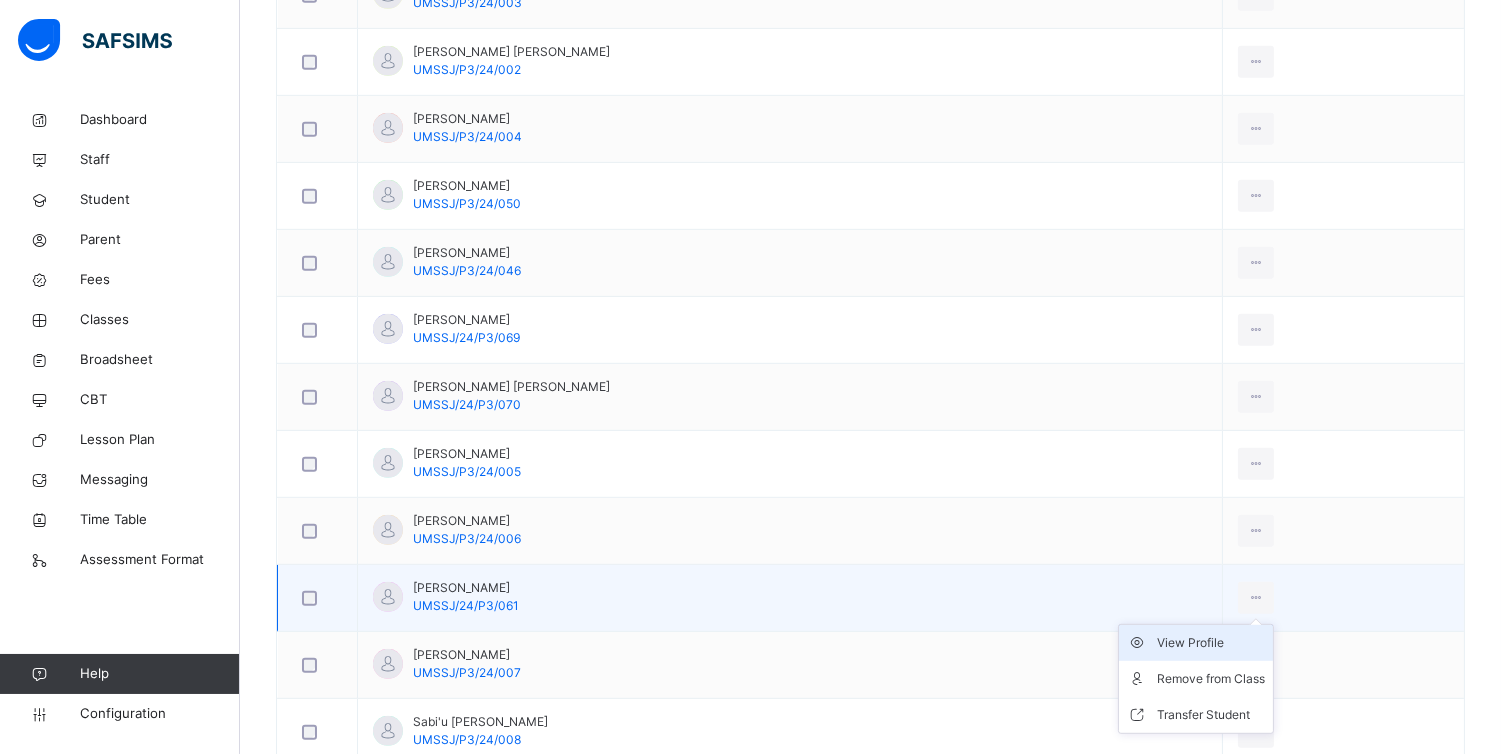 click on "View Profile" at bounding box center (1211, 643) 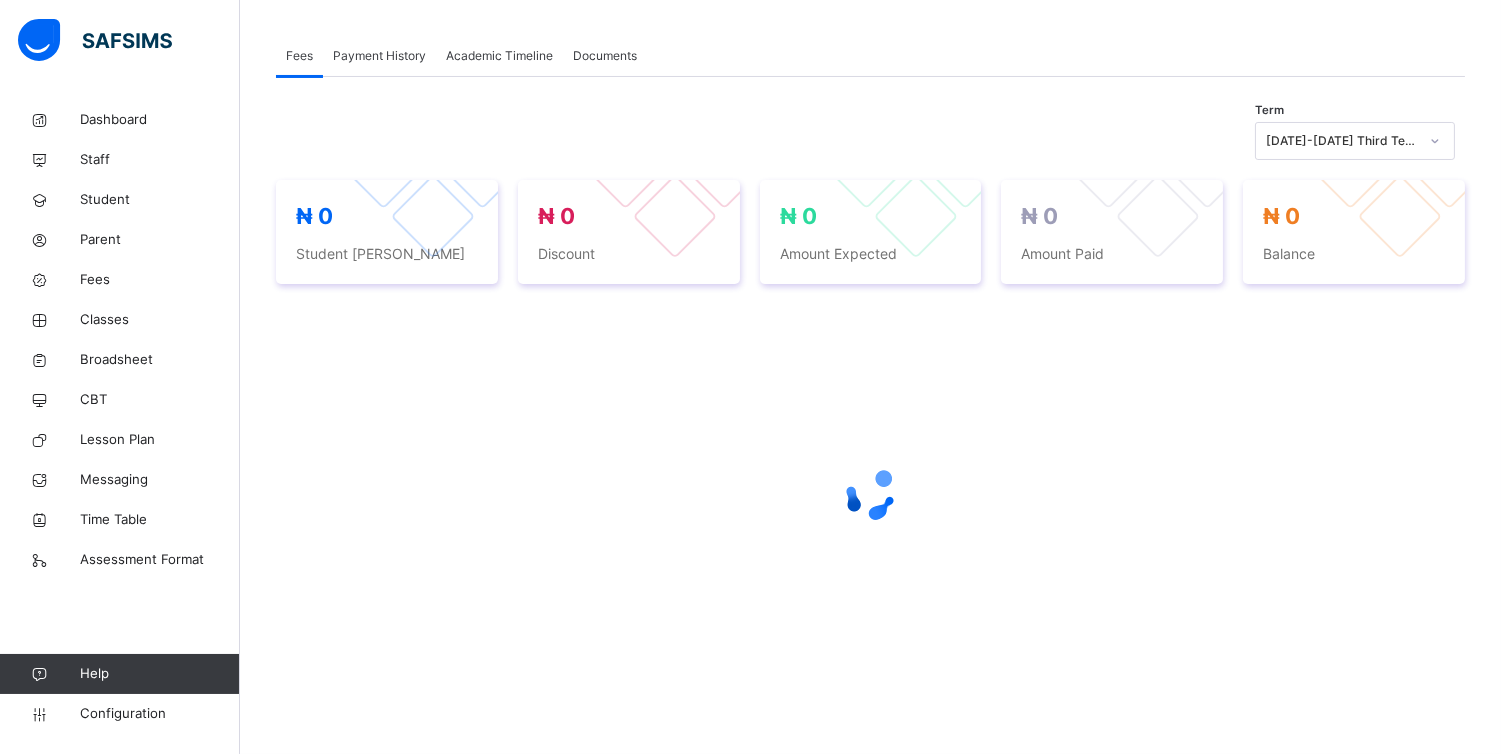 scroll, scrollTop: 341, scrollLeft: 0, axis: vertical 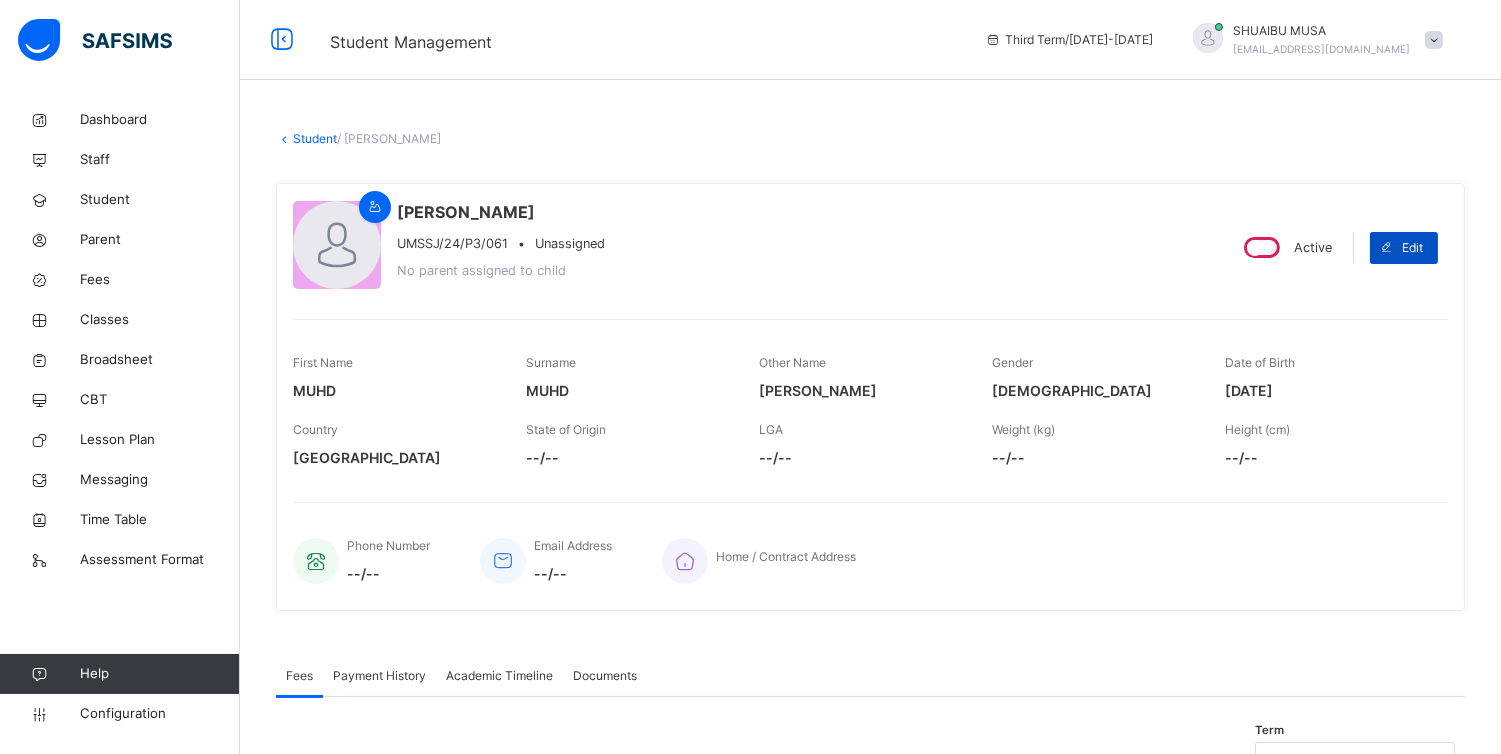 click on "Edit" at bounding box center [1412, 248] 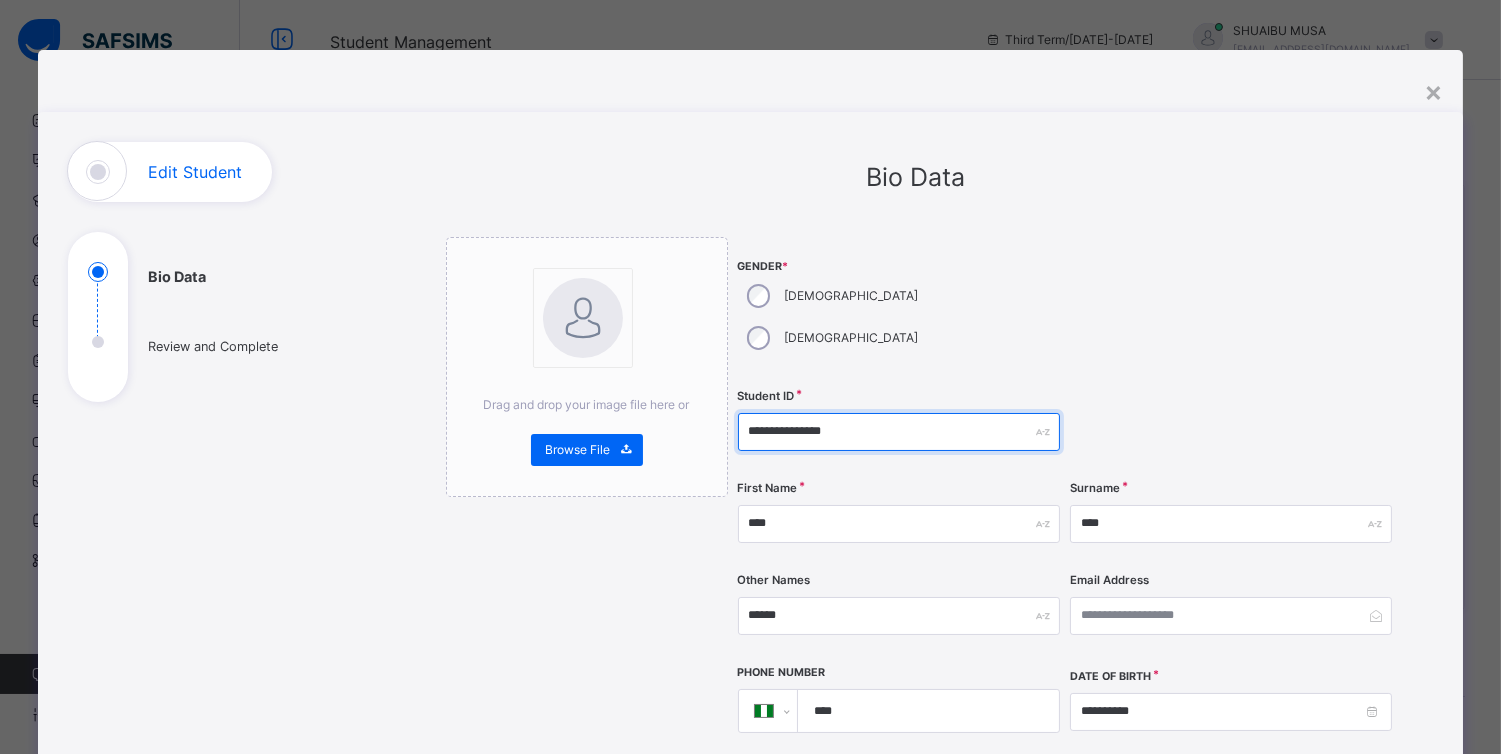 click on "**********" at bounding box center (899, 432) 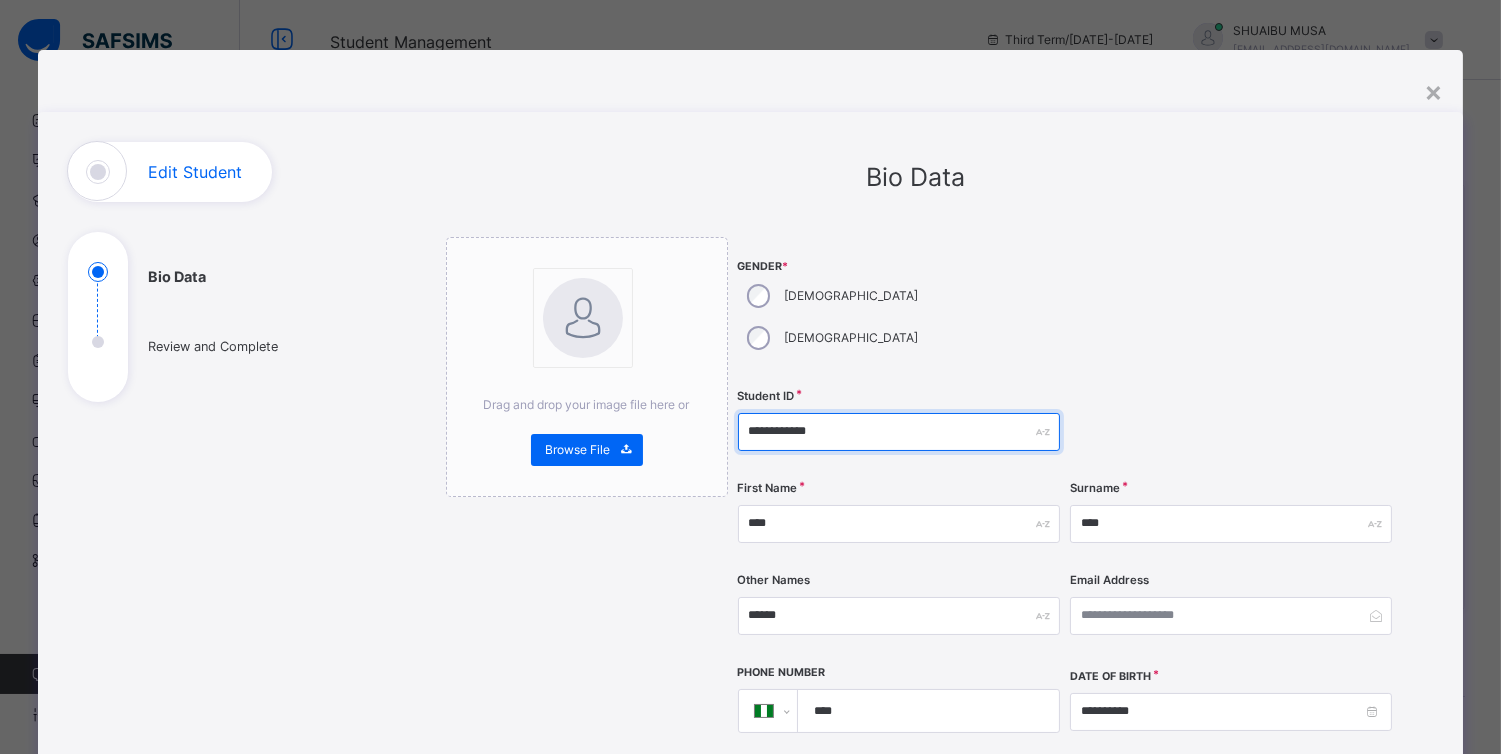 click on "**********" at bounding box center (899, 432) 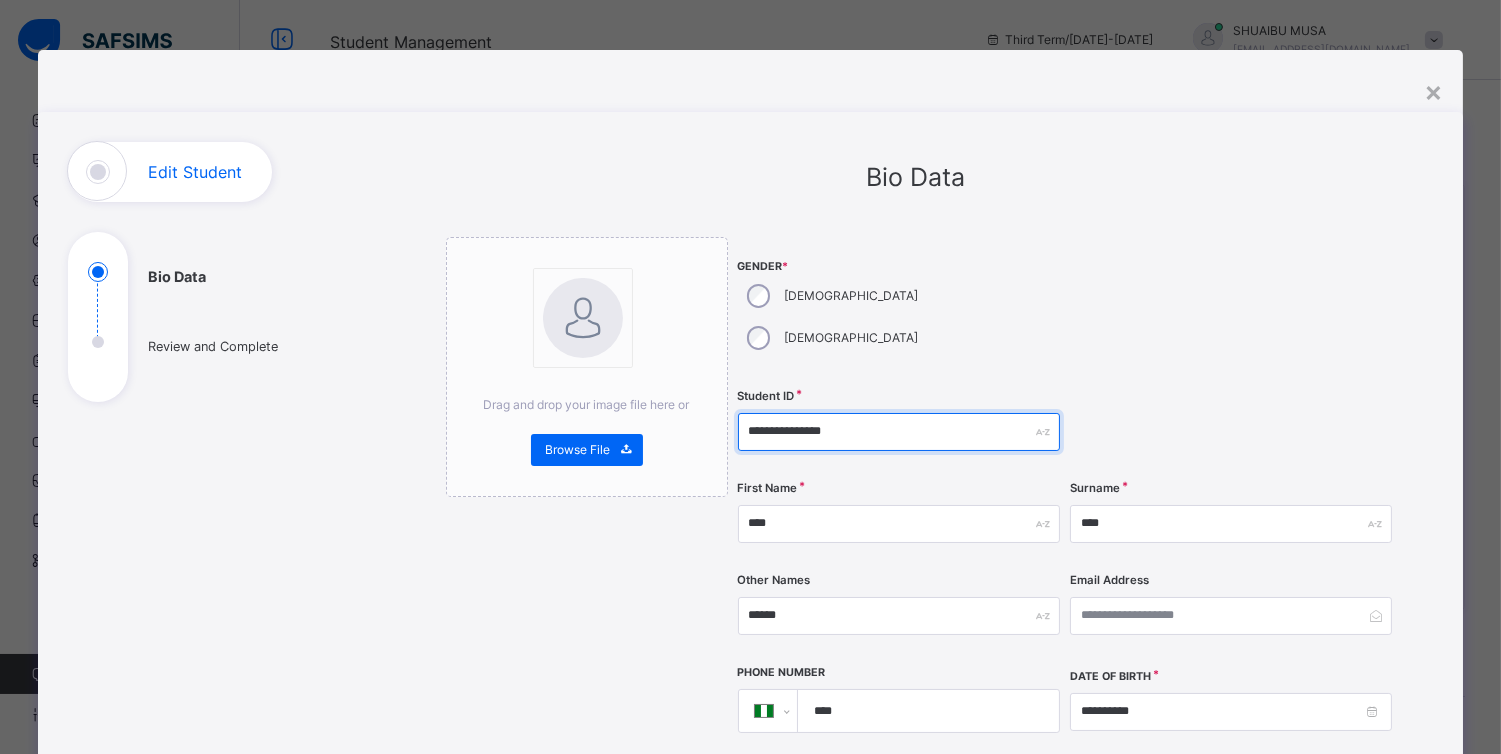 scroll, scrollTop: 717, scrollLeft: 0, axis: vertical 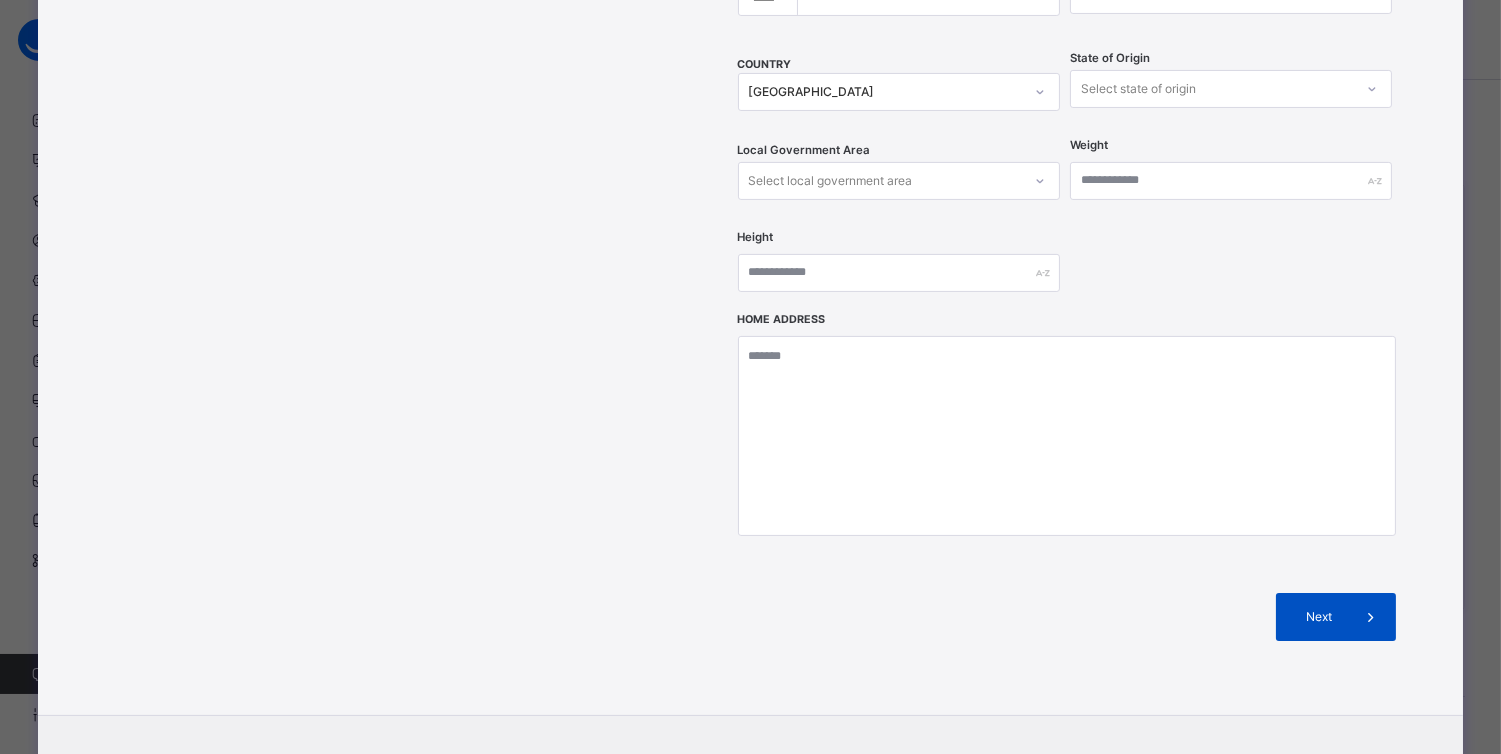 type on "**********" 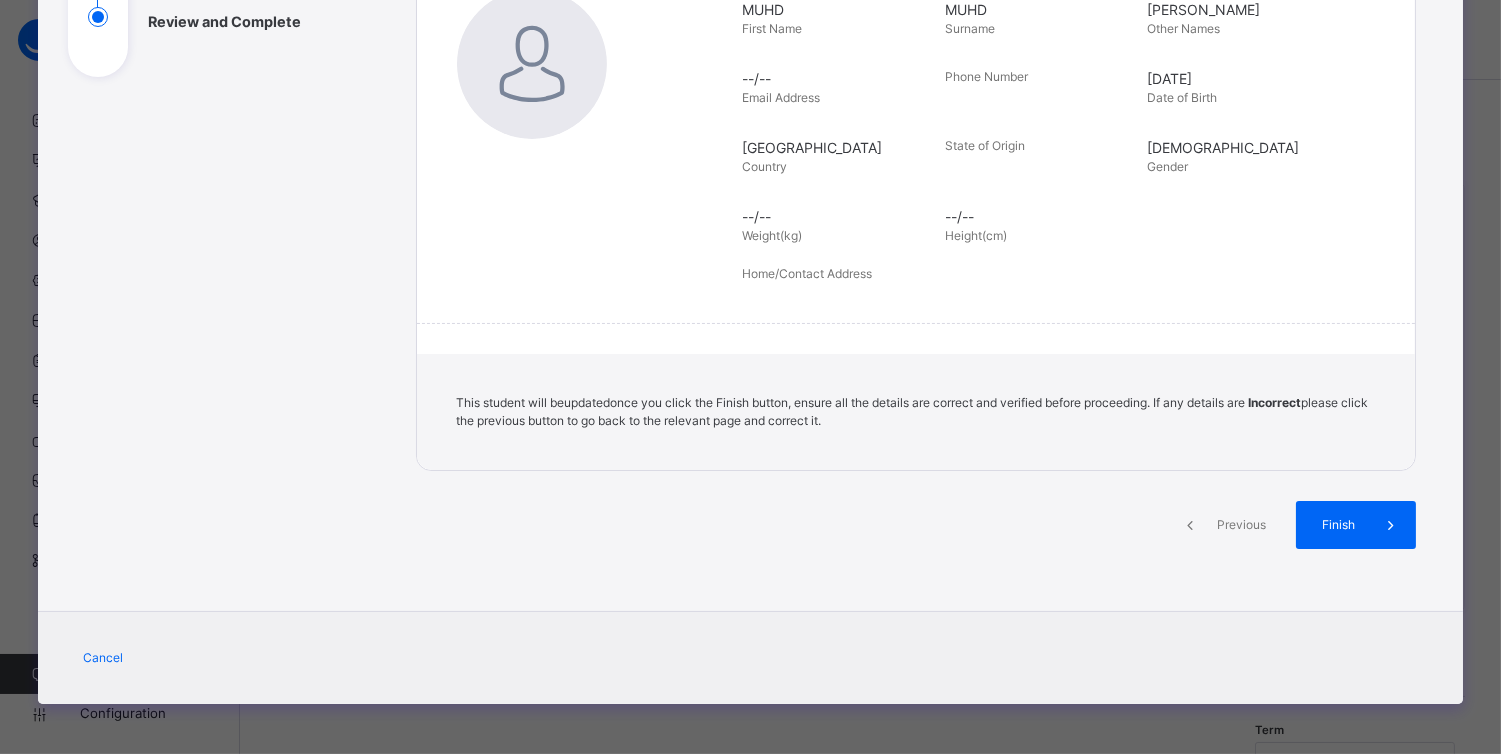 scroll, scrollTop: 324, scrollLeft: 0, axis: vertical 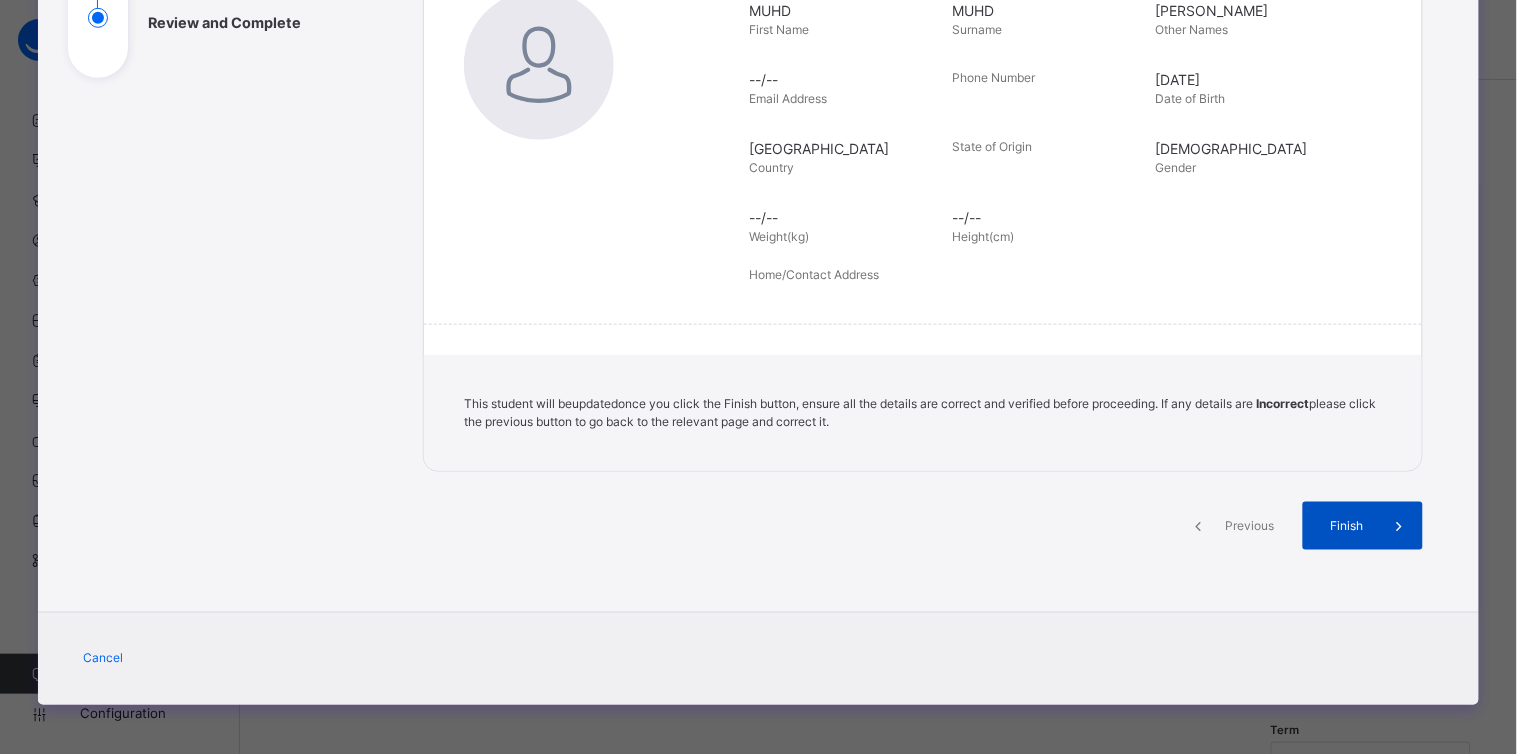 click on "Finish" at bounding box center [1346, 526] 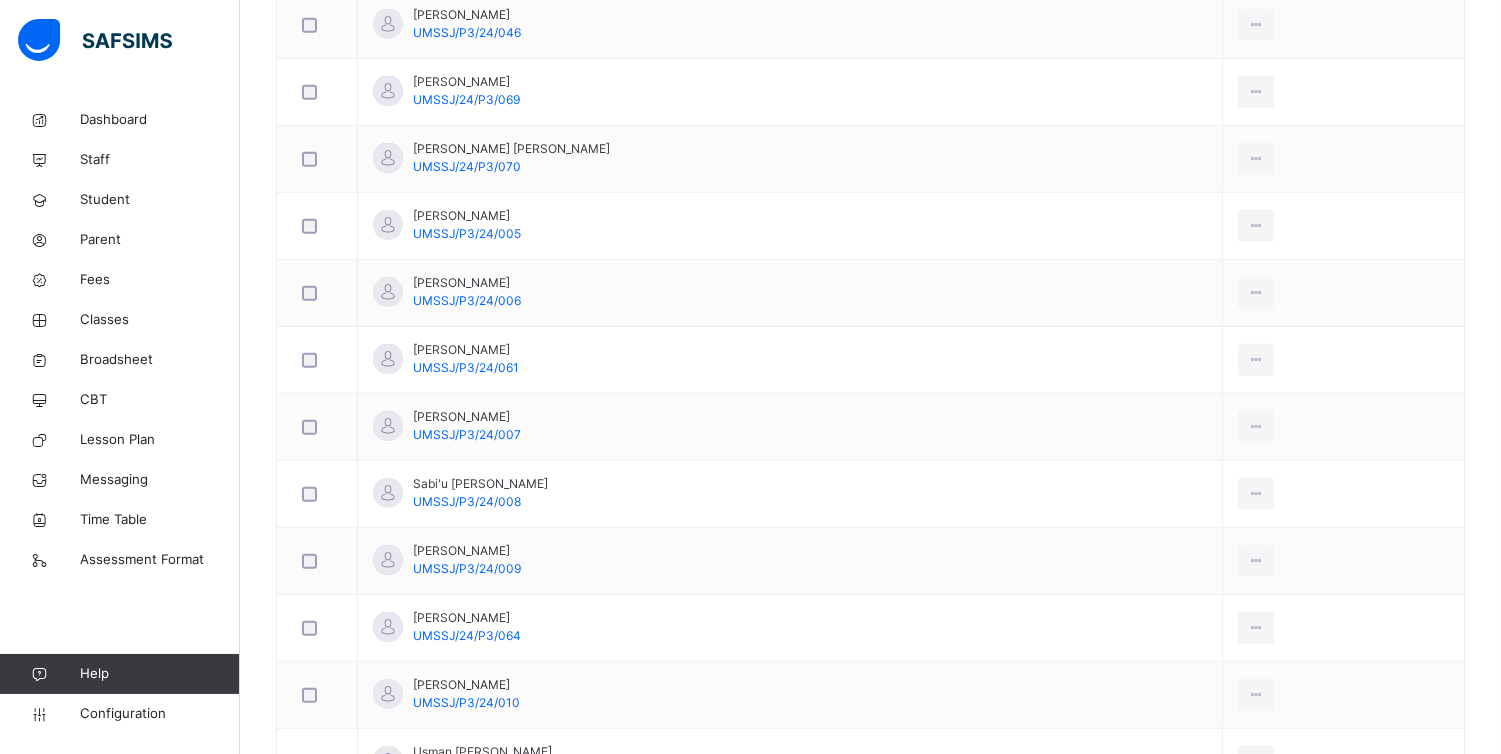scroll, scrollTop: 2224, scrollLeft: 0, axis: vertical 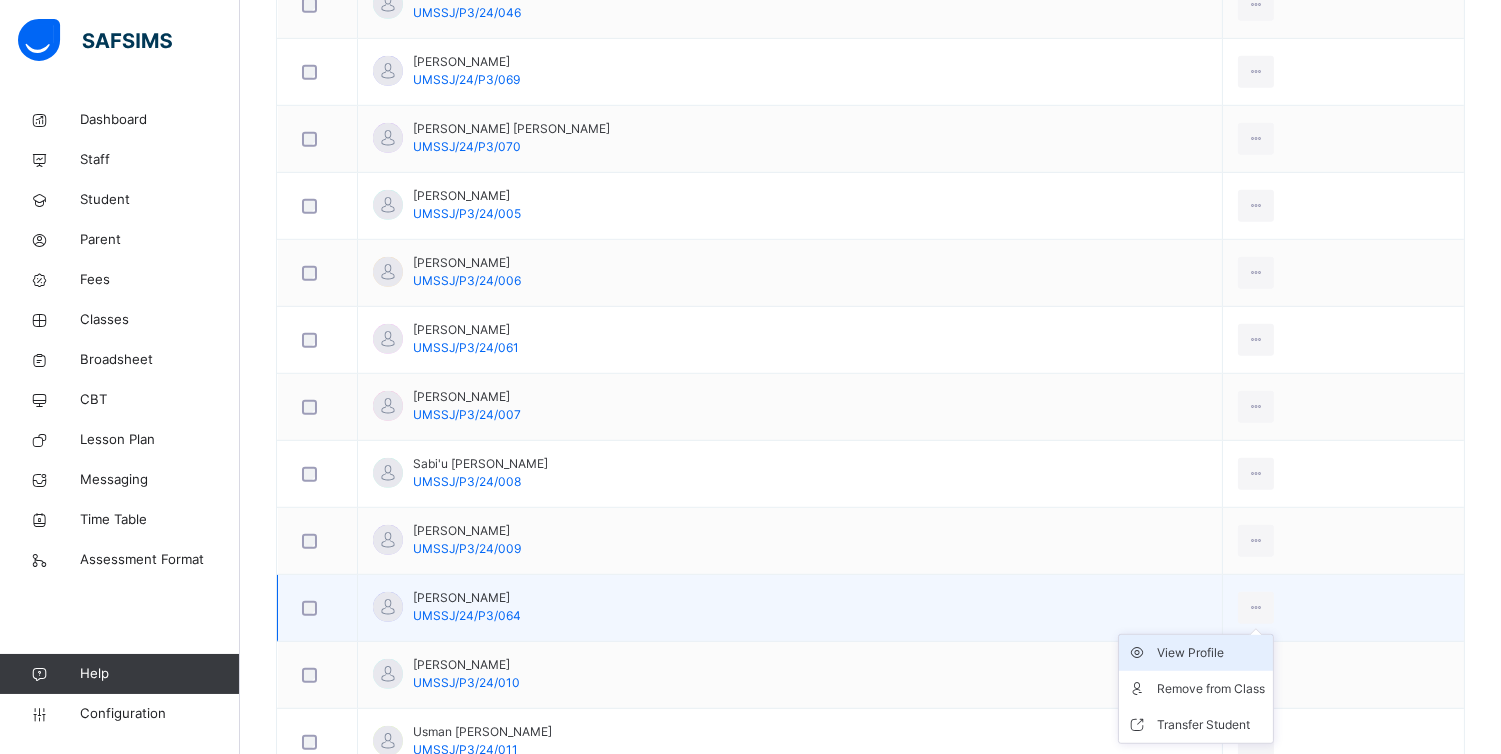 click on "View Profile" at bounding box center (1211, 653) 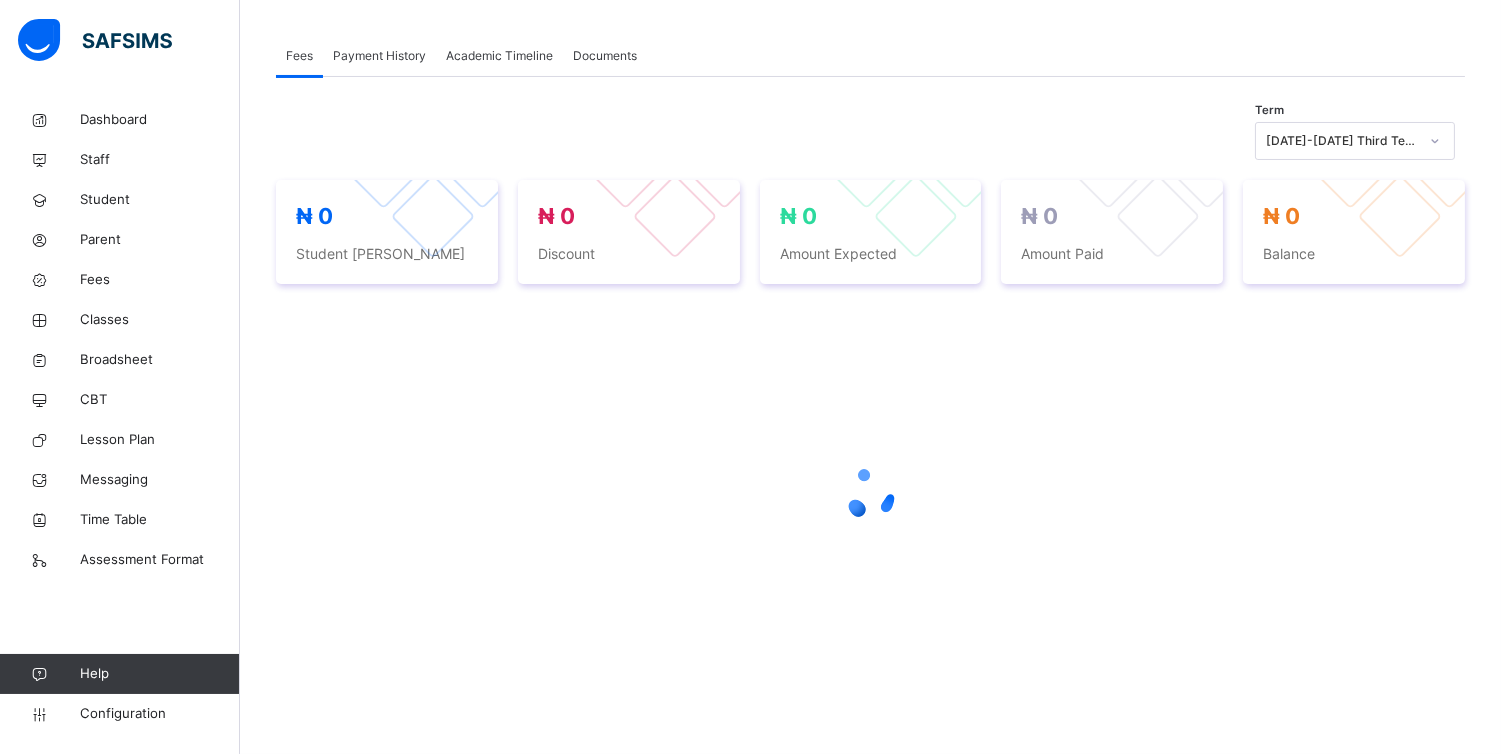 scroll, scrollTop: 341, scrollLeft: 0, axis: vertical 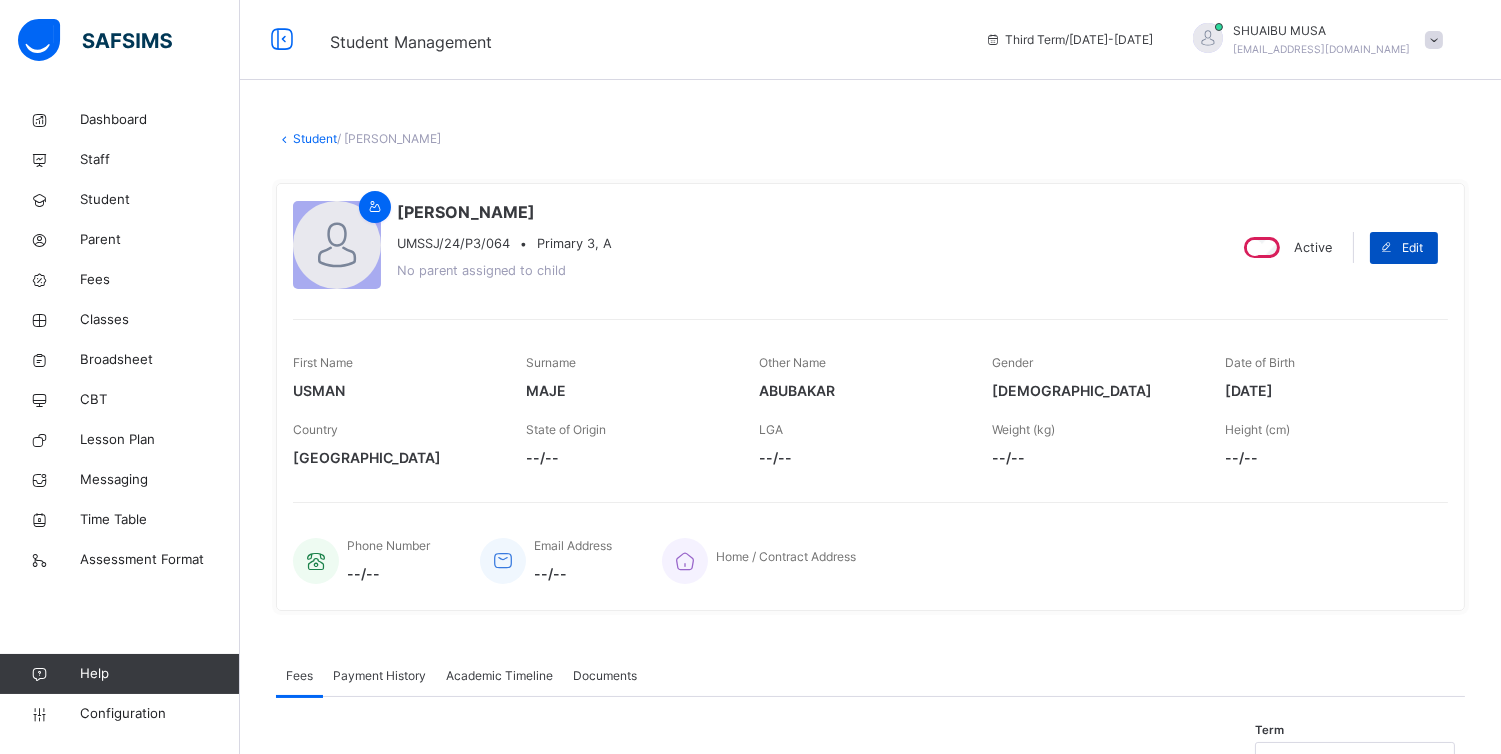 click at bounding box center (1386, 248) 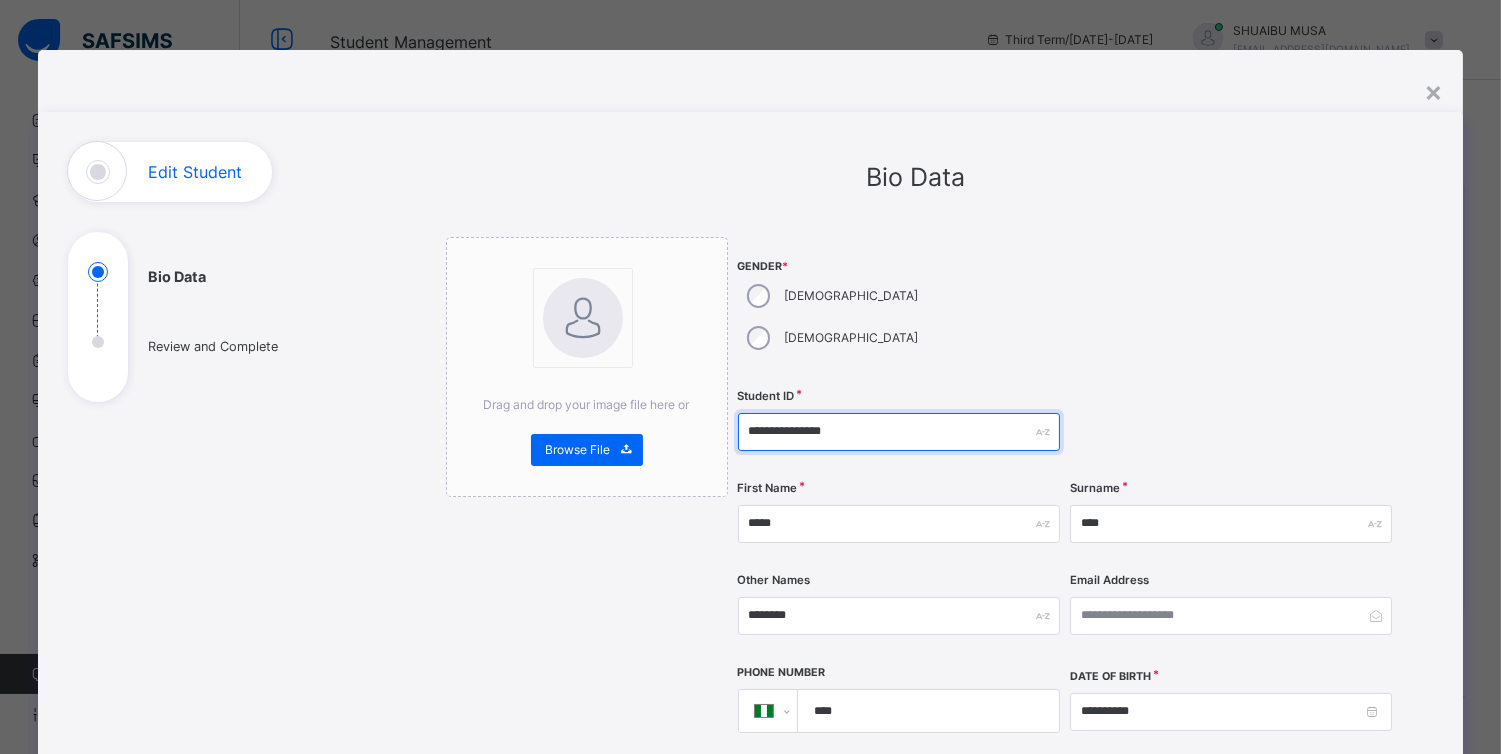 click on "**********" at bounding box center (899, 432) 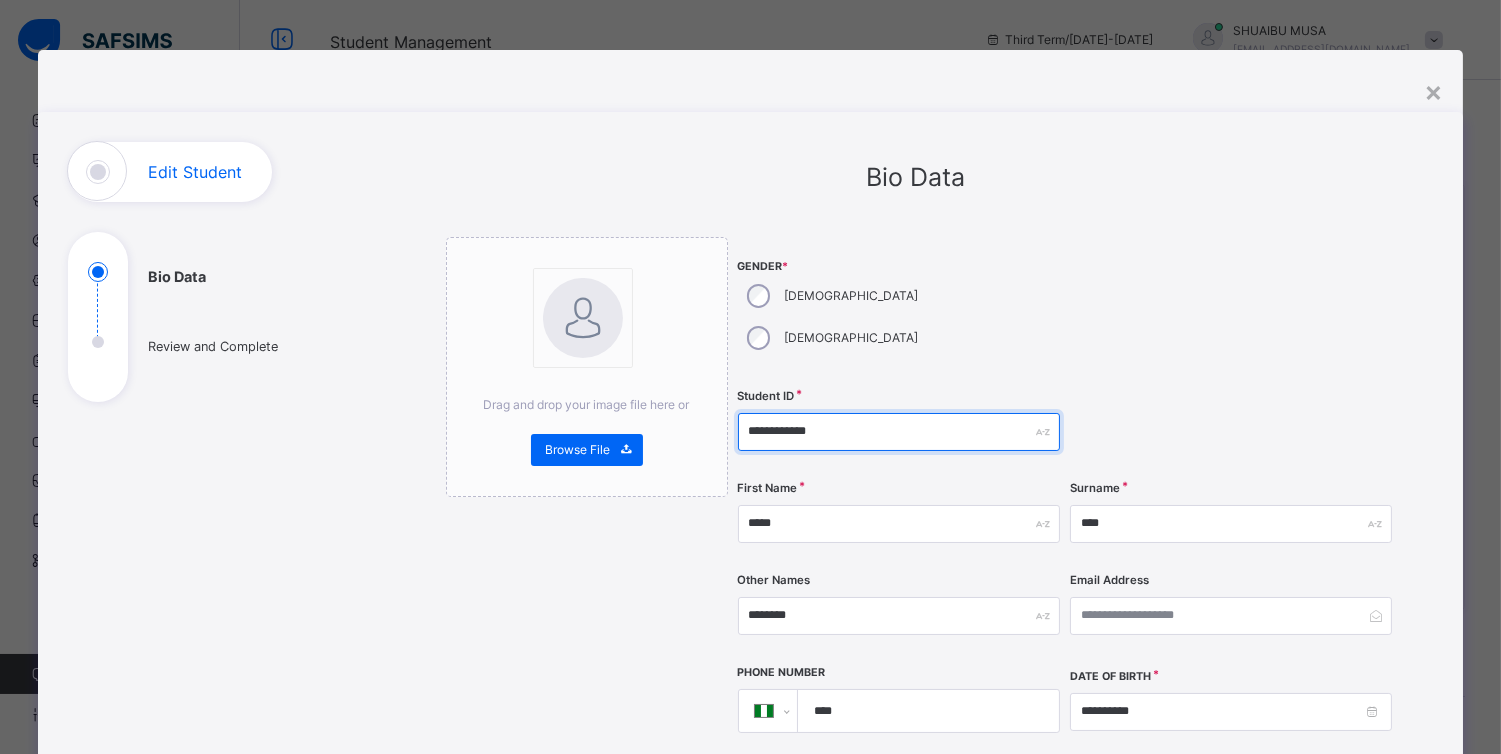 click on "**********" at bounding box center [899, 432] 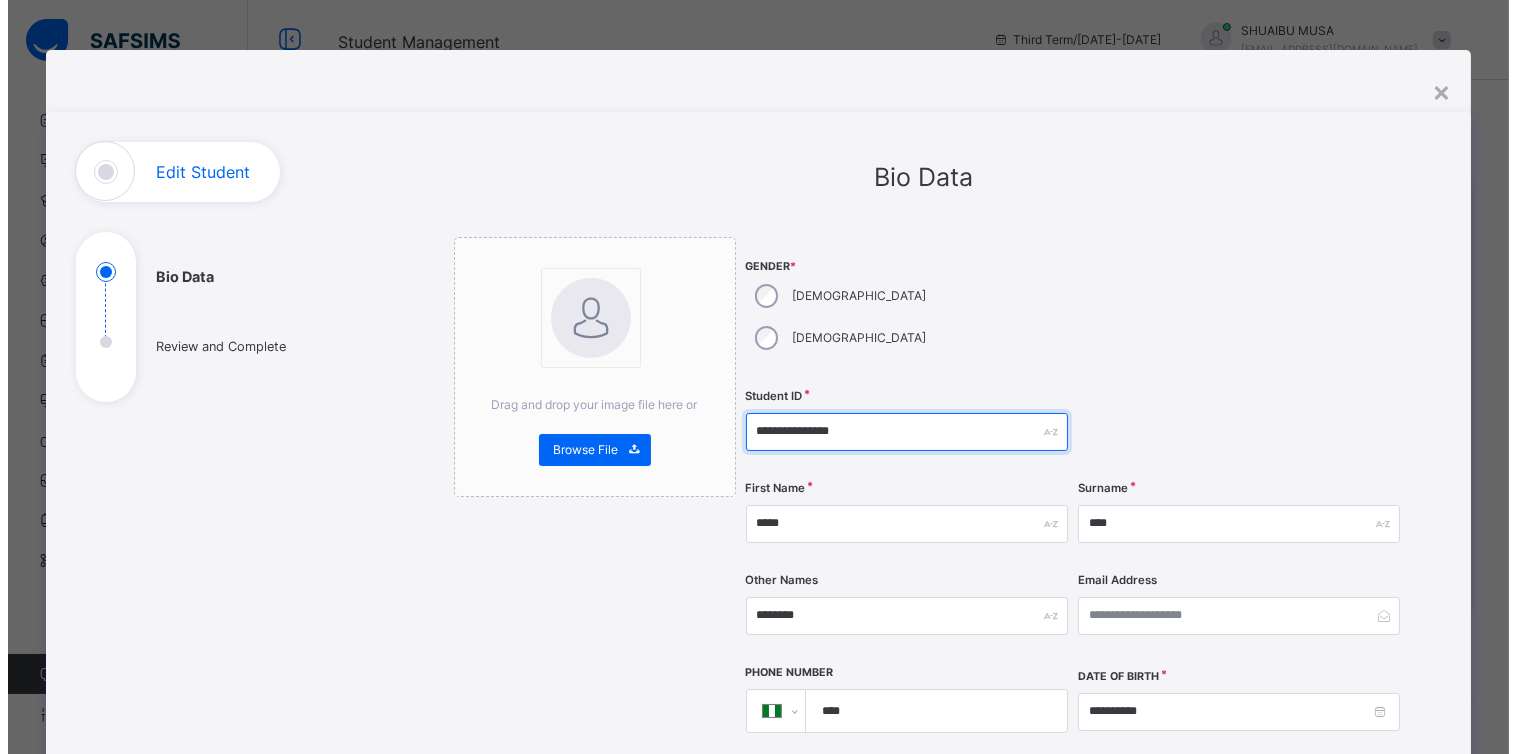 scroll, scrollTop: 778, scrollLeft: 0, axis: vertical 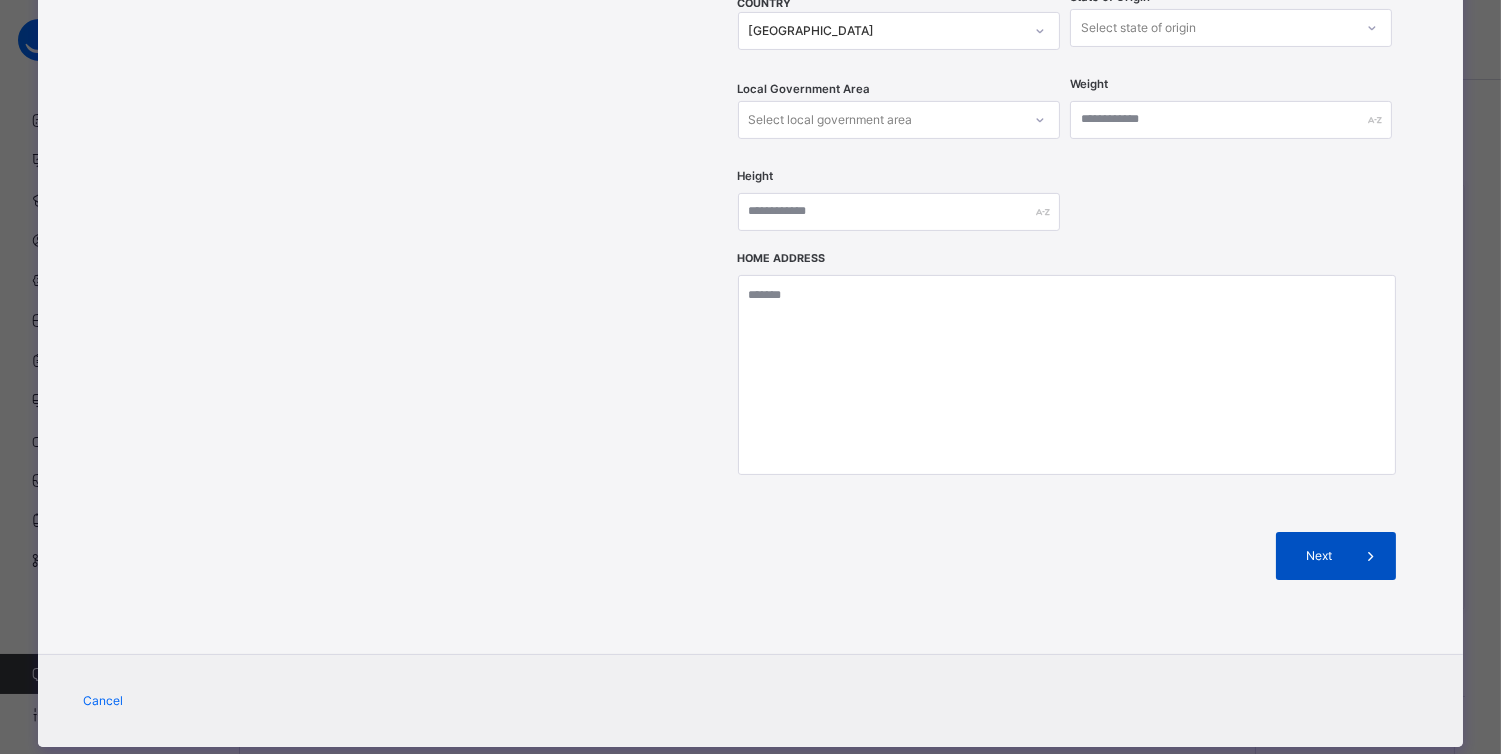 type on "**********" 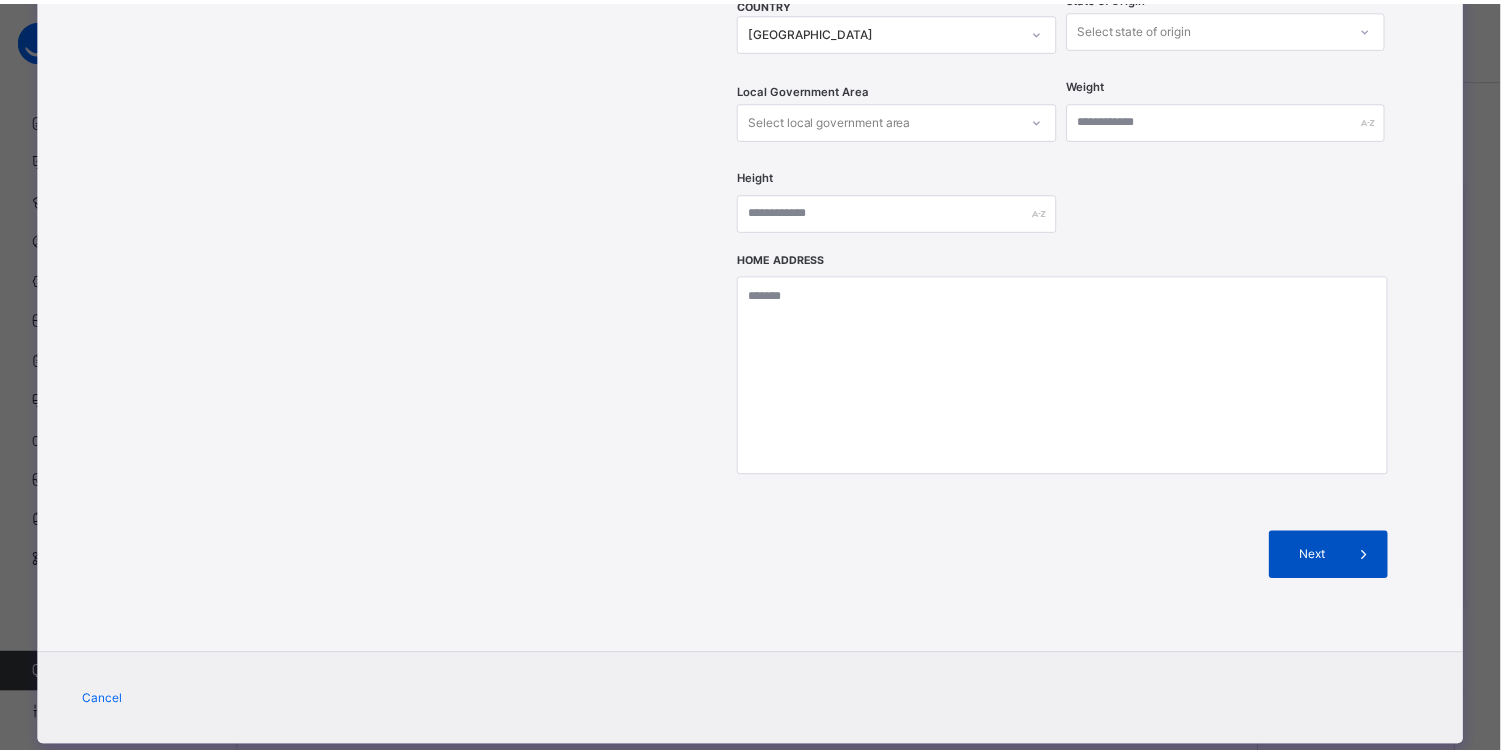 scroll, scrollTop: 324, scrollLeft: 0, axis: vertical 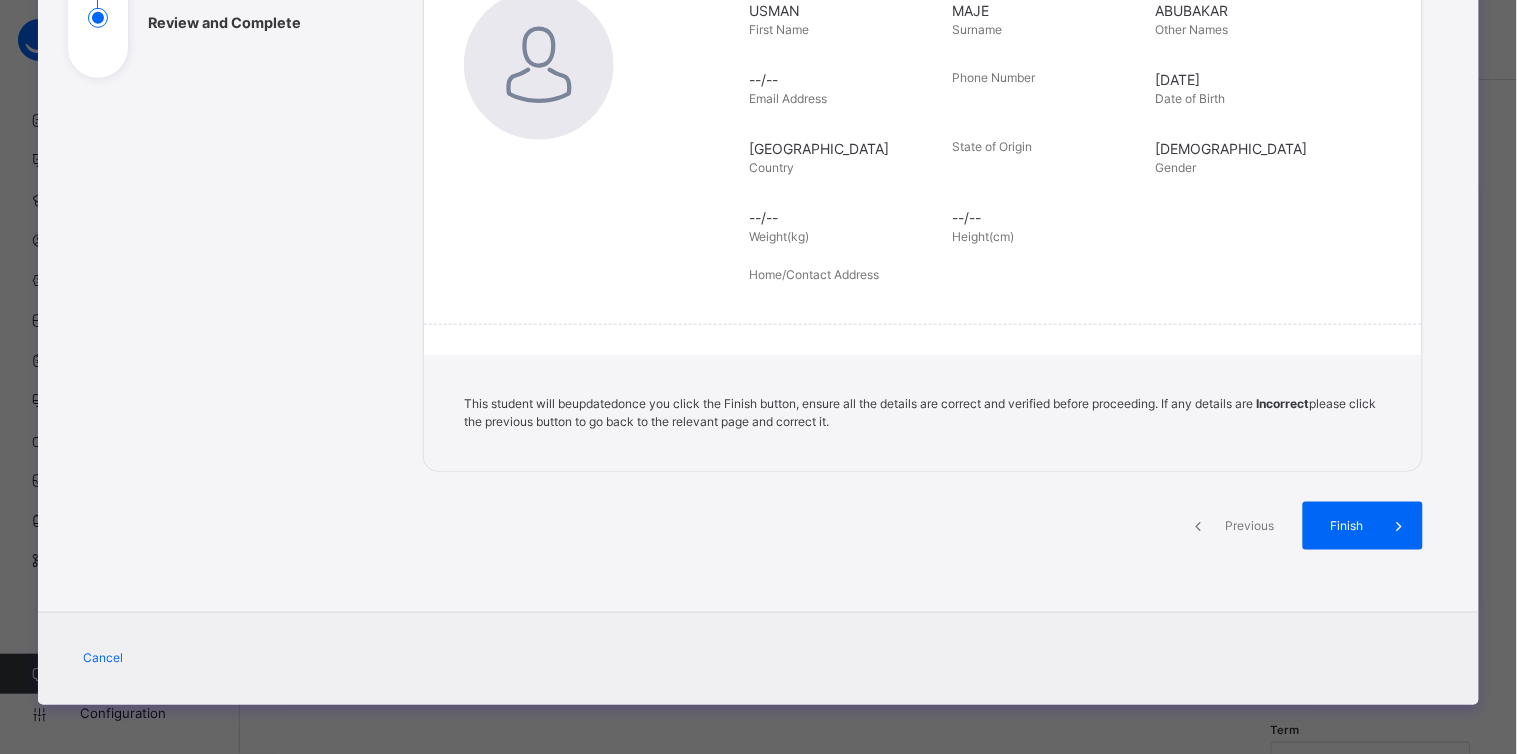 click on "Finish" at bounding box center (1363, 526) 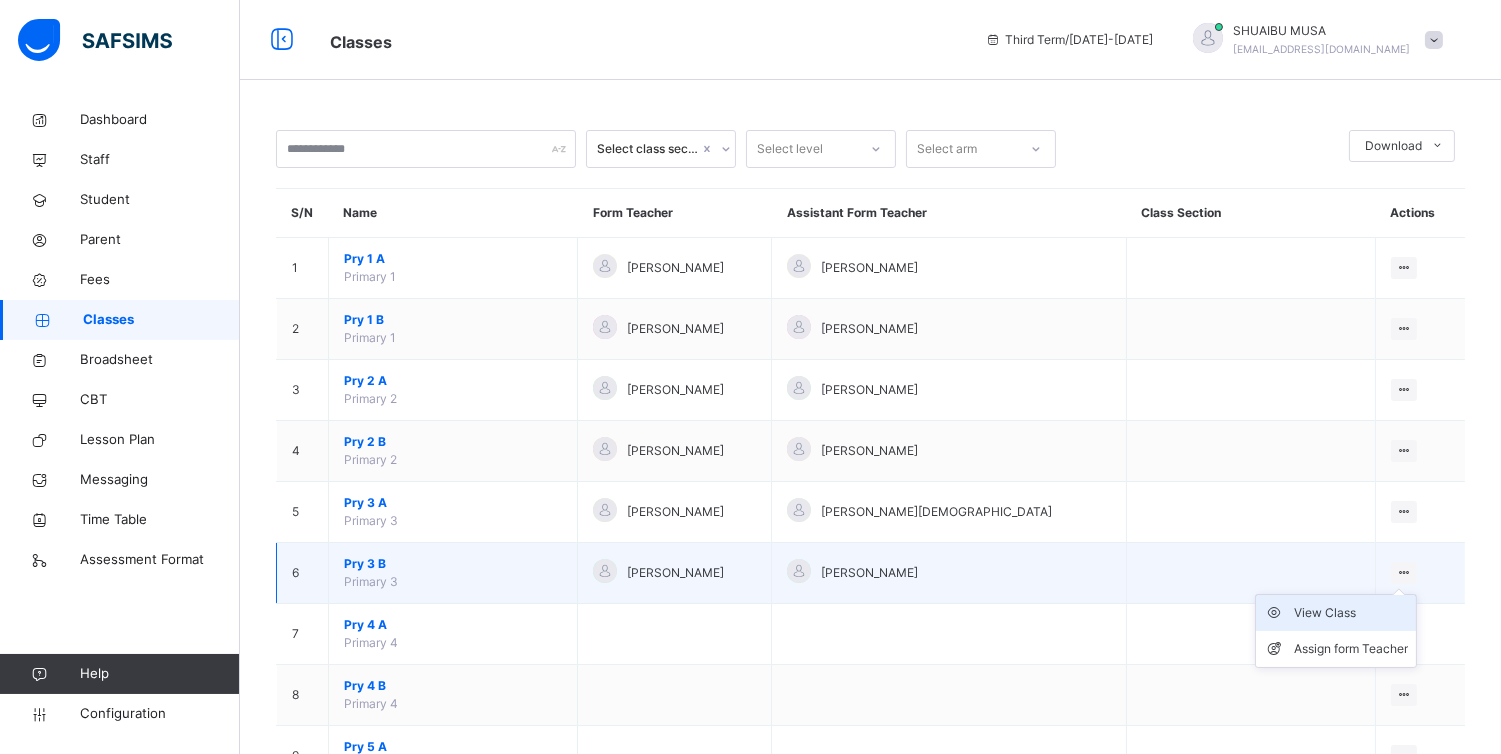 click on "View Class" at bounding box center [1351, 613] 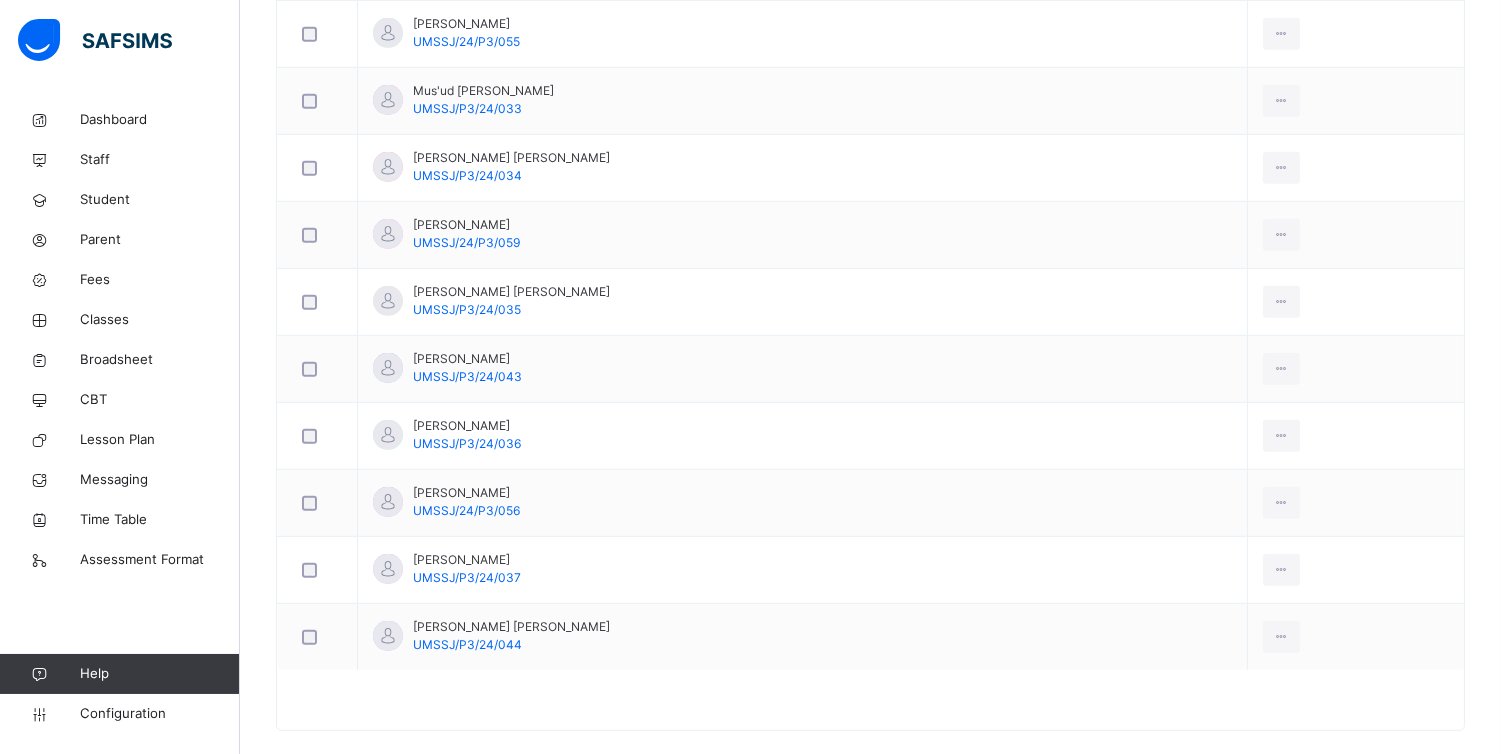scroll, scrollTop: 2426, scrollLeft: 0, axis: vertical 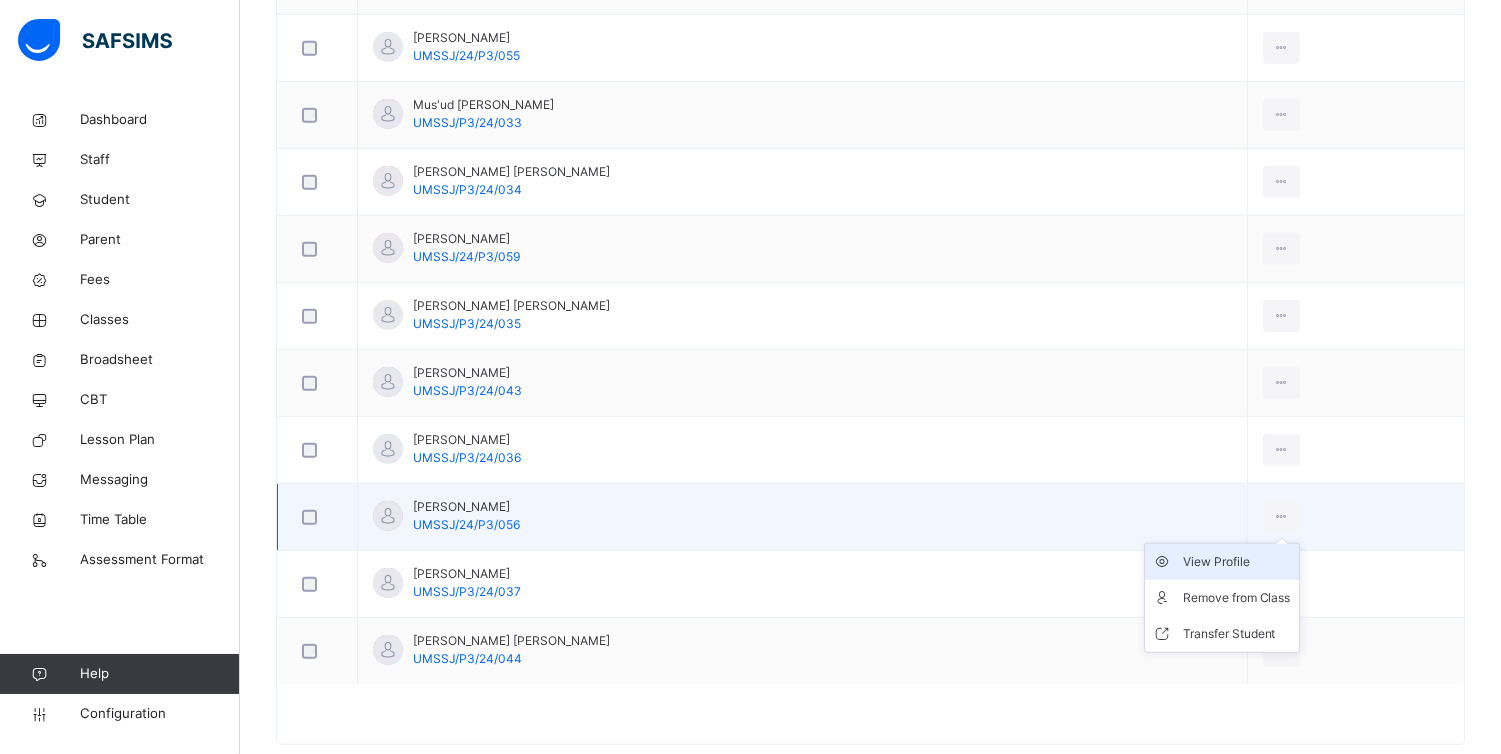 click on "View Profile" at bounding box center (1237, 562) 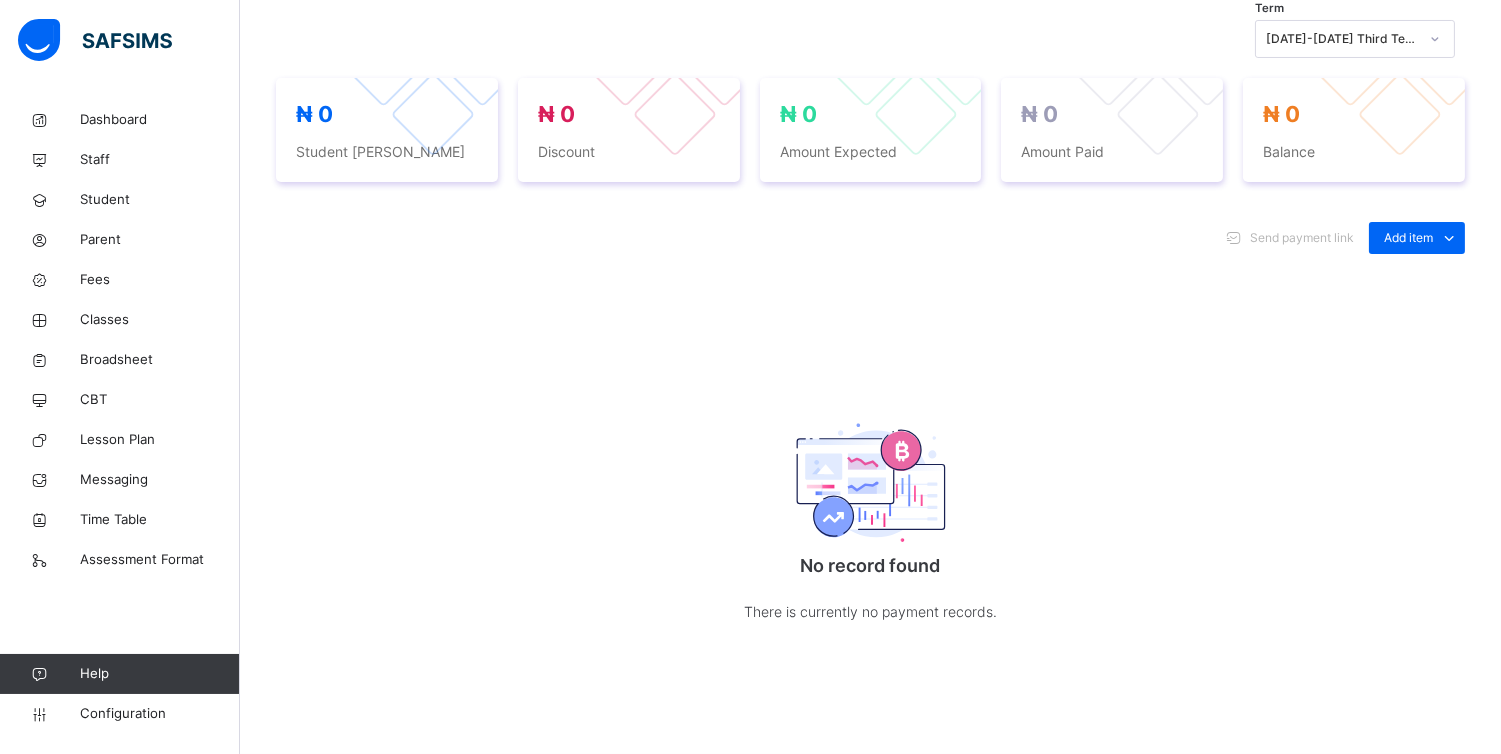 scroll, scrollTop: 724, scrollLeft: 0, axis: vertical 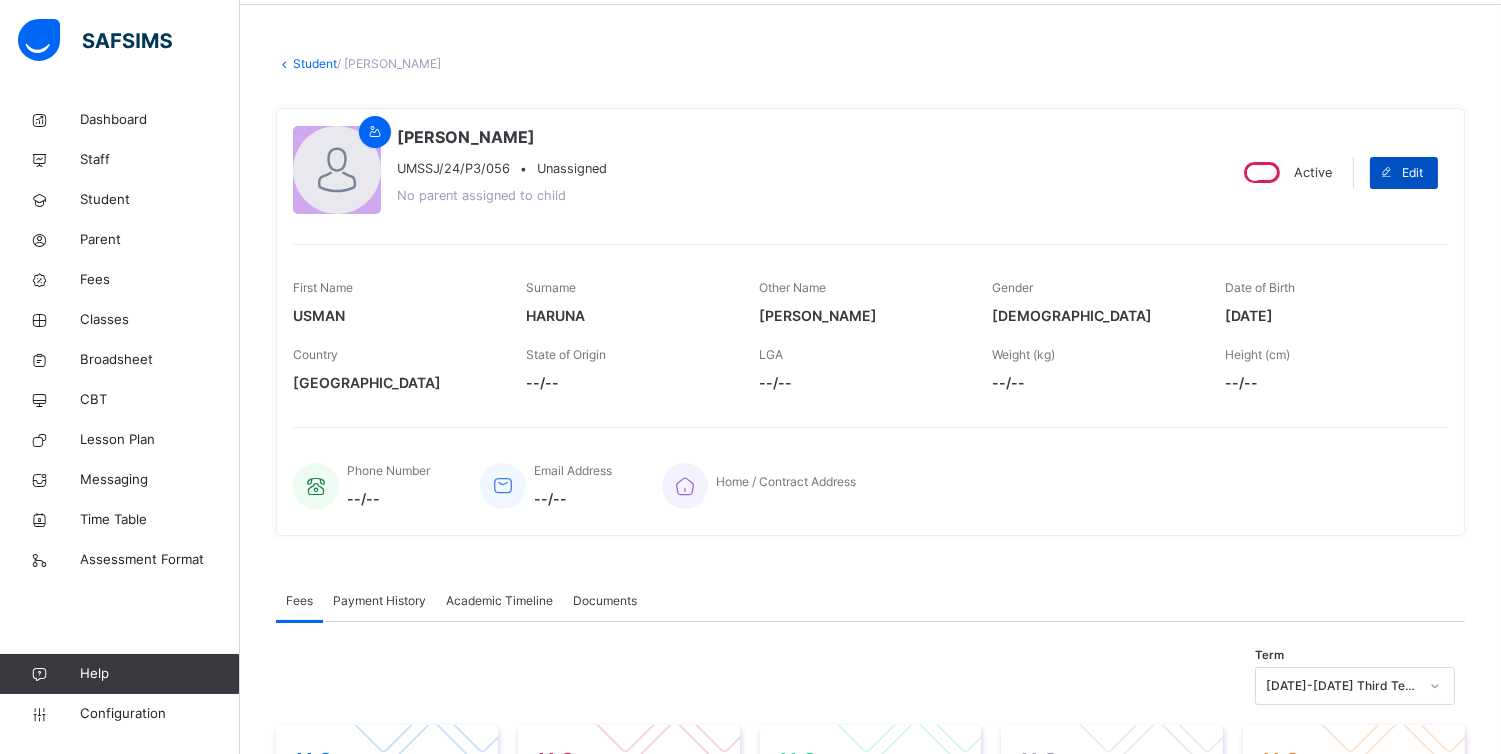 click at bounding box center [1386, 173] 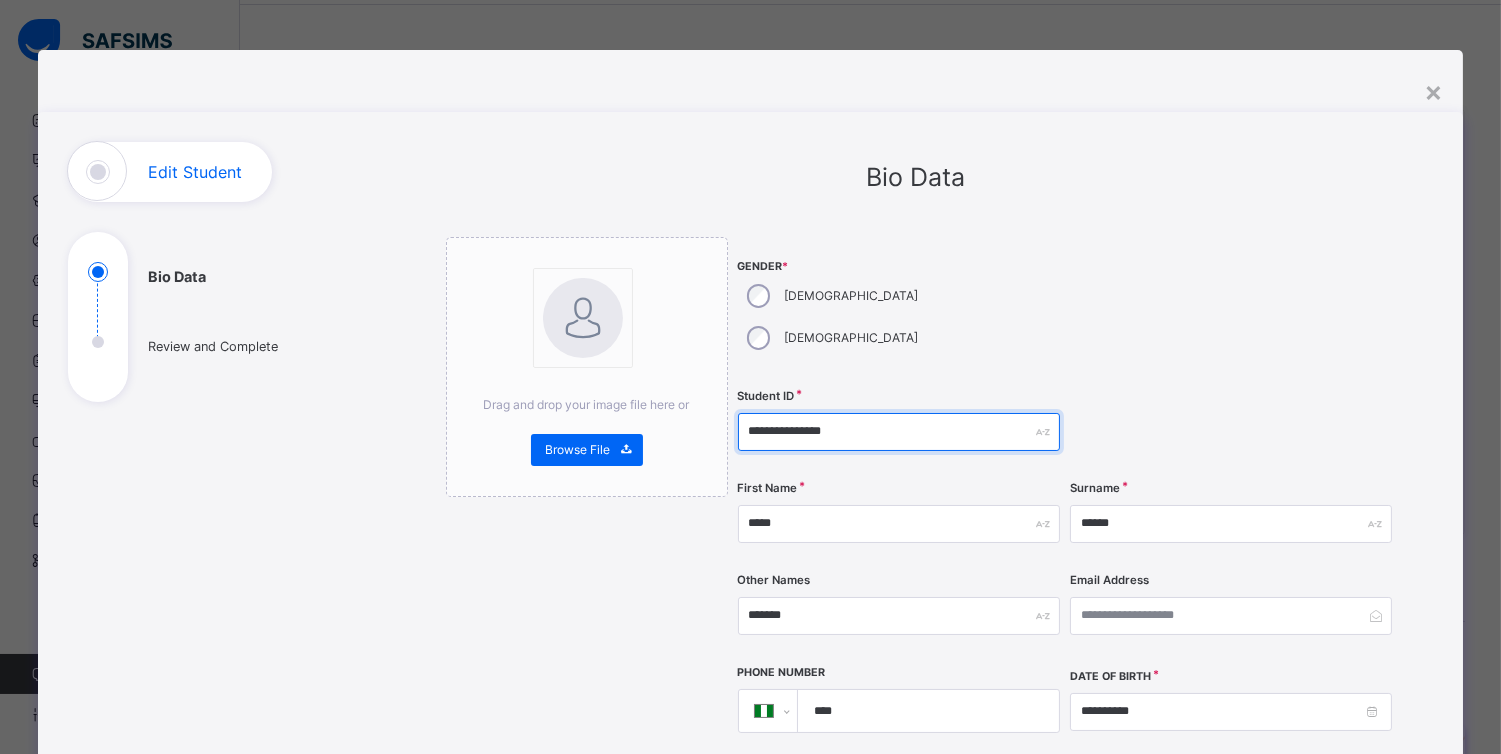 click on "**********" at bounding box center [899, 432] 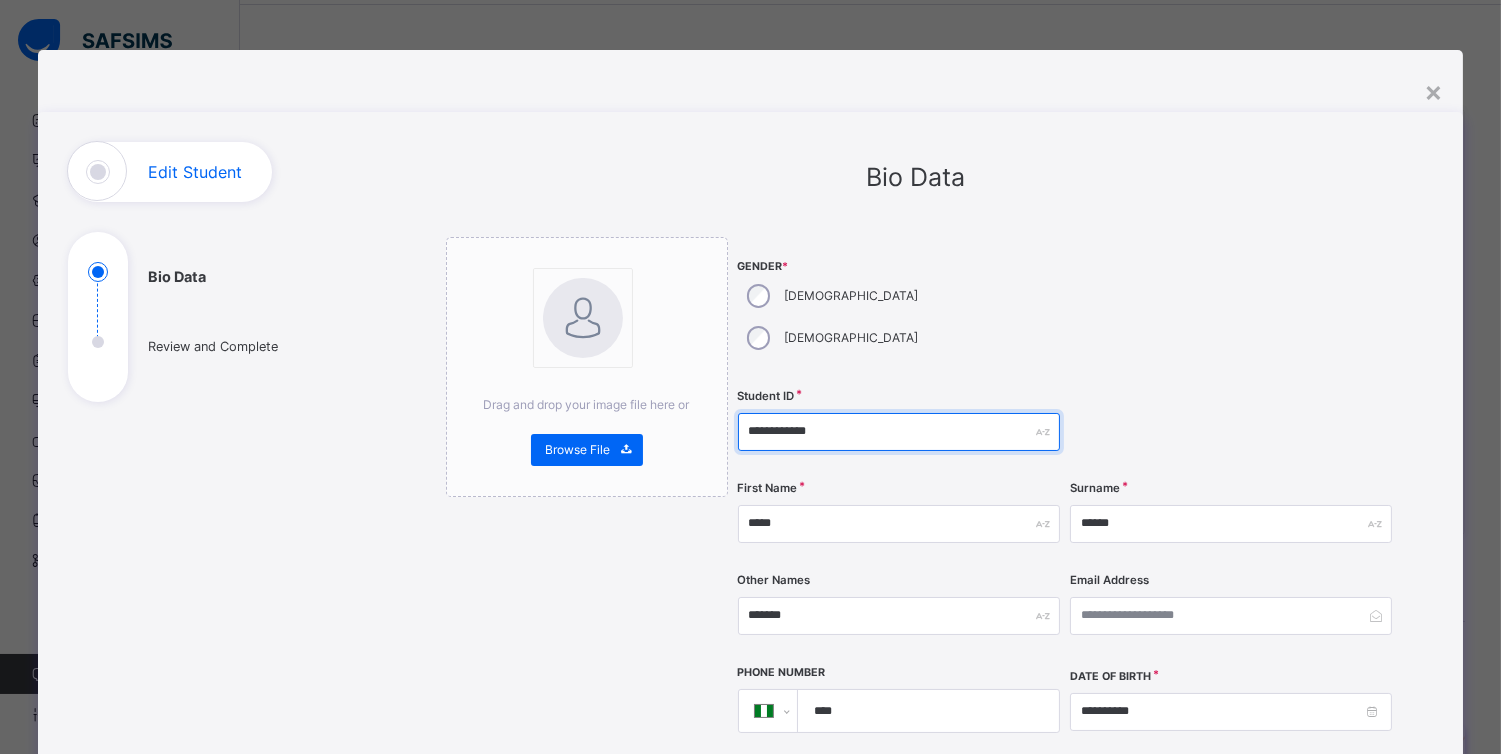 click on "**********" at bounding box center (899, 432) 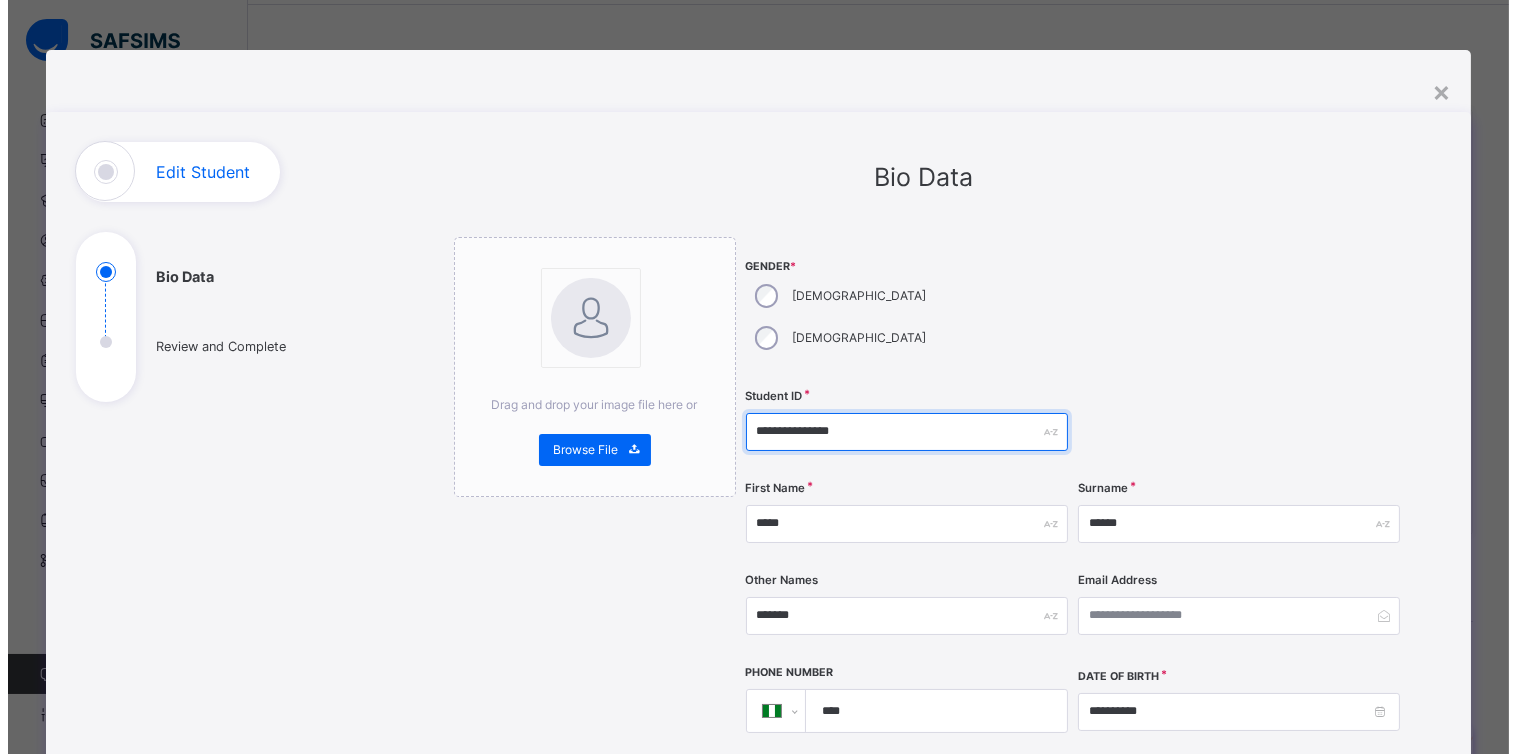 scroll, scrollTop: 676, scrollLeft: 0, axis: vertical 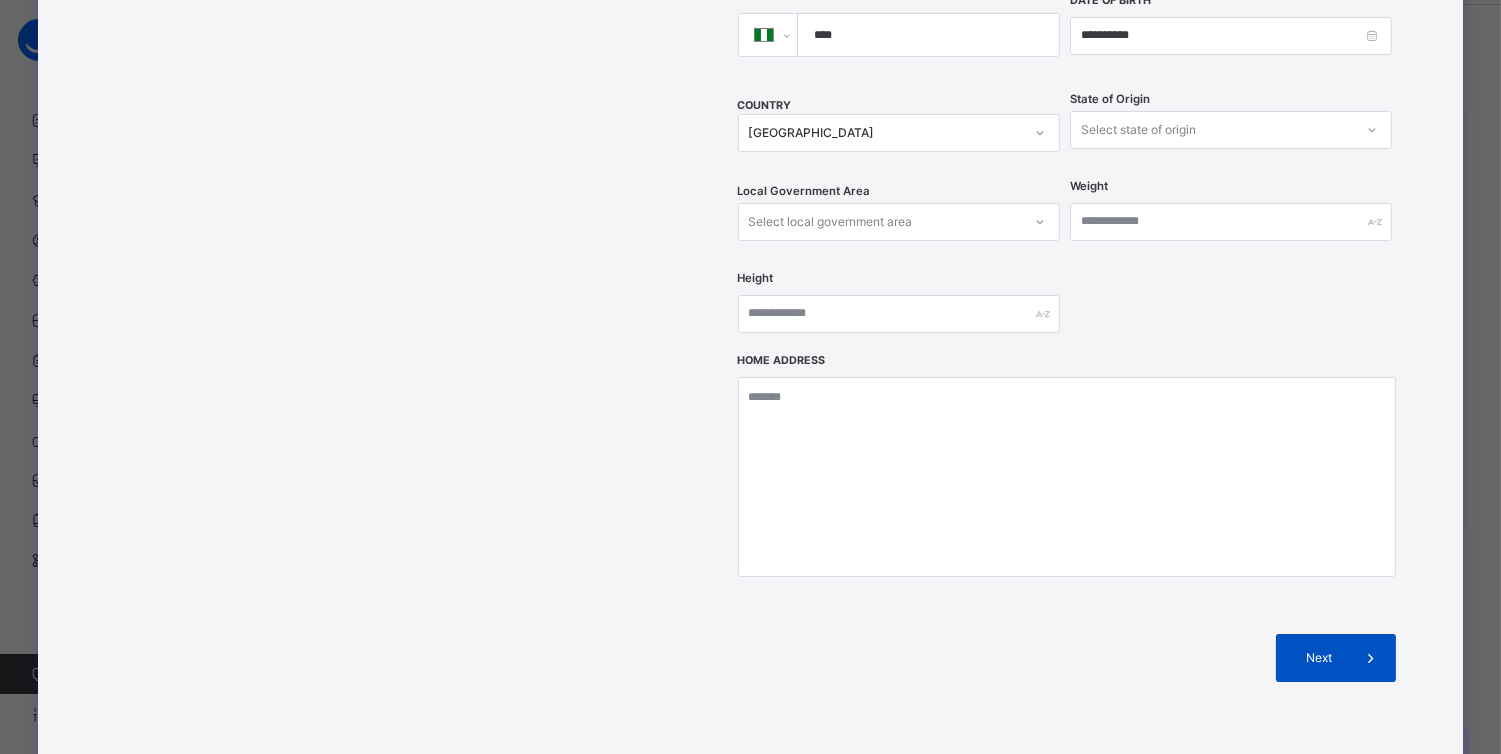 type on "**********" 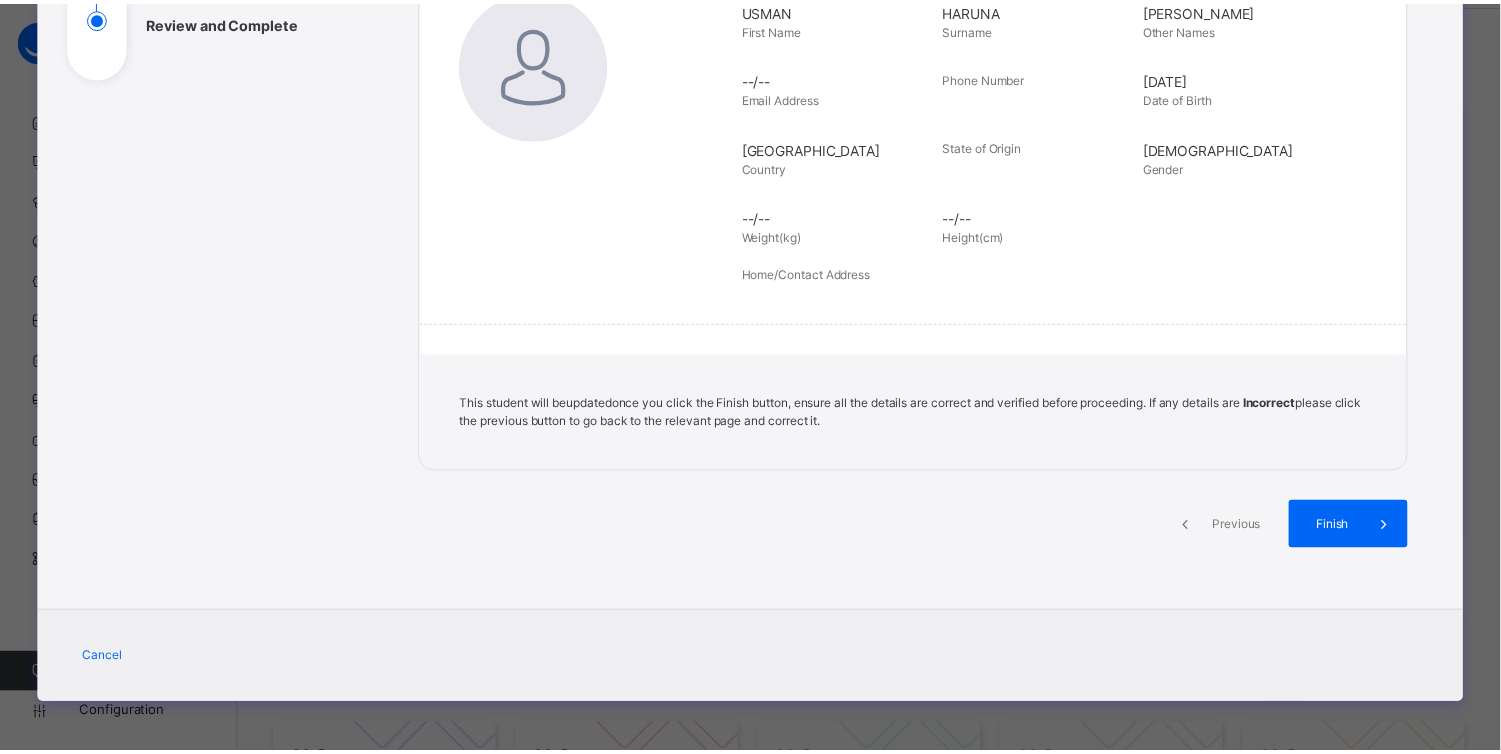 scroll, scrollTop: 324, scrollLeft: 0, axis: vertical 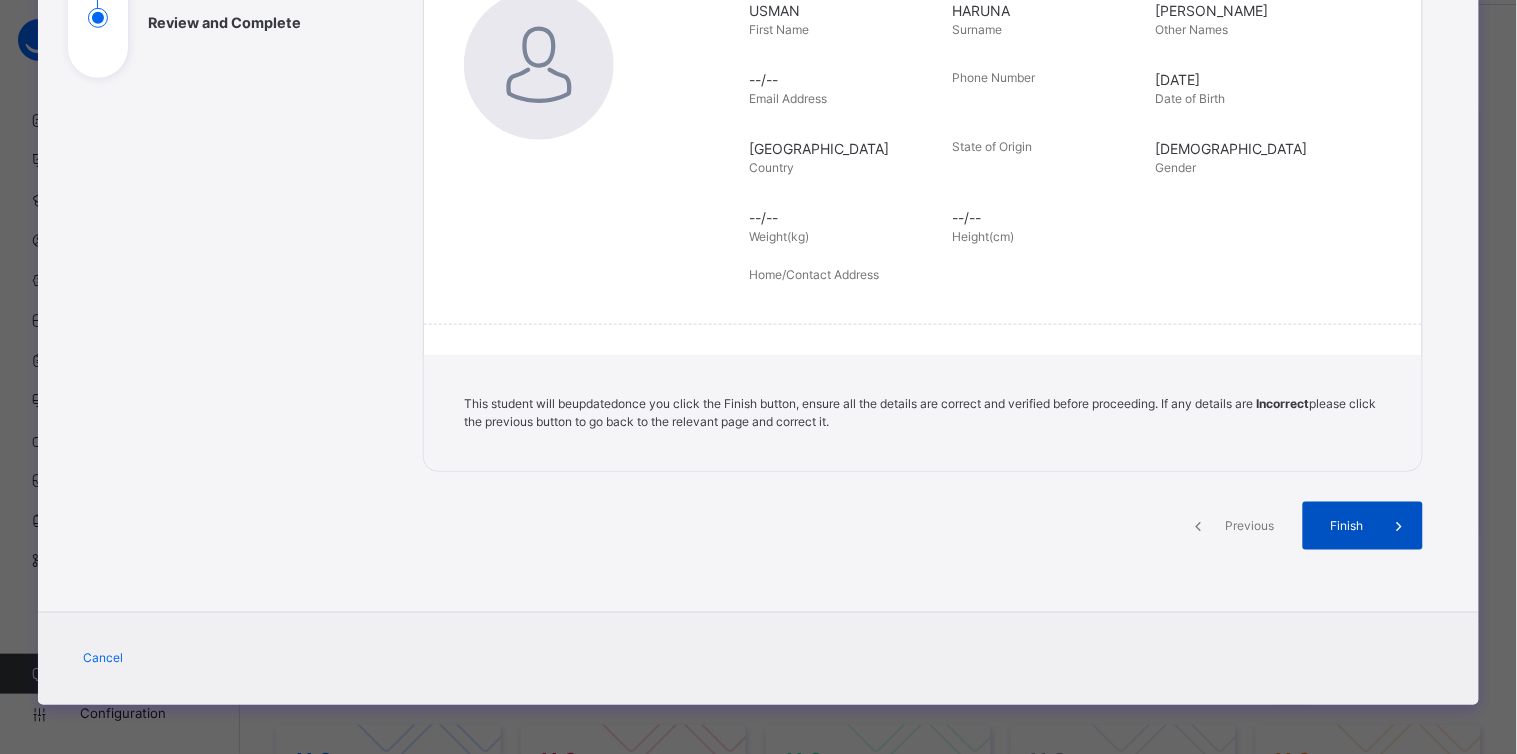 click at bounding box center (1399, 526) 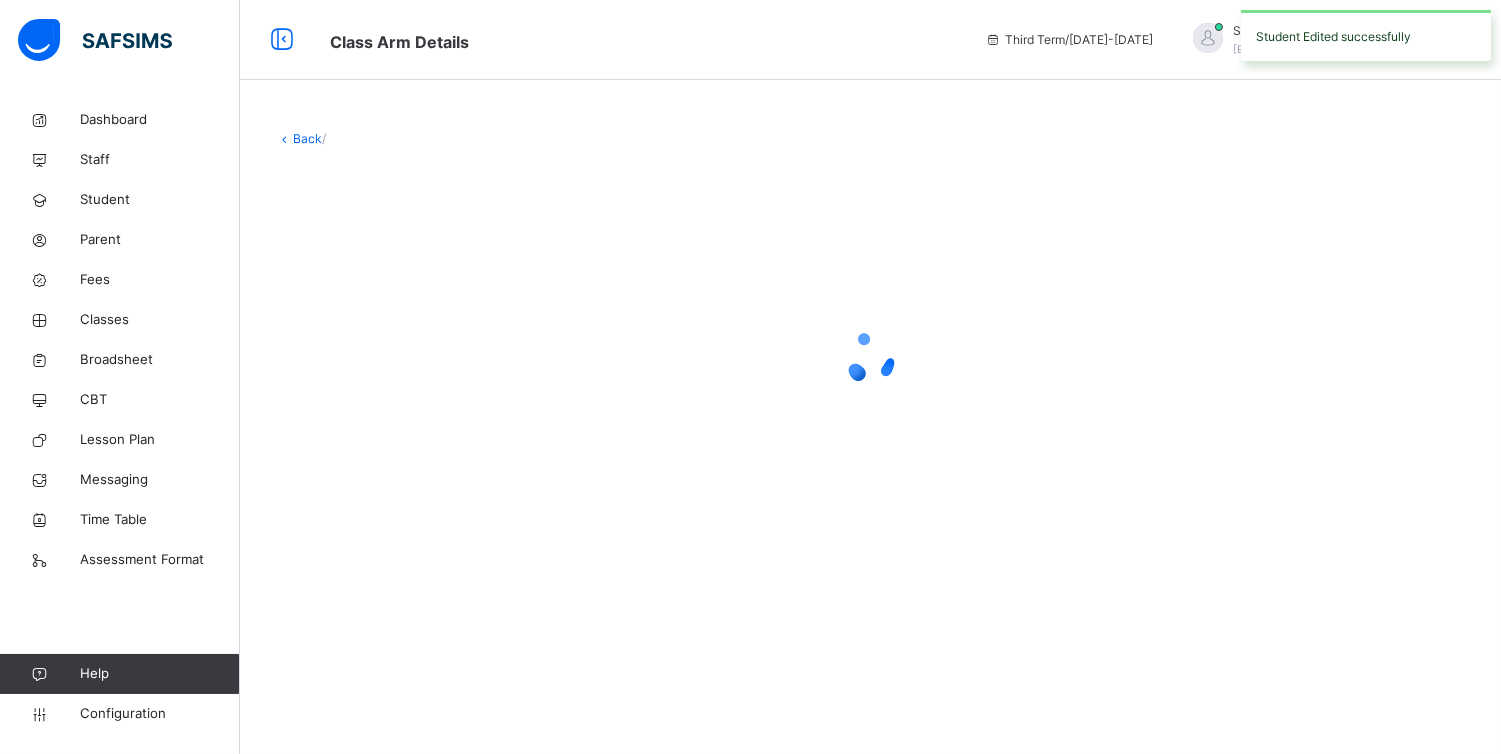 scroll, scrollTop: 0, scrollLeft: 0, axis: both 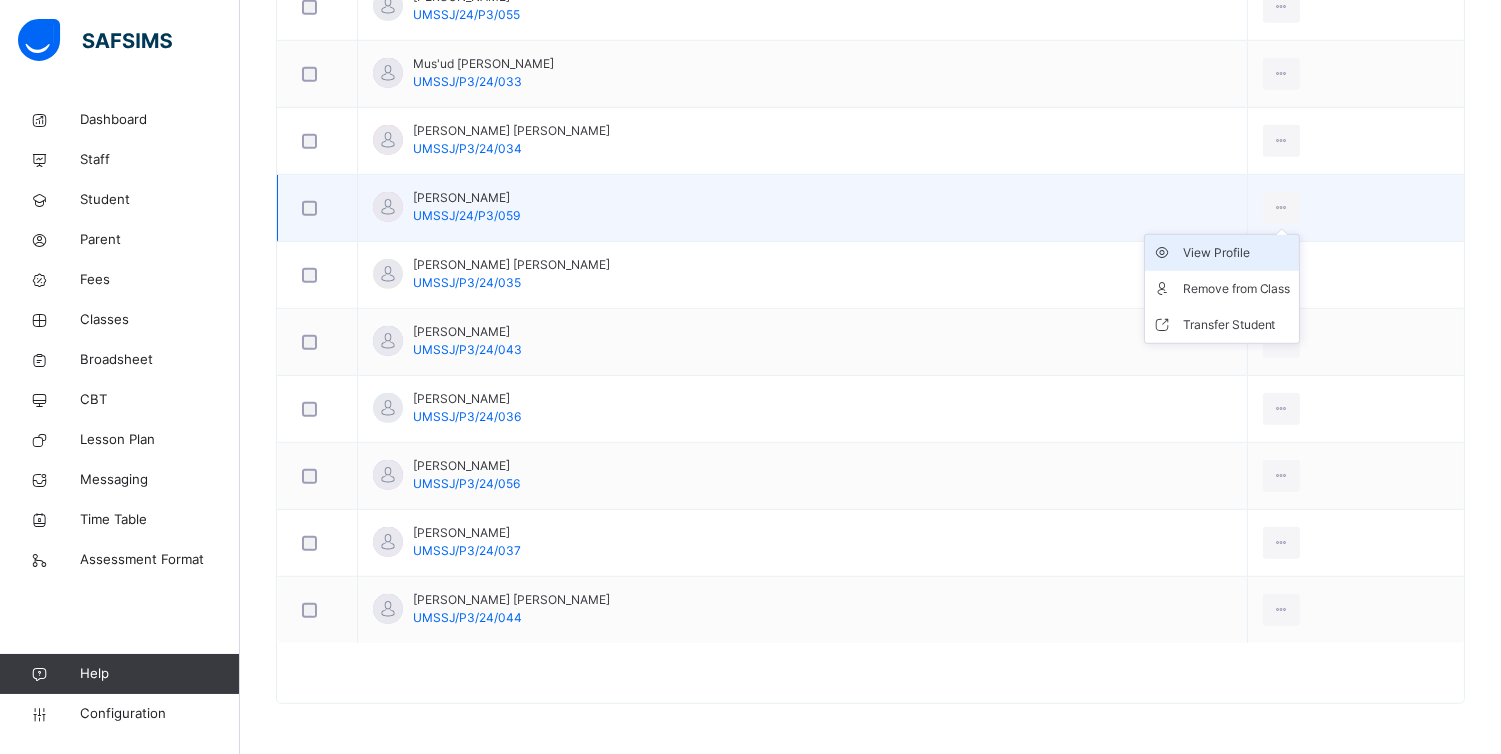 click on "View Profile" at bounding box center [1237, 253] 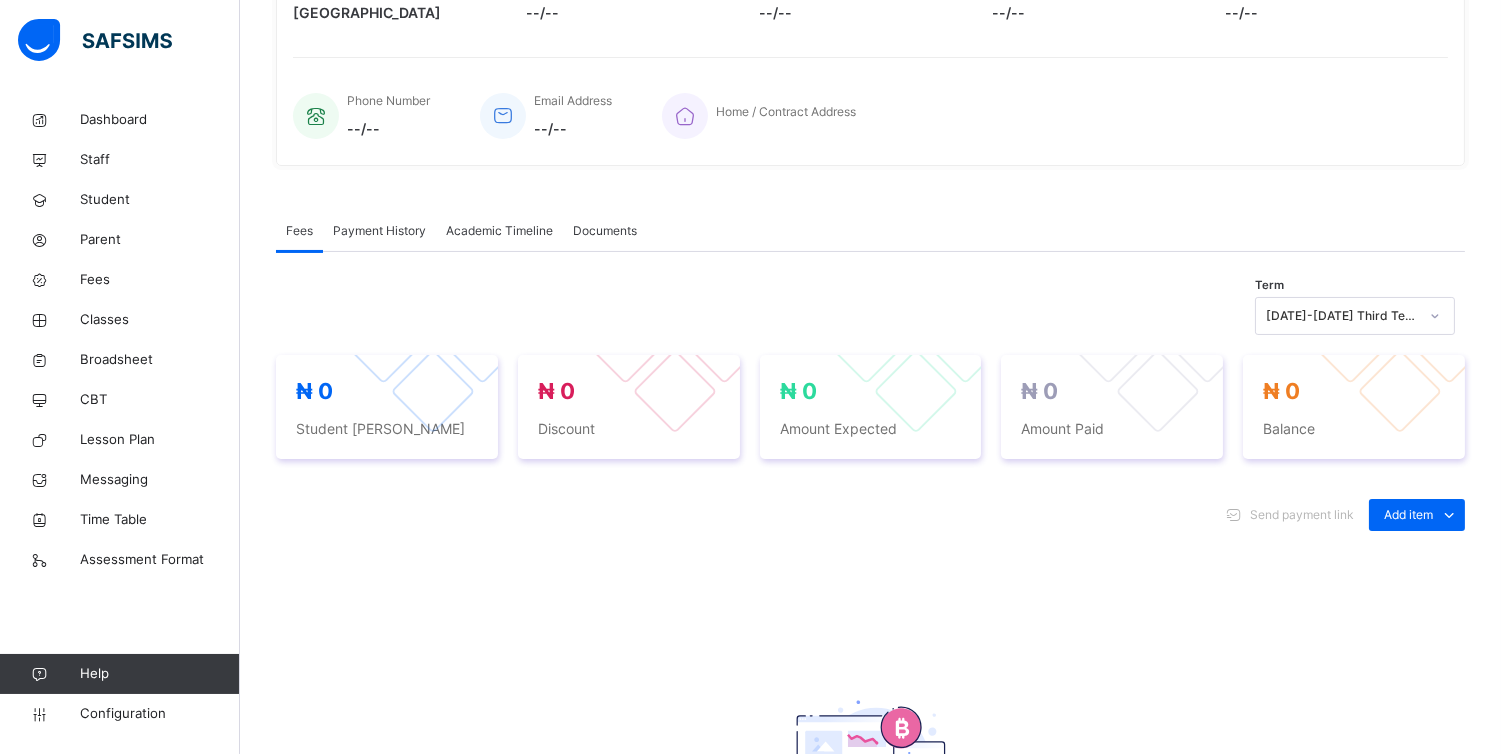 scroll, scrollTop: 724, scrollLeft: 0, axis: vertical 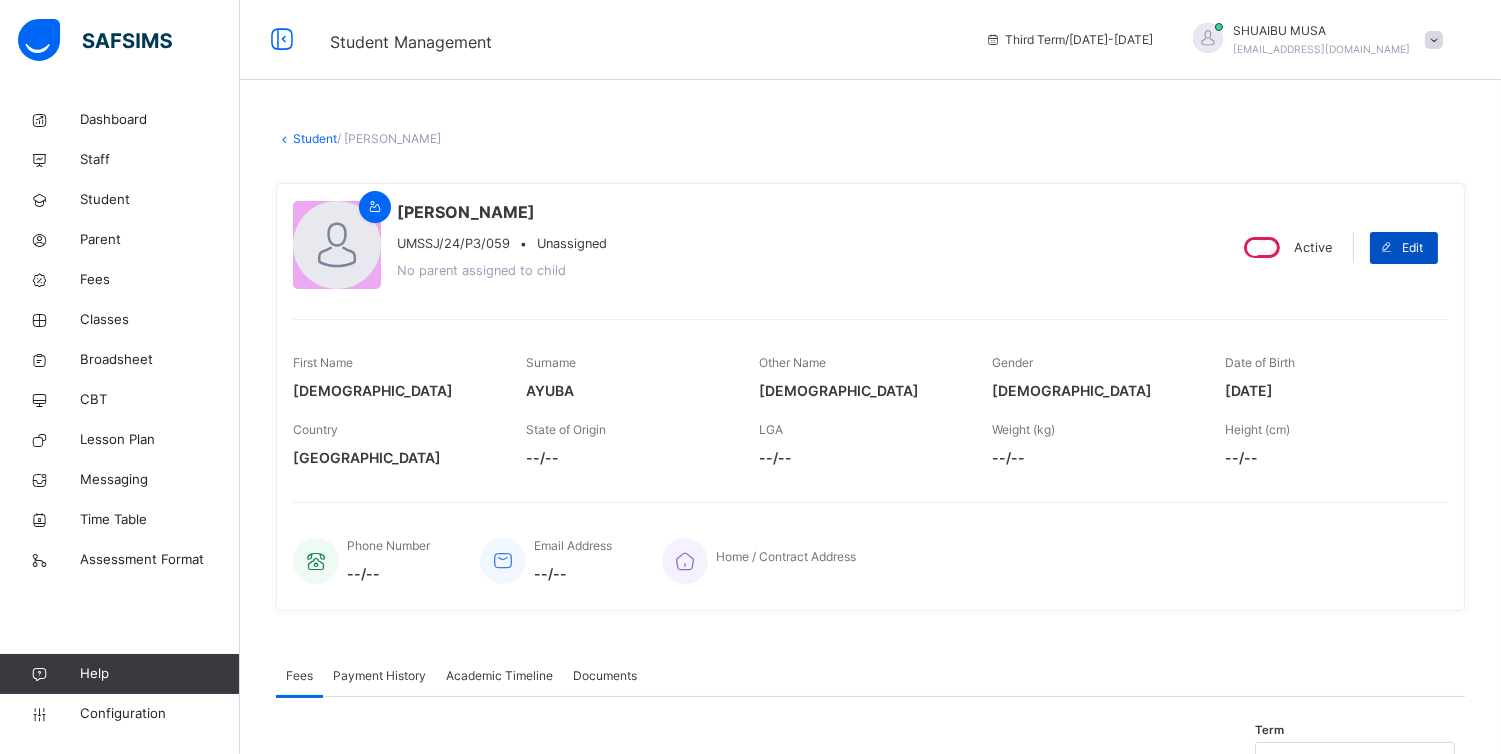 click at bounding box center (1386, 248) 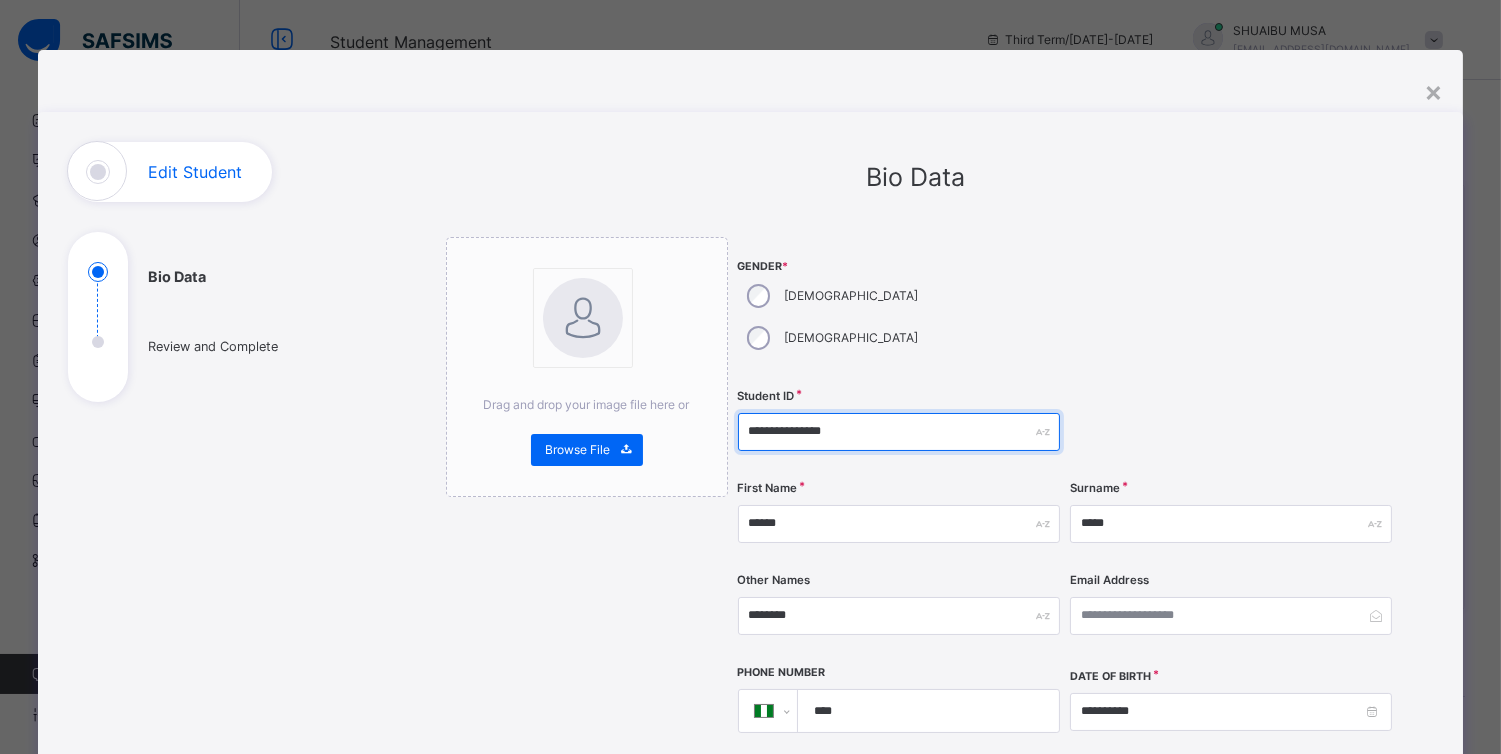 click on "**********" at bounding box center [899, 432] 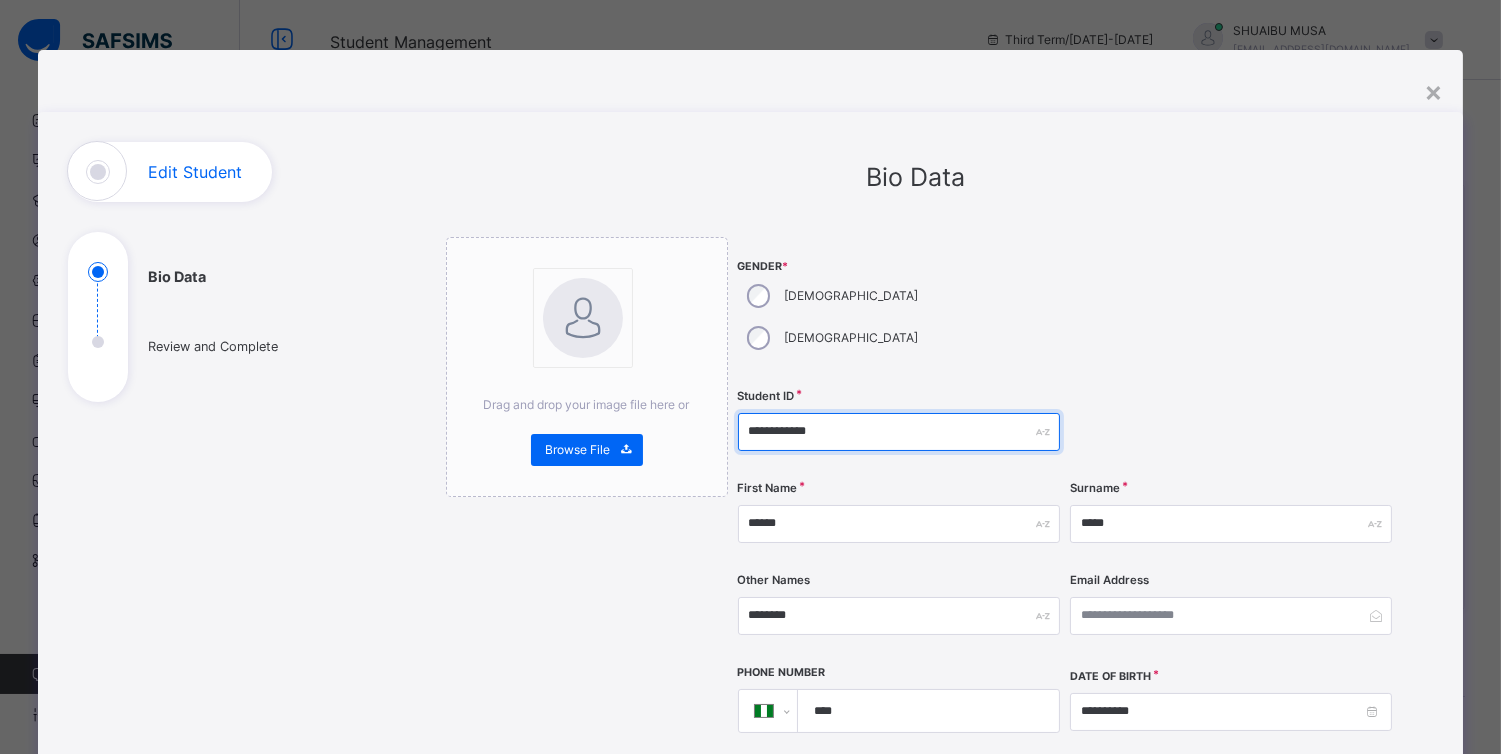 click on "**********" at bounding box center (899, 432) 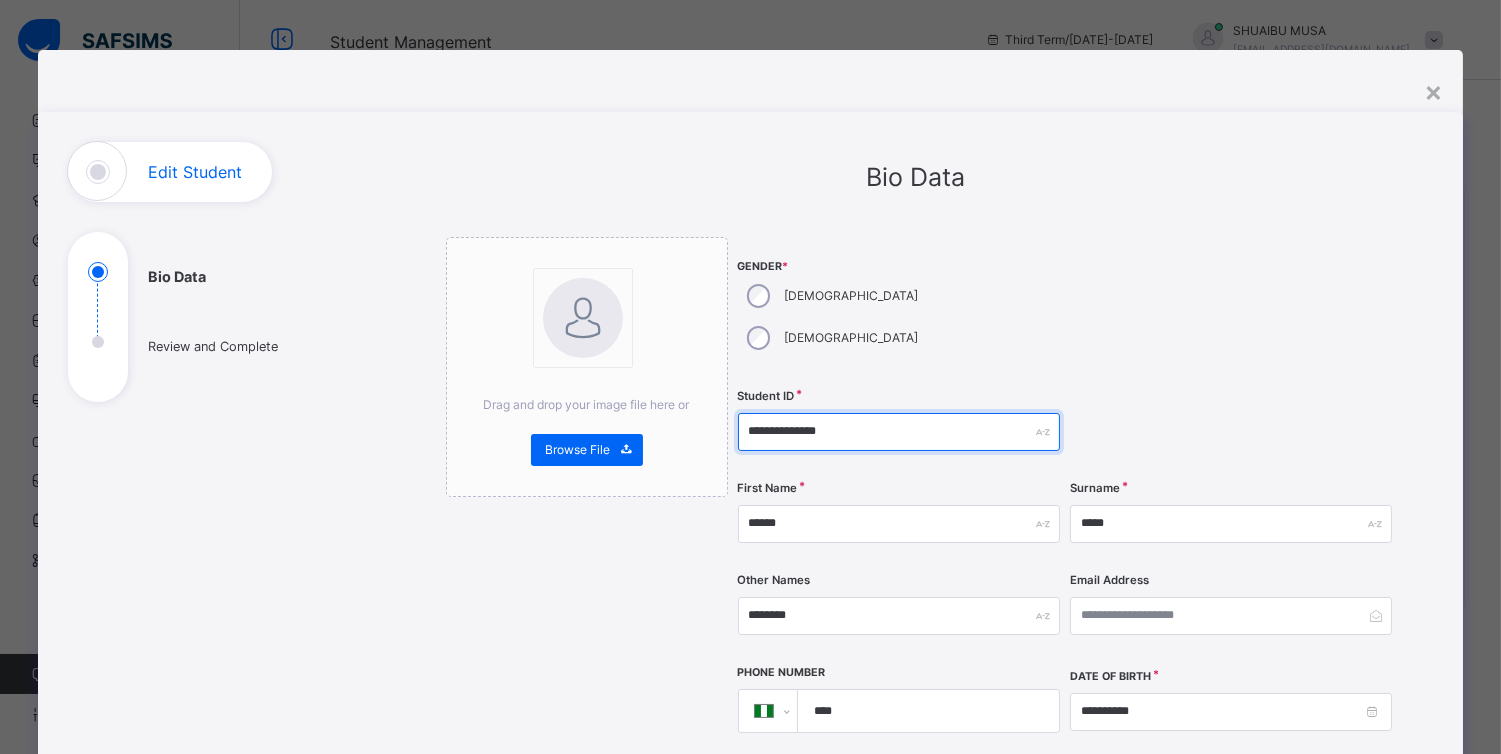 scroll, scrollTop: 763, scrollLeft: 0, axis: vertical 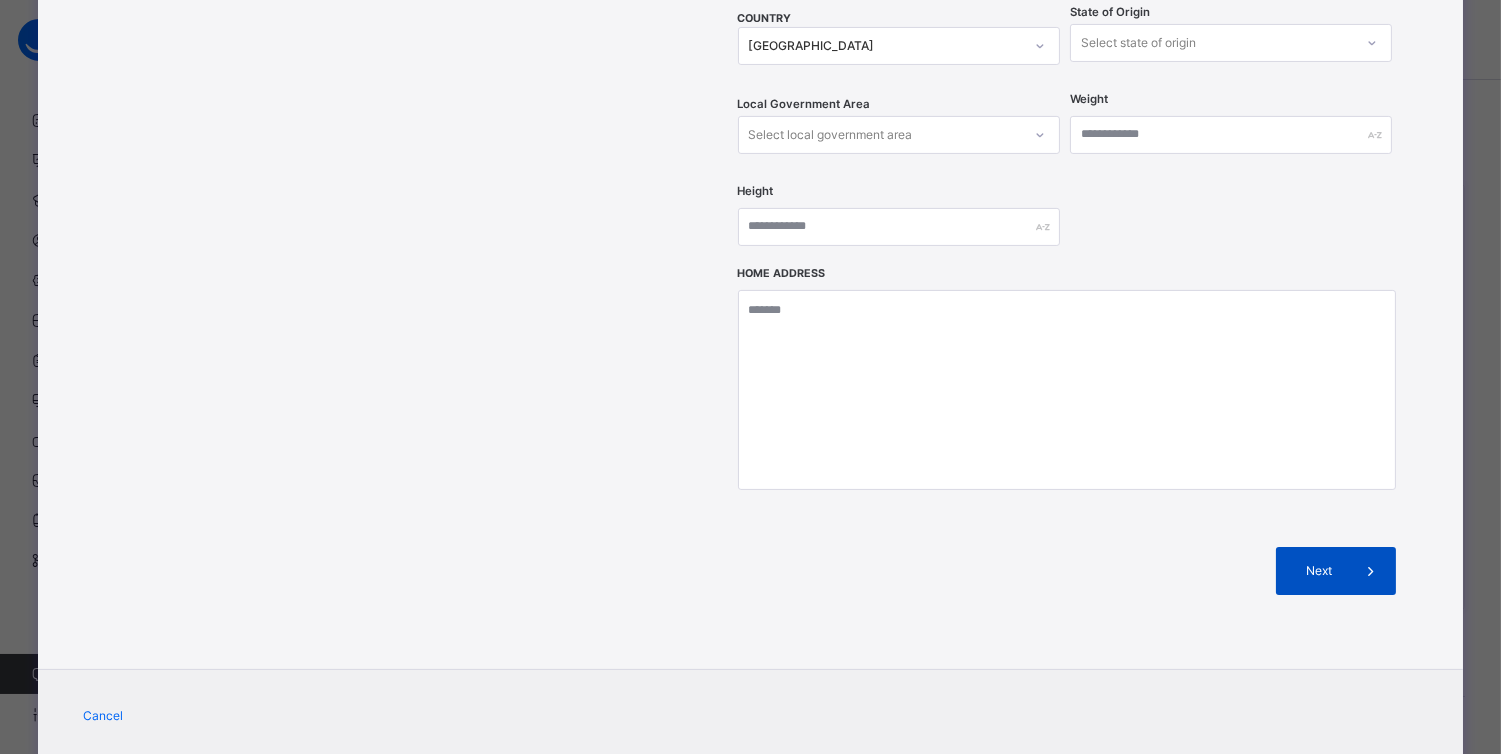 type on "**********" 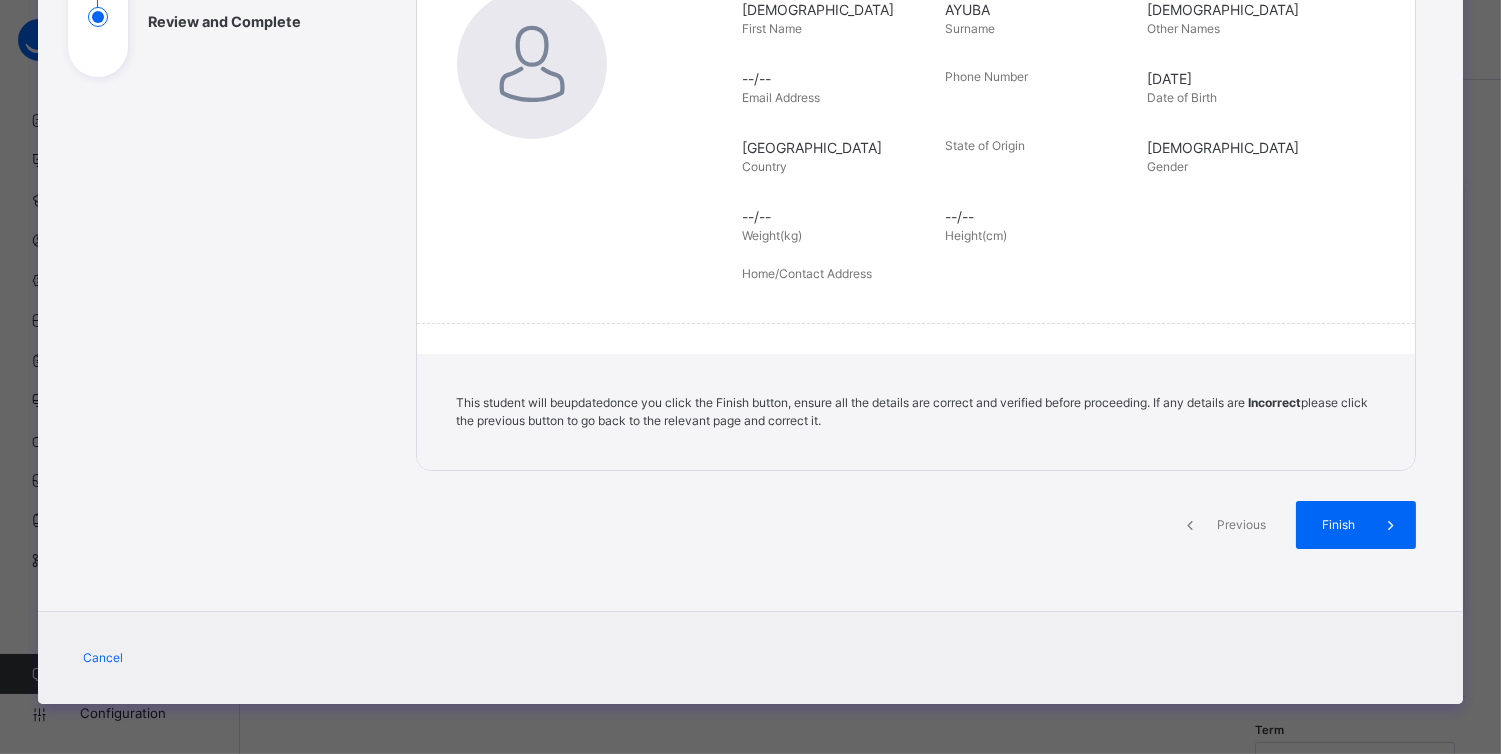 scroll, scrollTop: 324, scrollLeft: 0, axis: vertical 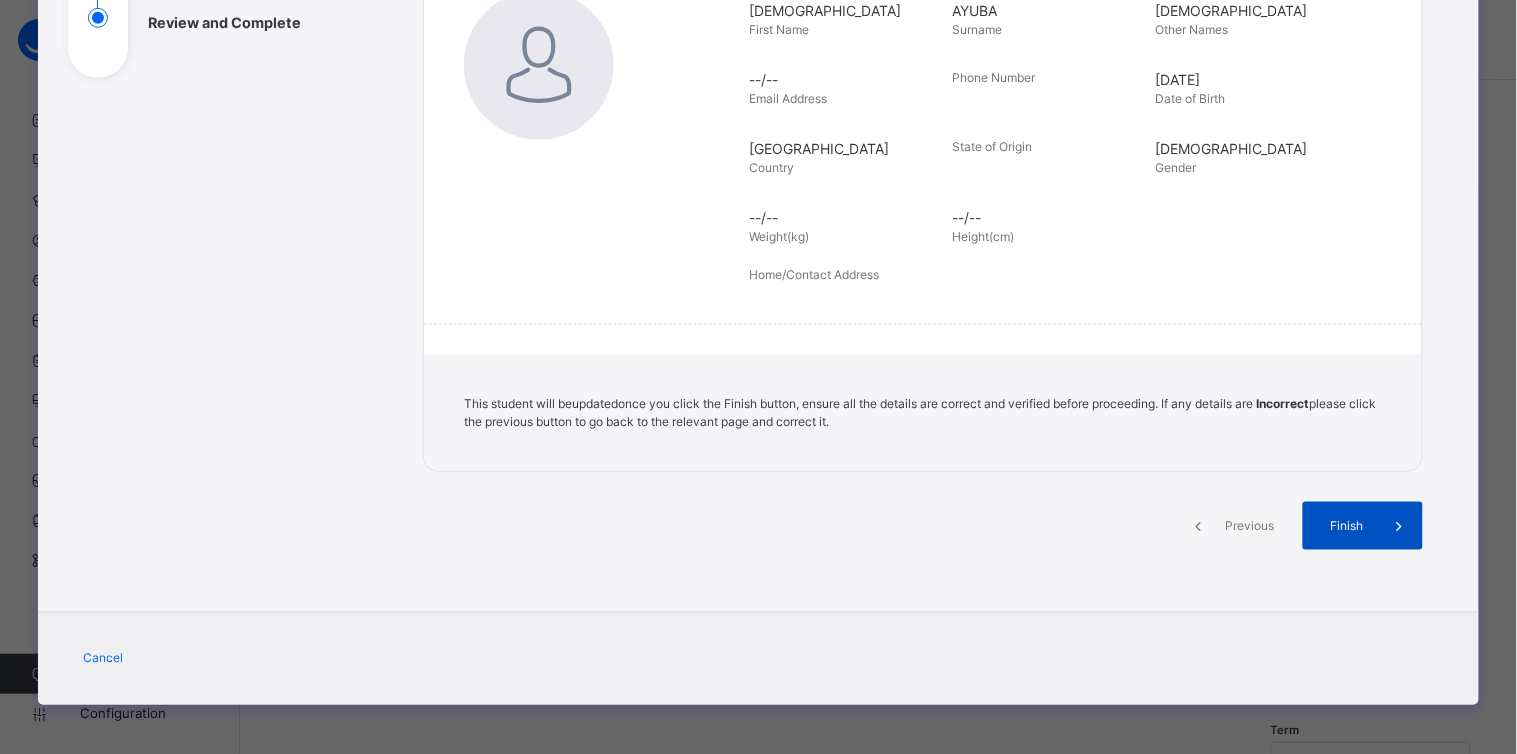 click on "Finish" at bounding box center (1346, 526) 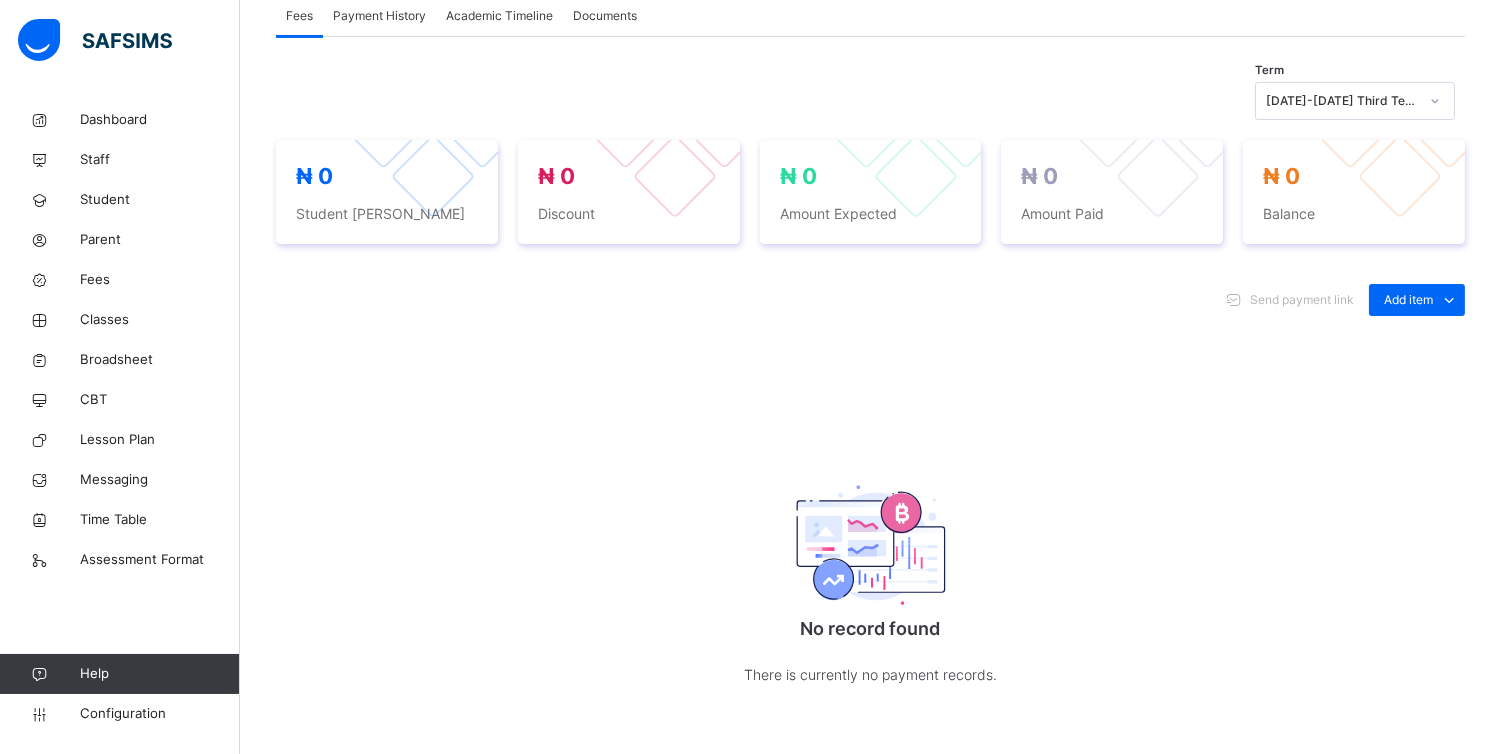 scroll, scrollTop: 0, scrollLeft: 0, axis: both 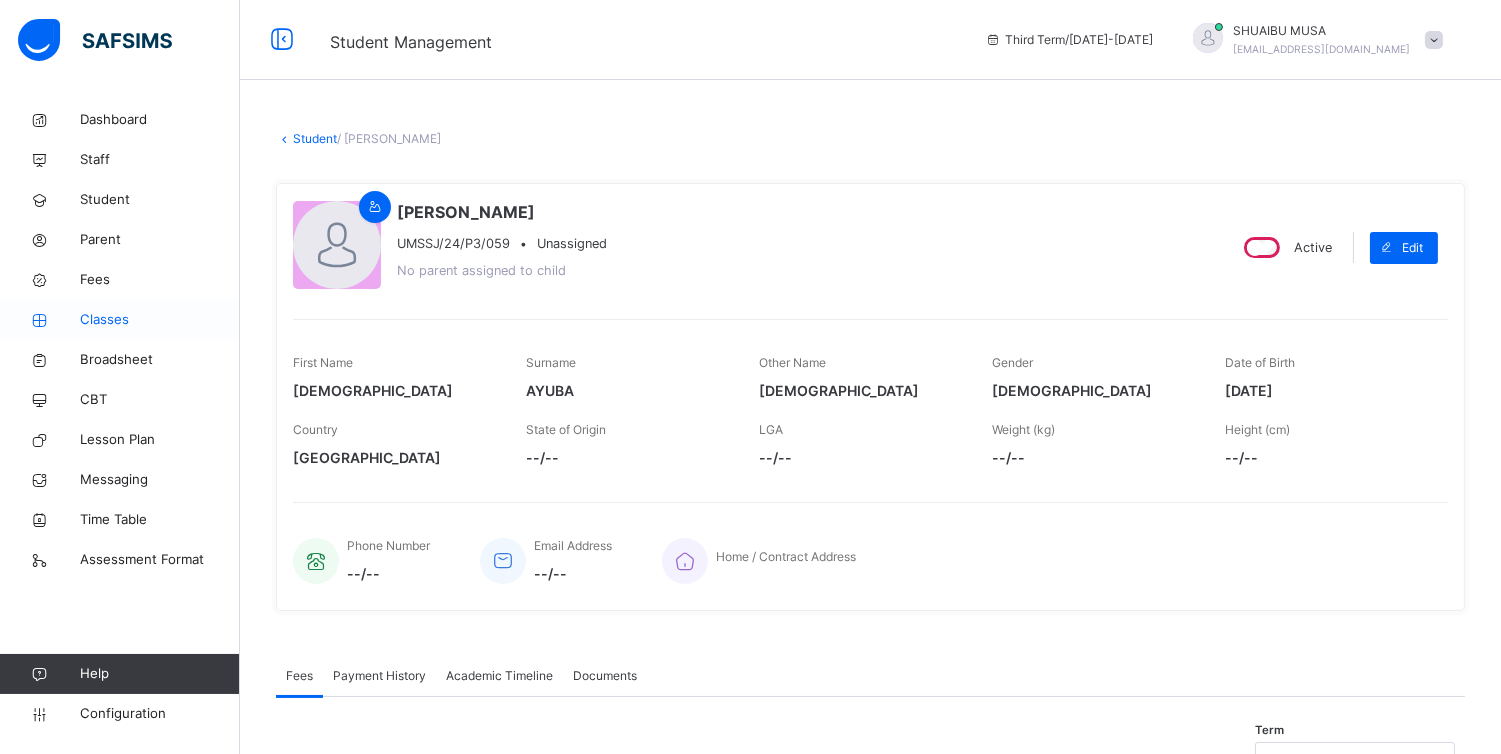 click on "Classes" at bounding box center (160, 320) 